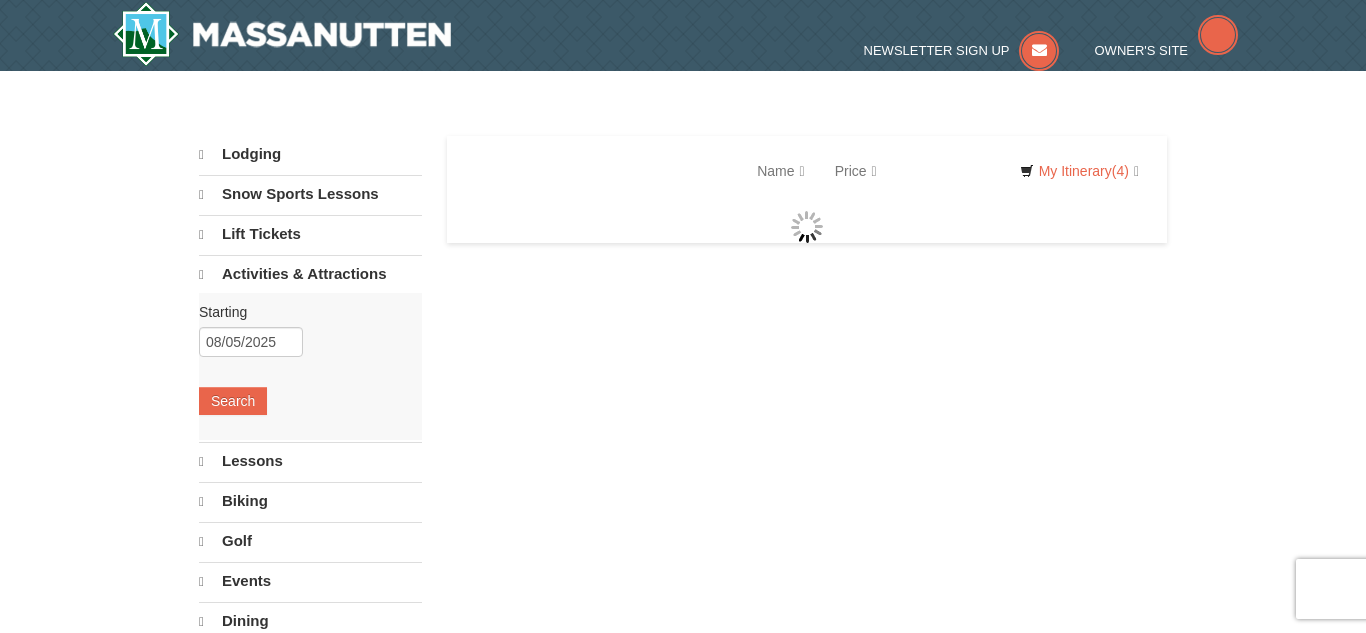scroll, scrollTop: 1097, scrollLeft: 0, axis: vertical 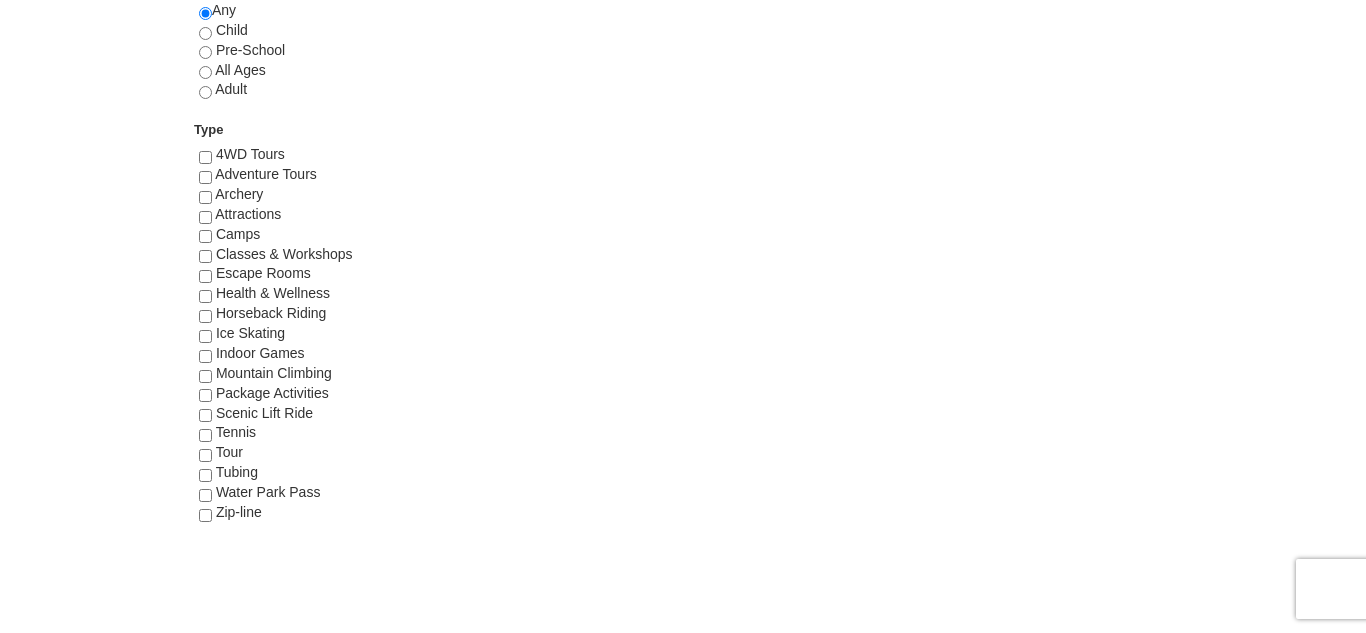 select on "8" 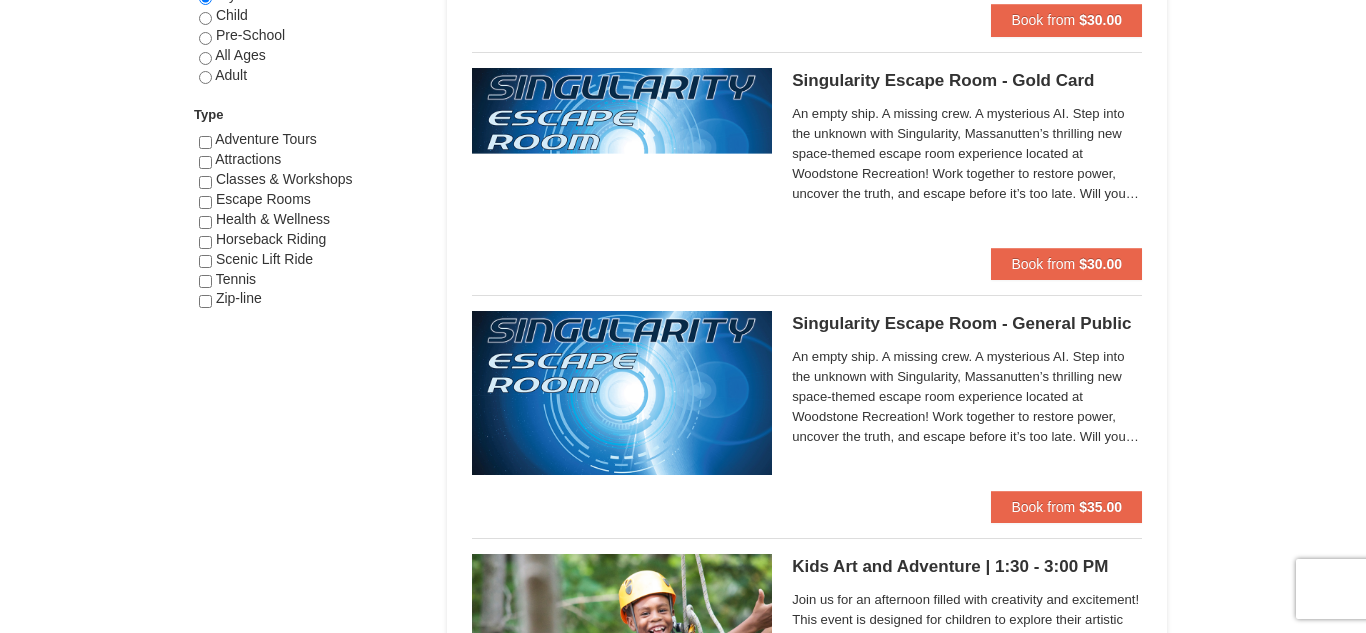 scroll, scrollTop: 1121, scrollLeft: 0, axis: vertical 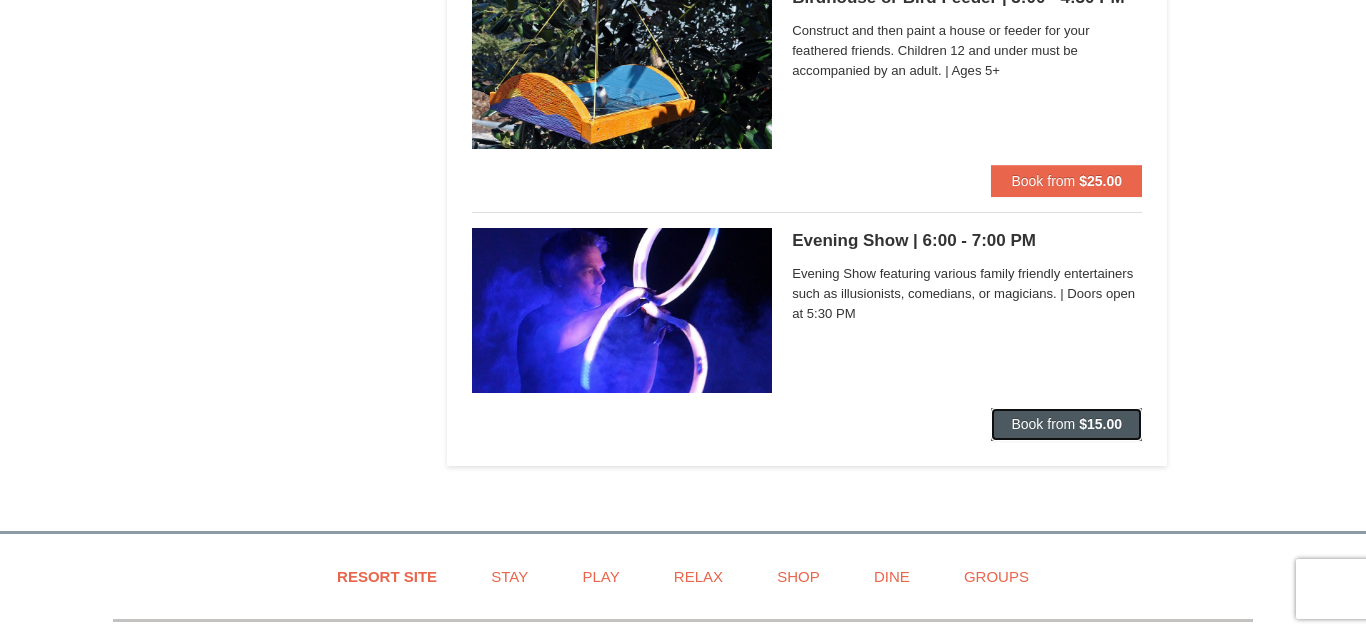 click on "Book from" at bounding box center (1043, 424) 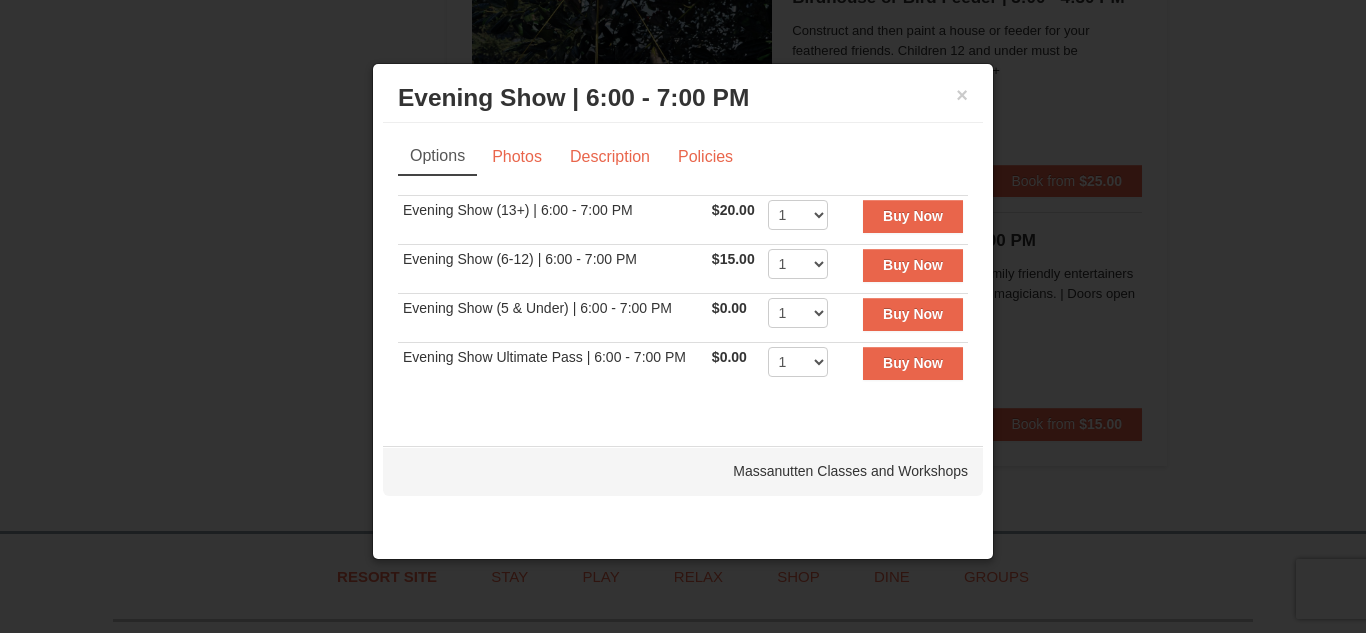 click on "×
Evening Show | 6:00 - 7:00 PM  Massanutten Classes and Workshops
Options
Photos
Description
Policies
Sorry, no matches found.
Please remove some filters, or change your dates to find available options.
Evening Show (13+) | 6:00 - 7:00 PM
$20.00
Includes all fees. Tax excluded.
1
2
3 4 5 6 7 8 9 10 11 12 13 14 15 16" at bounding box center [683, 311] 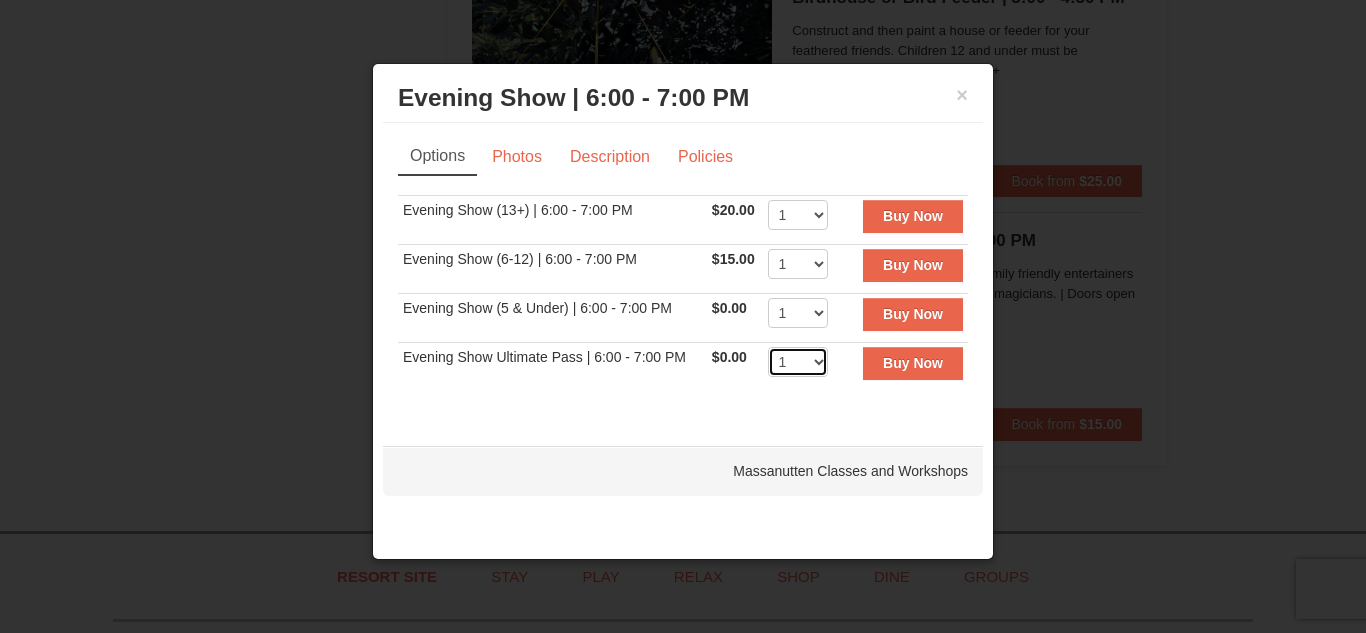 click on "1
2
3
4
5
6
7
8
9
10
11
12
13
14
15
16
17
18
19
20
21 22" at bounding box center (798, 362) 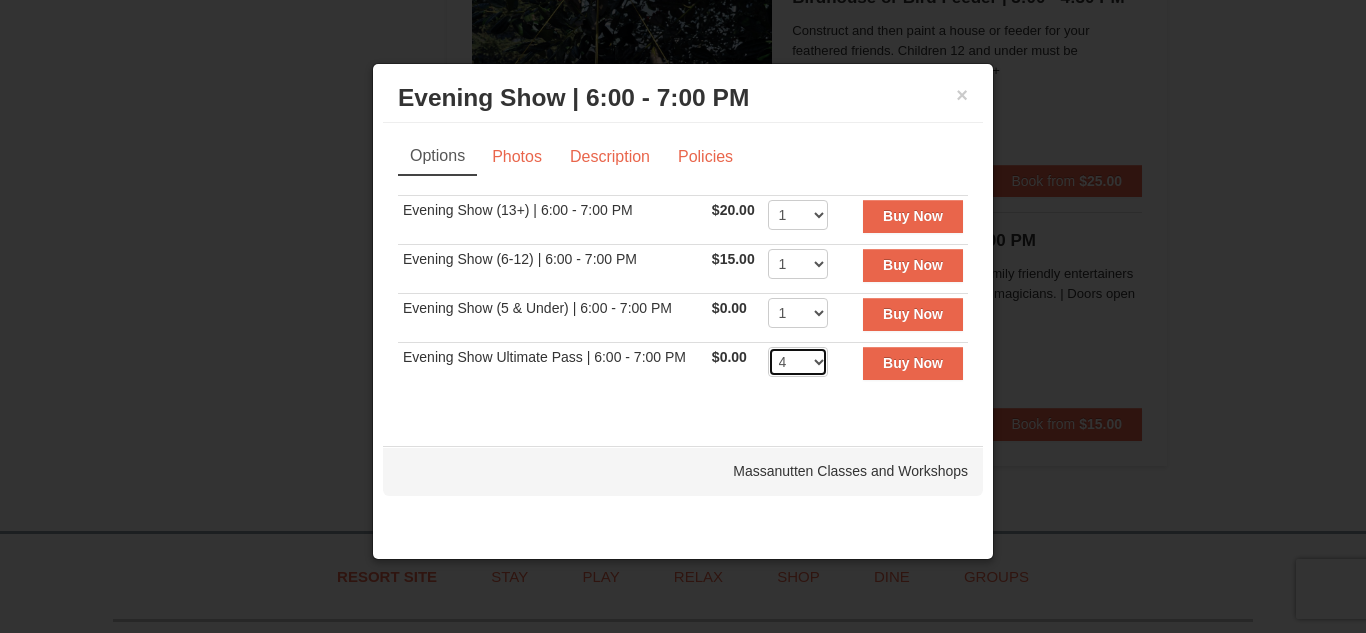 click on "1
2
3
4
5
6
7
8
9
10
11
12
13
14
15
16
17
18
19
20
21 22" at bounding box center (798, 362) 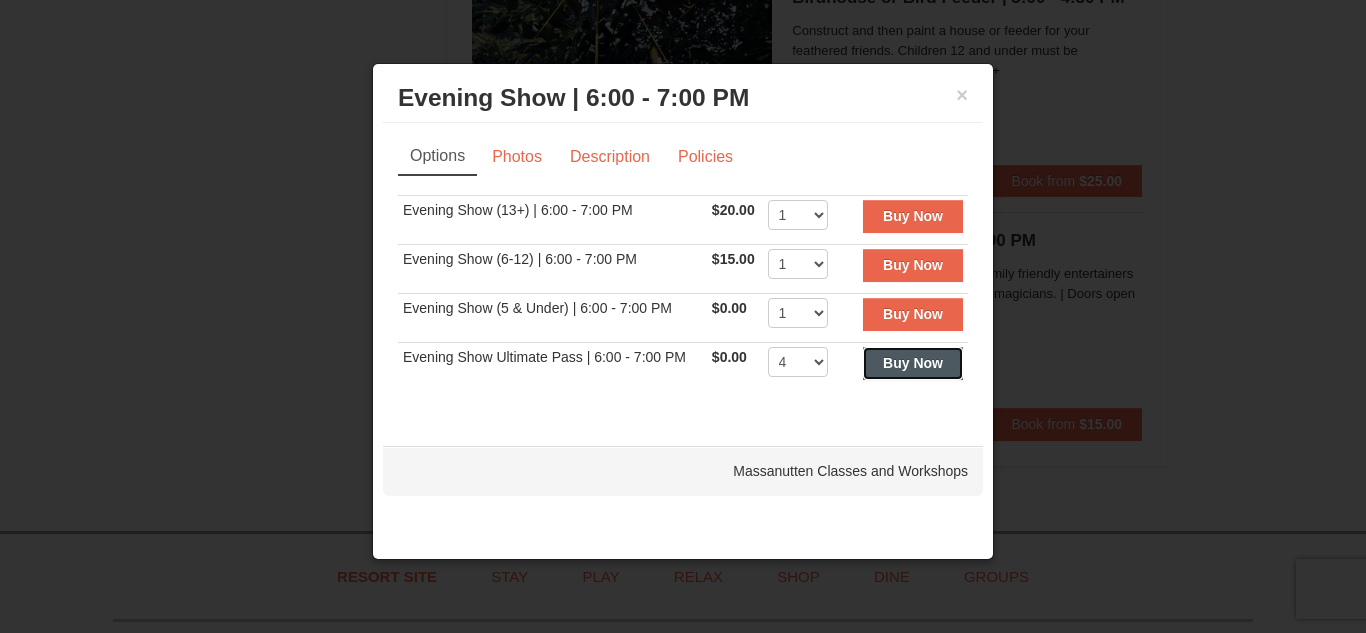 click on "Buy Now" at bounding box center (913, 363) 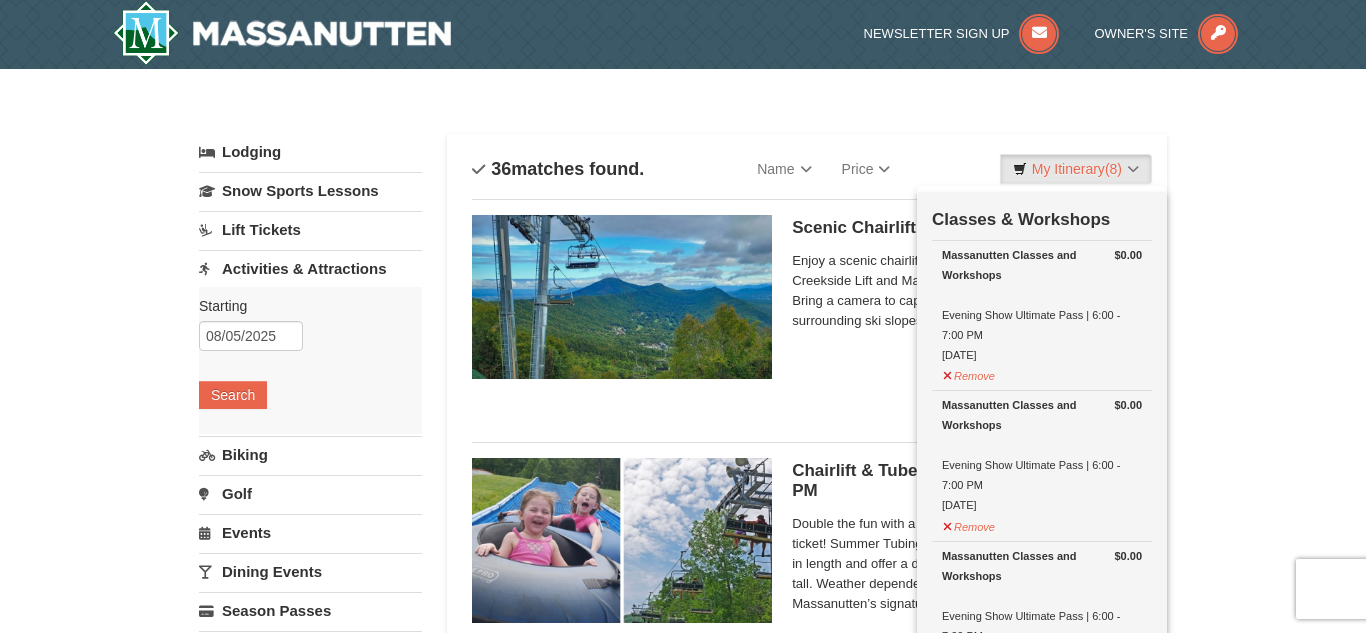 scroll, scrollTop: 0, scrollLeft: 0, axis: both 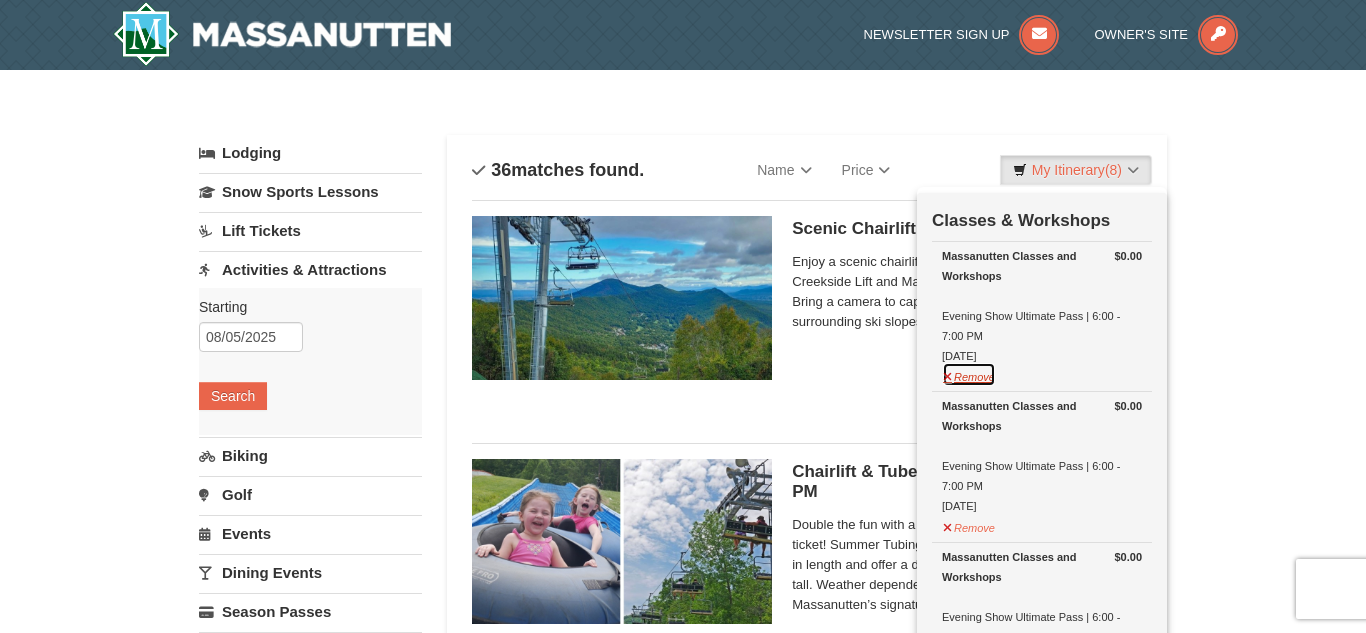 click on "Remove" at bounding box center [969, 374] 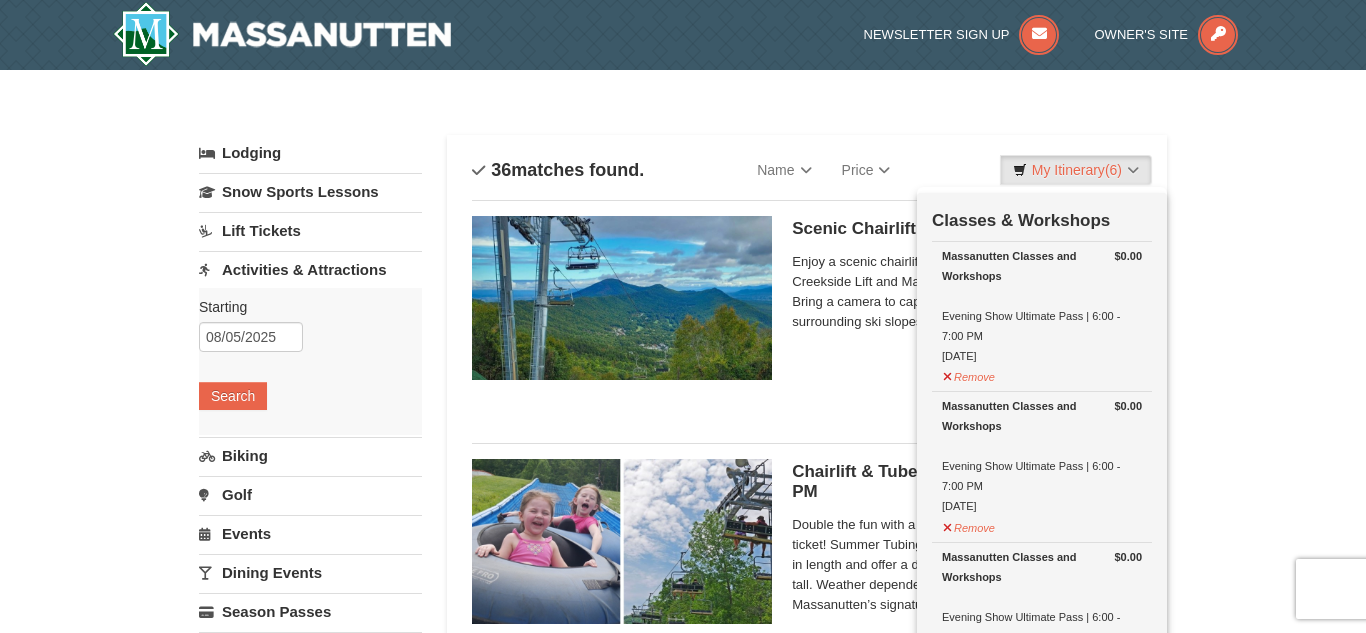 click on "$0.00
Massanutten Classes and Workshops
Evening Show Ultimate Pass | 6:00 - 7:00 PM
8/5/2025
Remove" at bounding box center [1042, 316] 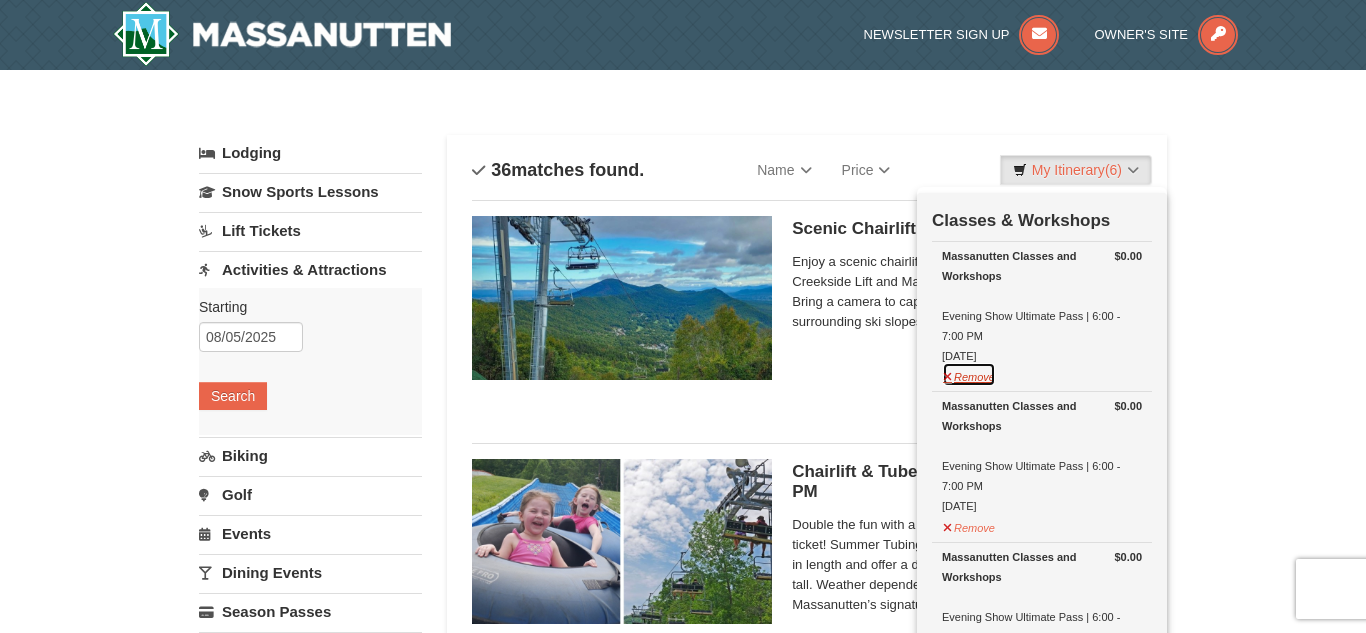 click on "Remove" at bounding box center [969, 374] 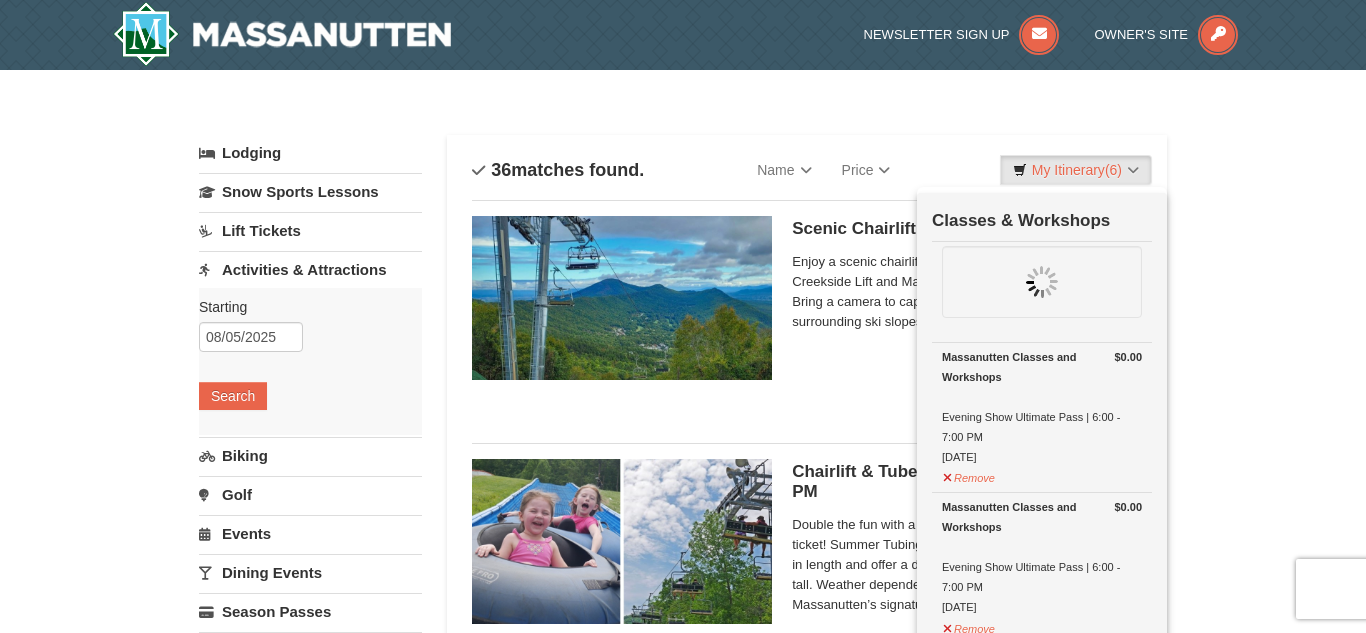 click on "Massanutten Classes and Workshops" at bounding box center (1042, 367) 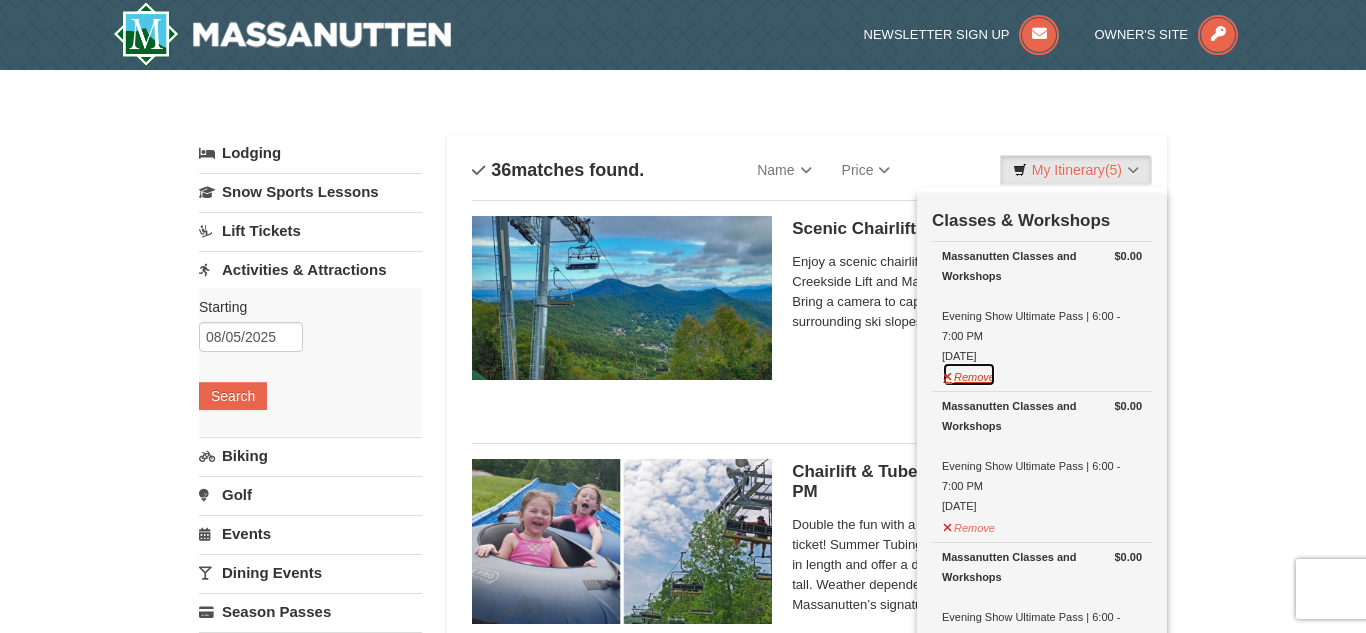 click on "Remove" at bounding box center [969, 374] 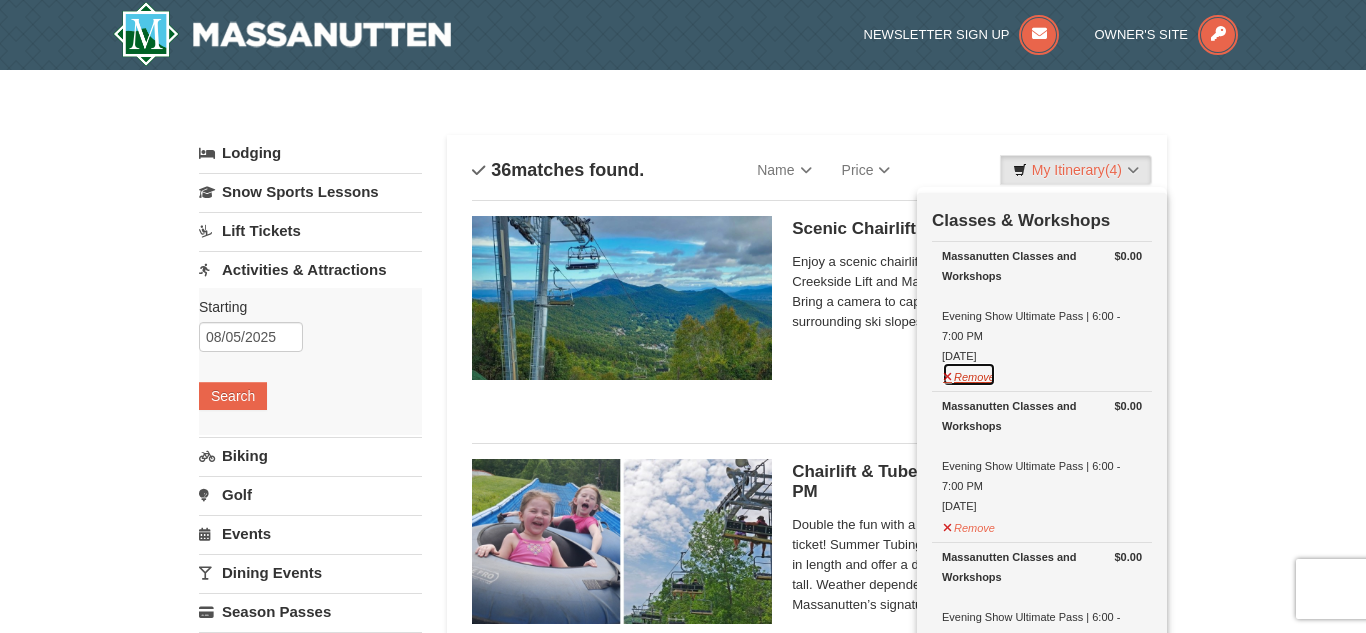 click on "Remove" at bounding box center [969, 374] 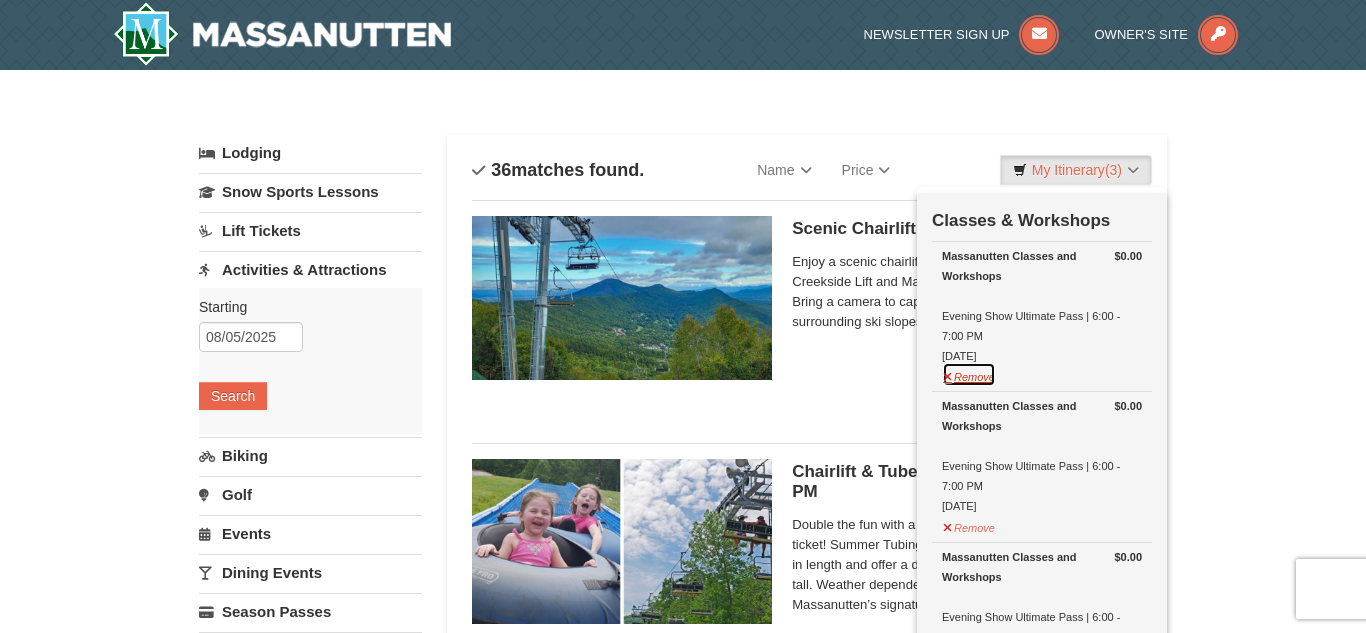 click on "Remove" at bounding box center (969, 374) 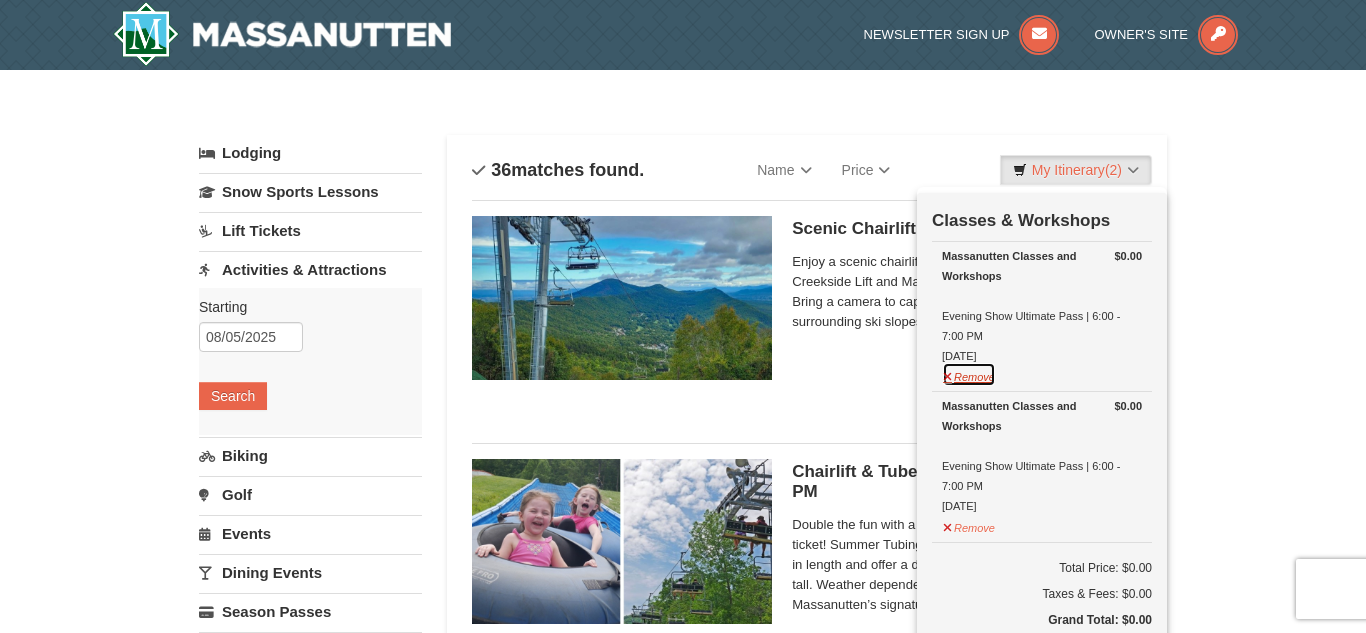 click on "Remove" at bounding box center (969, 374) 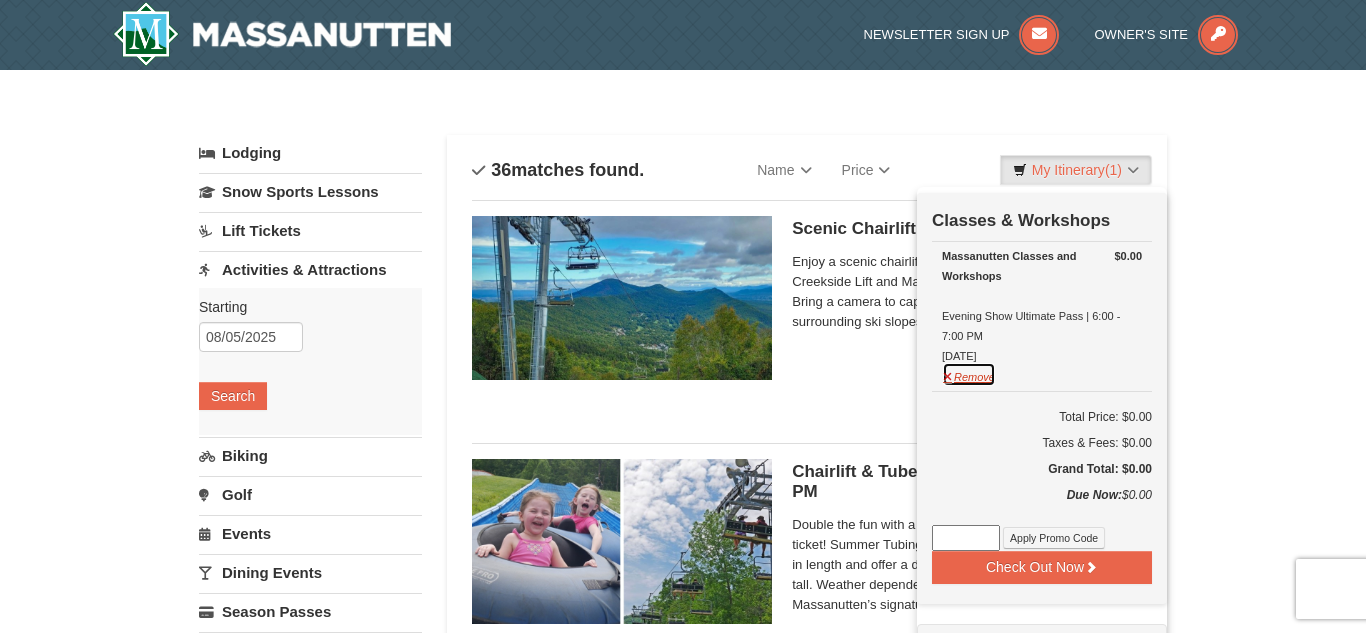 click on "Remove" at bounding box center [969, 374] 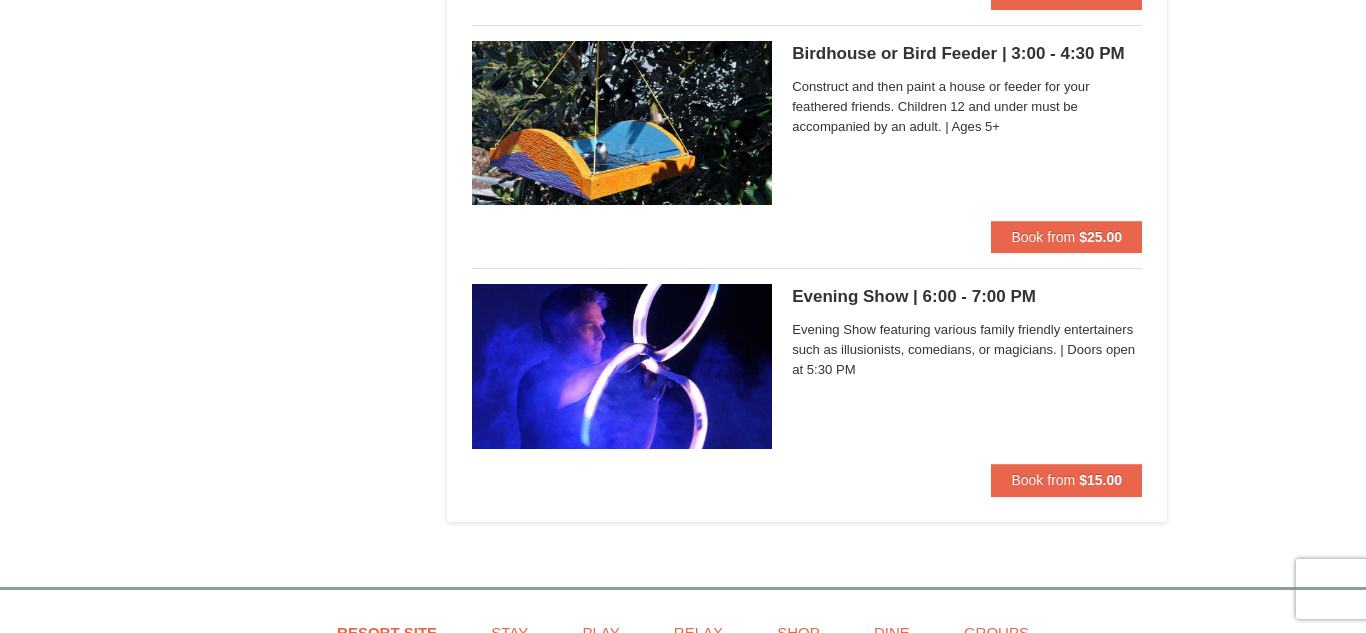 scroll, scrollTop: 8466, scrollLeft: 0, axis: vertical 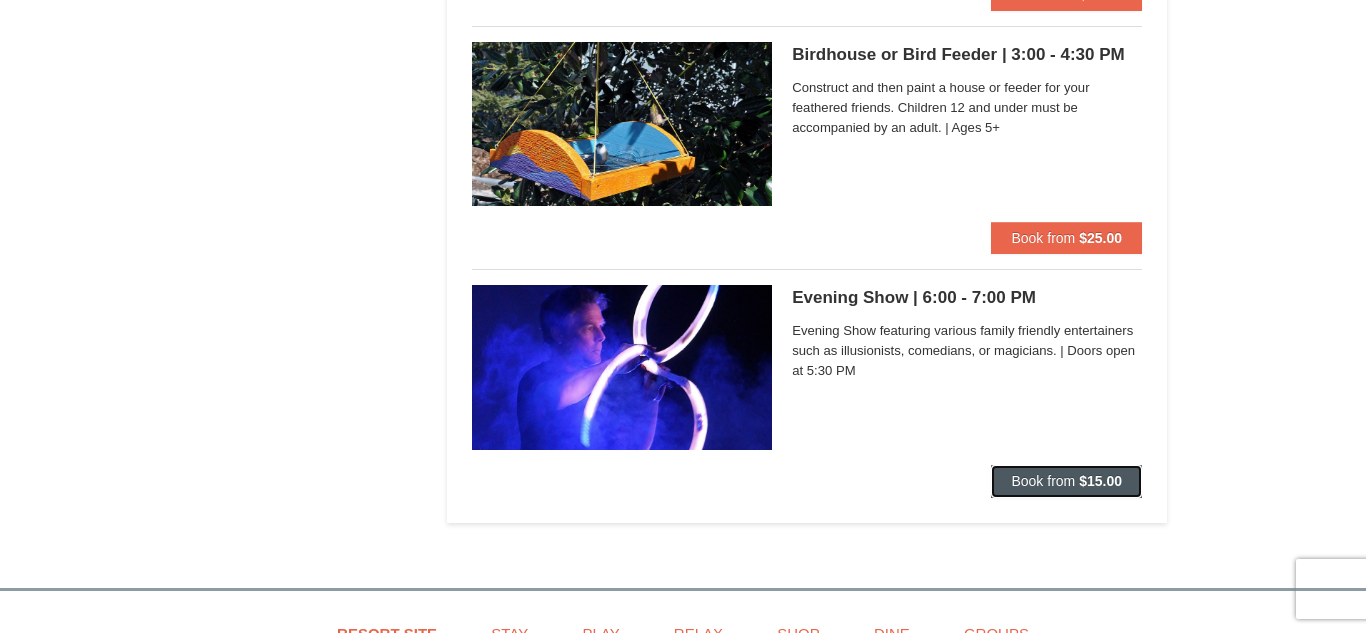 click on "Book from" at bounding box center [1043, 481] 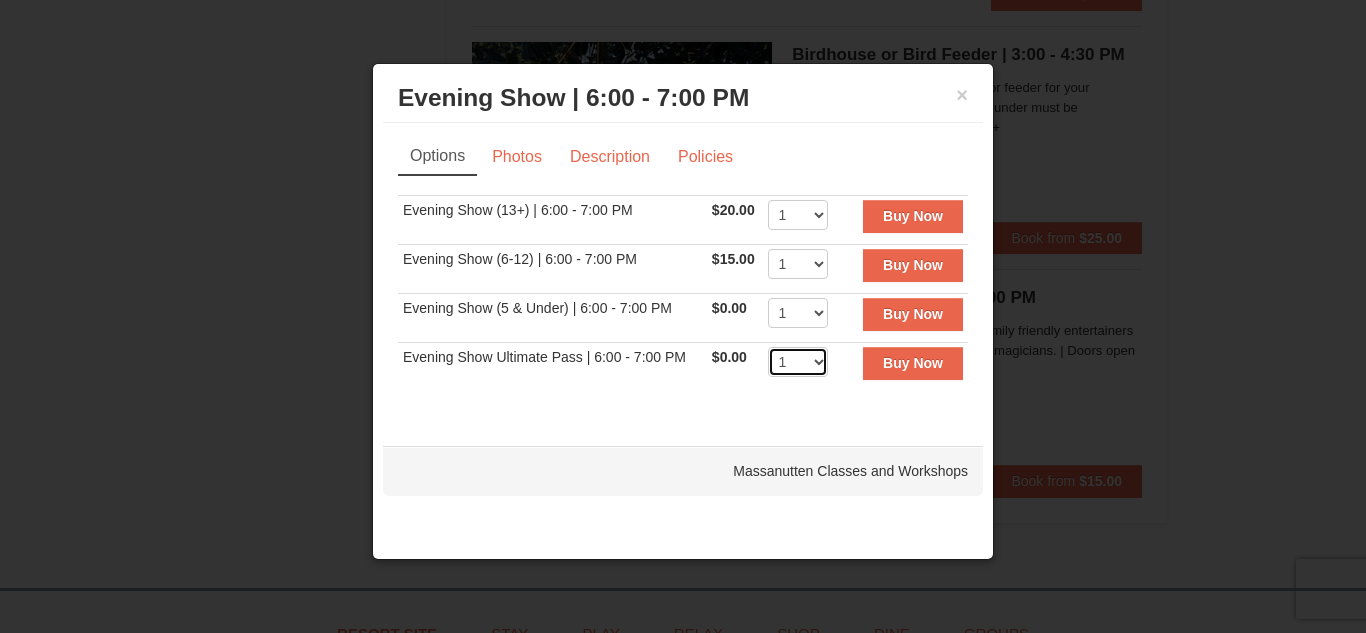 click on "1
2
3
4
5
6
7
8
9
10
11
12
13
14
15
16
17
18
19
20
21 22" at bounding box center (798, 362) 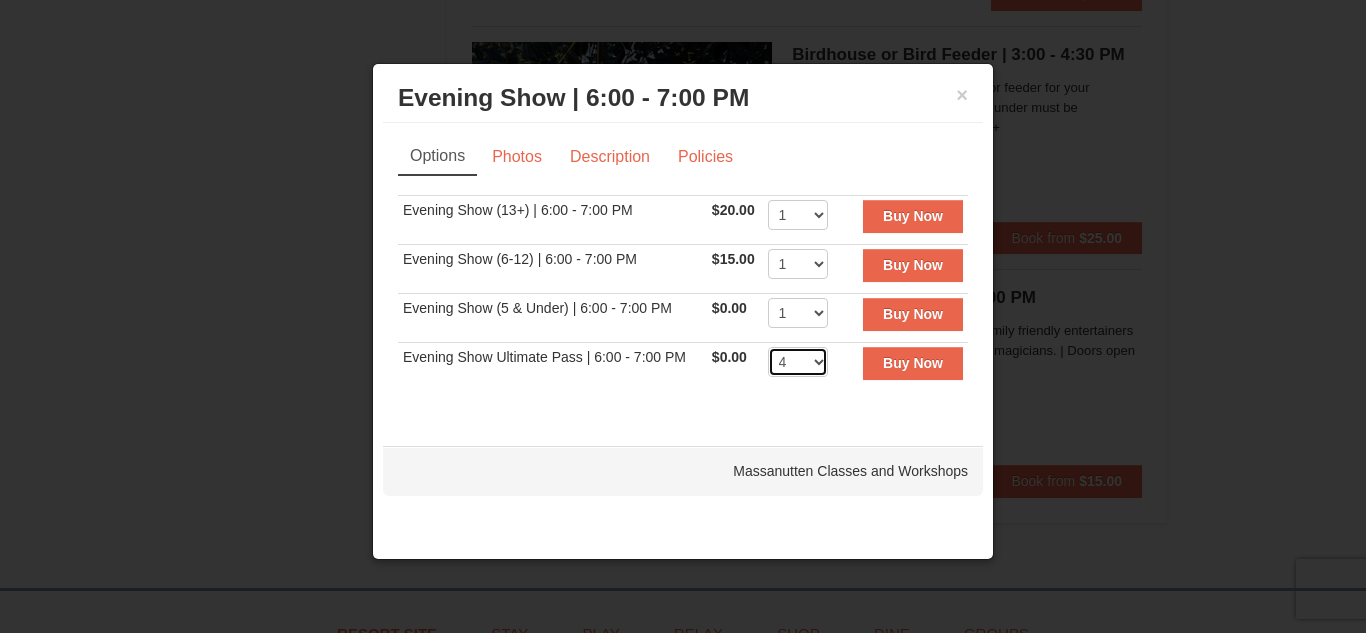 click on "1
2
3
4
5
6
7
8
9
10
11
12
13
14
15
16
17
18
19
20
21 22" at bounding box center [798, 362] 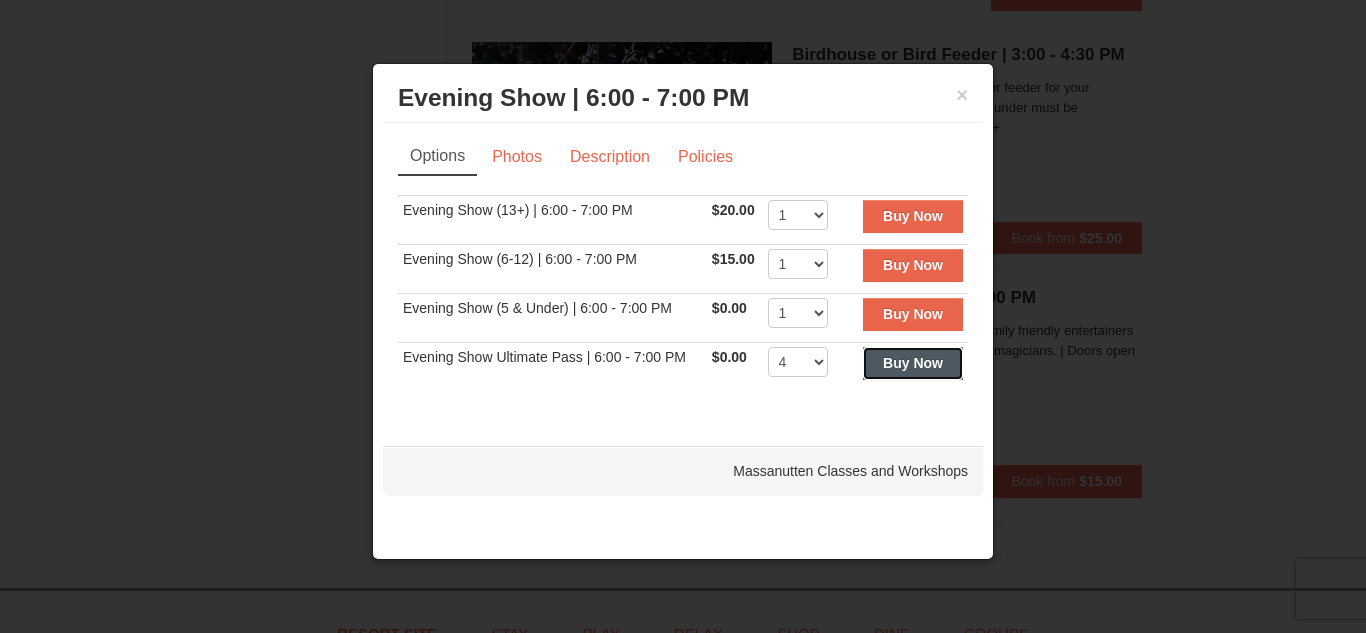 click on "Buy Now" at bounding box center (913, 363) 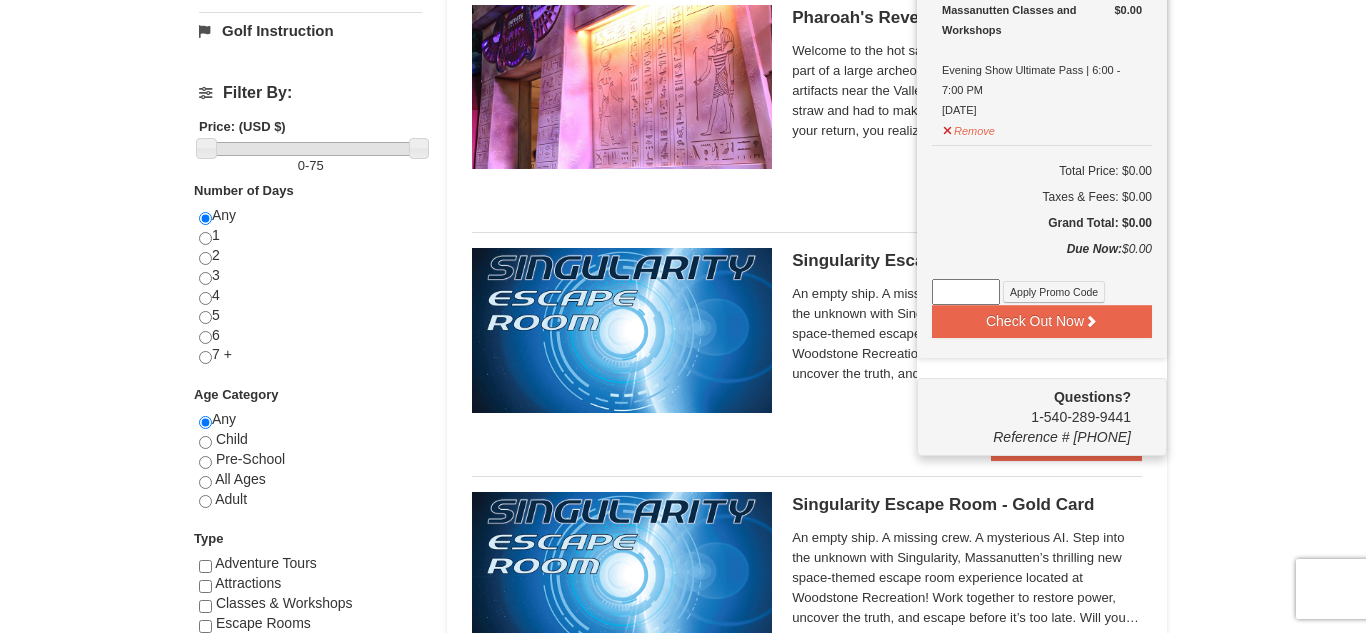 scroll, scrollTop: 694, scrollLeft: 0, axis: vertical 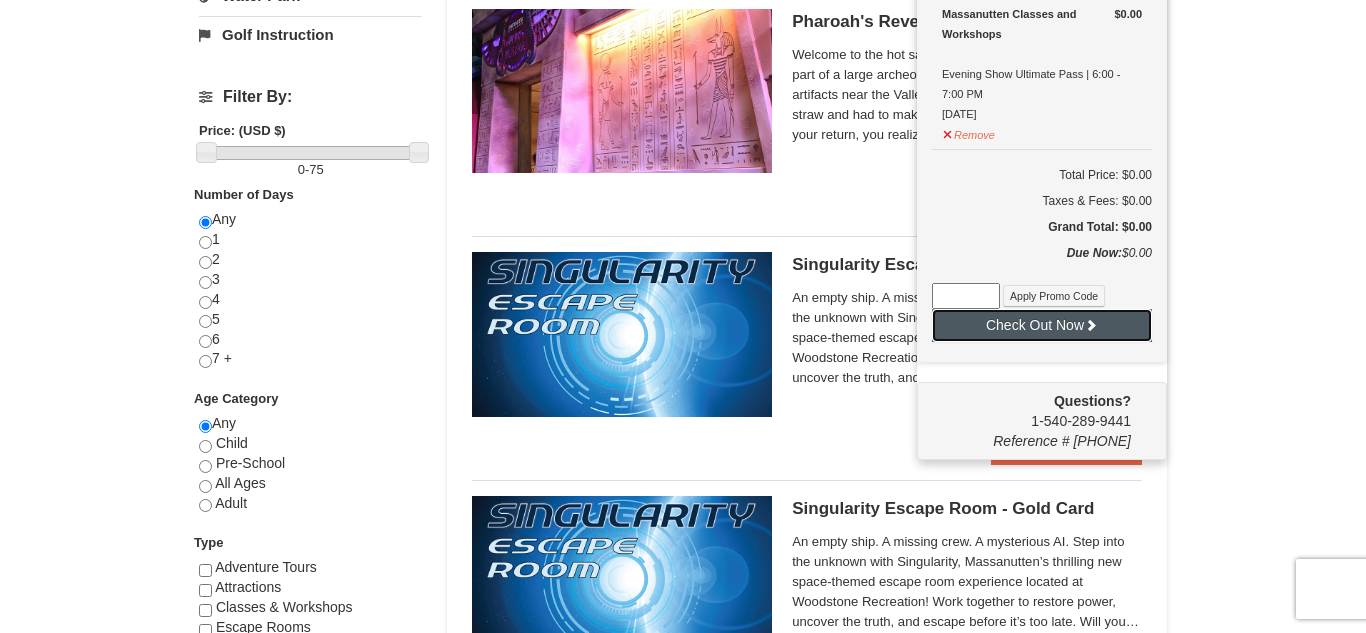 click on "Check Out Now" at bounding box center (1042, 325) 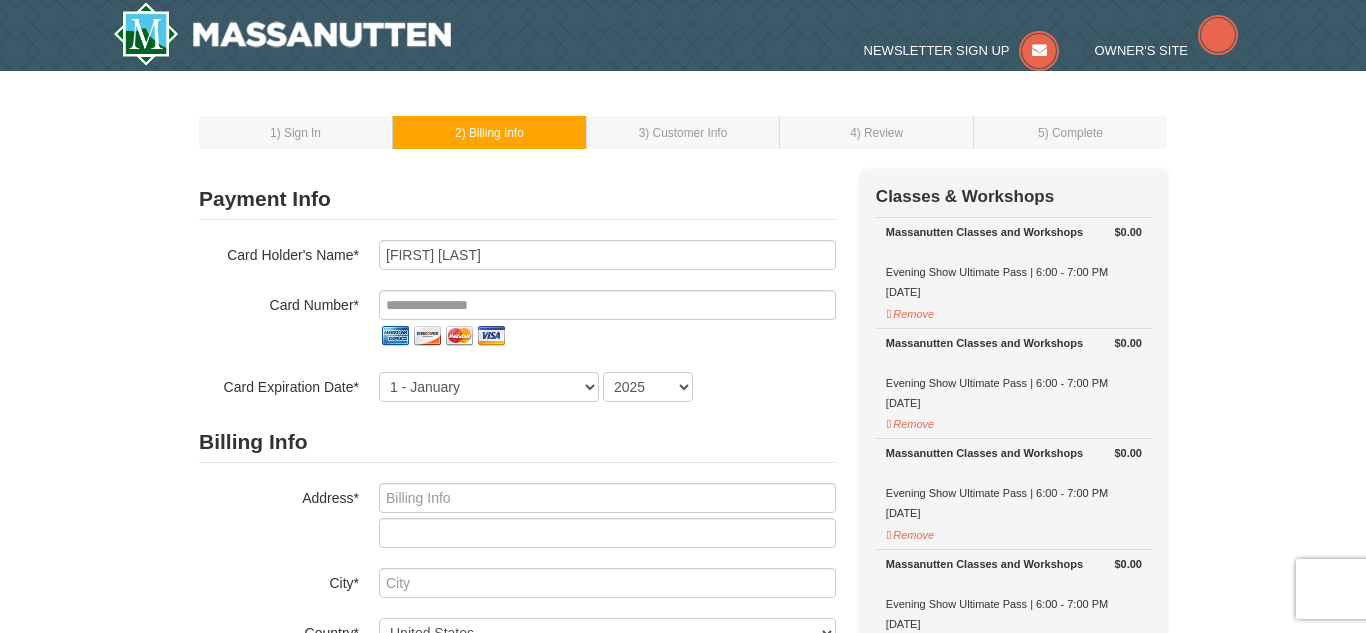 scroll, scrollTop: 0, scrollLeft: 0, axis: both 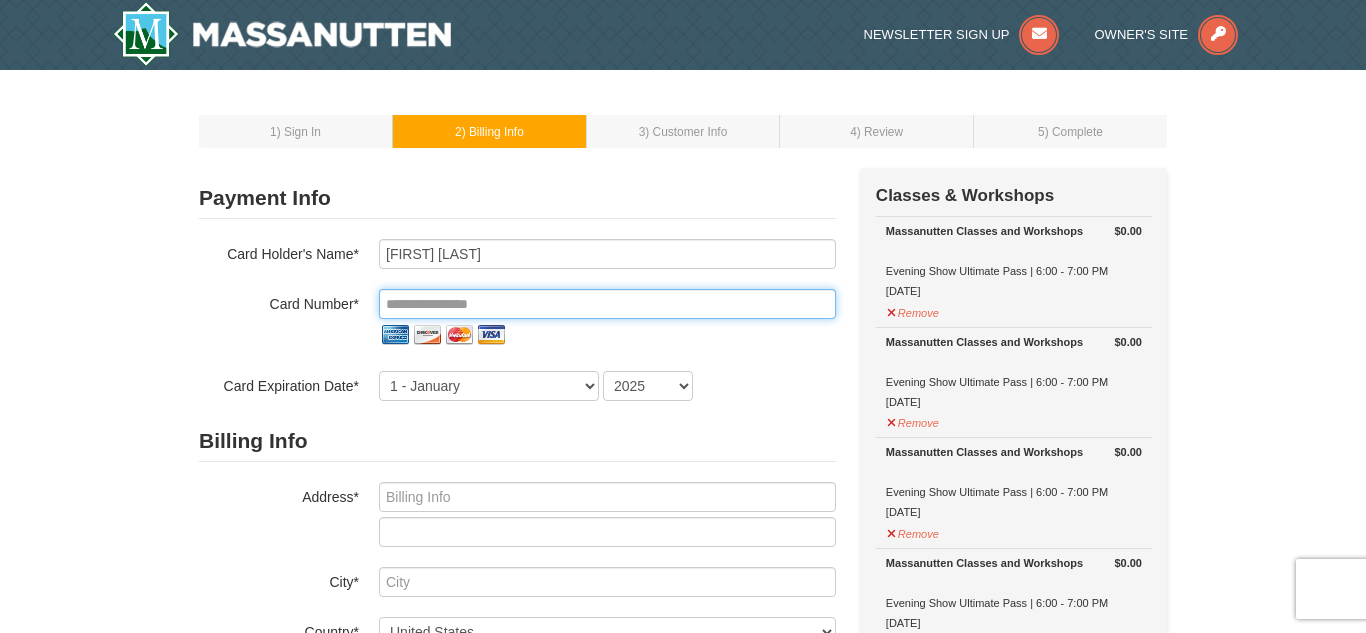 click at bounding box center [607, 304] 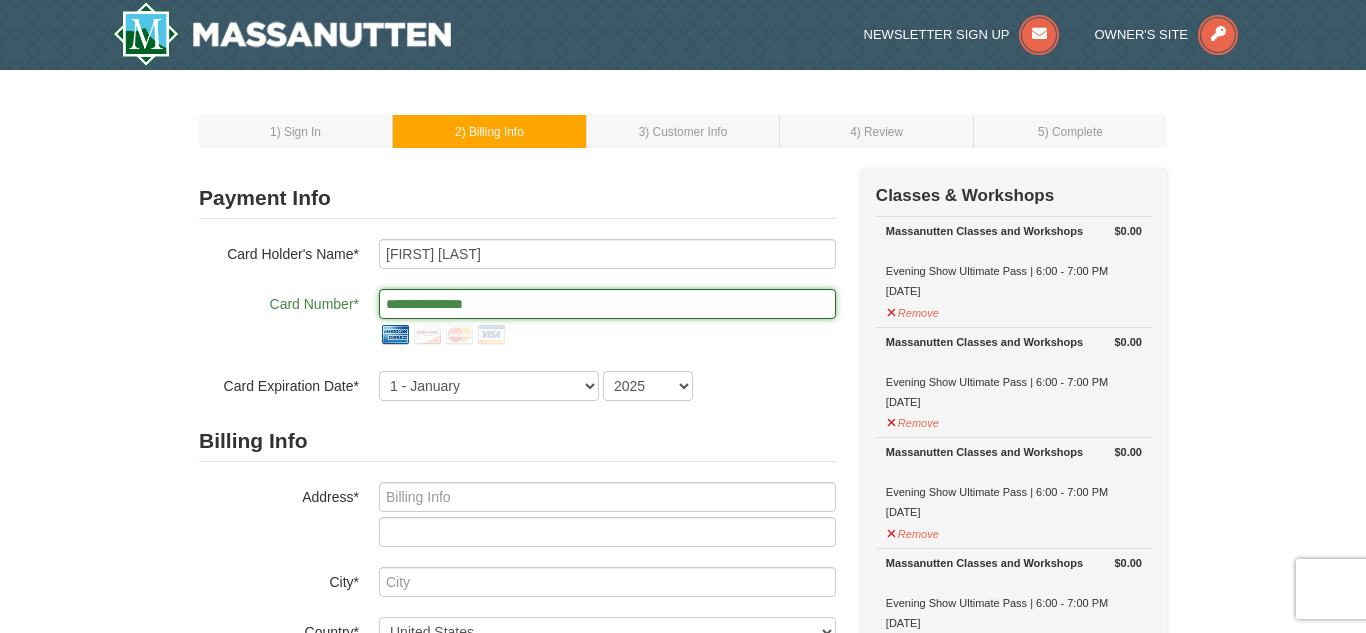 type on "**********" 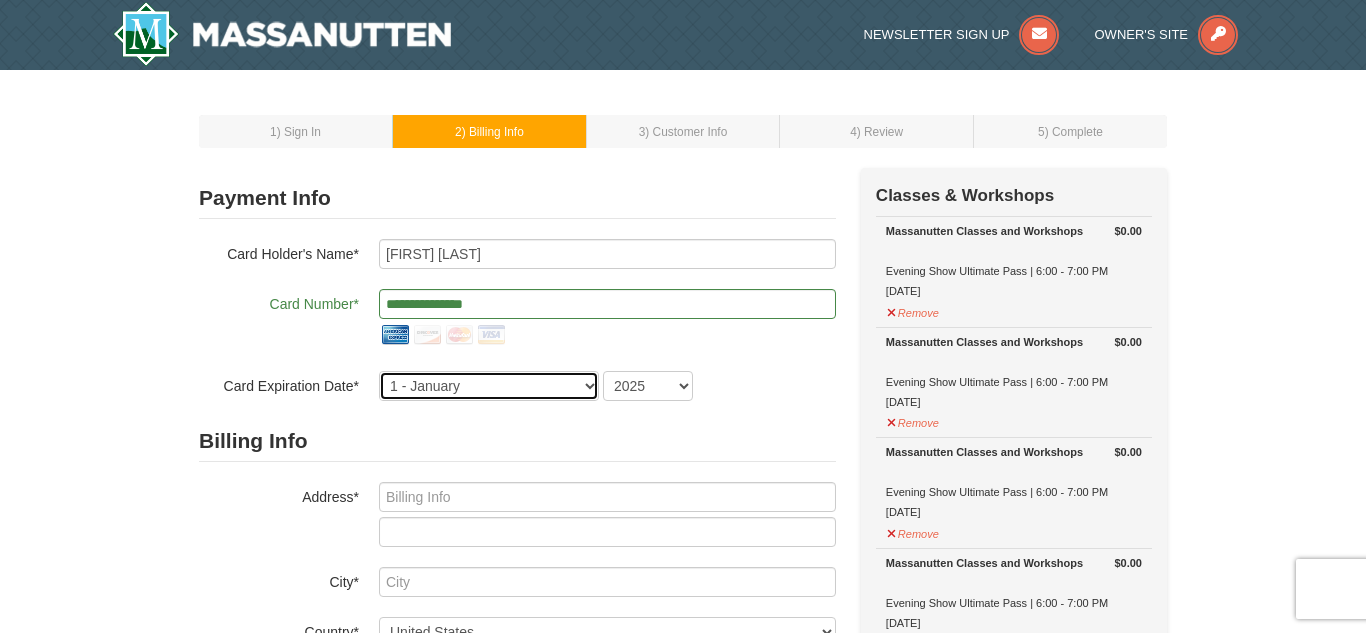 click on "1 - January 2 - February 3 - March 4 - April 5 - May 6 - June 7 - July 8 - August 9 - September 10 - October 11 - November 12 - December" at bounding box center (489, 386) 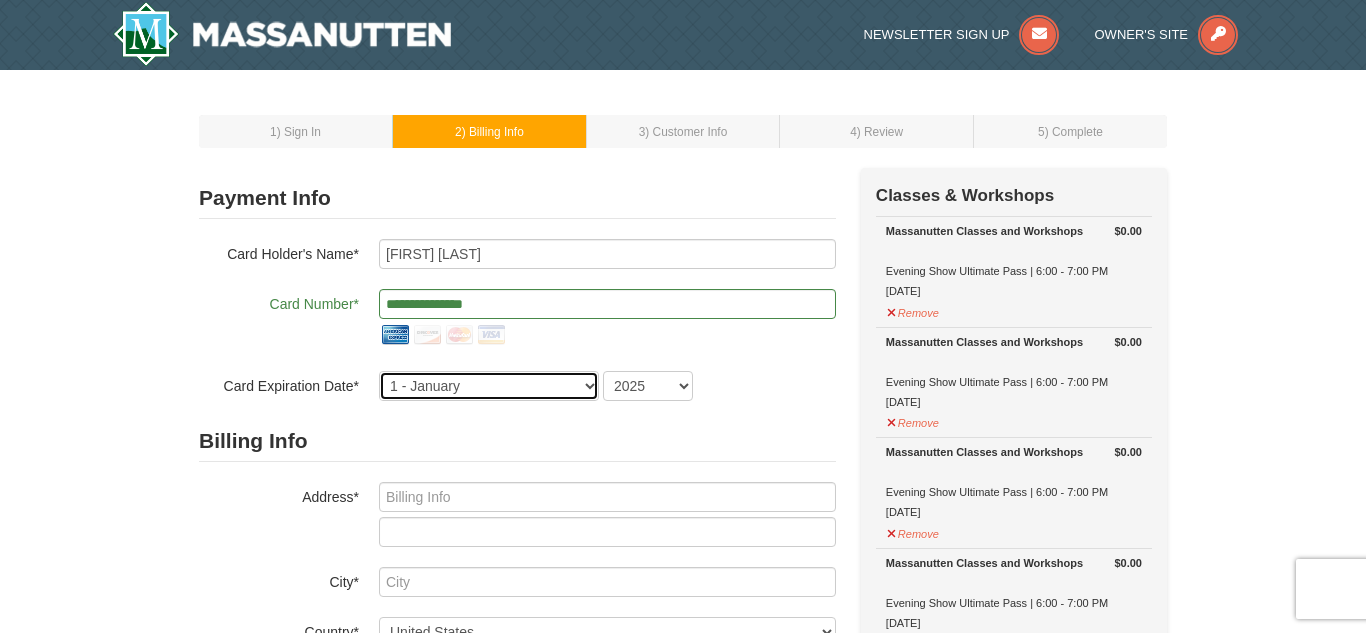 select on "12" 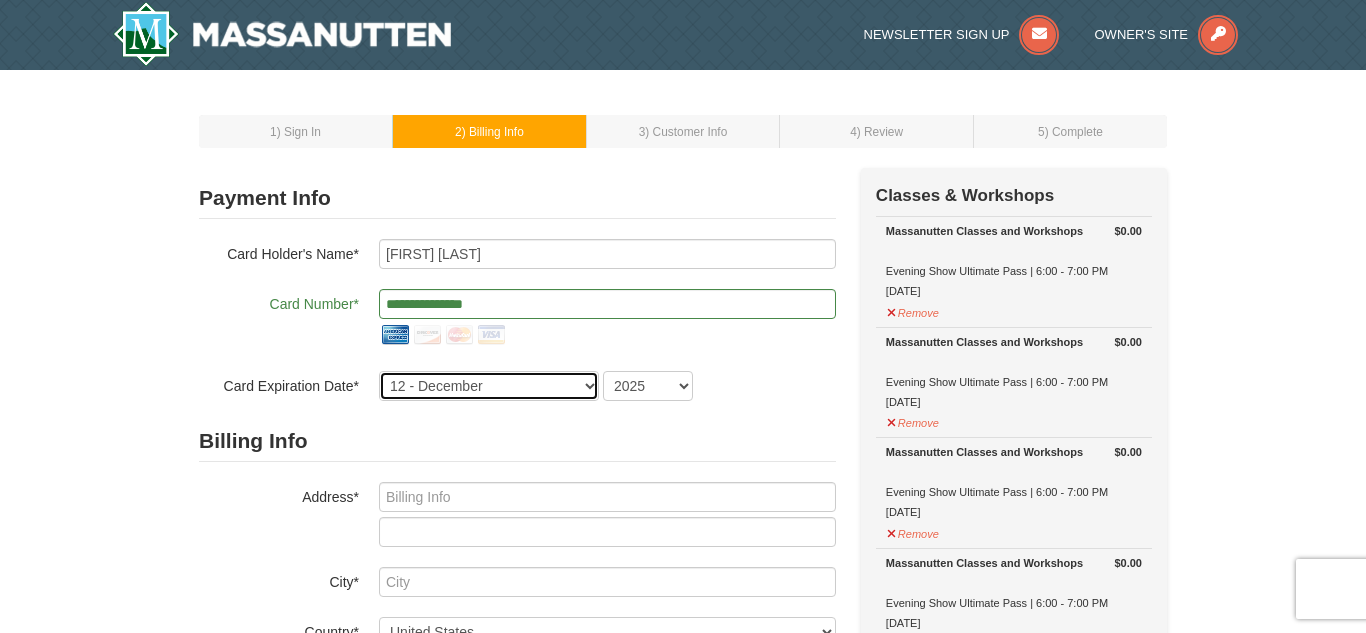 click on "1 - January 2 - February 3 - March 4 - April 5 - May 6 - June 7 - July 8 - August 9 - September 10 - October 11 - November 12 - December" at bounding box center (489, 386) 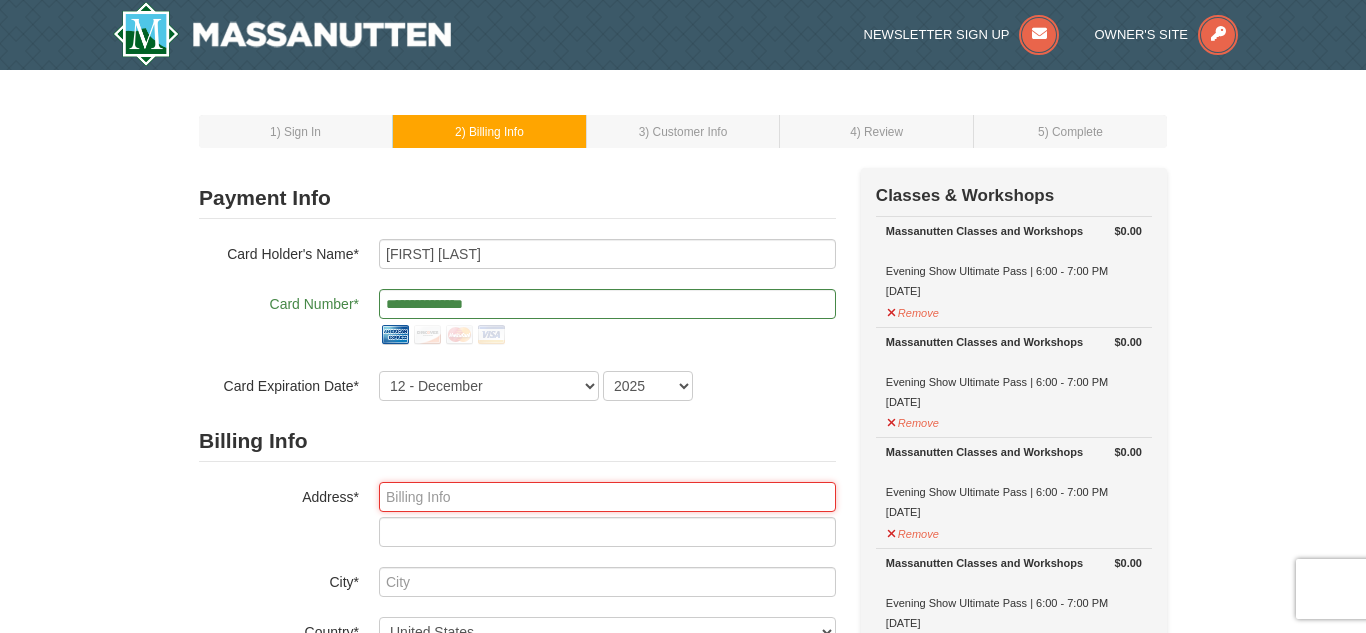 click at bounding box center (607, 497) 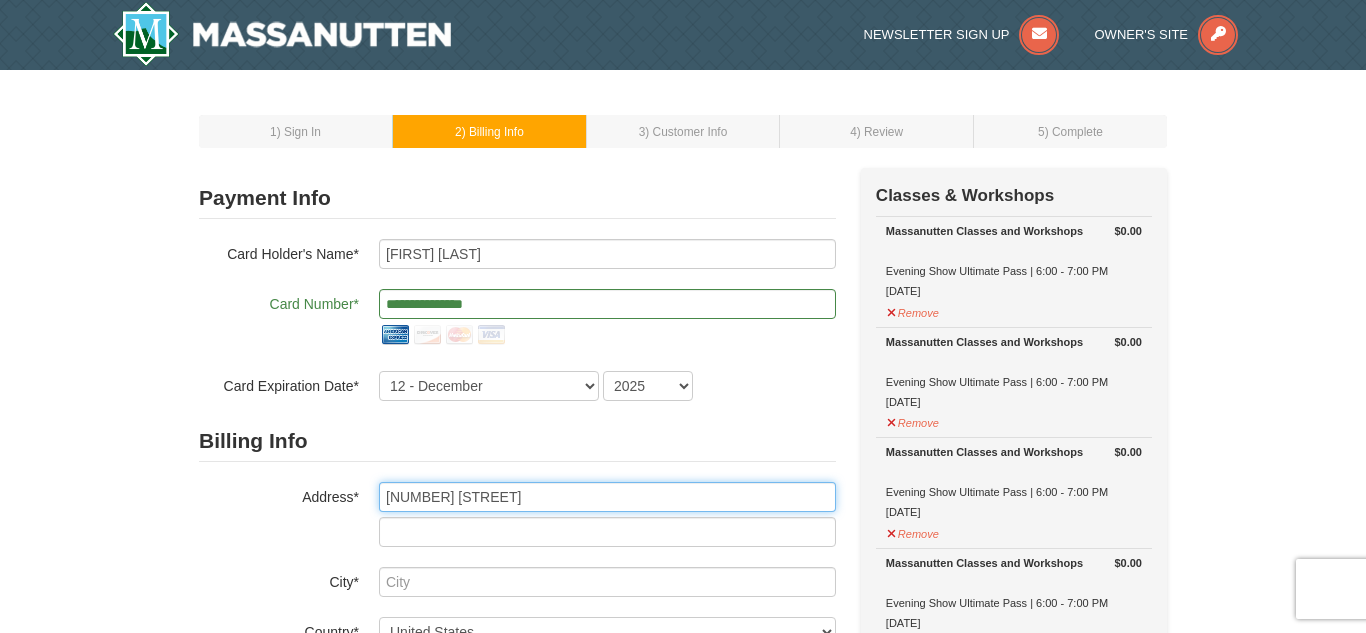 type on "6100 Westchester Park Drive" 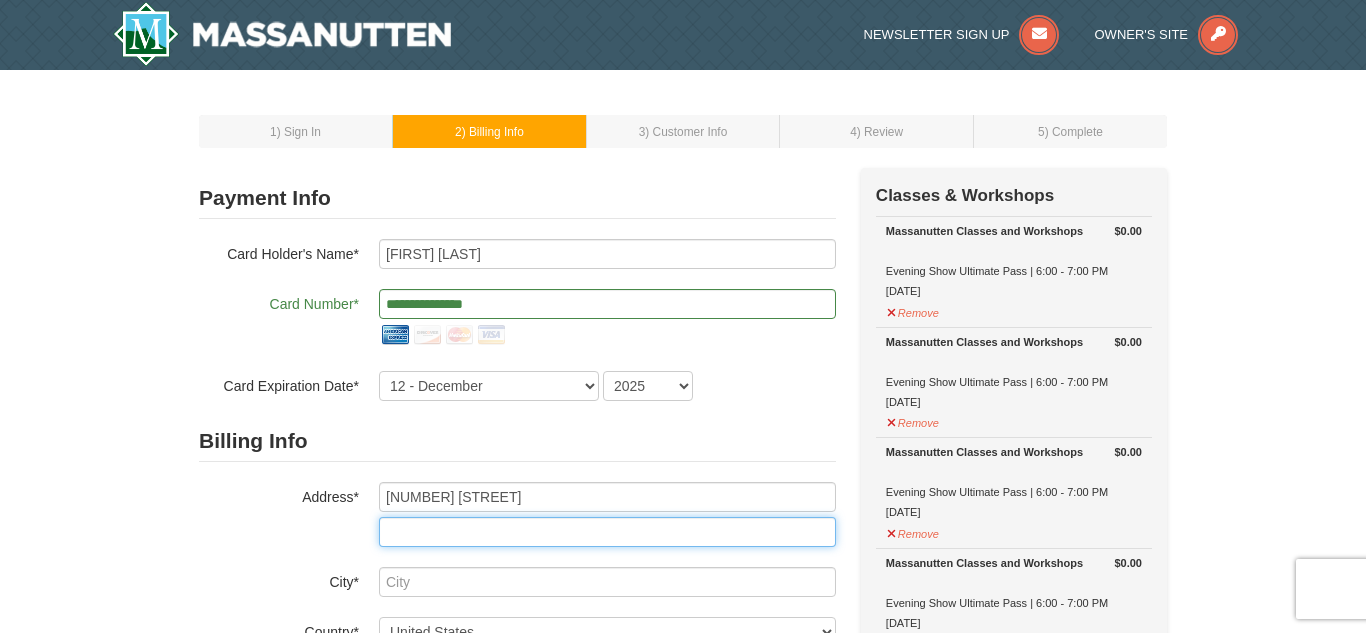 click at bounding box center (607, 532) 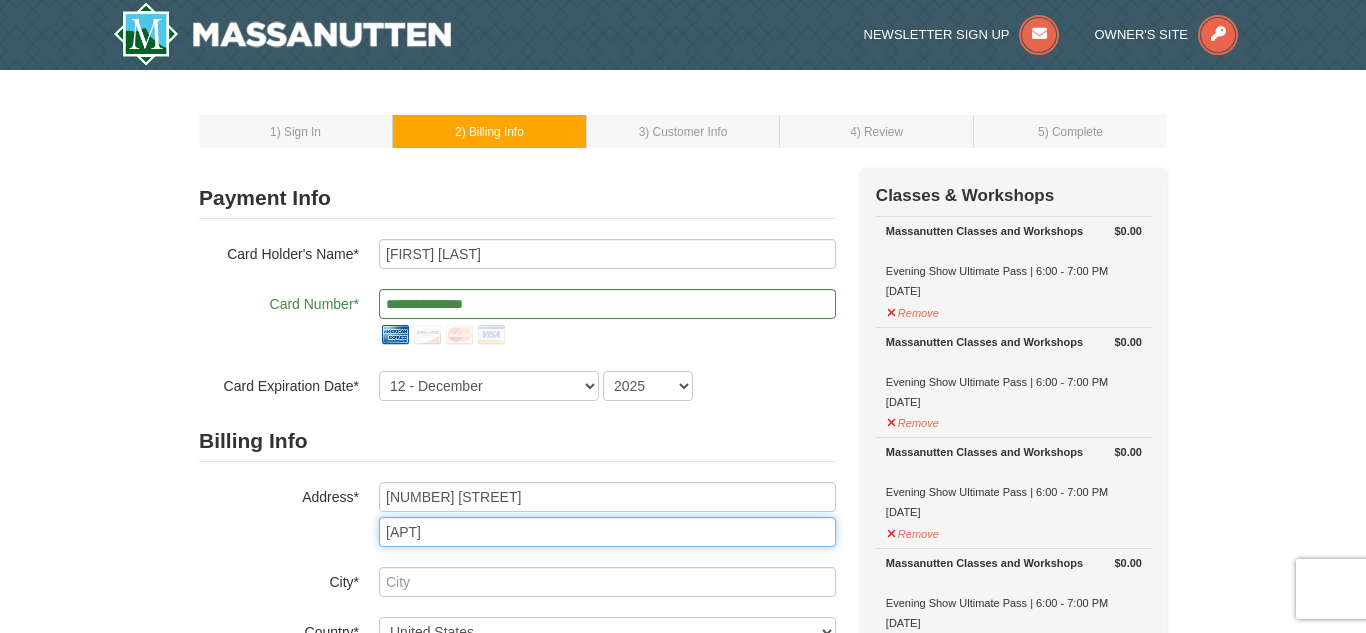 type on "Apt 603" 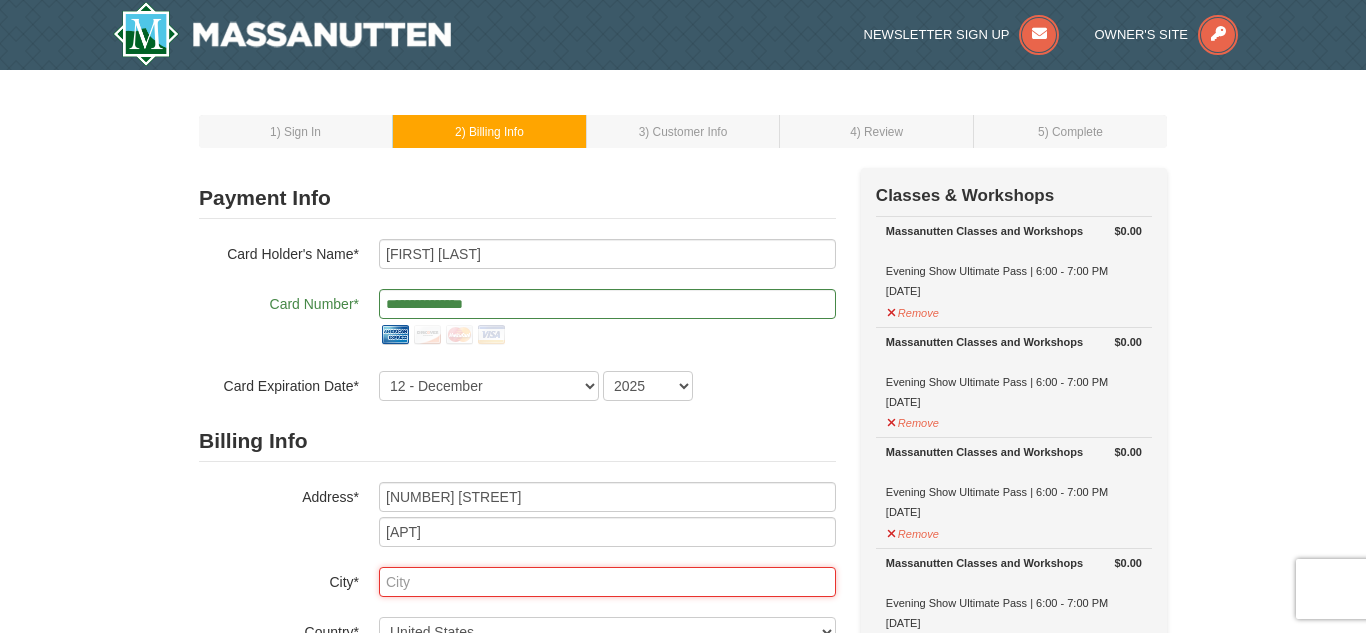 click at bounding box center (607, 582) 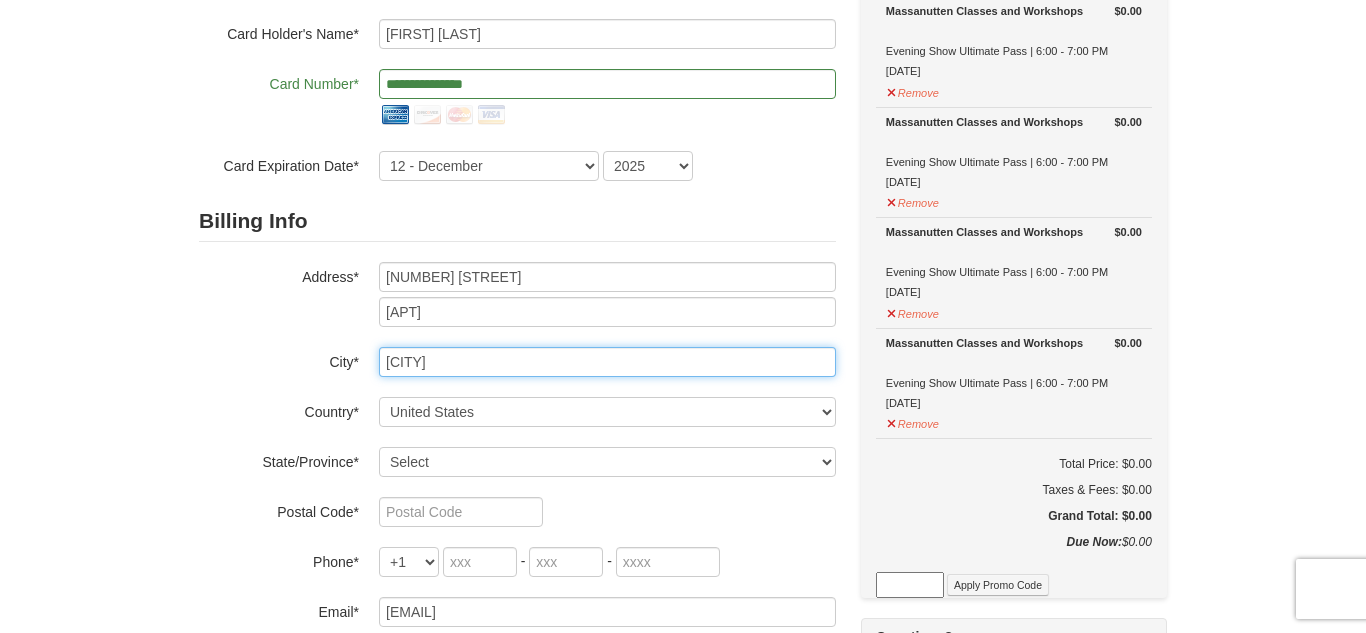 scroll, scrollTop: 221, scrollLeft: 0, axis: vertical 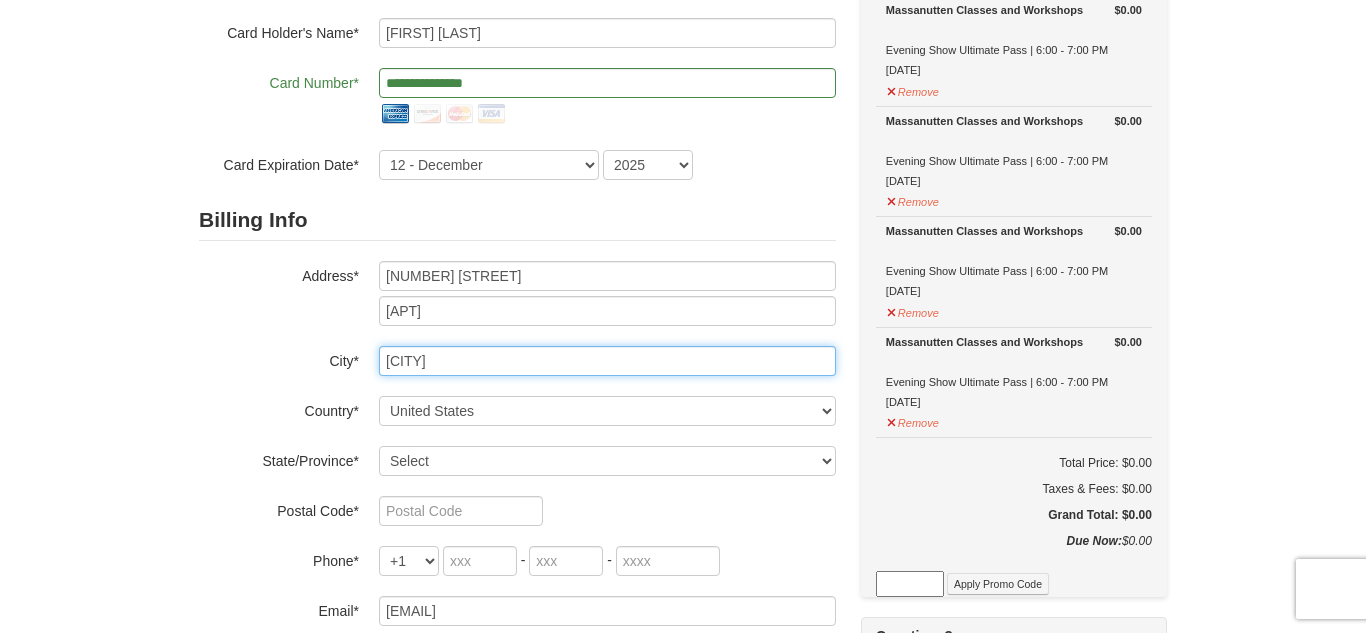 type on "College Park" 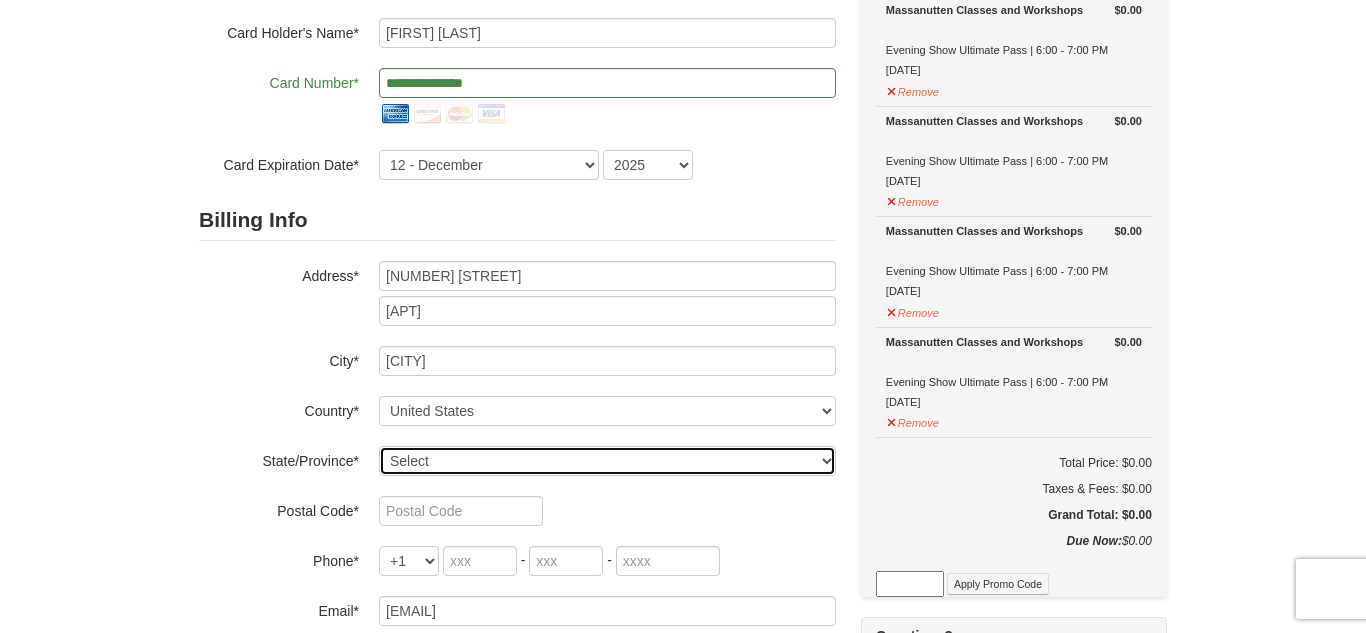 click on "Select Alabama Alaska American Samoa Arizona Arkansas California Colorado Connecticut Delaware District Of Columbia Federated States Of Micronesia Florida Georgia Guam Hawaii Idaho Illinois Indiana Iowa Kansas Kentucky Louisiana Maine Marshall Islands Maryland Massachusetts Michigan Minnesota Mississippi Missouri Montana Nebraska Nevada New Hampshire New Jersey New Mexico New York North Carolina North Dakota Northern Mariana Islands Ohio Oklahoma Oregon Palau Pennsylvania Puerto Rico Rhode Island South Carolina South Dakota Tennessee Texas Utah Vermont Virgin Islands Virginia Washington West Virginia Wisconsin Wyoming" at bounding box center (607, 461) 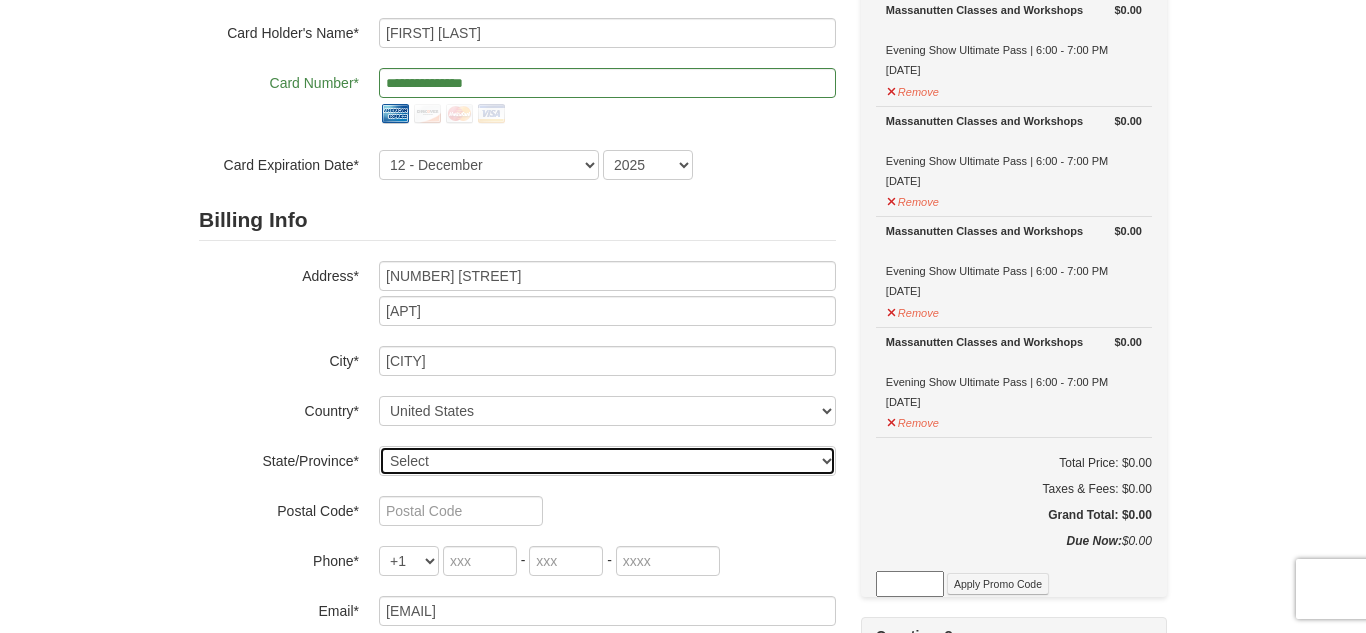 click on "Select Alabama Alaska American Samoa Arizona Arkansas California Colorado Connecticut Delaware District Of Columbia Federated States Of Micronesia Florida Georgia Guam Hawaii Idaho Illinois Indiana Iowa Kansas Kentucky Louisiana Maine Marshall Islands Maryland Massachusetts Michigan Minnesota Mississippi Missouri Montana Nebraska Nevada New Hampshire New Jersey New Mexico New York North Carolina North Dakota Northern Mariana Islands Ohio Oklahoma Oregon Palau Pennsylvania Puerto Rico Rhode Island South Carolina South Dakota Tennessee Texas Utah Vermont Virgin Islands Virginia Washington West Virginia Wisconsin Wyoming" at bounding box center (607, 461) 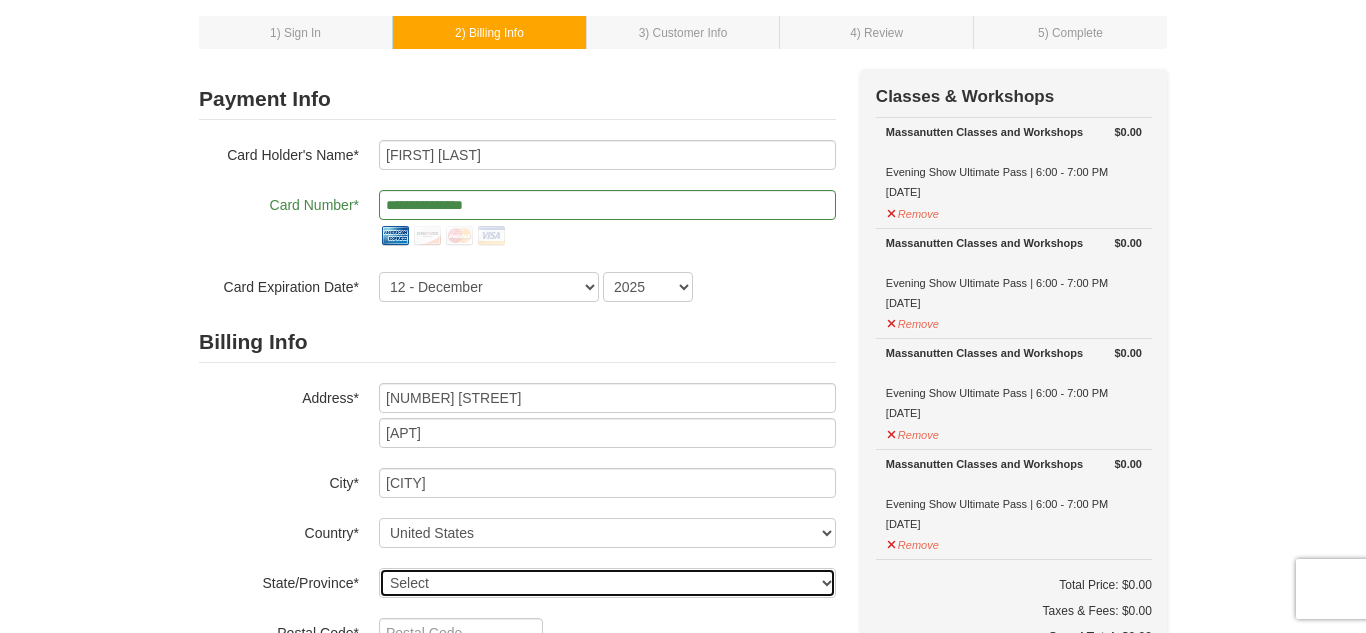 scroll, scrollTop: 78, scrollLeft: 0, axis: vertical 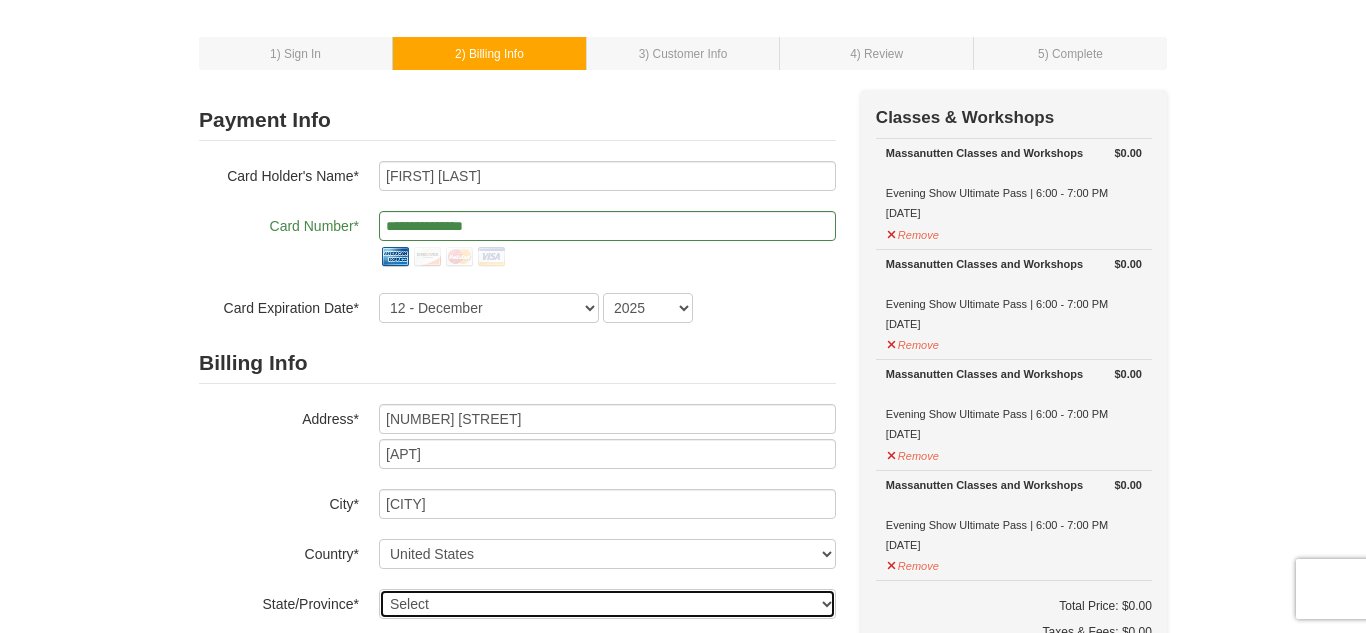 click on "Select Alabama Alaska American Samoa Arizona Arkansas California Colorado Connecticut Delaware District Of Columbia Federated States Of Micronesia Florida Georgia Guam Hawaii Idaho Illinois Indiana Iowa Kansas Kentucky Louisiana Maine Marshall Islands Maryland Massachusetts Michigan Minnesota Mississippi Missouri Montana Nebraska Nevada New Hampshire New Jersey New Mexico New York North Carolina North Dakota Northern Mariana Islands Ohio Oklahoma Oregon Palau Pennsylvania Puerto Rico Rhode Island South Carolina South Dakota Tennessee Texas Utah Vermont Virgin Islands Virginia Washington West Virginia Wisconsin Wyoming" at bounding box center [607, 604] 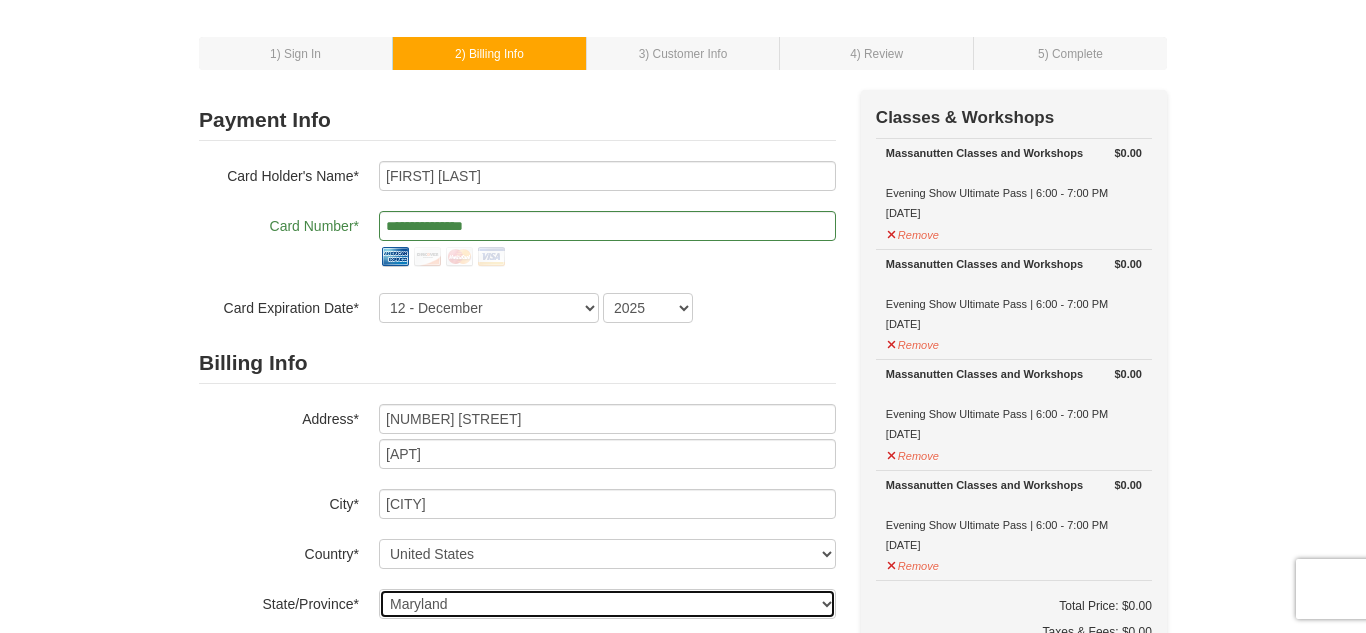 click on "Select Alabama Alaska American Samoa Arizona Arkansas California Colorado Connecticut Delaware District Of Columbia Federated States Of Micronesia Florida Georgia Guam Hawaii Idaho Illinois Indiana Iowa Kansas Kentucky Louisiana Maine Marshall Islands Maryland Massachusetts Michigan Minnesota Mississippi Missouri Montana Nebraska Nevada New Hampshire New Jersey New Mexico New York North Carolina North Dakota Northern Mariana Islands Ohio Oklahoma Oregon Palau Pennsylvania Puerto Rico Rhode Island South Carolina South Dakota Tennessee Texas Utah Vermont Virgin Islands Virginia Washington West Virginia Wisconsin Wyoming" at bounding box center (607, 604) 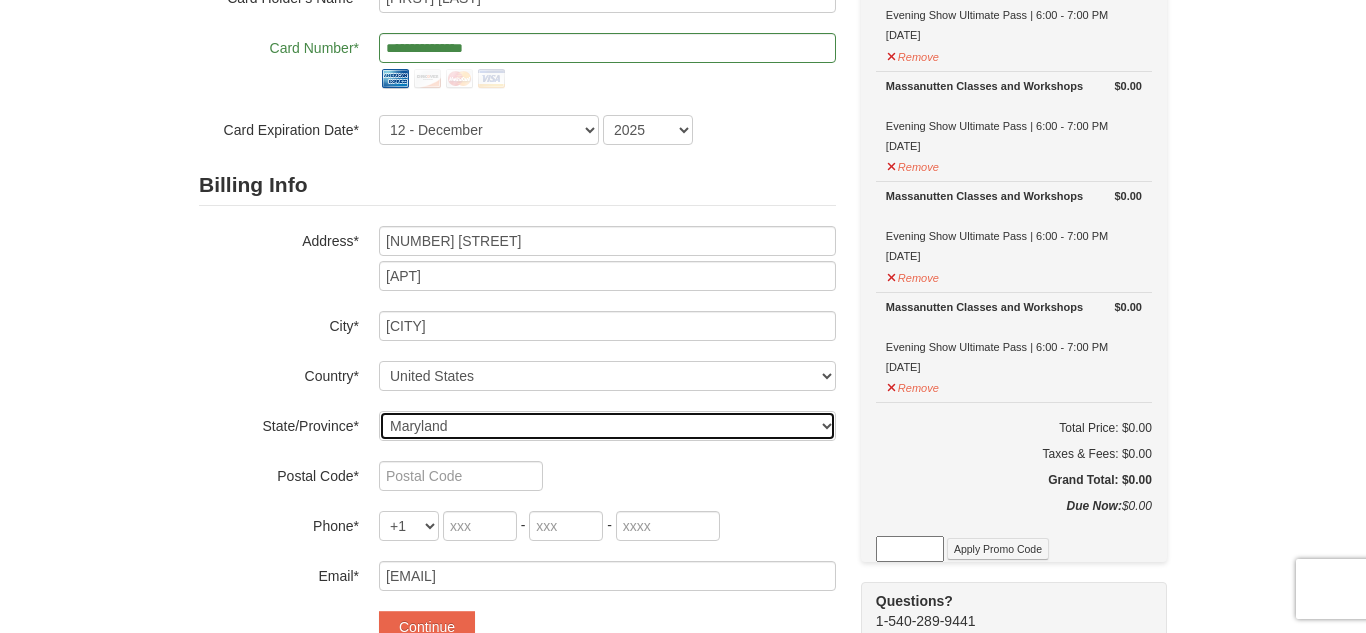 scroll, scrollTop: 248, scrollLeft: 0, axis: vertical 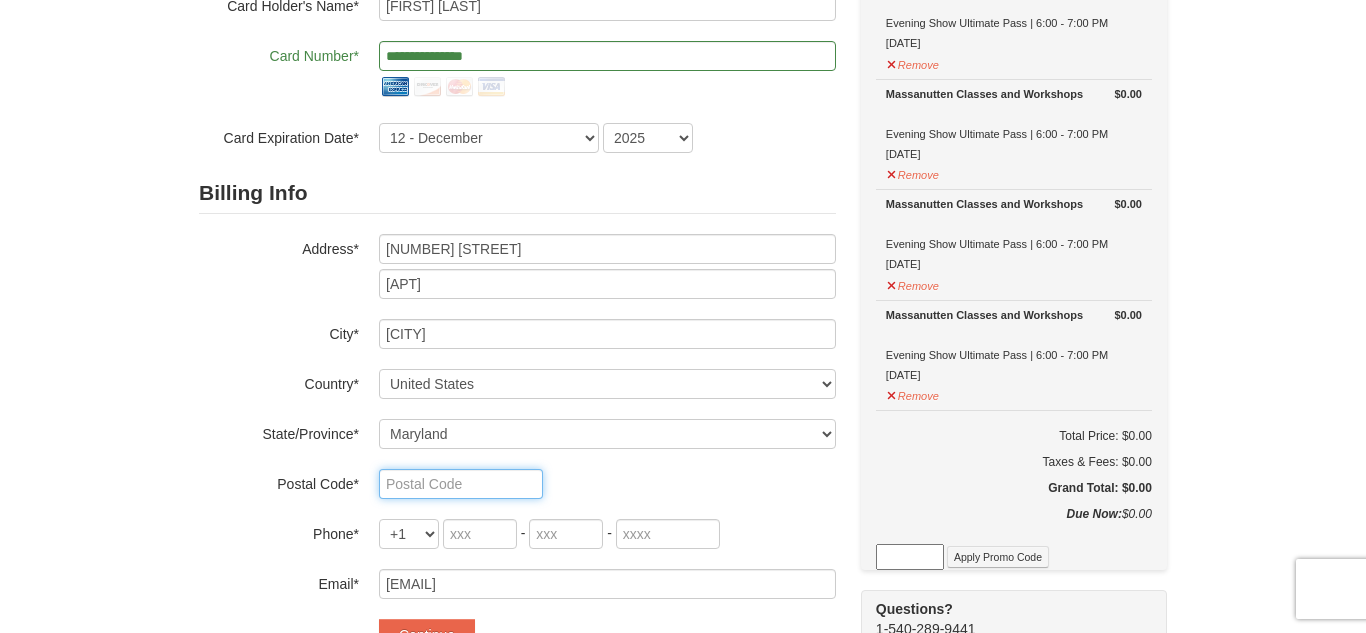 click at bounding box center [461, 484] 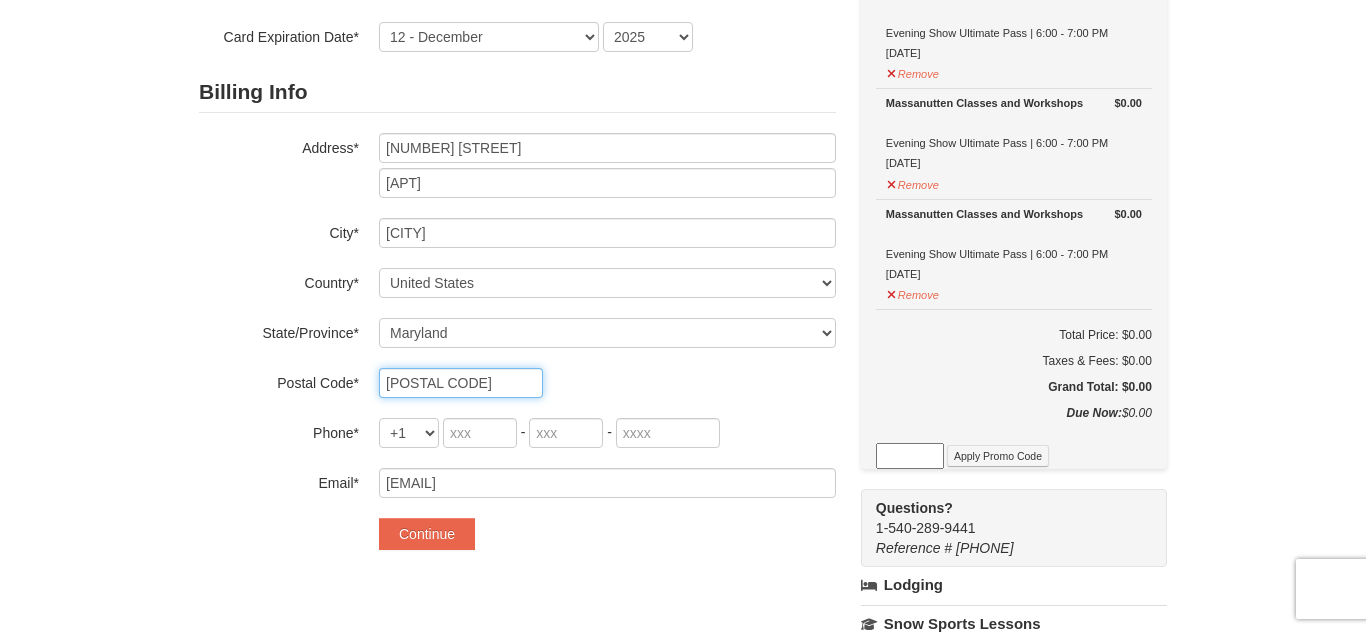 scroll, scrollTop: 350, scrollLeft: 0, axis: vertical 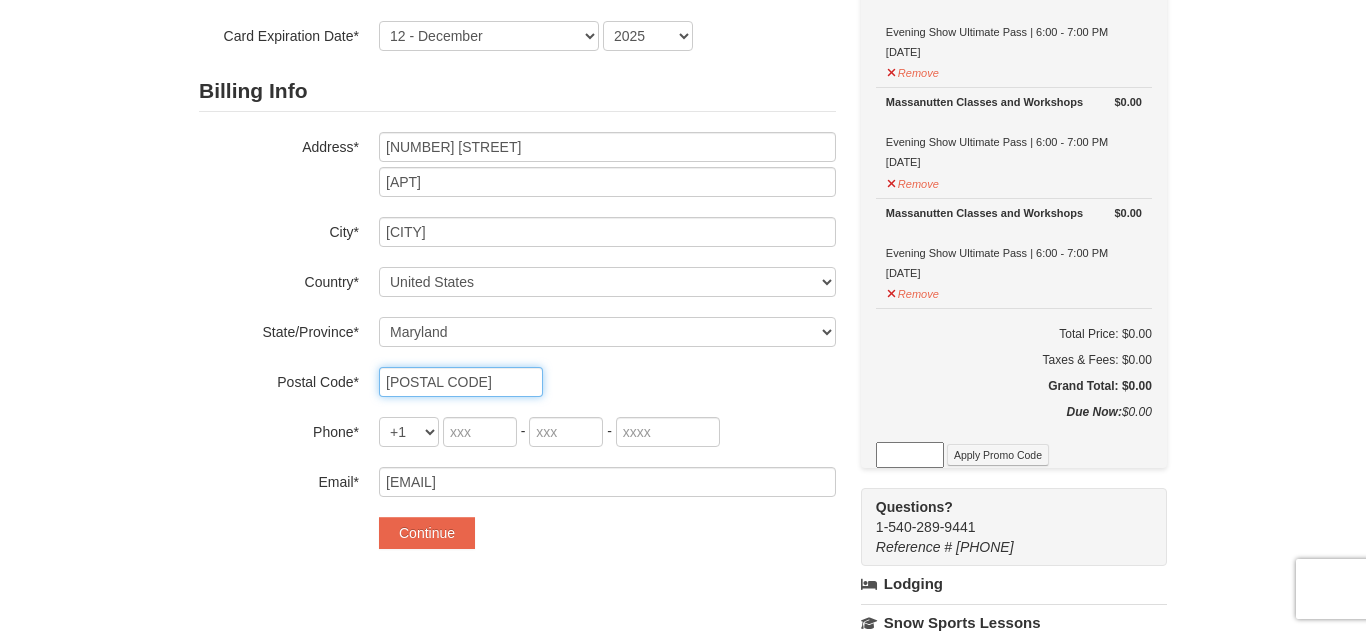 type on "20740" 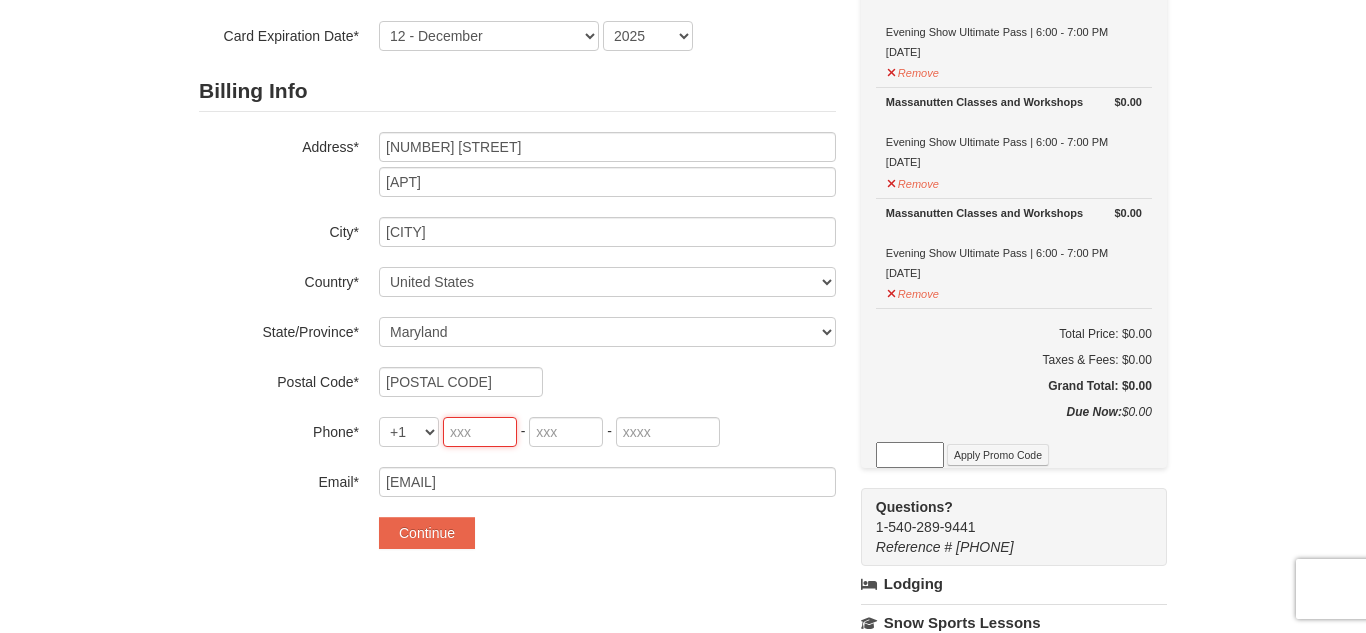 click at bounding box center (480, 432) 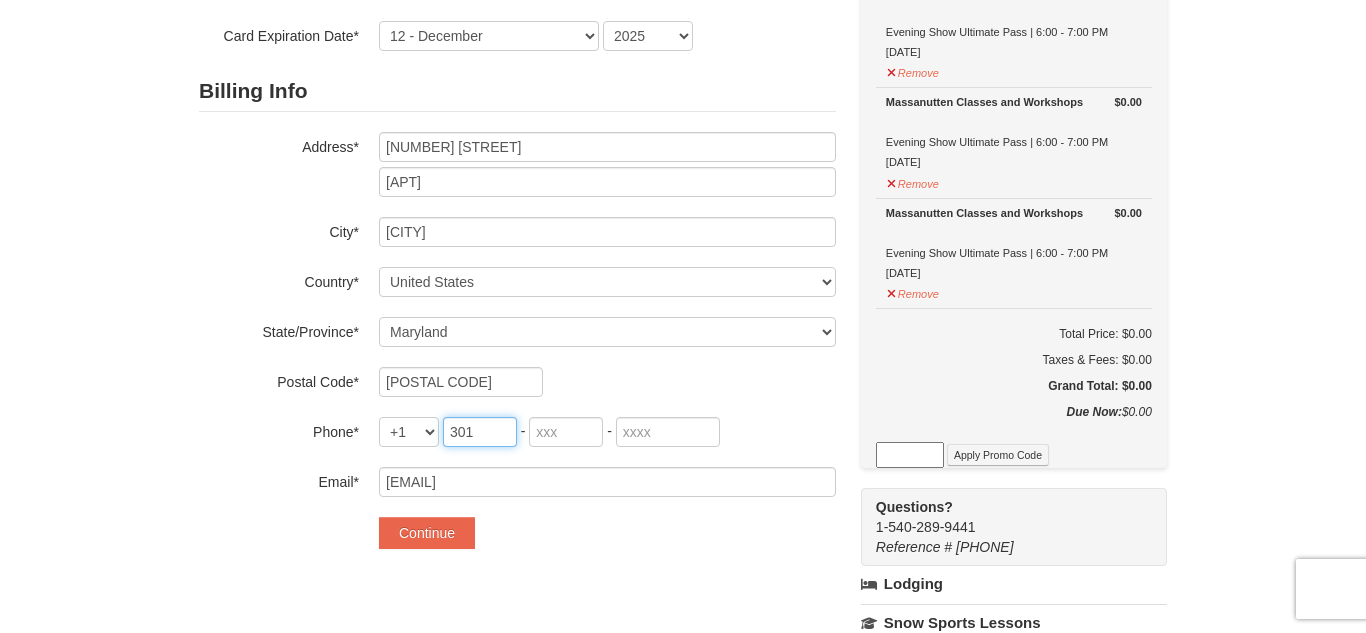 type on "301" 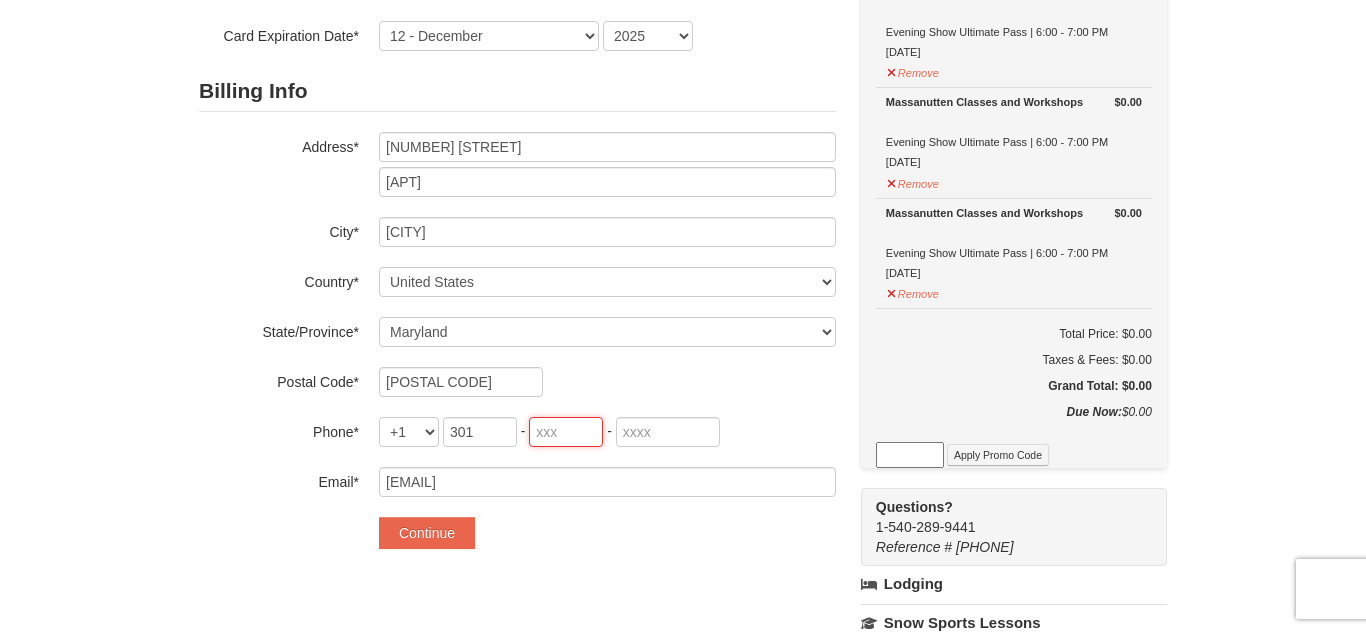 click at bounding box center [566, 432] 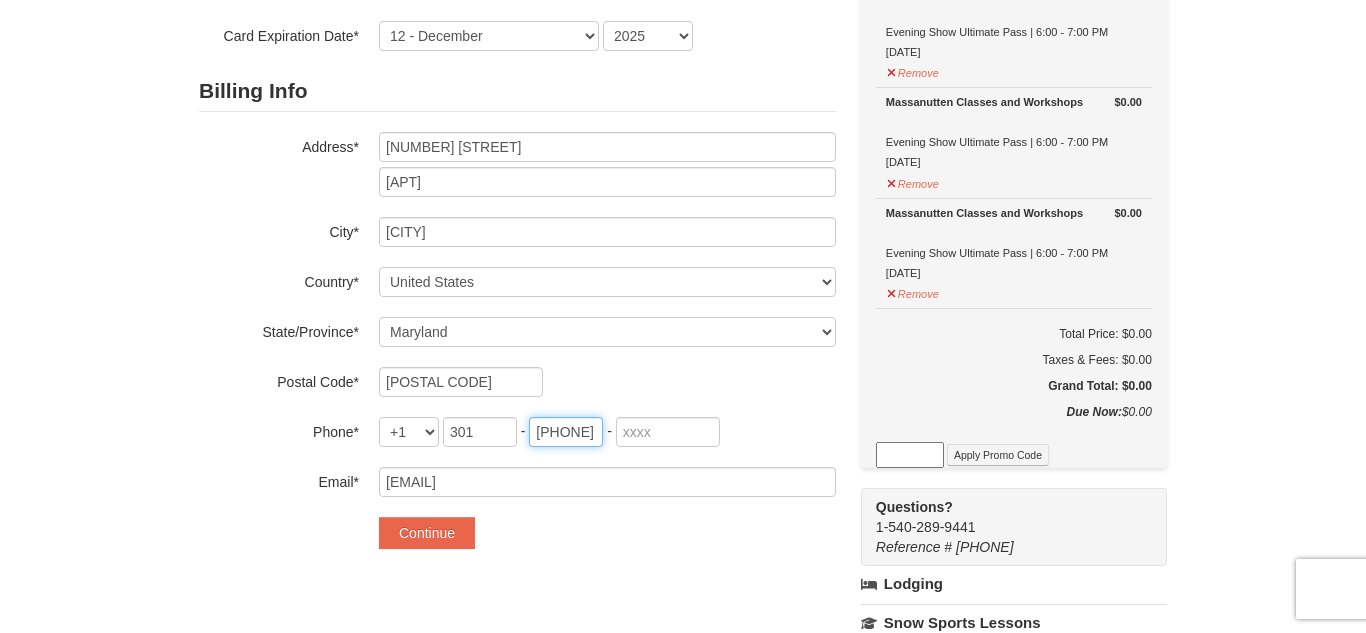 type on "486" 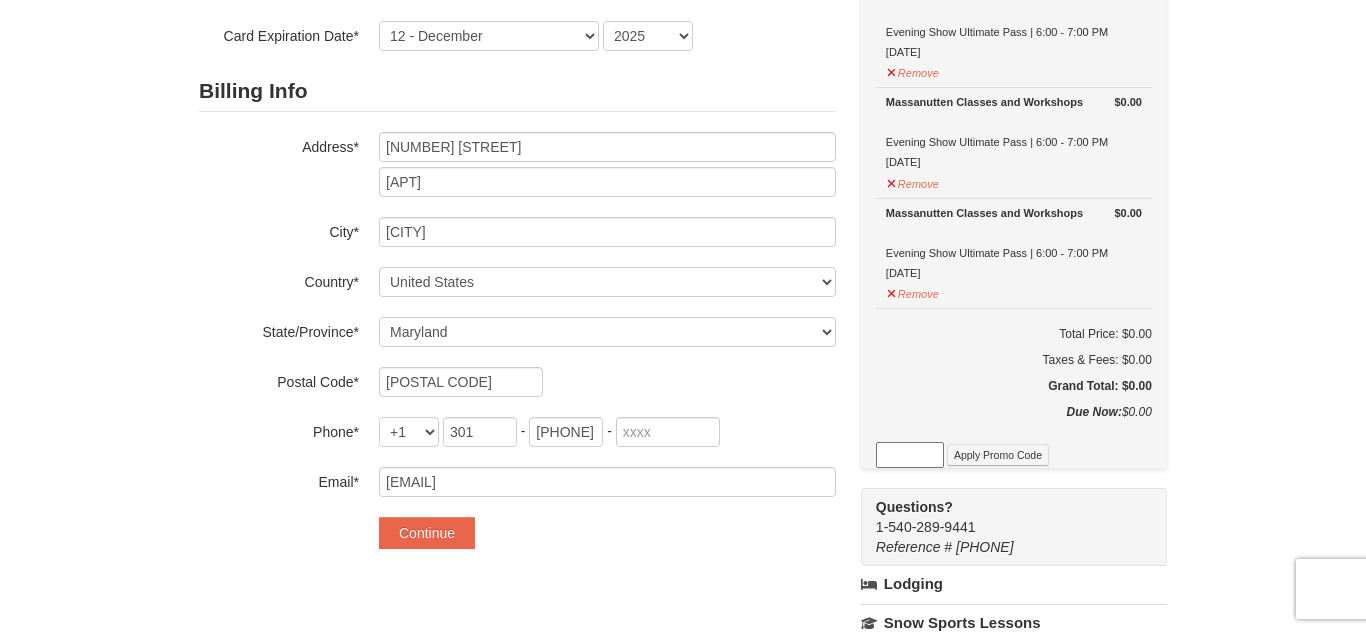 click on "Billing Info
Address*
6100 Westchester Park Drive
Apt 603
City*
College Park
Country*
----- Select ------ Afghanistan Åland Islands Albania Algeria American Samoa Andorra Angola Anguilla Antarctica Antigua and Barbuda Argentina Armenia Aruba Australia Austria Azerbaijan Bahamas Bahrain Bangladesh Barbados Belarus Belgium Belize Benin Bermuda Bhutan Bolivia Bosnia and Herzegovina Botswana Bouvet Island Brazil British Indian Ocean Territory Brunei Darussalam Bulgaria Burkina Faso Burundi Cambodia Cameroon Canada Cape Verde Cayman Islands Central African Republic Chad Chile China Christmas Island Cocos (Keeling) Islands Comoros" at bounding box center [517, 284] 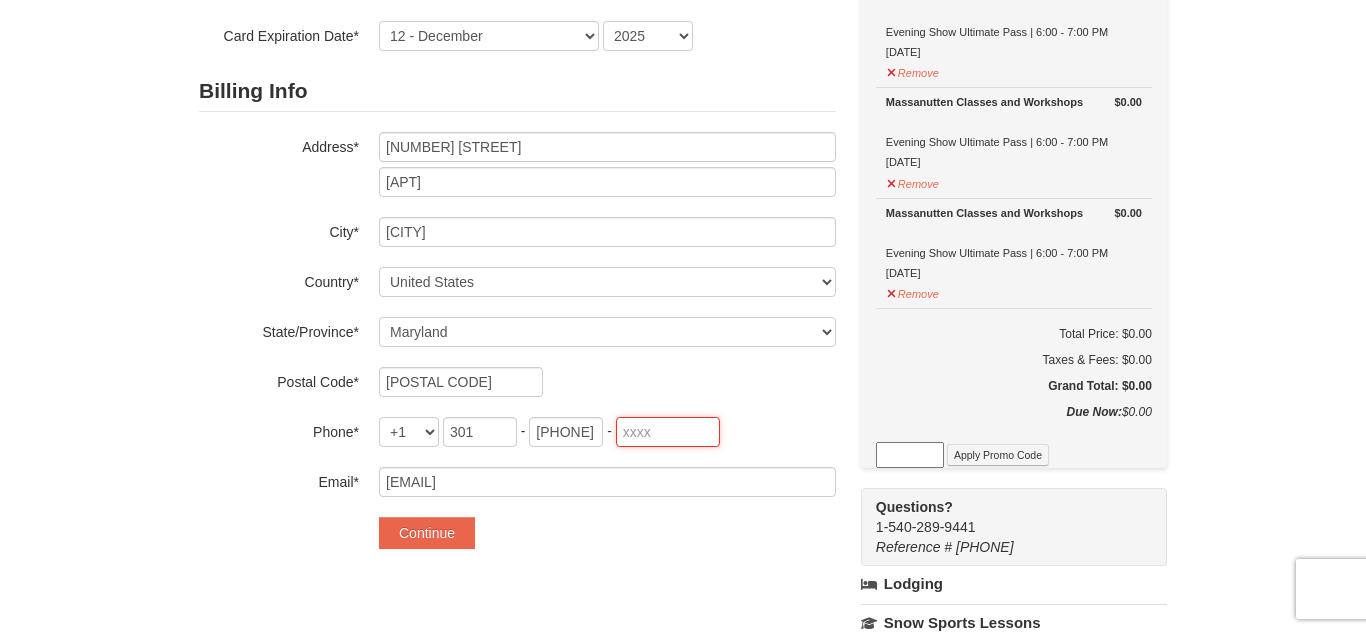 click at bounding box center (668, 432) 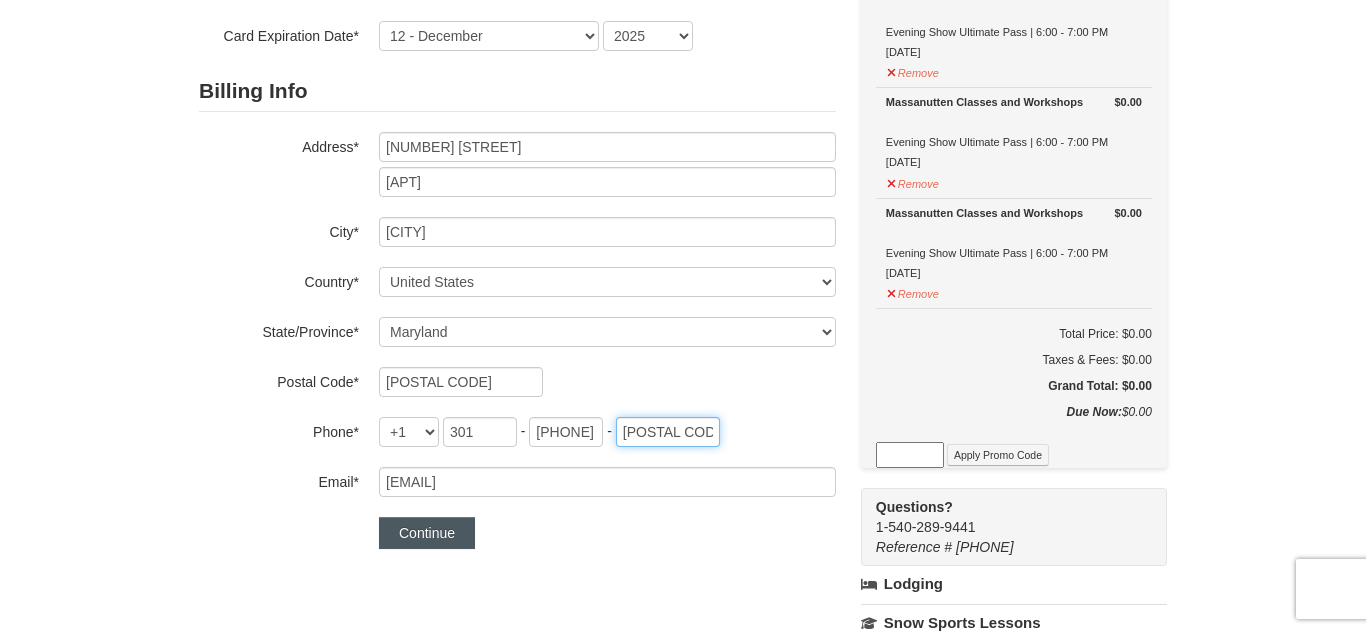 type on "0915" 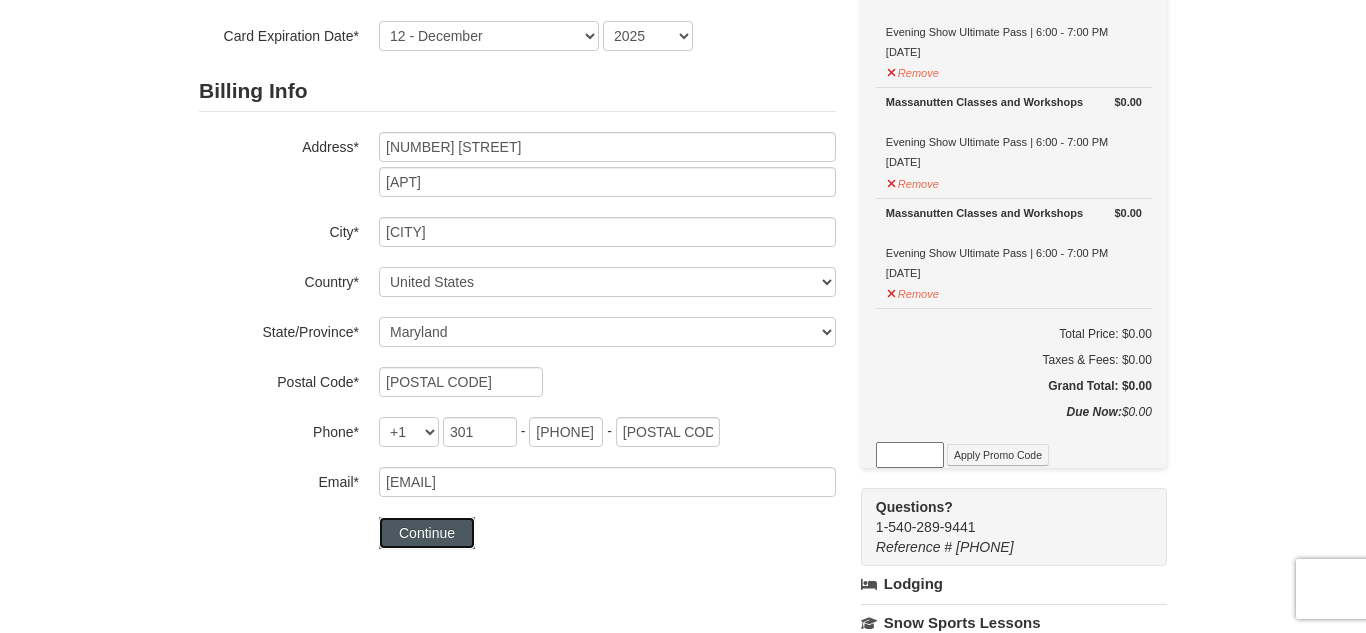 click on "Continue" at bounding box center [427, 533] 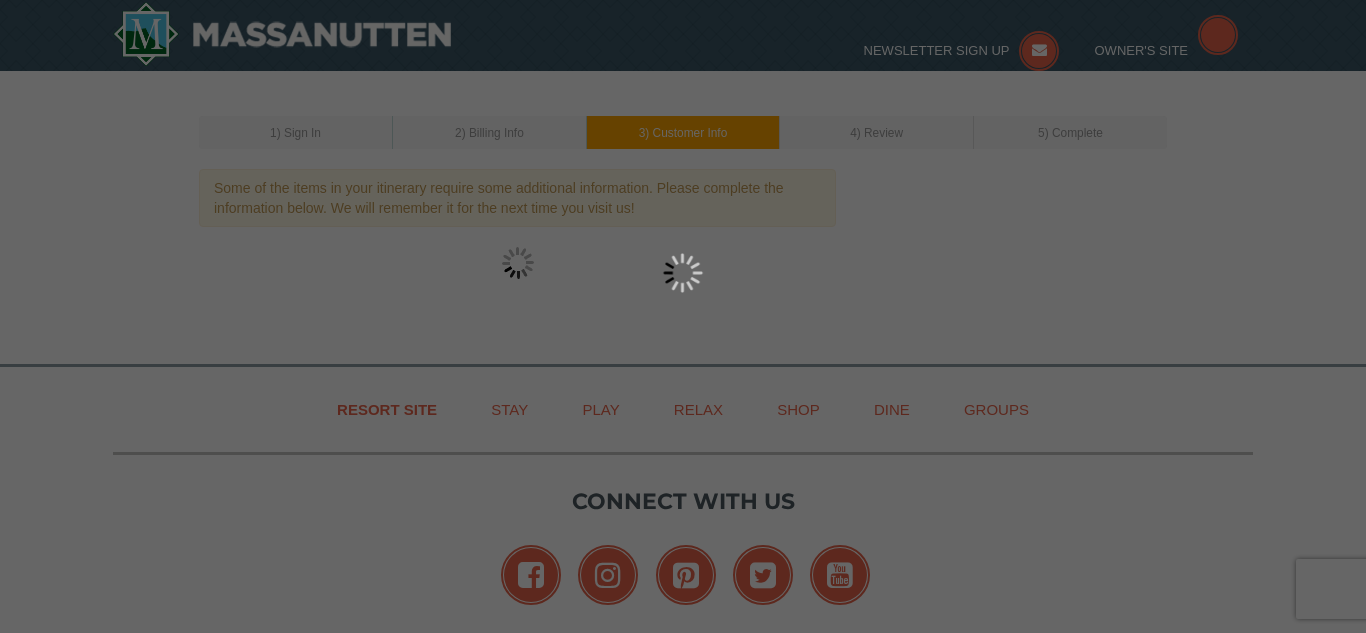 scroll, scrollTop: 0, scrollLeft: 0, axis: both 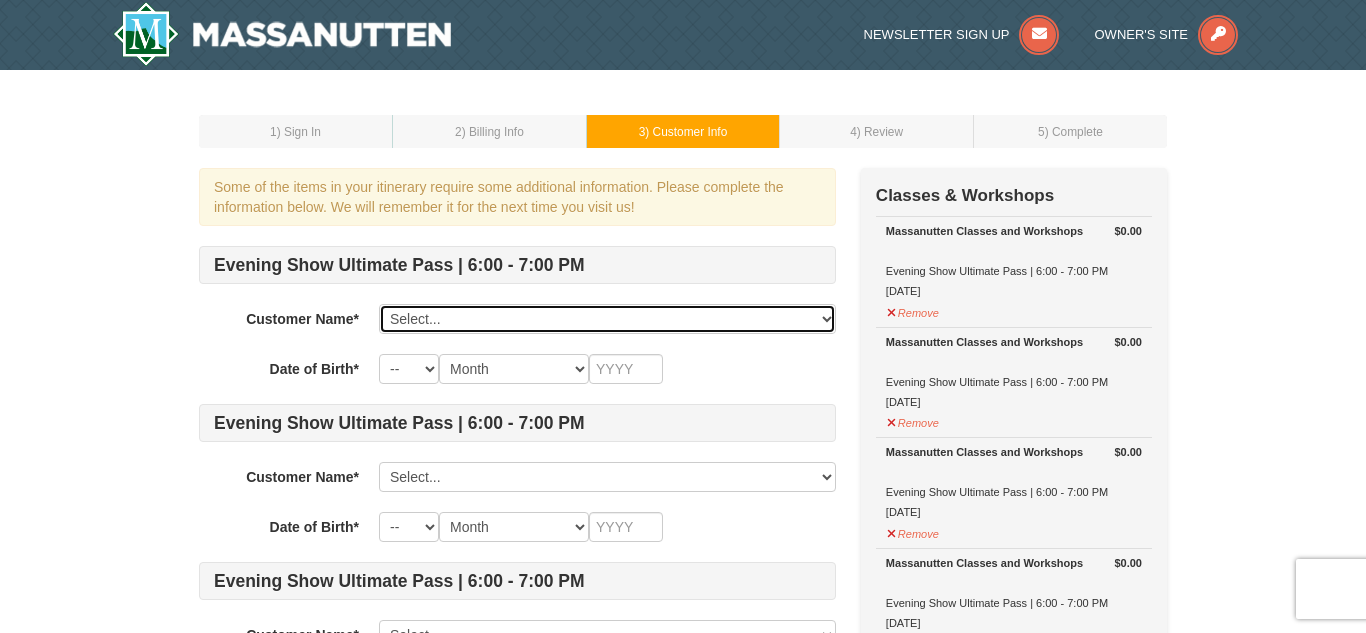 click on "Select... [FIRST] [LAST] Add New..." at bounding box center [607, 319] 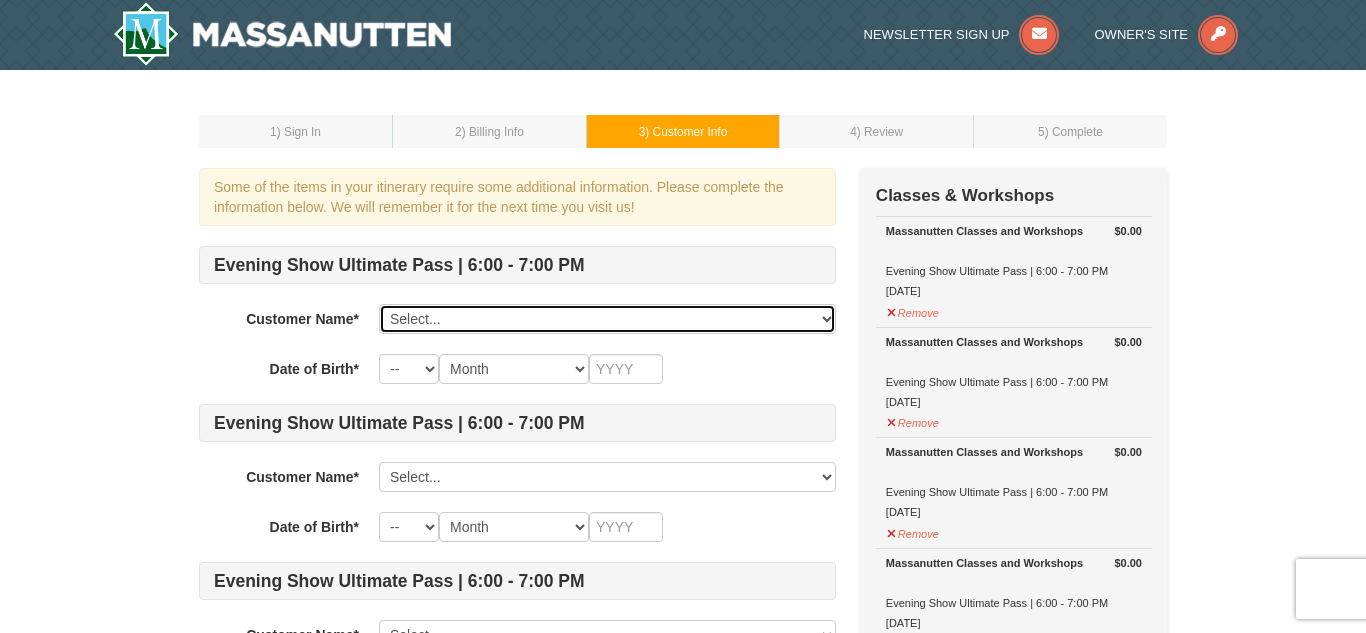 select on "[NUMBER]" 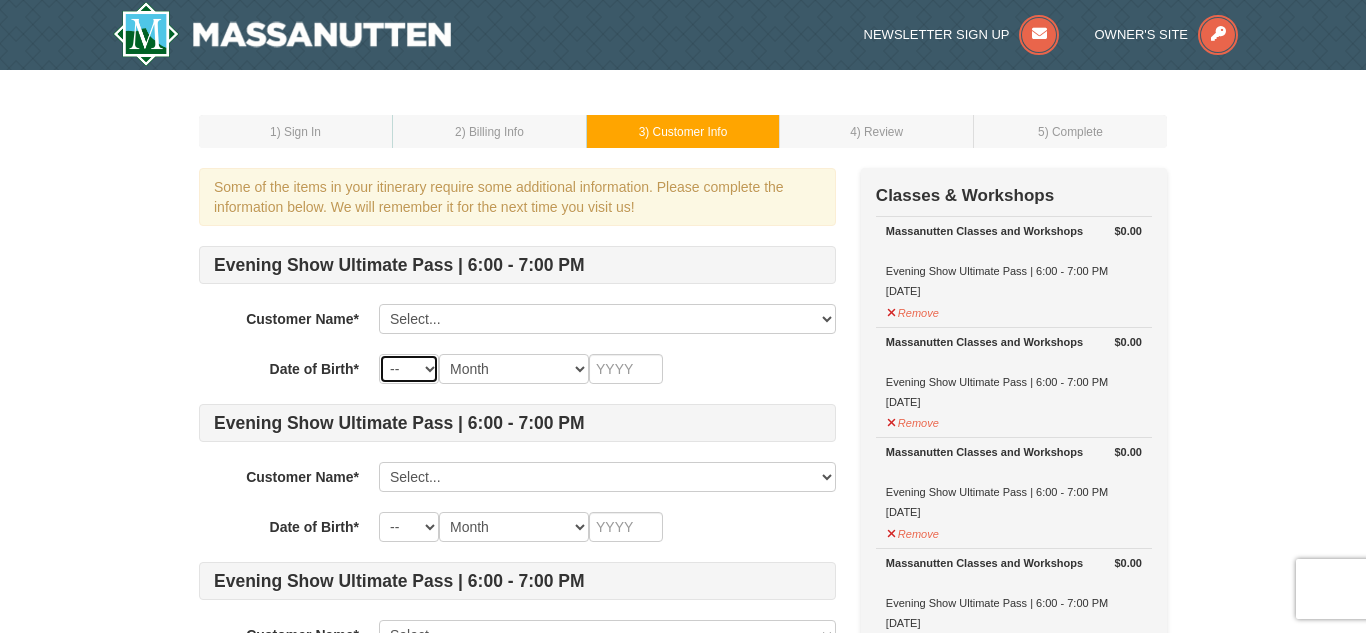 click on "-- 01 02 03 04 05 06 07 08 09 10 11 12 13 14 15 16 17 18 19 20 21 22 23 24 25 26 27 28 29 30 31" at bounding box center [409, 369] 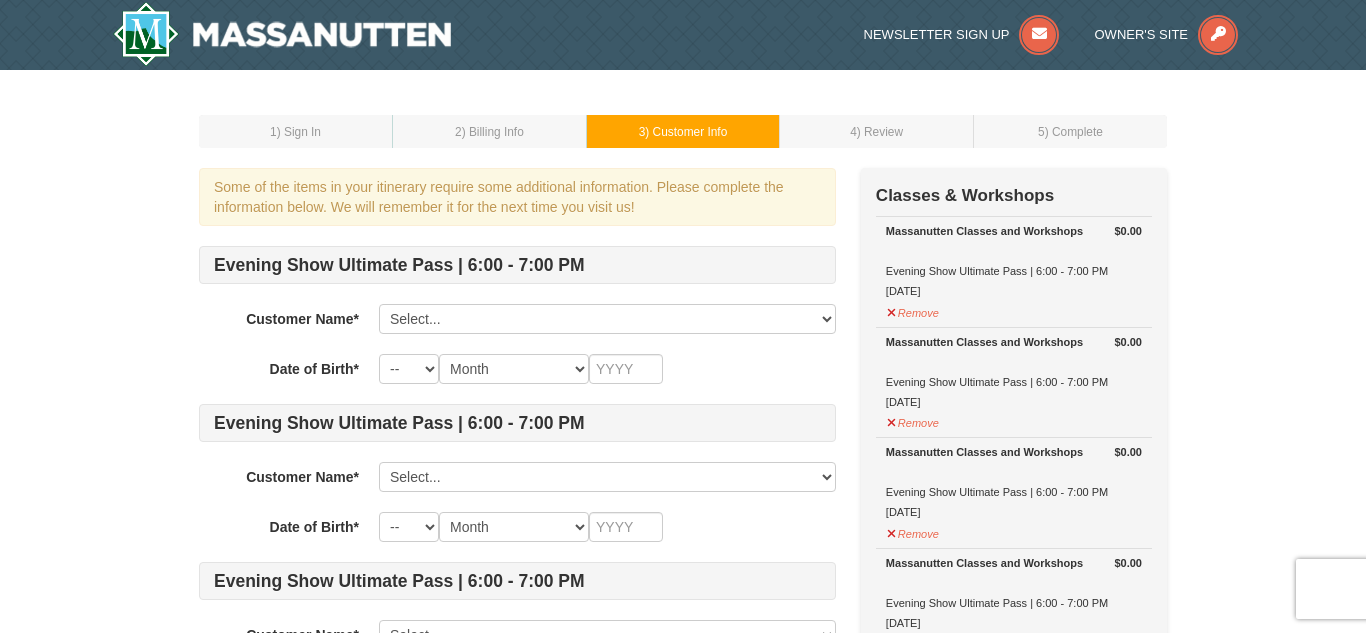 click on "Some of the items in your itinerary require some additional information. Please complete the information below. We will remember it for the next time you visit us!
Evening Show Ultimate Pass | 6:00 - 7:00 PM Customer Name* Select... [FIRST] [LAST] Add New... Save Cancel Date of Birth* -- 01 02 03 04 05 06 07 08 09 10 11 12 13 14 15 16 17 18 19 20 21 22 23 24 25 26 27 28 29 30 31 Month January February March April May June July August September October November December Evening Show Ultimate Pass | 6:00 - 7:00 PM Customer Name* Select... [FIRST] [LAST] Add New... Save Cancel Date of Birth* -- 01 02 03 04 05 06 07 08 09 10 11 12 13 14 15 16 17 18 19 20 21 22 23 24 25 26 27 28 29 30 31 Month January February March April May June July August September October November December Evening Show Ultimate Pass | 6:00 - 7:00 PM Customer Name* Select... [FIRST] [LAST] Add New... Save Cancel Date of Birth* -- 01 02 03 04 05 06 07 08 09 10 11 12 13 14 15 16 17 18 19 20" at bounding box center [517, 549] 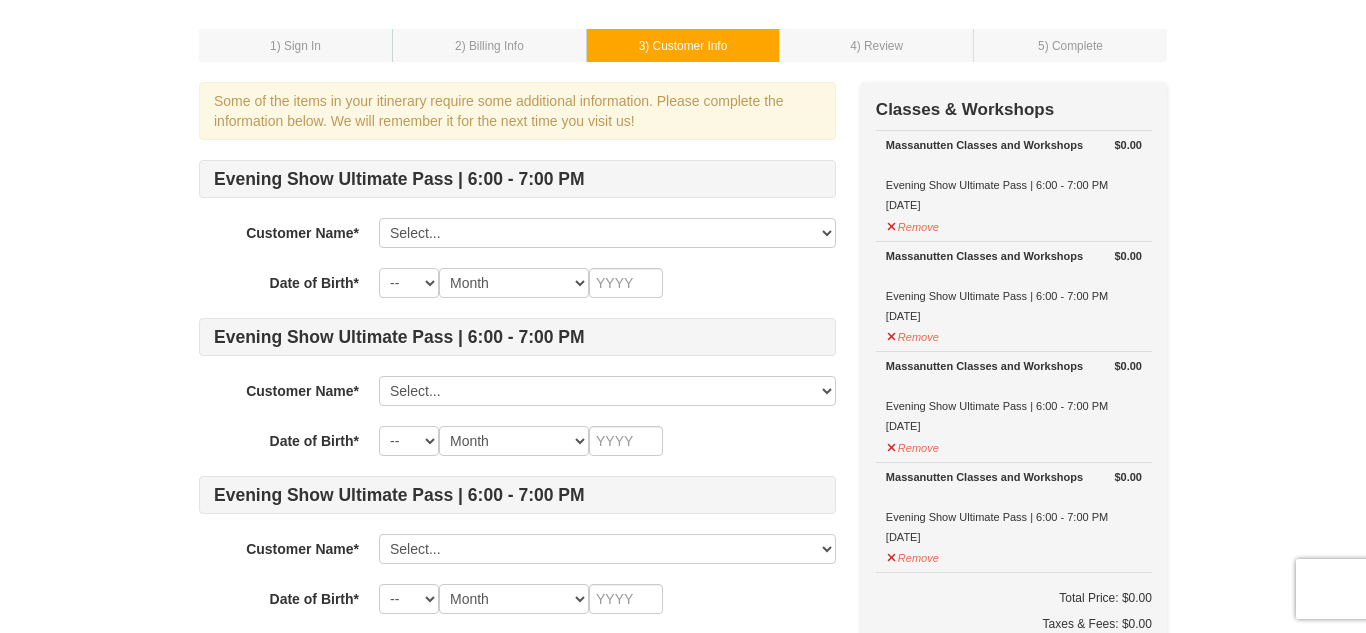 scroll, scrollTop: 87, scrollLeft: 0, axis: vertical 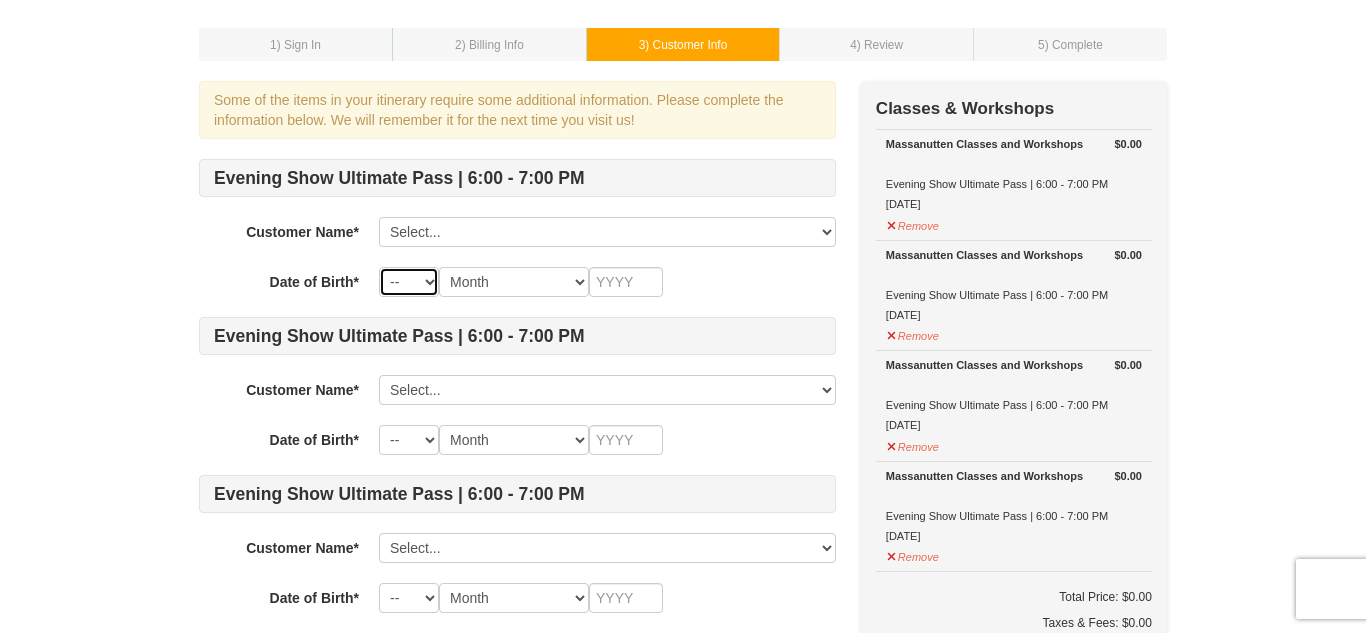 click on "-- 01 02 03 04 05 06 07 08 09 10 11 12 13 14 15 16 17 18 19 20 21 22 23 24 25 26 27 28 29 30 31" at bounding box center (409, 282) 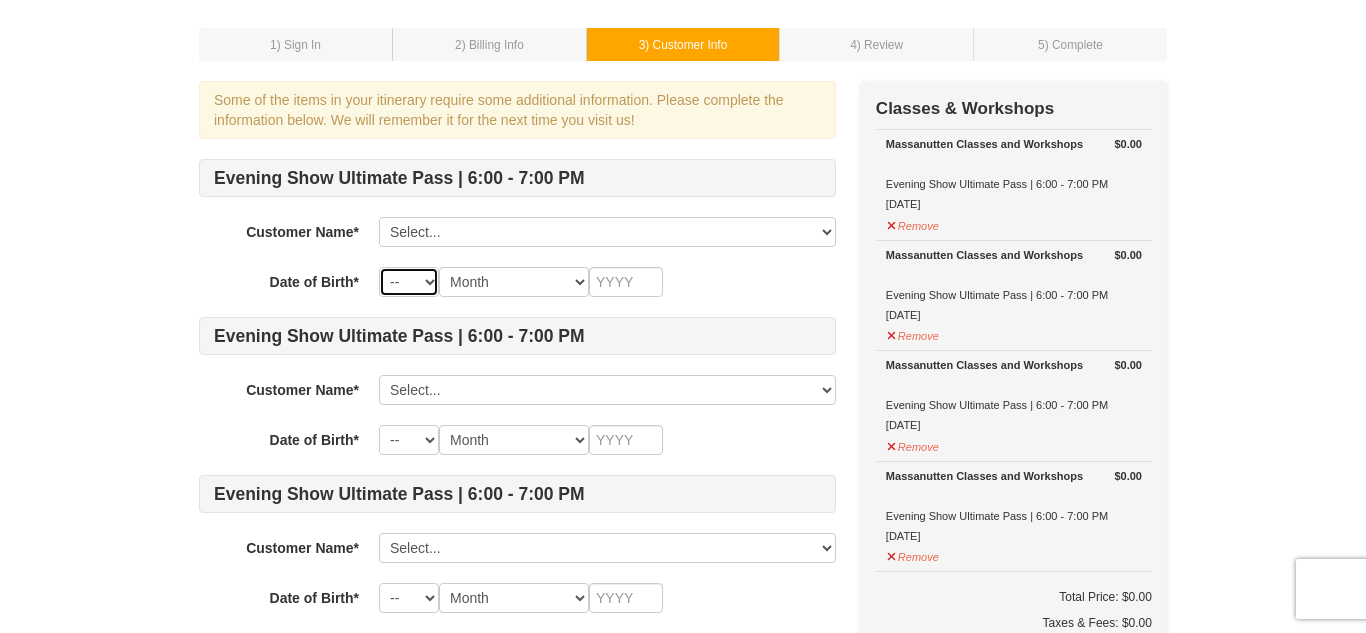 select on "10" 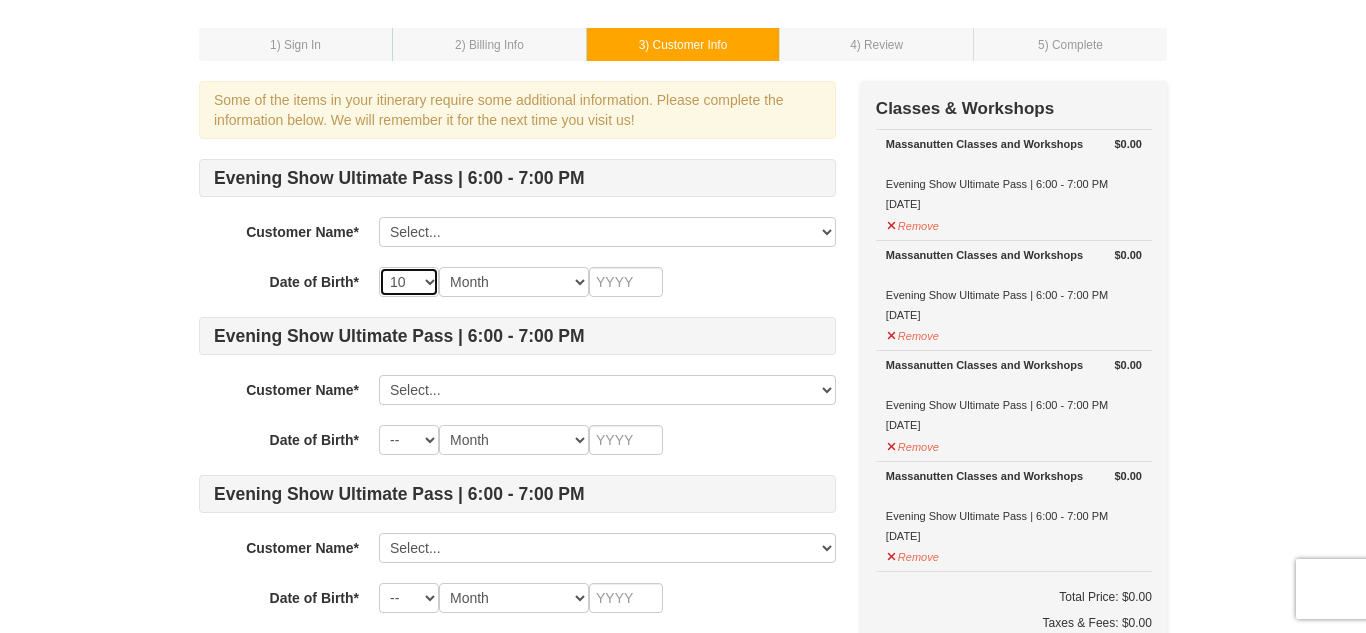 click on "-- 01 02 03 04 05 06 07 08 09 10 11 12 13 14 15 16 17 18 19 20 21 22 23 24 25 26 27 28 29 30 31" at bounding box center [409, 282] 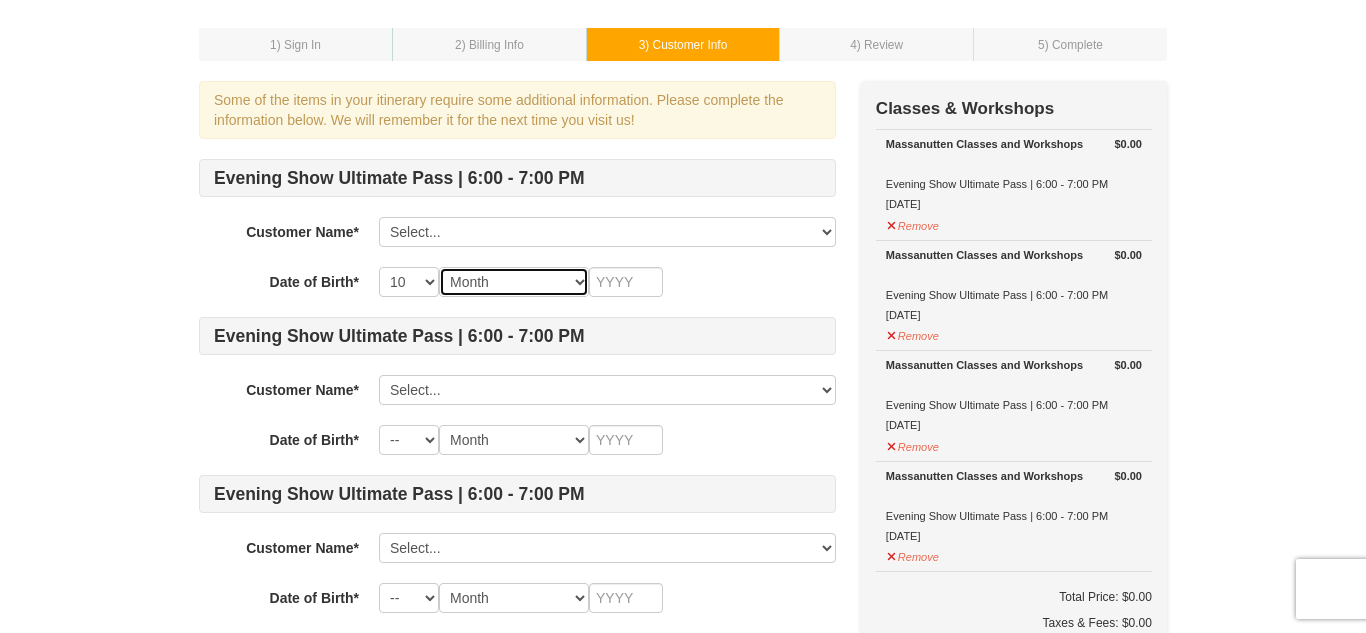 click on "Month January February March April May June July August September October November December" at bounding box center [514, 282] 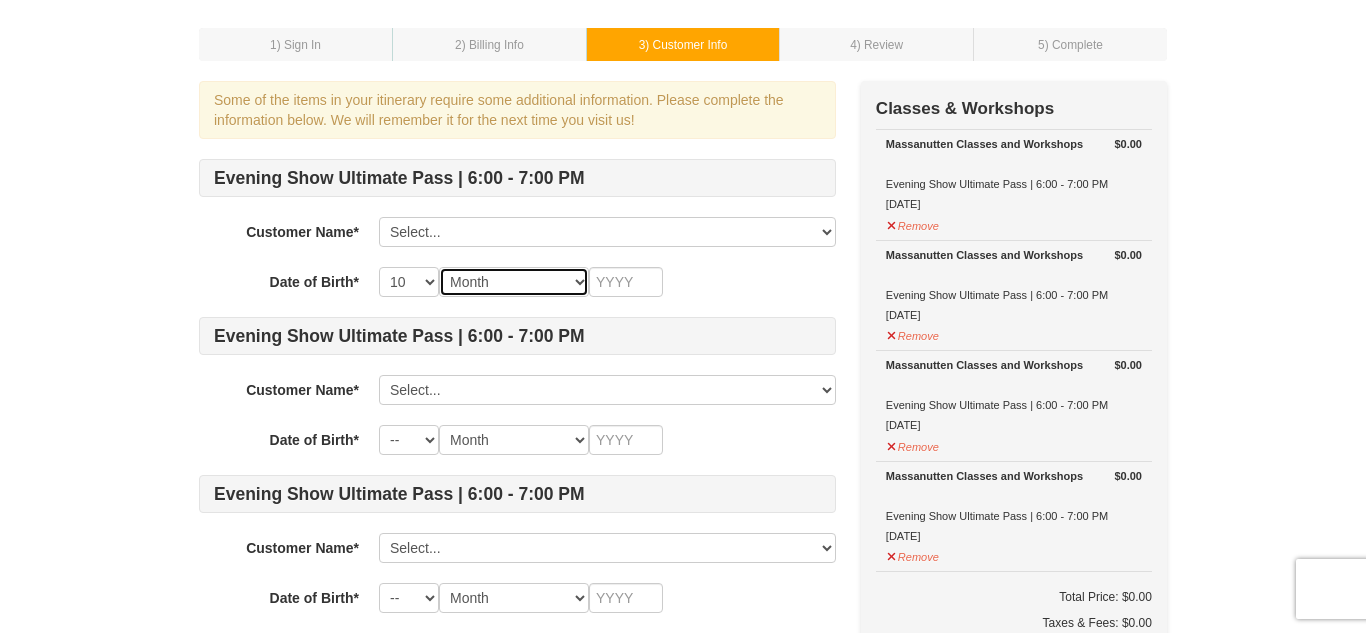 select on "10" 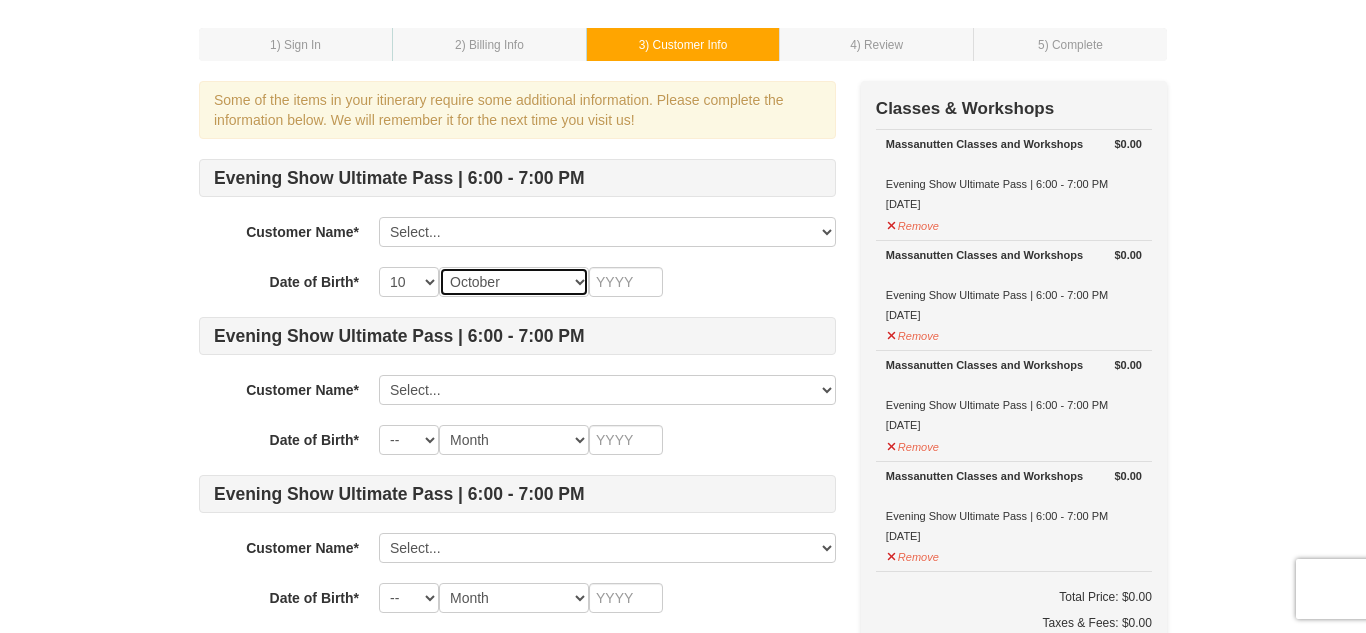 click on "Month January February March April May June July August September October November December" at bounding box center [514, 282] 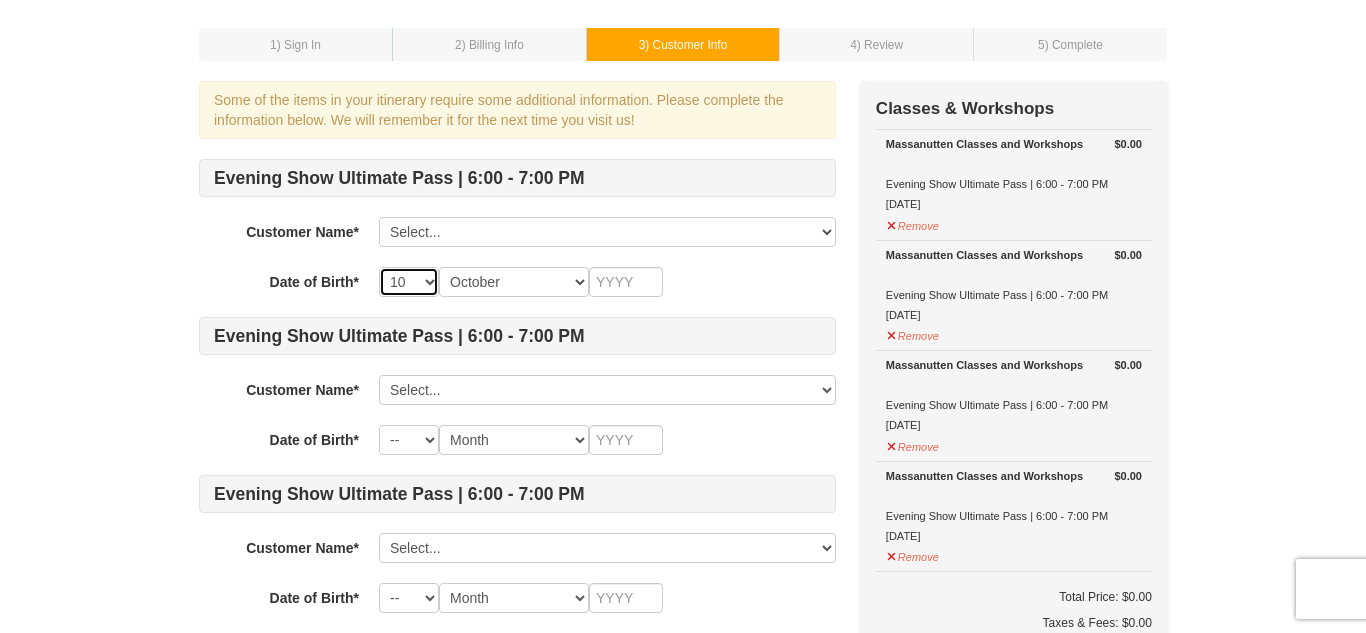 click on "-- 01 02 03 04 05 06 07 08 09 10 11 12 13 14 15 16 17 18 19 20 21 22 23 24 25 26 27 28 29 30 31" at bounding box center [409, 282] 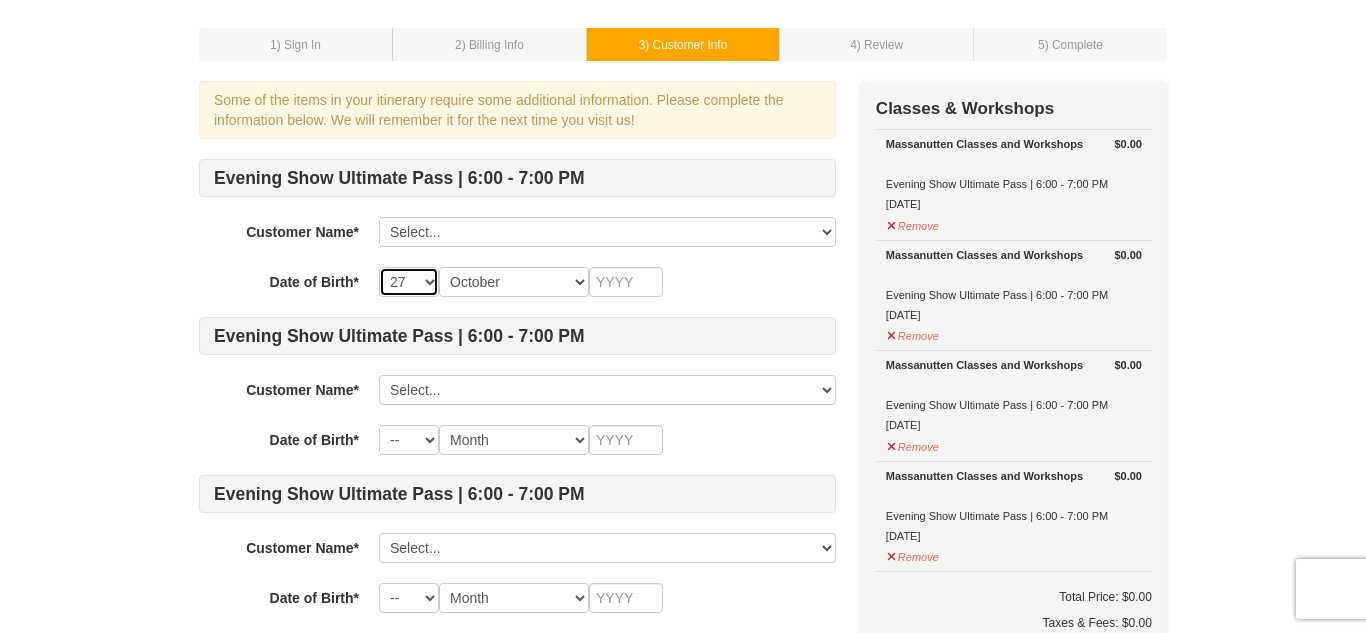 click on "-- 01 02 03 04 05 06 07 08 09 10 11 12 13 14 15 16 17 18 19 20 21 22 23 24 25 26 27 28 29 30 31" at bounding box center [409, 282] 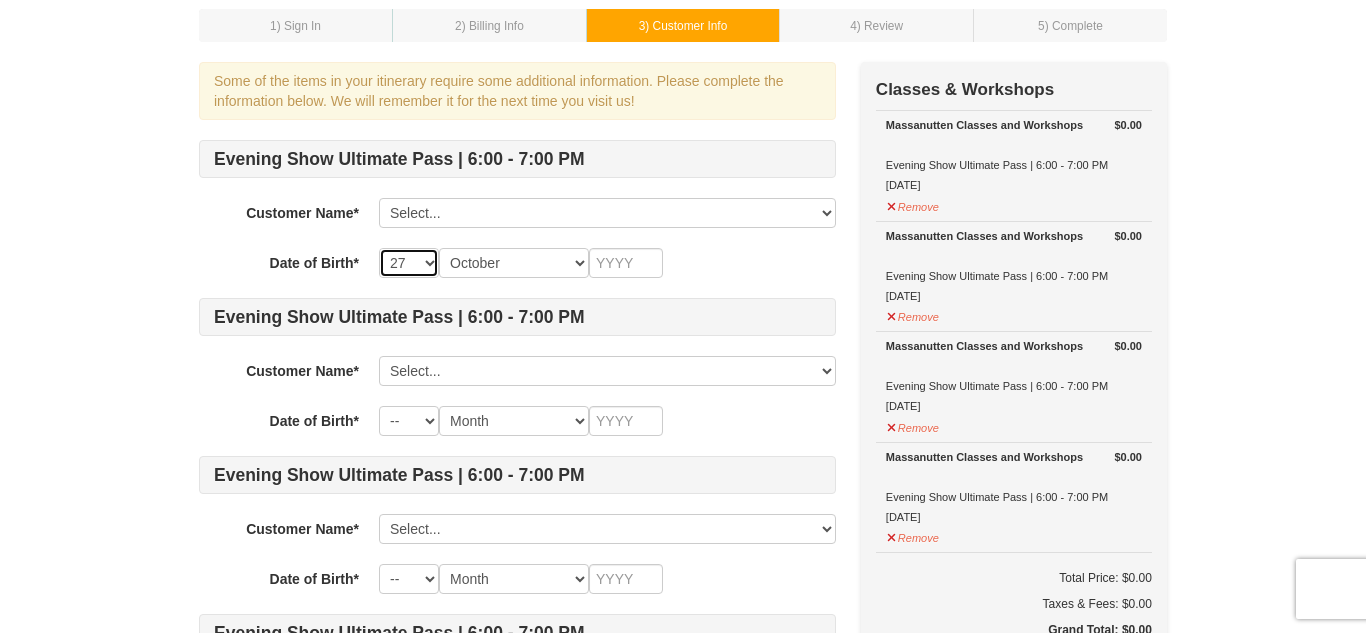 scroll, scrollTop: 111, scrollLeft: 0, axis: vertical 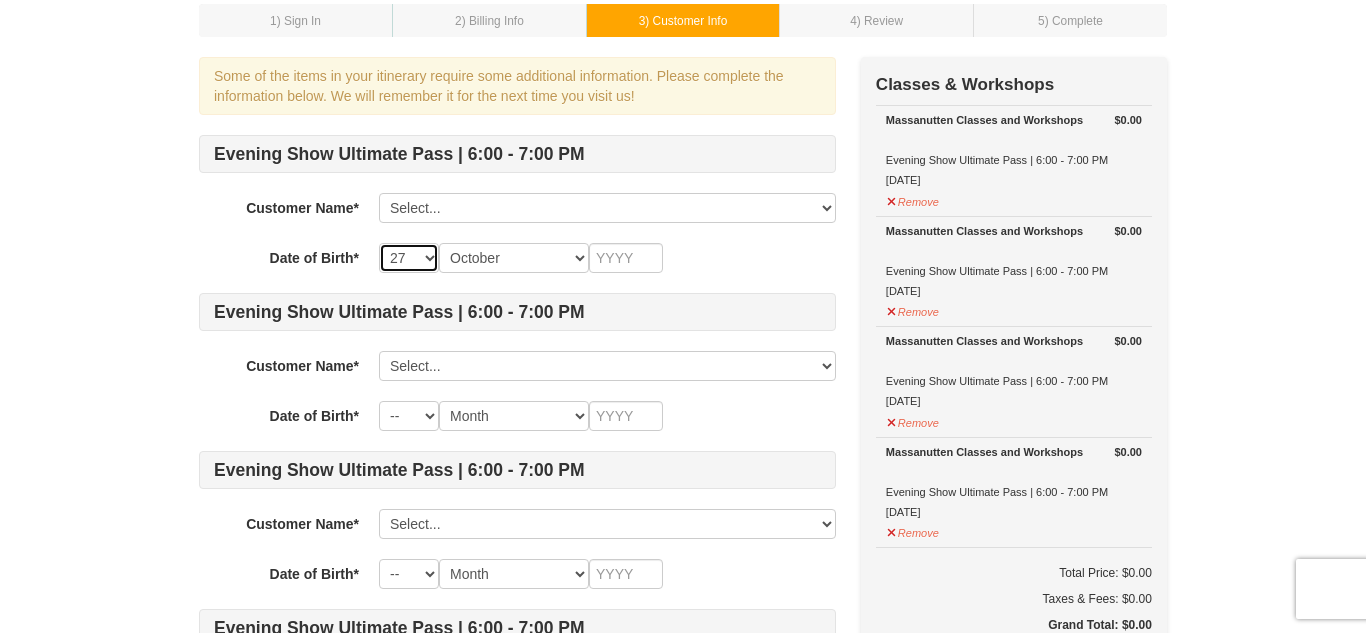 click on "-- 01 02 03 04 05 06 07 08 09 10 11 12 13 14 15 16 17 18 19 20 21 22 23 24 25 26 27 28 29 30 31" at bounding box center [409, 258] 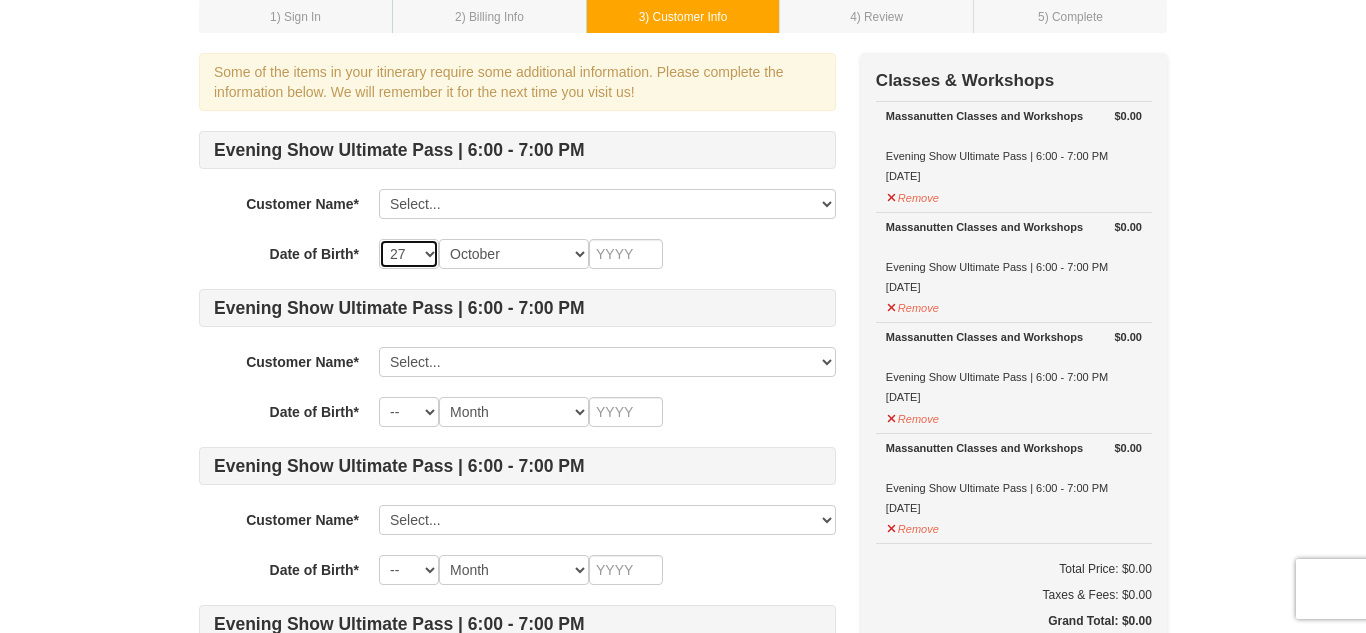 scroll, scrollTop: 114, scrollLeft: 0, axis: vertical 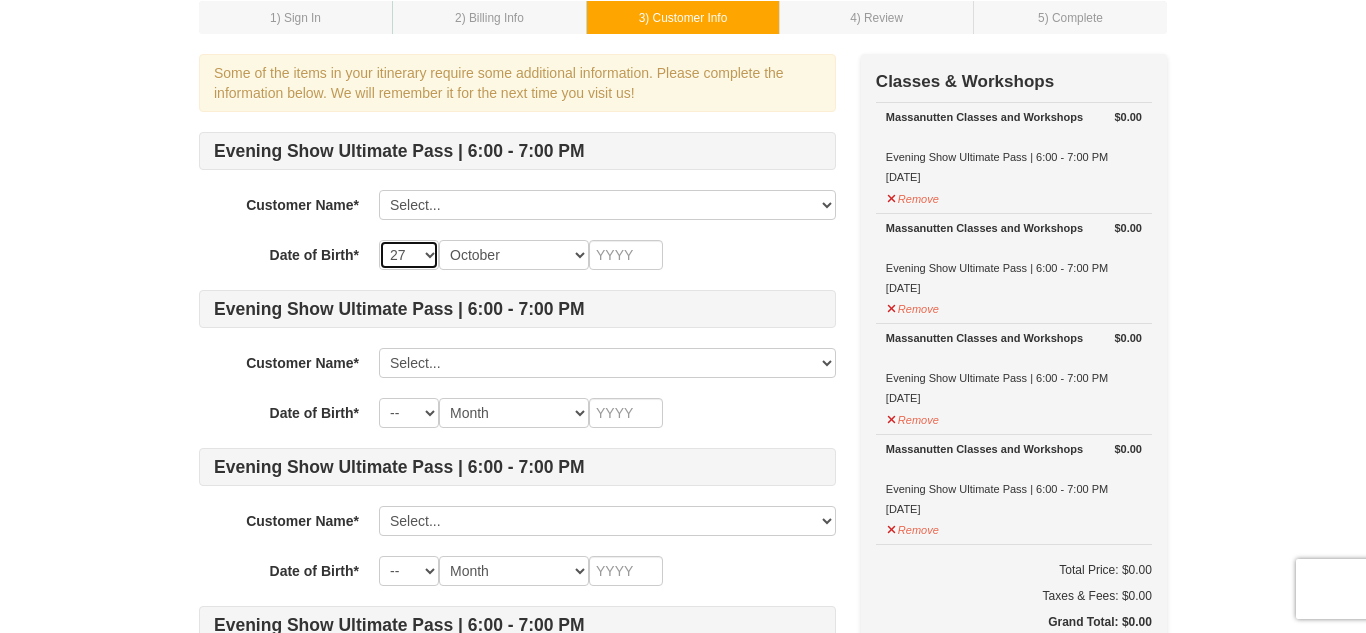 click on "-- 01 02 03 04 05 06 07 08 09 10 11 12 13 14 15 16 17 18 19 20 21 22 23 24 25 26 27 28 29 30 31" at bounding box center (409, 255) 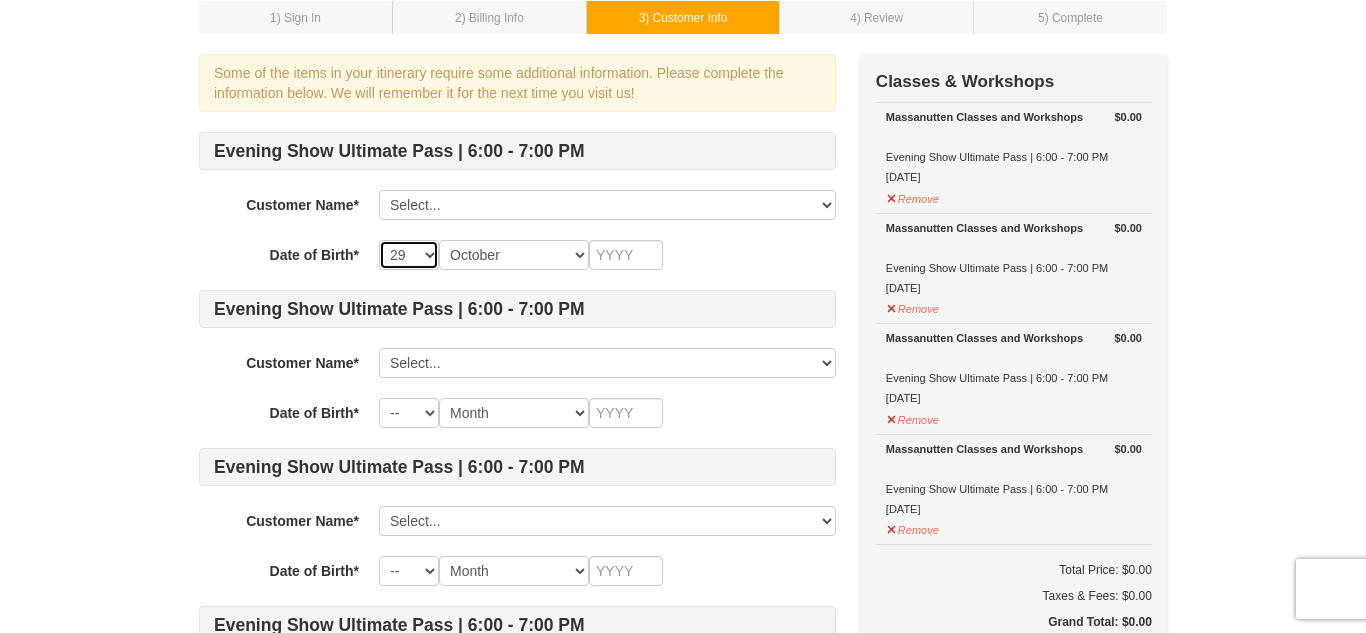click on "-- 01 02 03 04 05 06 07 08 09 10 11 12 13 14 15 16 17 18 19 20 21 22 23 24 25 26 27 28 29 30 31" at bounding box center (409, 255) 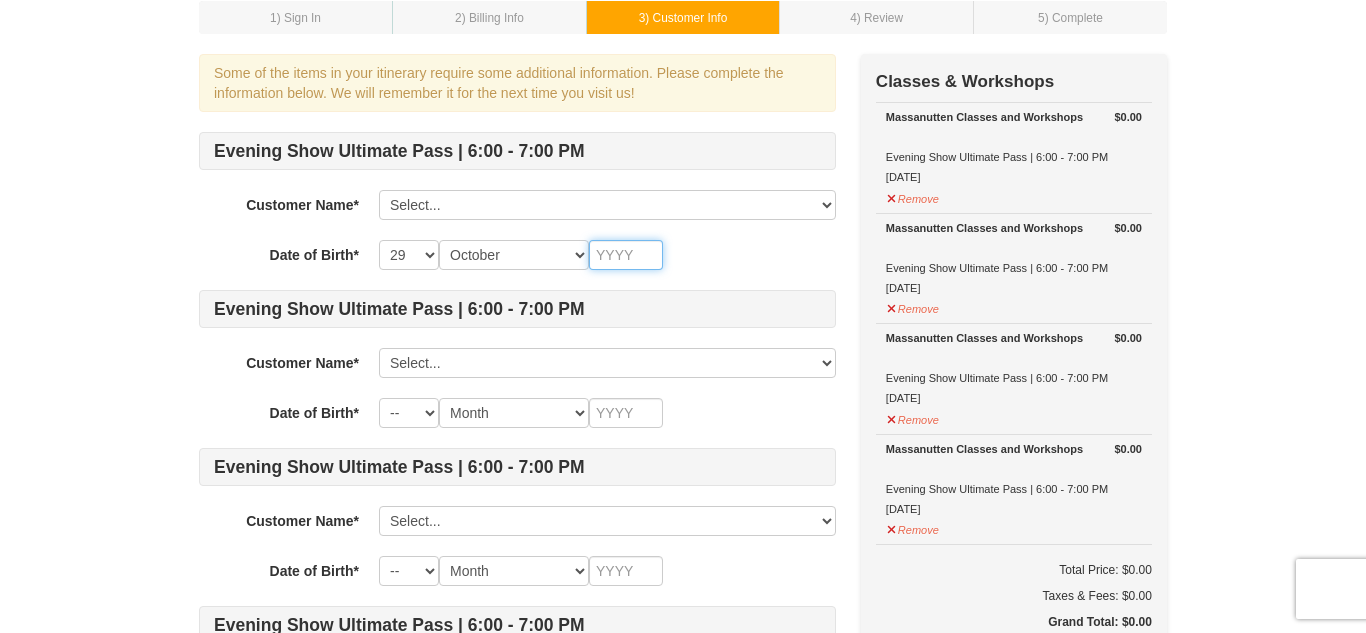 click at bounding box center (626, 255) 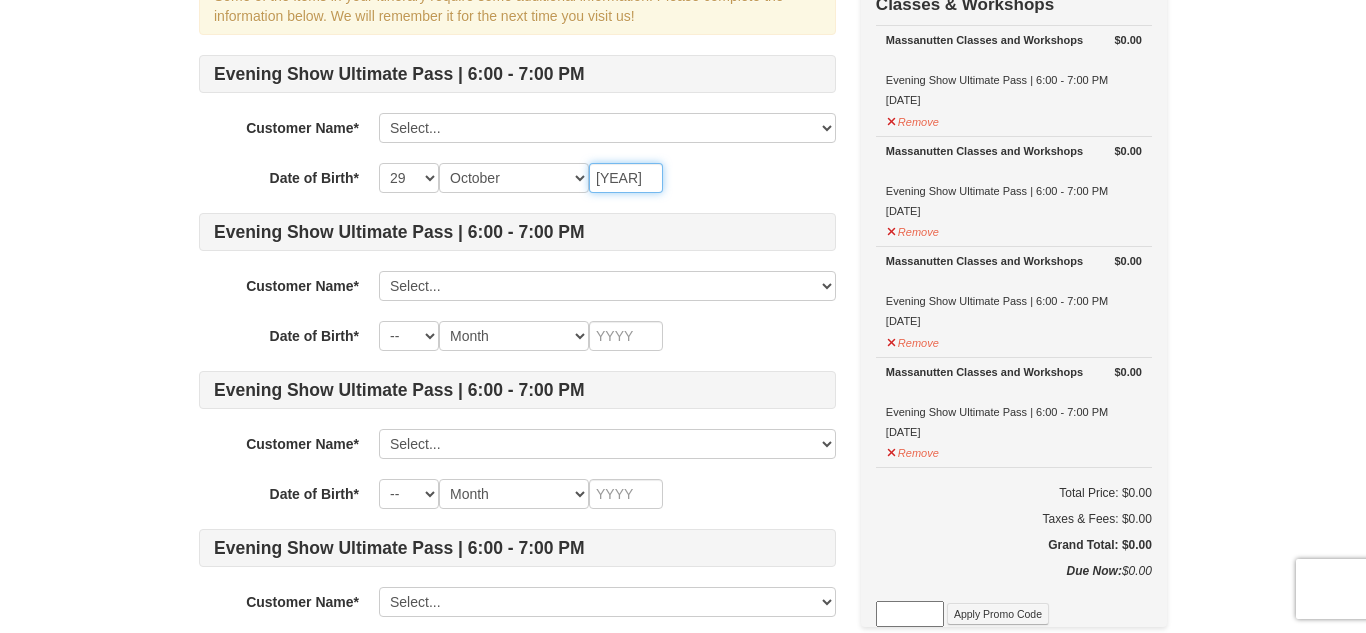 scroll, scrollTop: 219, scrollLeft: 0, axis: vertical 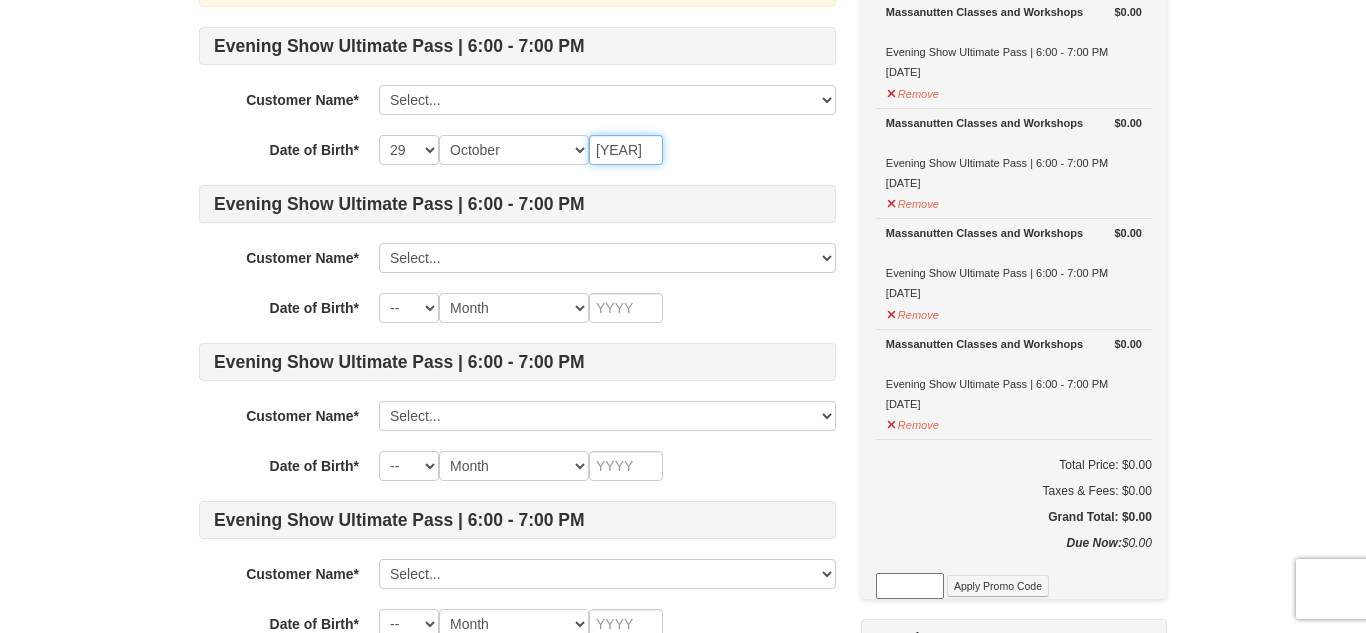 type on "1949" 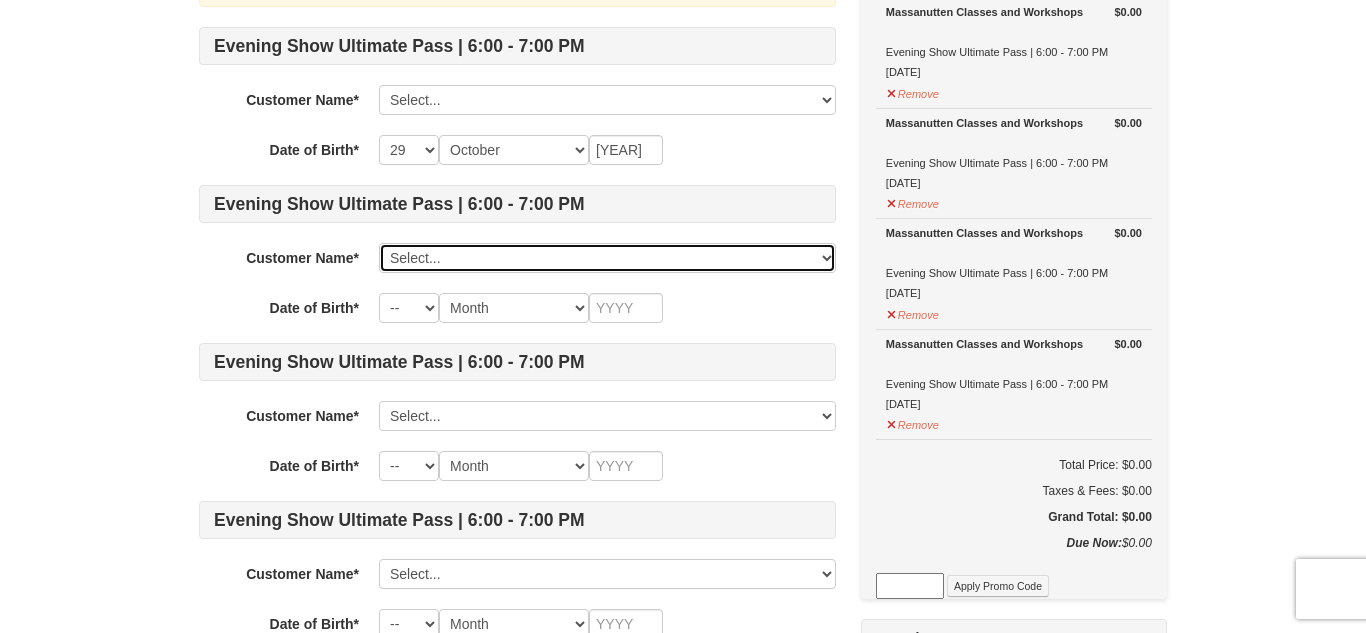 click on "Select... Shands Dillard Add New..." at bounding box center (607, 258) 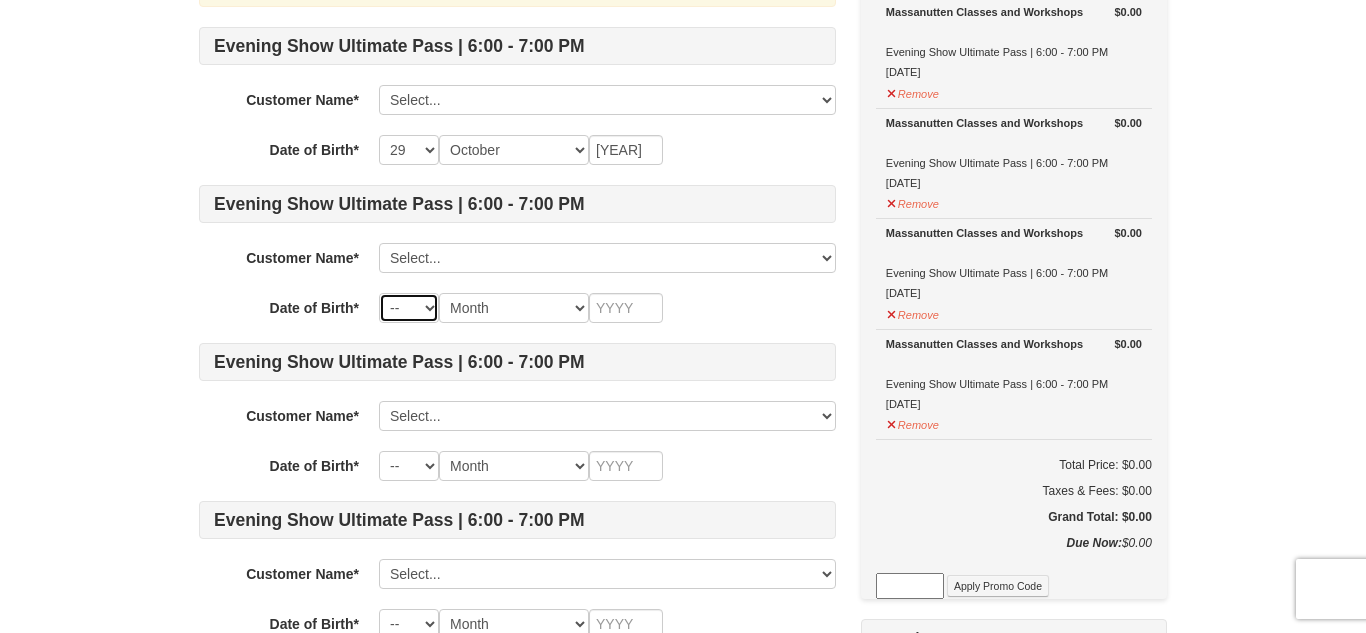 click on "-- 01 02 03 04 05 06 07 08 09 10 11 12 13 14 15 16 17 18 19 20 21 22 23 24 25 26 27 28 29 30 31" at bounding box center (409, 308) 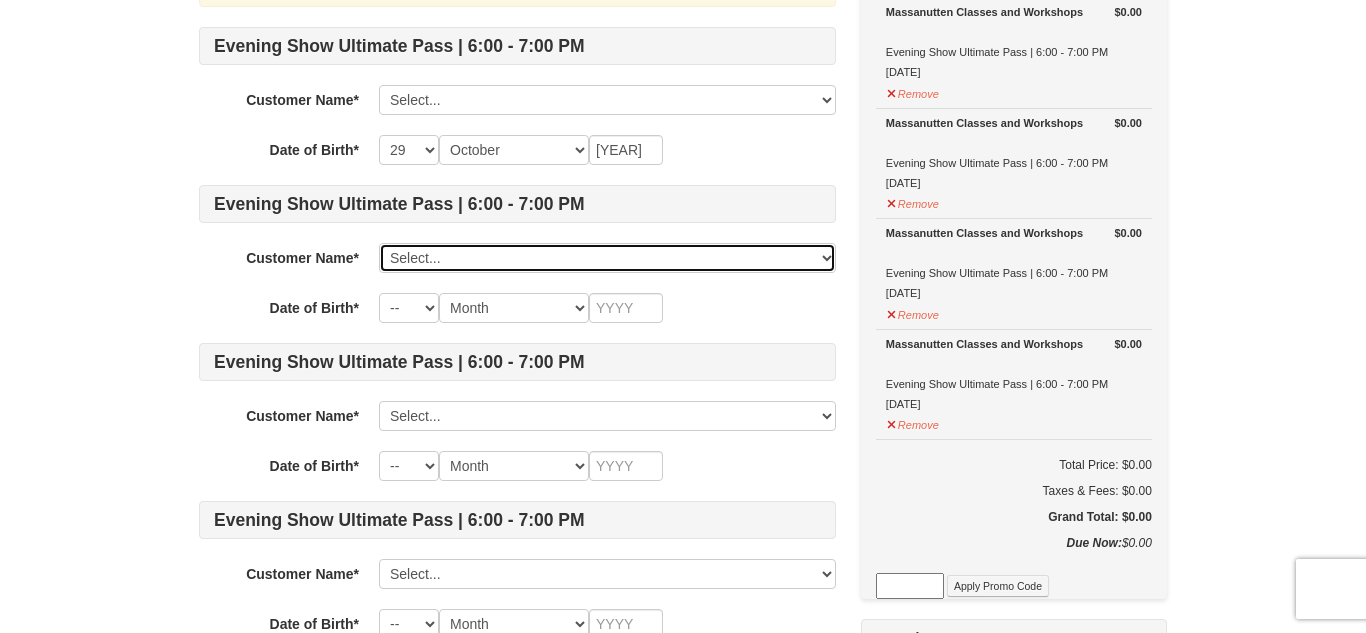 click on "Select... Shands Dillard Add New..." at bounding box center [607, 258] 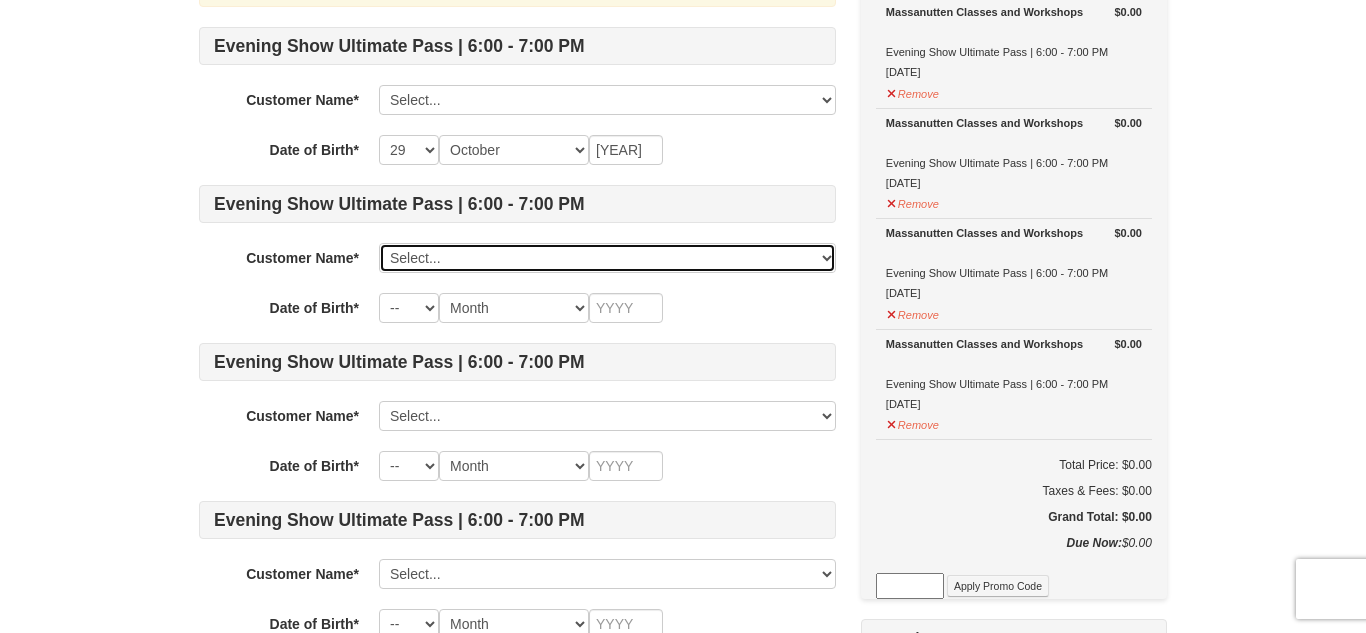 click on "Select... Shands Dillard Add New..." at bounding box center (607, 258) 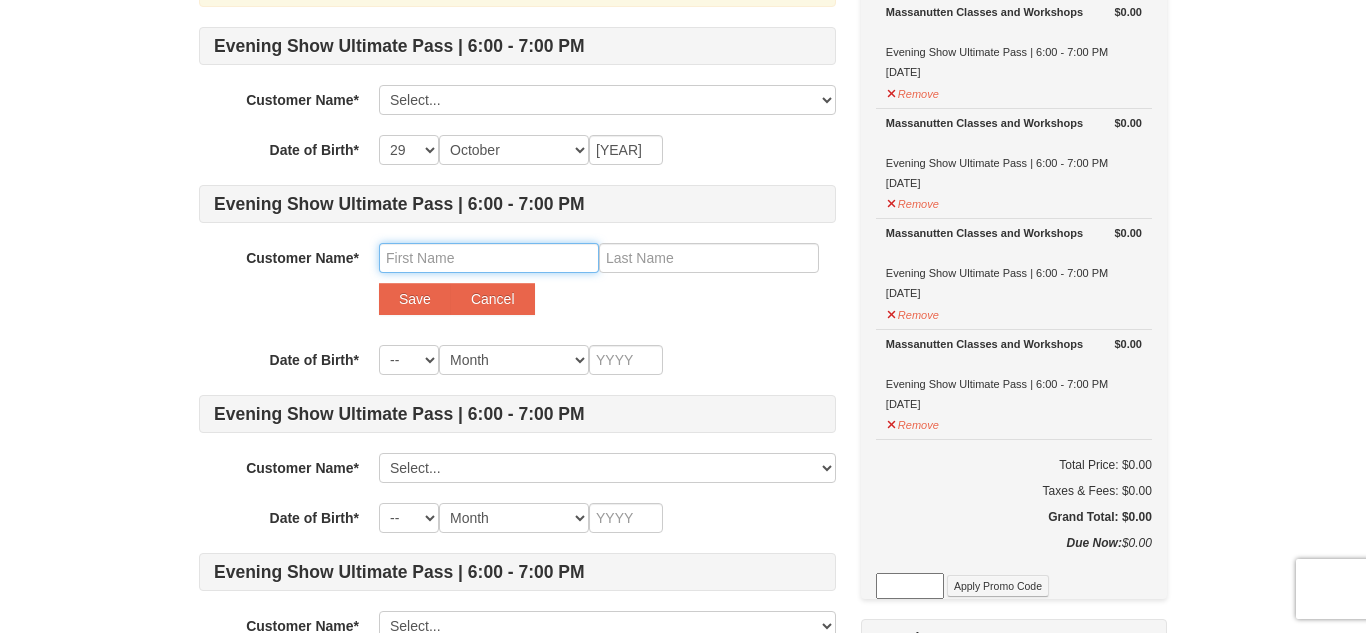 click at bounding box center (489, 258) 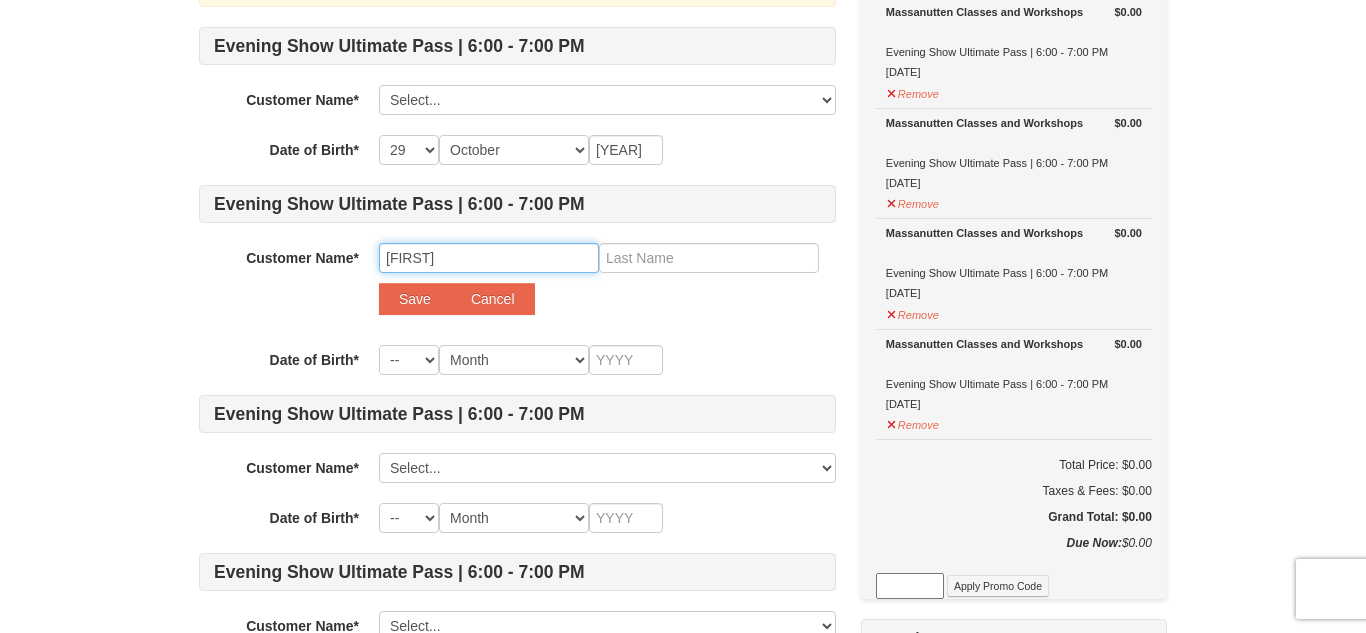 type on "Keena" 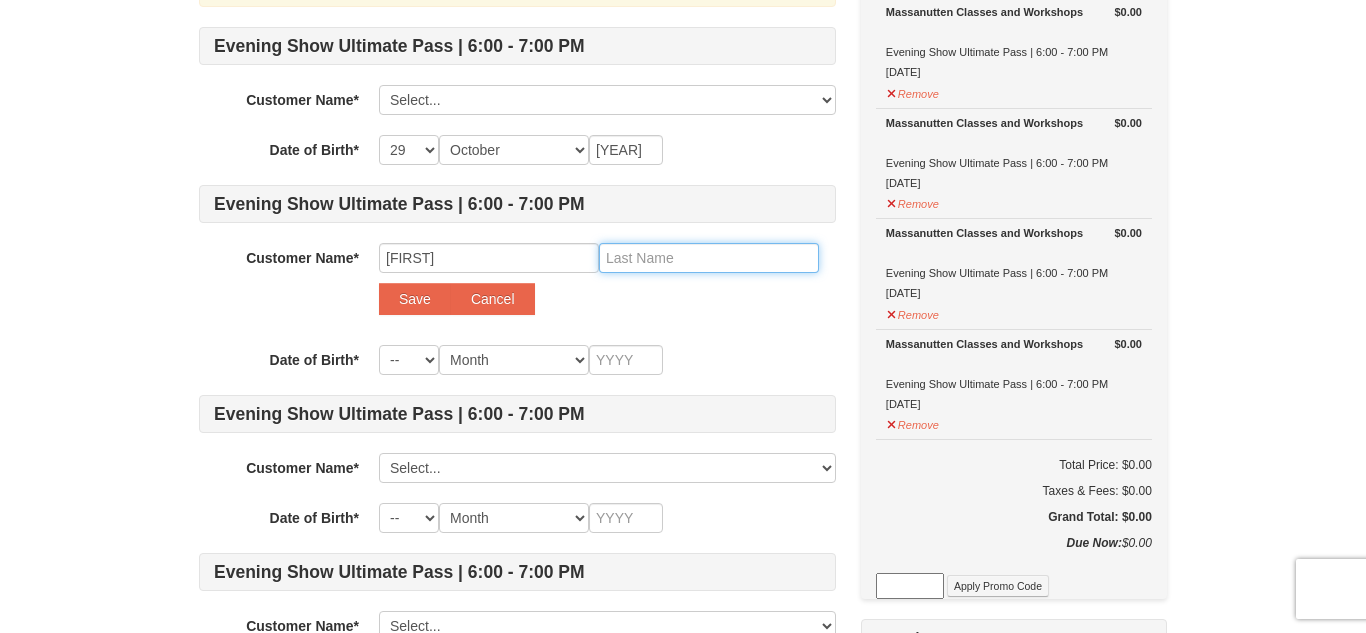 click at bounding box center [709, 258] 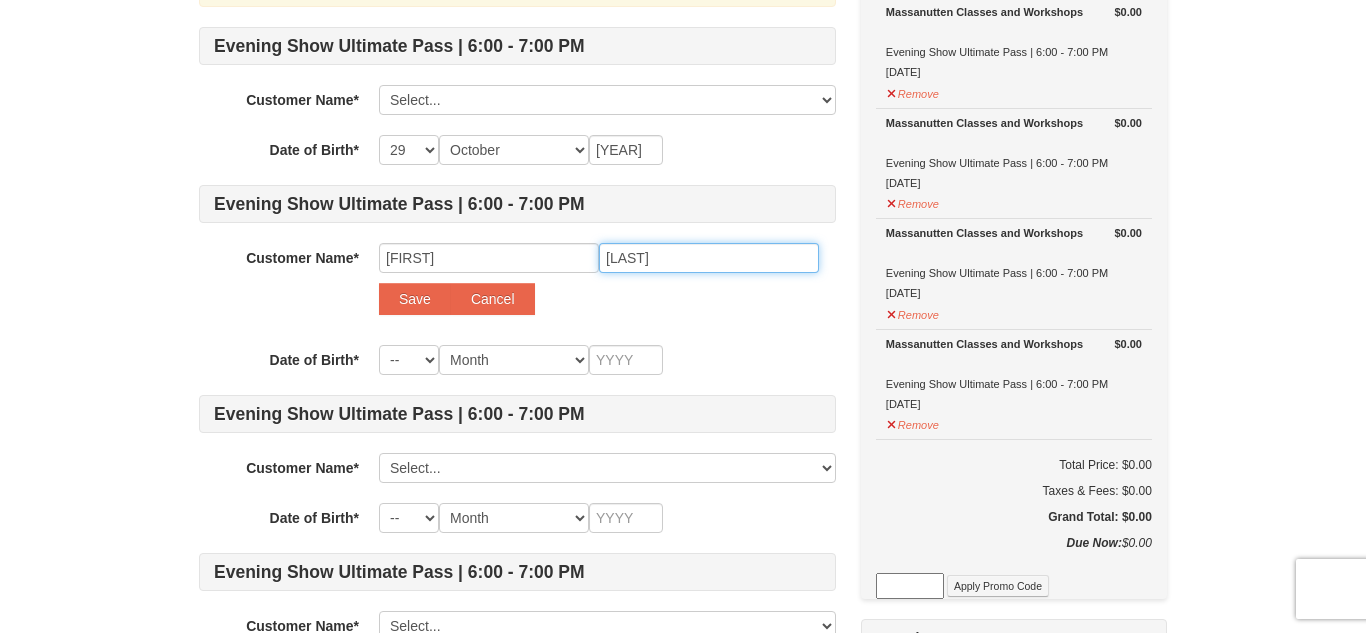 type on "Dillard" 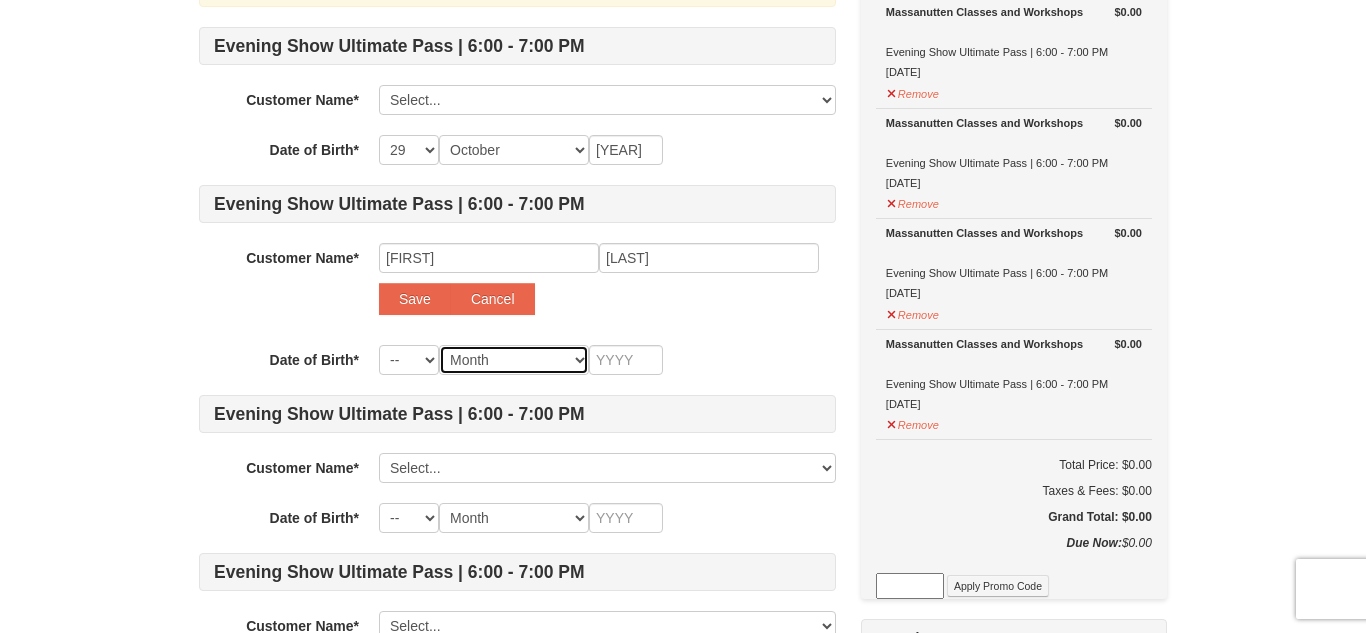 click on "Month January February March April May June July August September October November December" at bounding box center [514, 360] 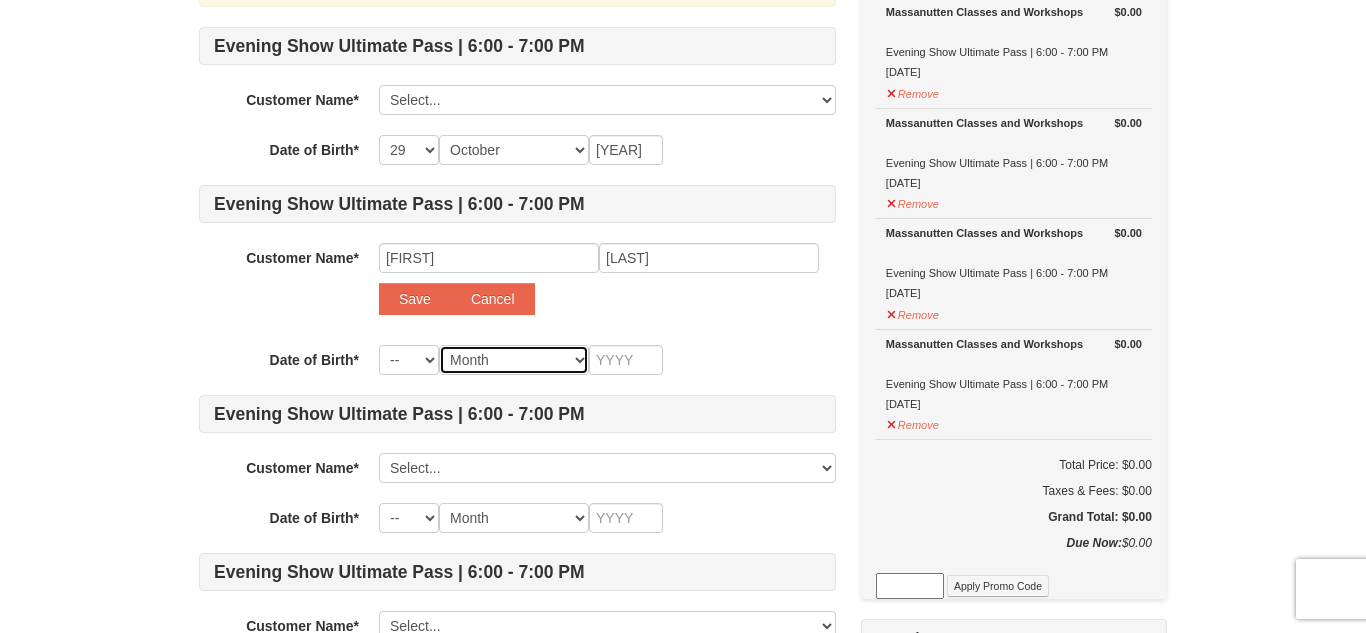 select on "04" 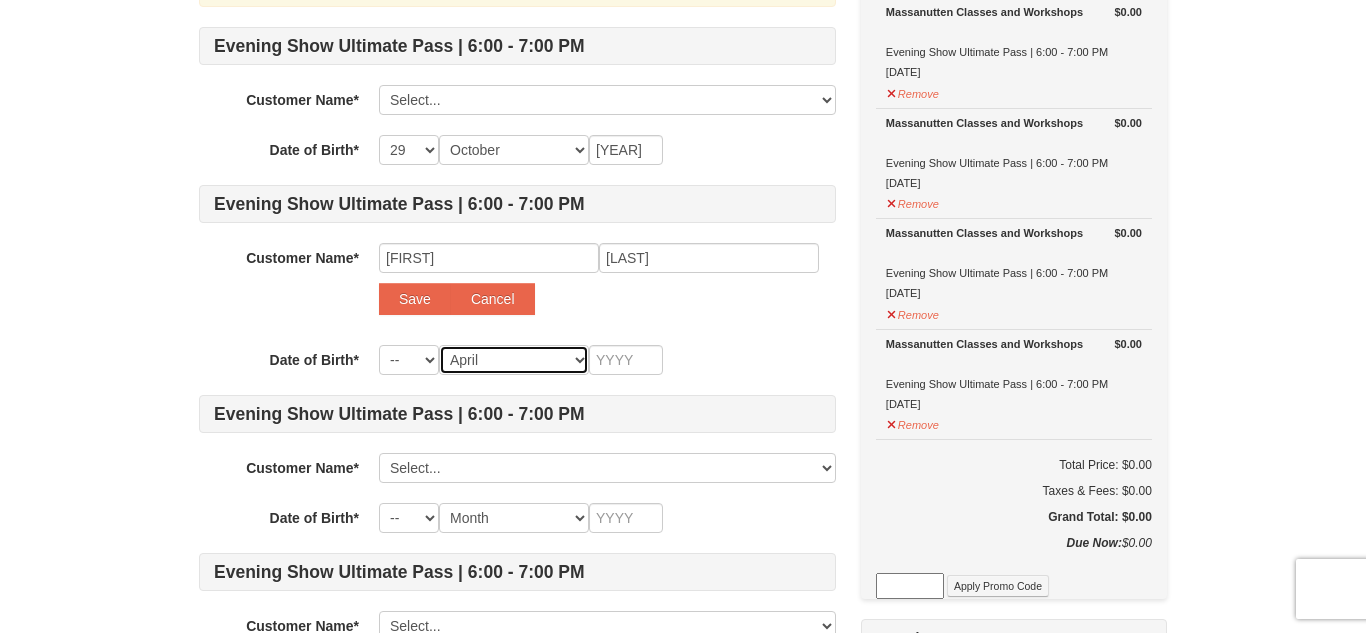 click on "Month January February March April May June July August September October November December" at bounding box center (514, 360) 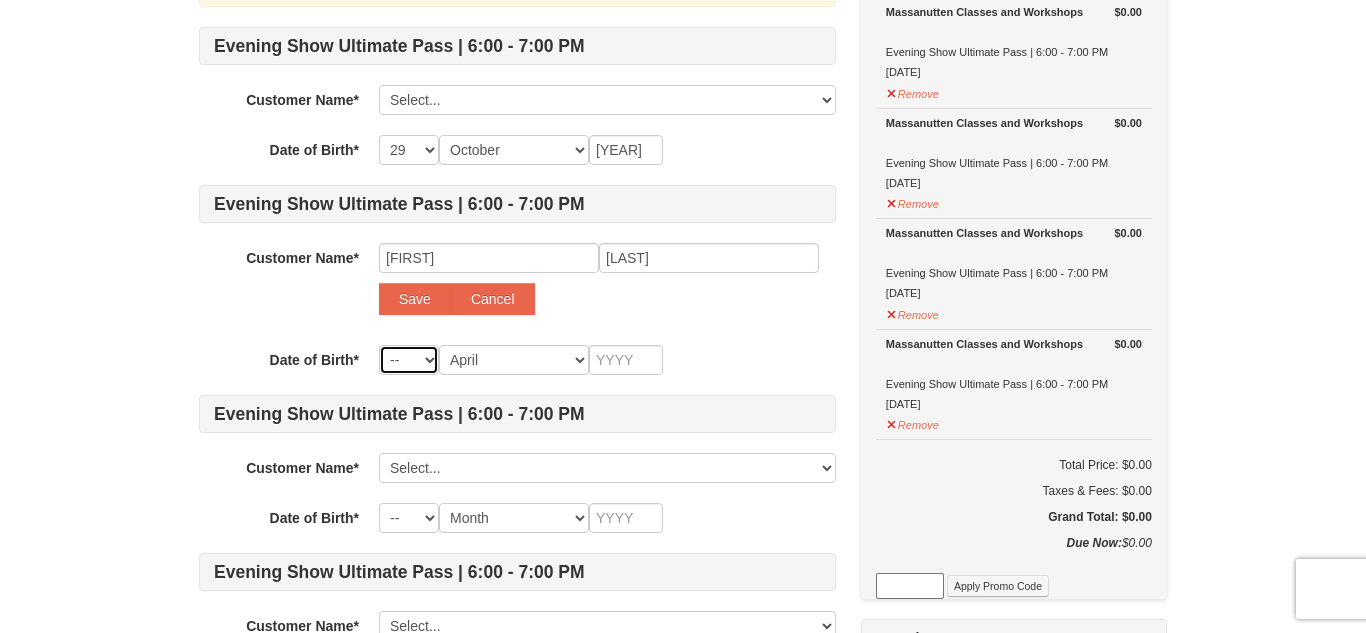 click on "-- 01 02 03 04 05 06 07 08 09 10 11 12 13 14 15 16 17 18 19 20 21 22 23 24 25 26 27 28 29 30 31" at bounding box center (409, 360) 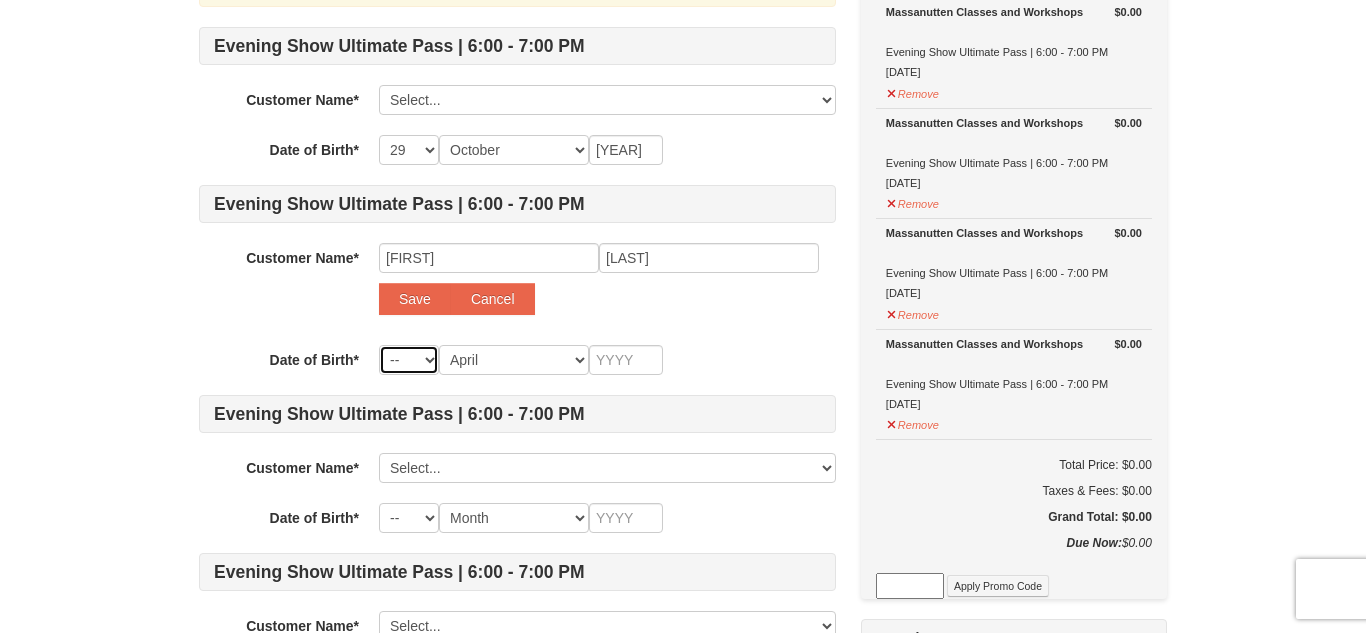 select on "11" 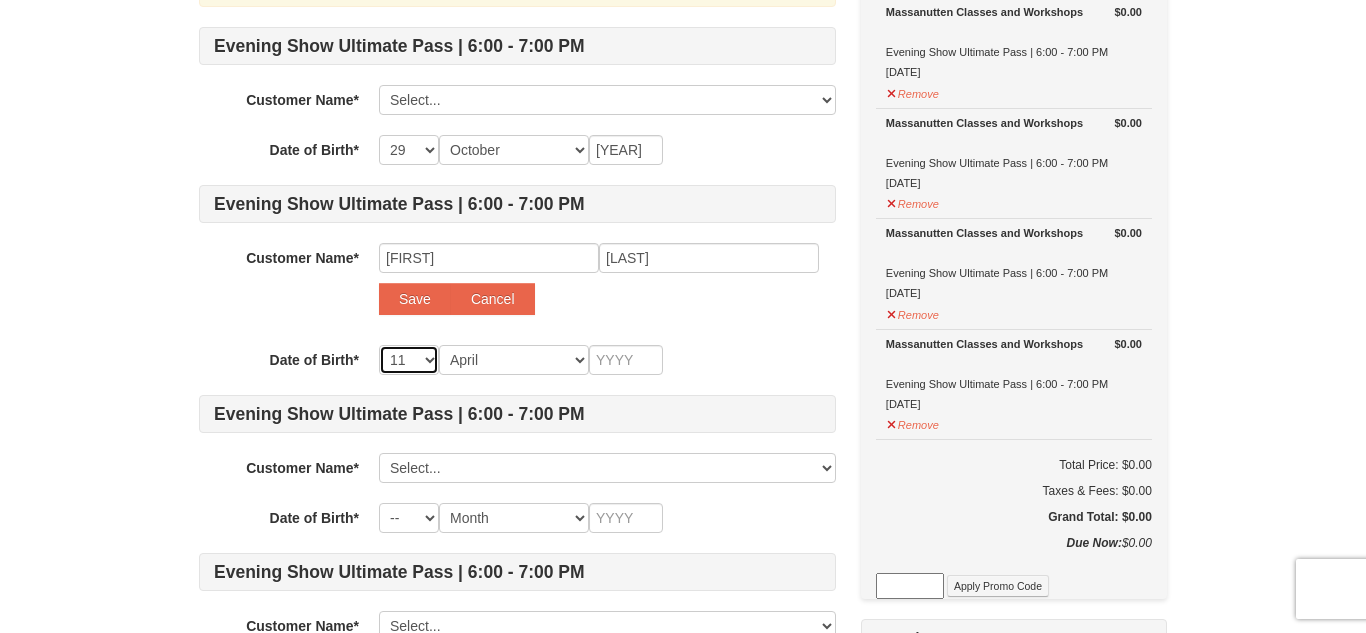 click on "-- 01 02 03 04 05 06 07 08 09 10 11 12 13 14 15 16 17 18 19 20 21 22 23 24 25 26 27 28 29 30 31" at bounding box center [409, 360] 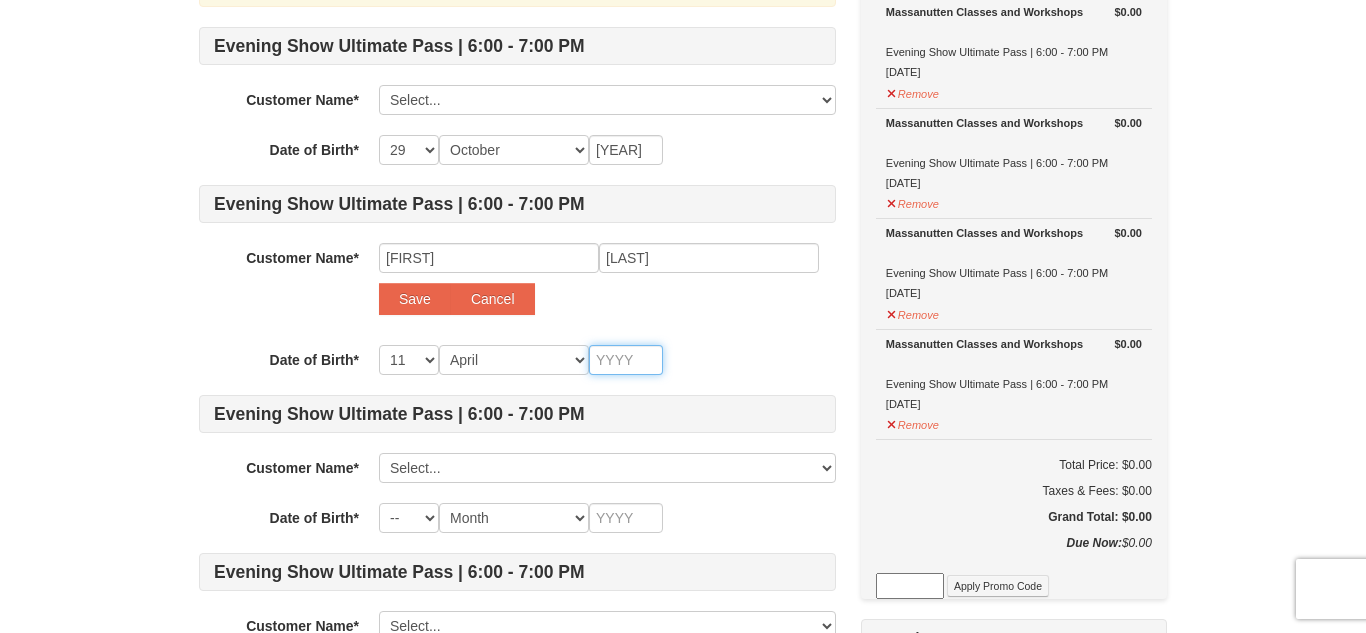 click at bounding box center (626, 360) 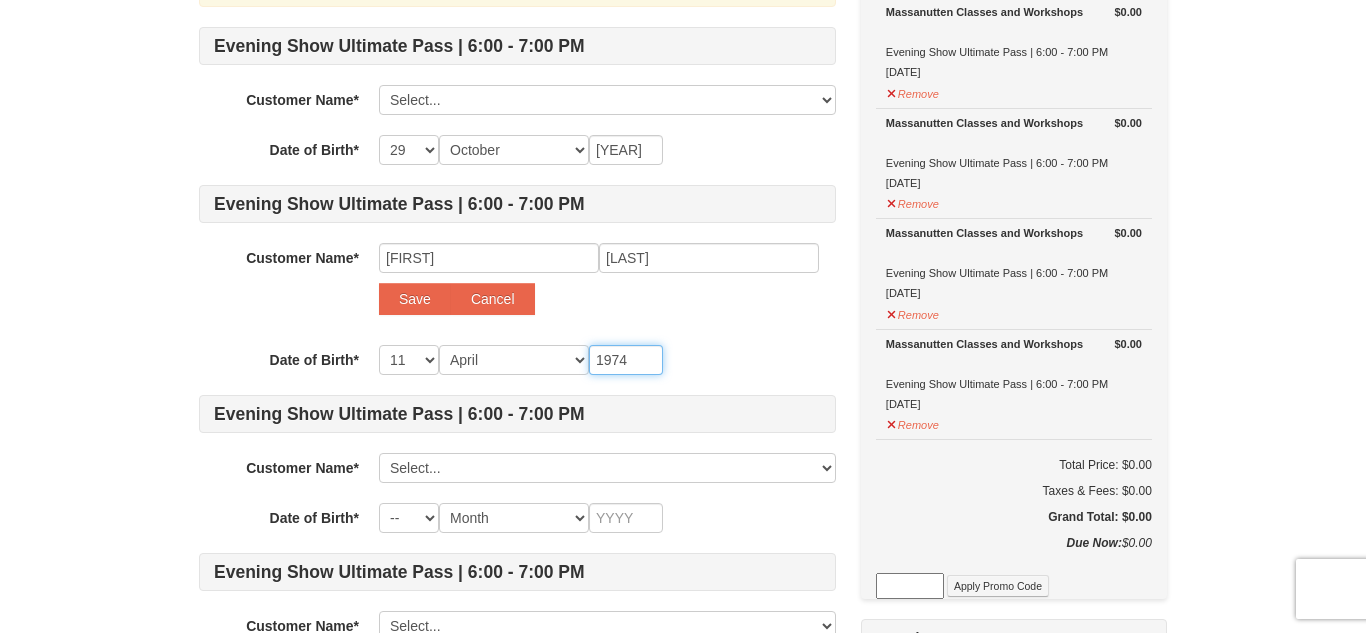 type on "1974" 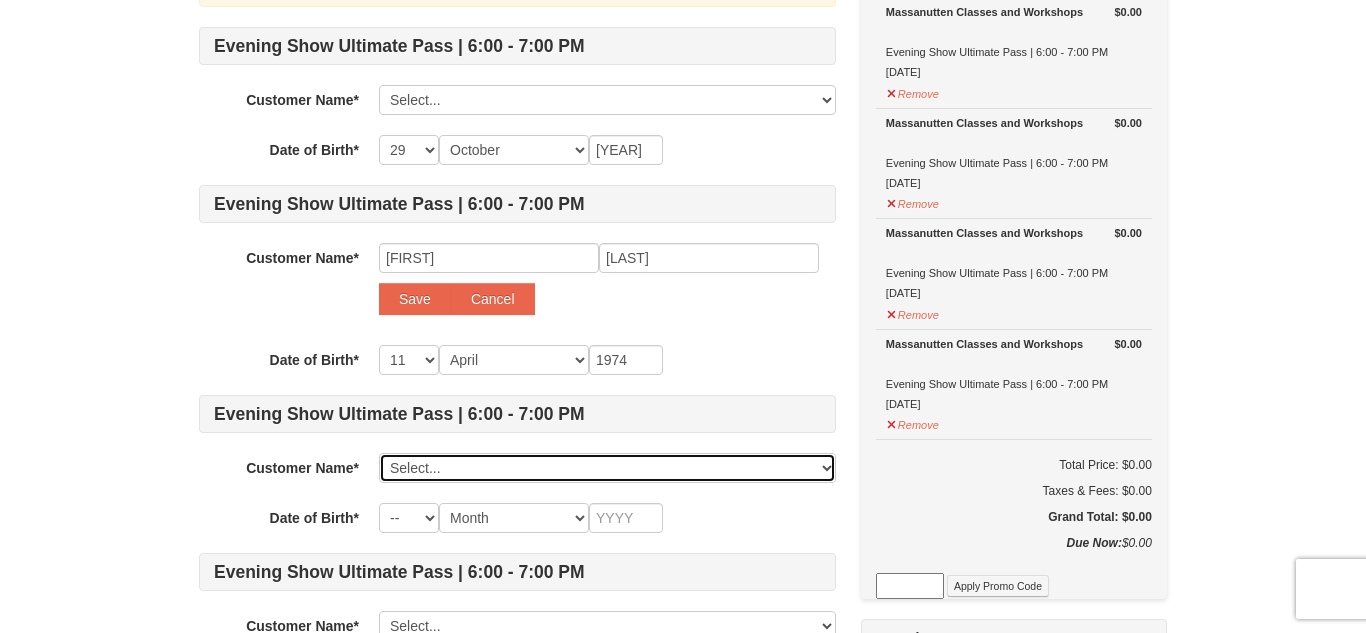 click on "Select... Shands Dillard Add New..." at bounding box center (607, 468) 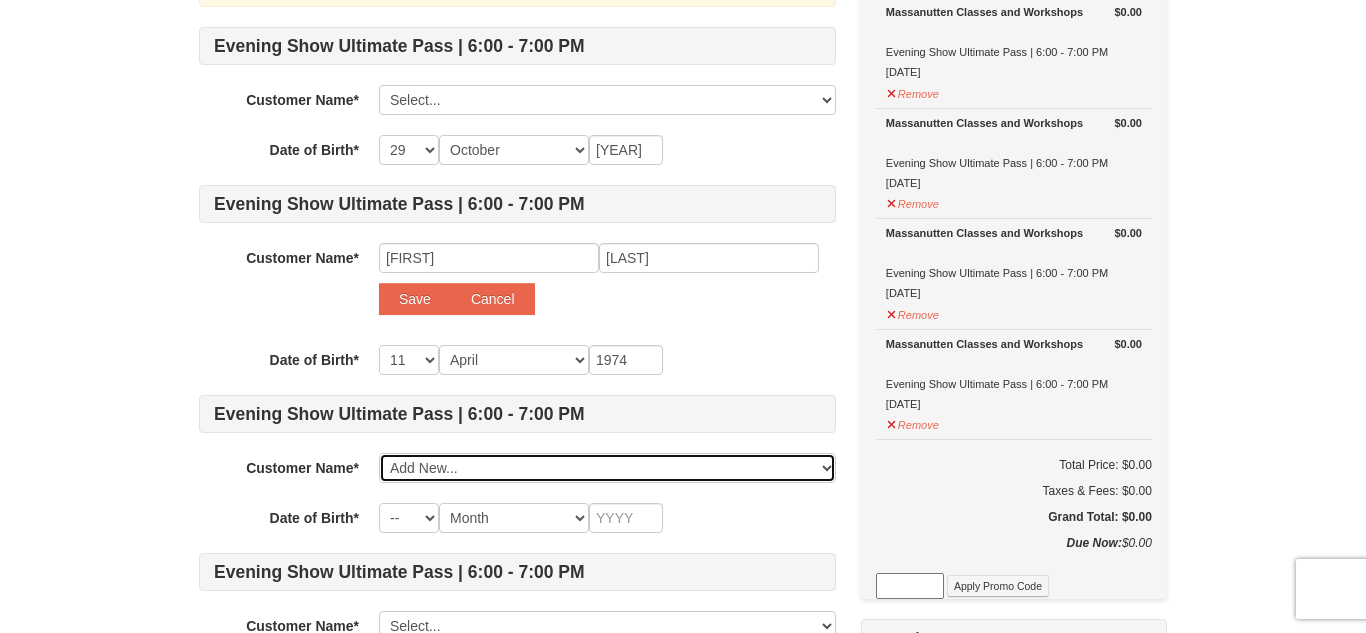 select 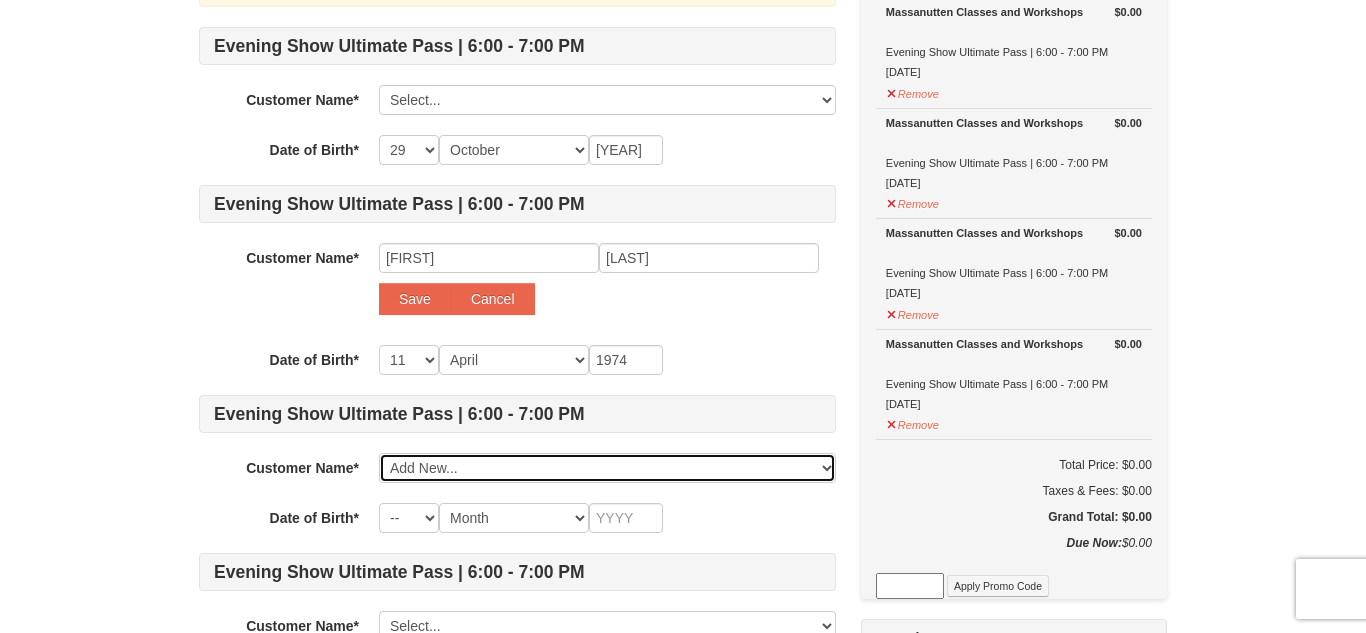 select 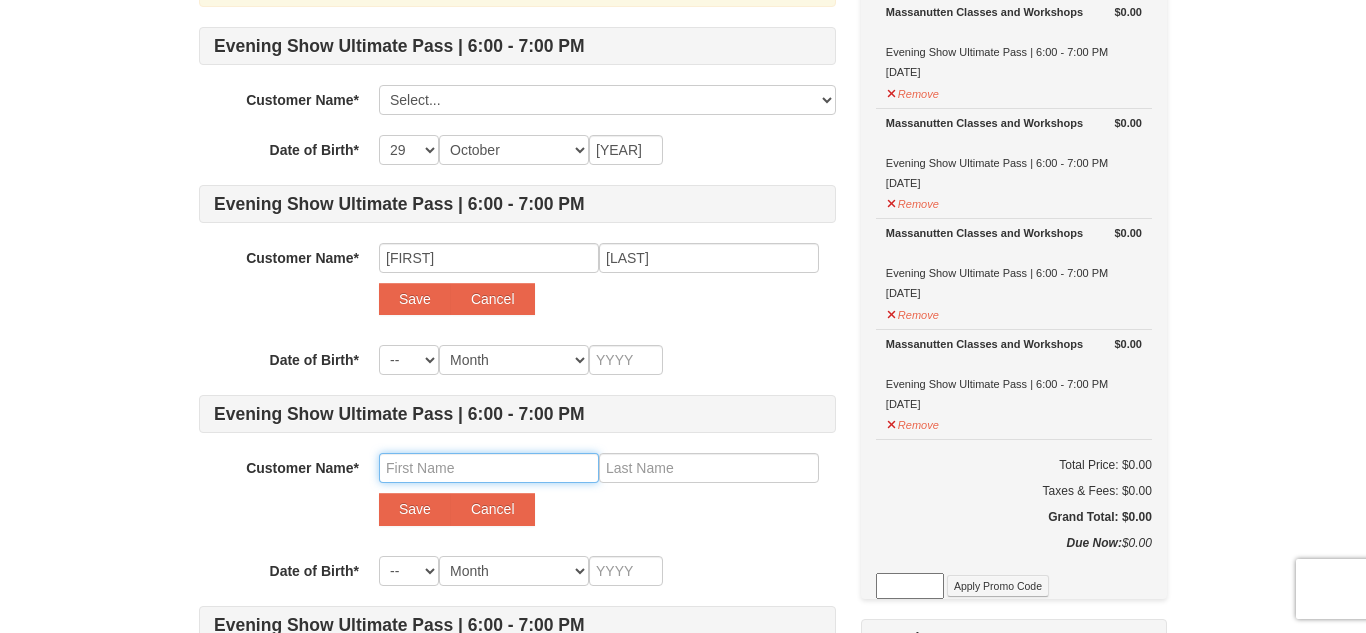 click at bounding box center (489, 468) 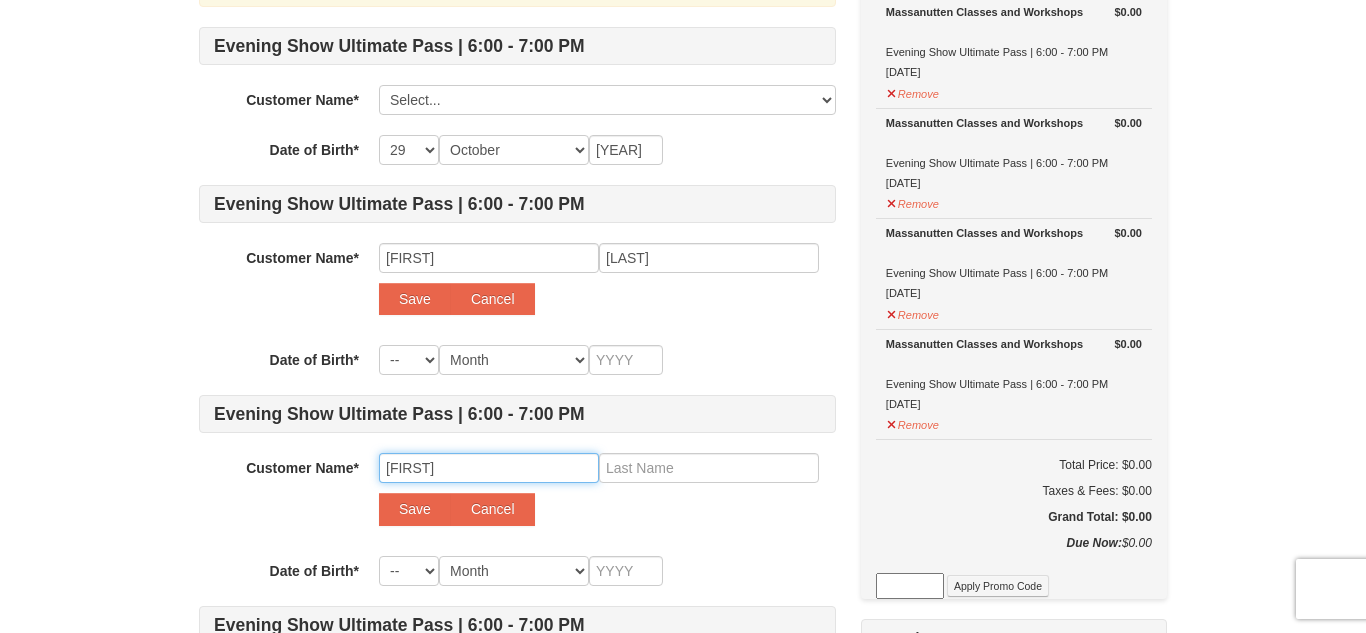 type on "Jaiden" 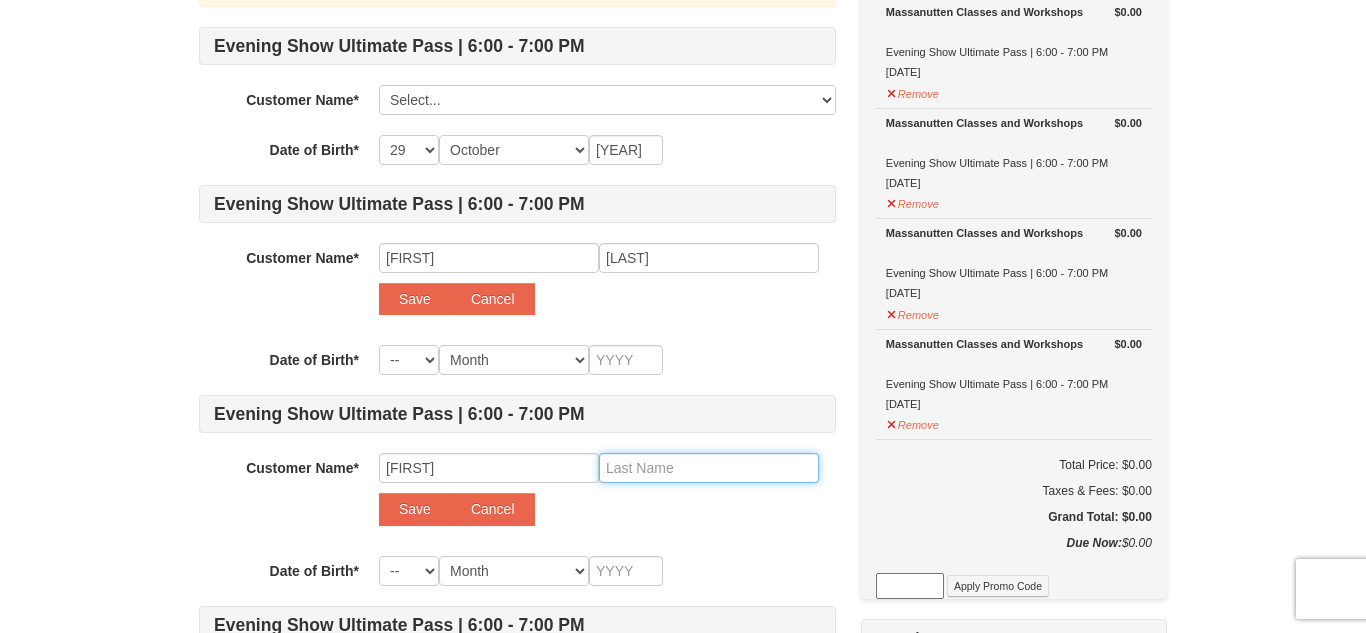 click at bounding box center [709, 468] 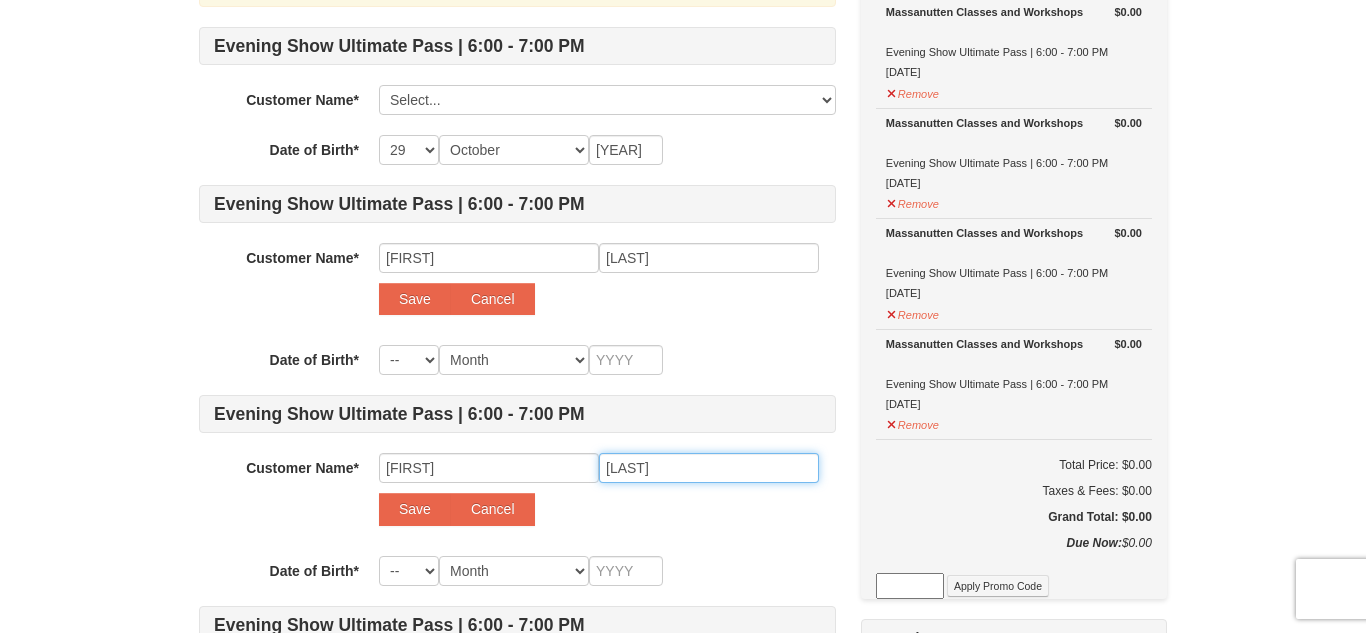 type on "Dillard" 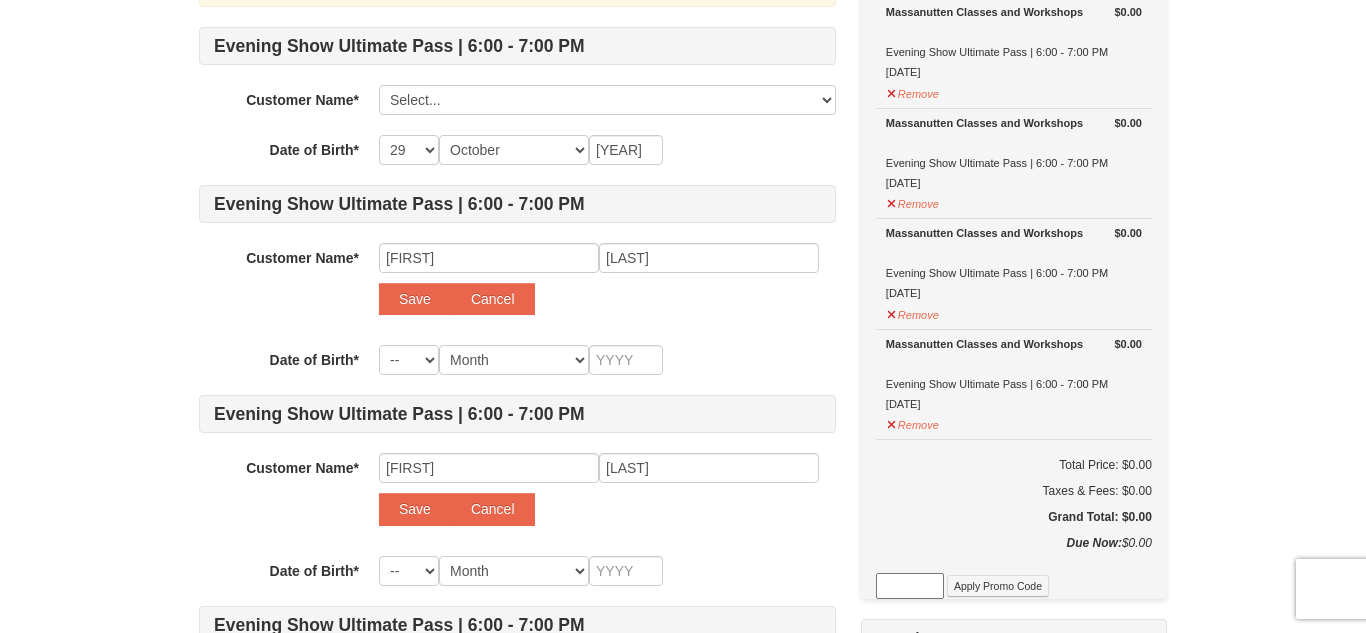click on "Save Cancel" at bounding box center [607, 509] 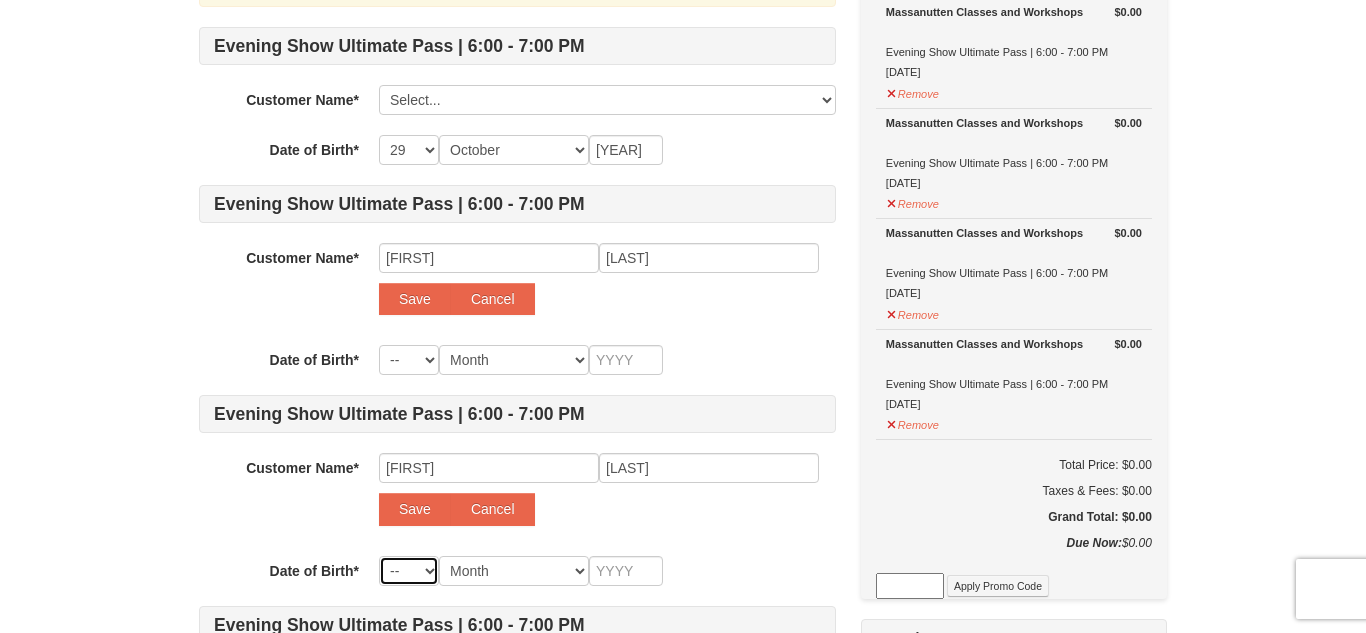 click on "-- 01 02 03 04 05 06 07 08 09 10 11 12 13 14 15 16 17 18 19 20 21 22 23 24 25 26 27 28 29 30 31" at bounding box center [409, 571] 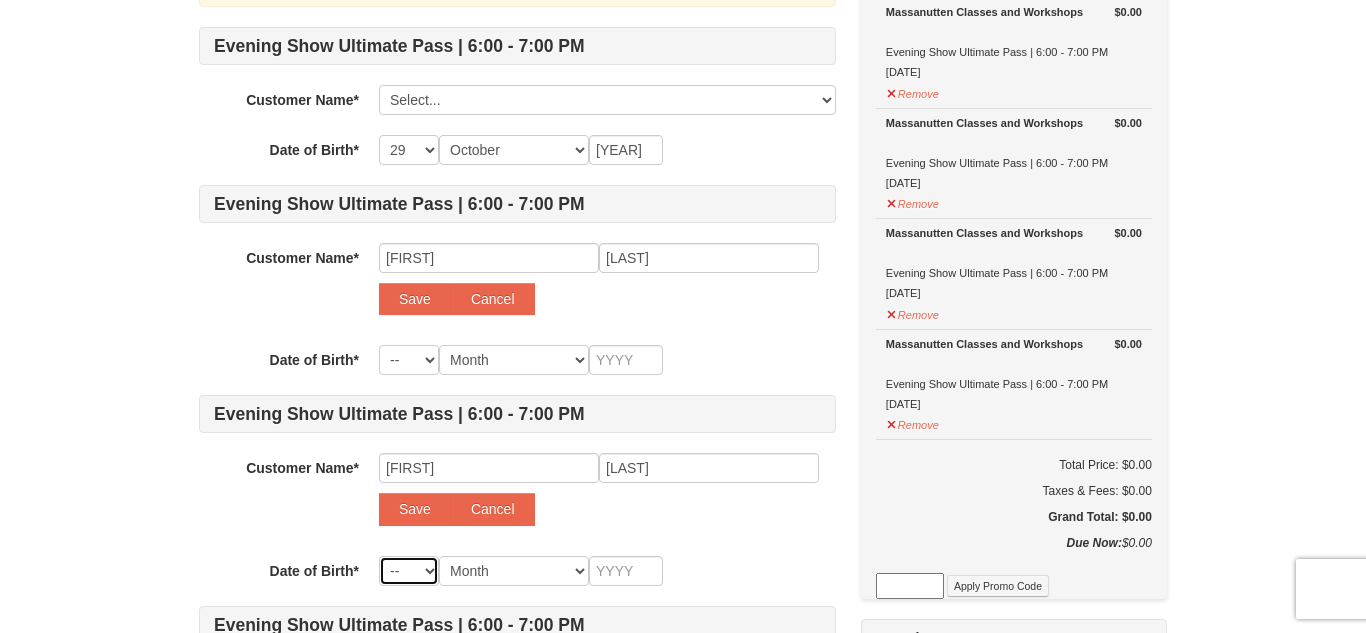 select on "21" 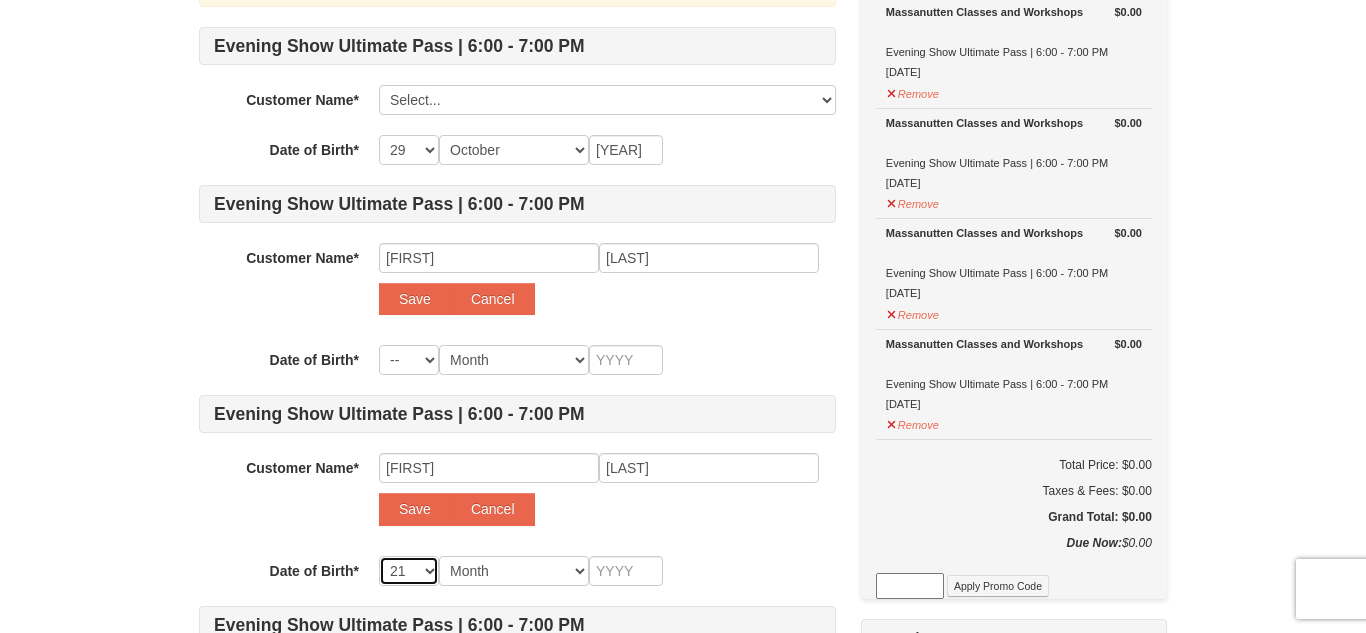 click on "-- 01 02 03 04 05 06 07 08 09 10 11 12 13 14 15 16 17 18 19 20 21 22 23 24 25 26 27 28 29 30 31" at bounding box center [409, 571] 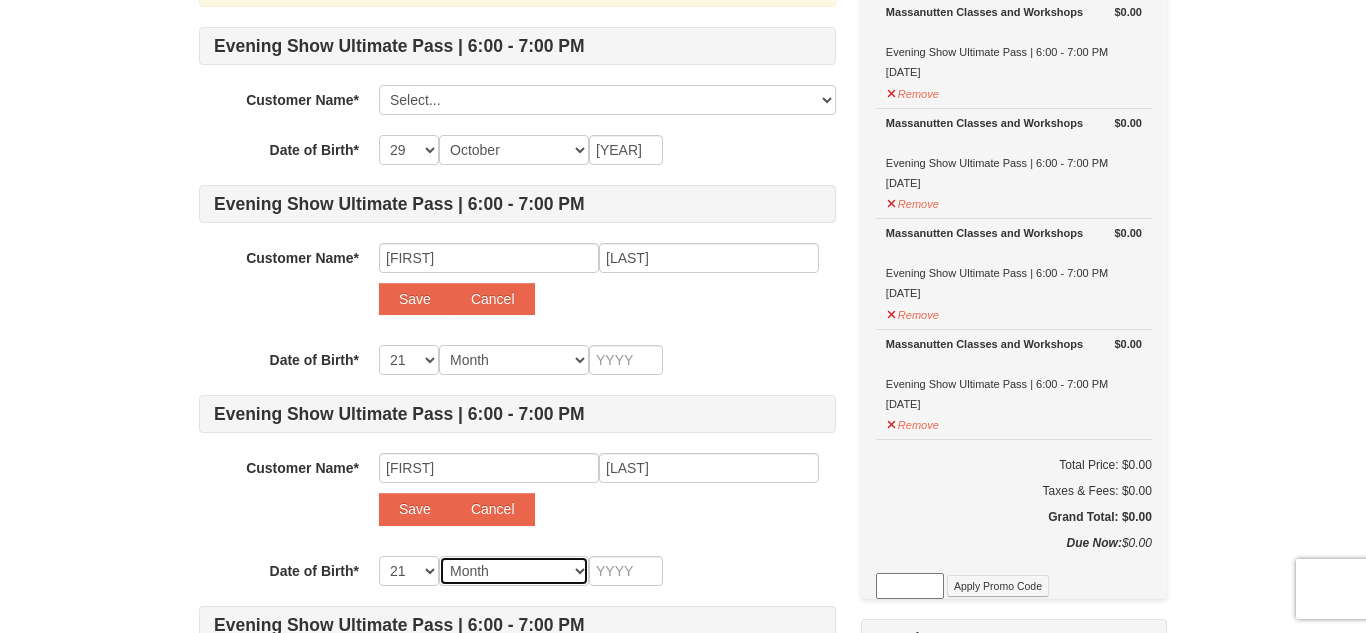 click on "Month January February March April May June July August September October November December" at bounding box center [514, 571] 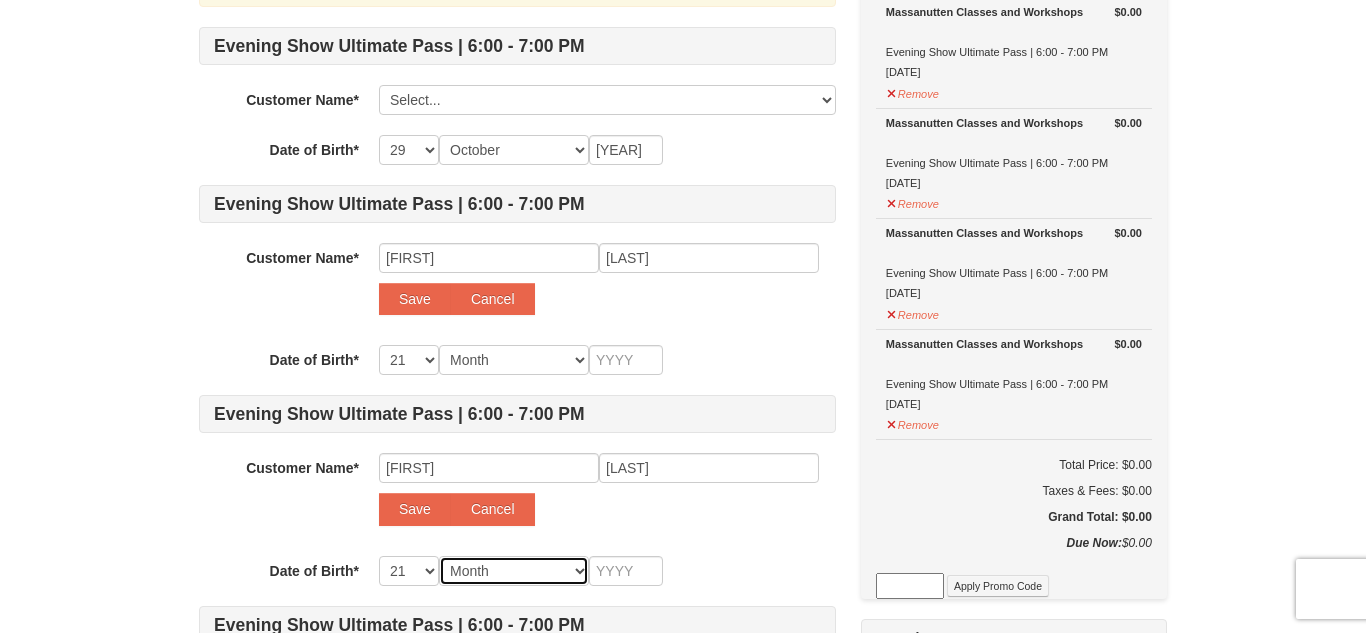 select on "12" 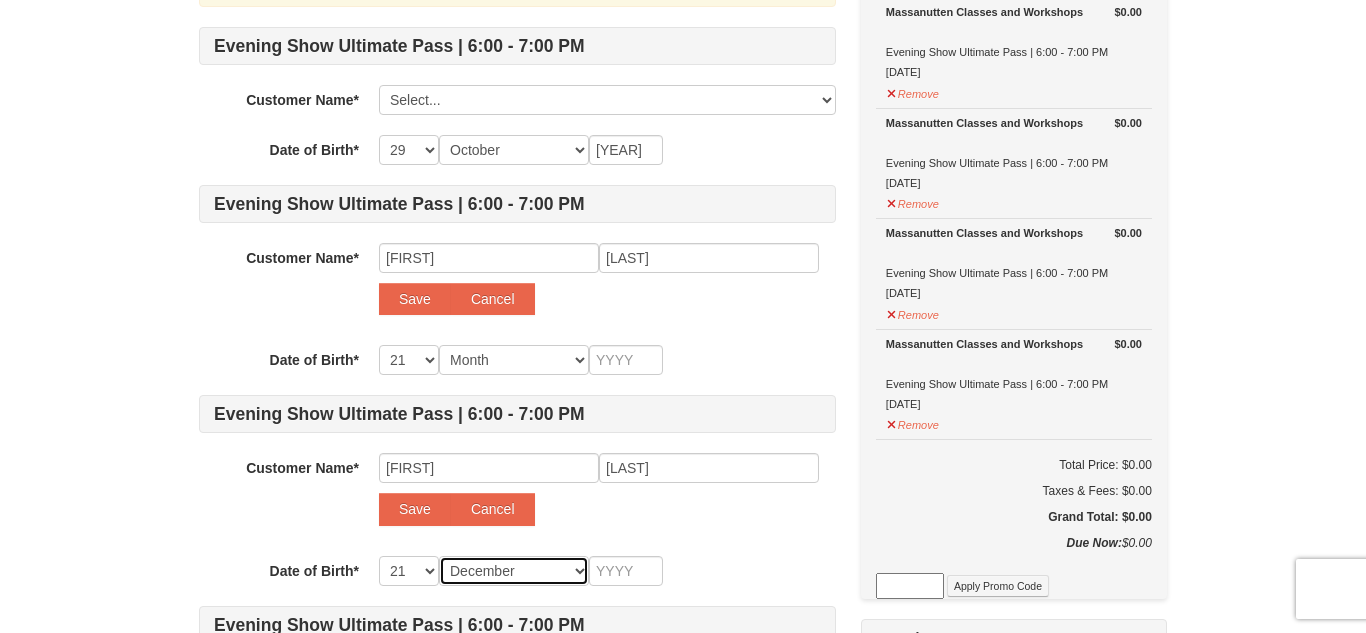 click on "Month January February March April May June July August September October November December" at bounding box center [514, 571] 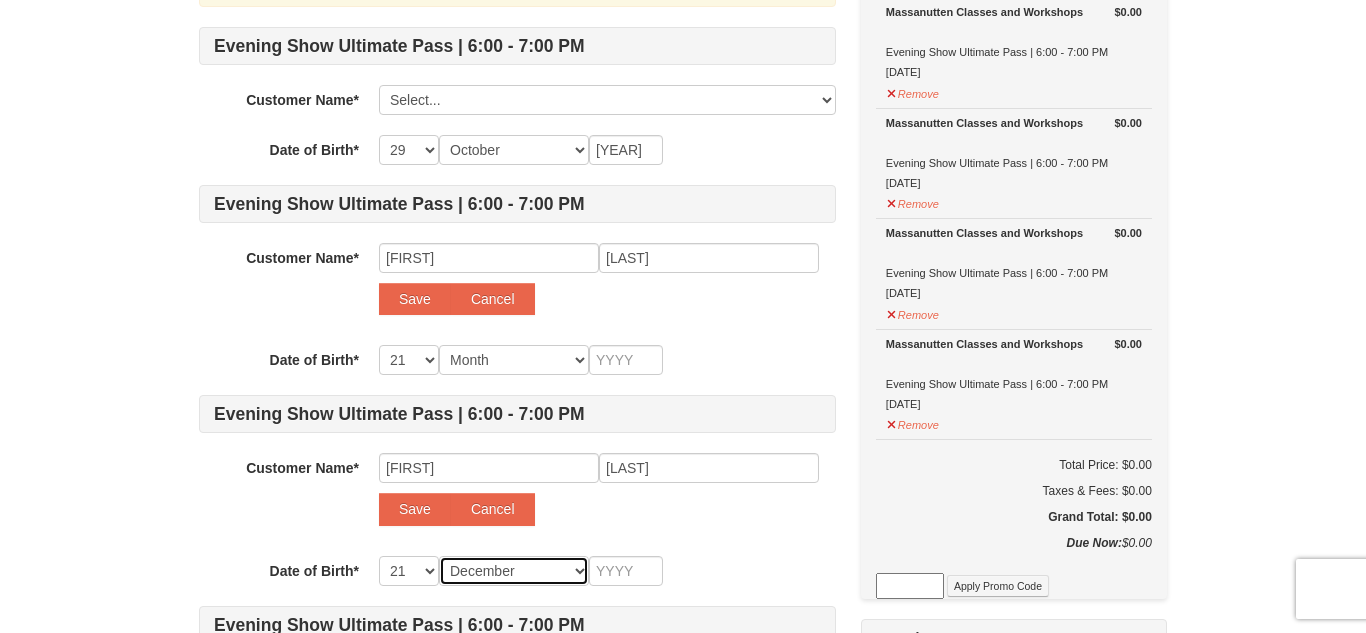select on "12" 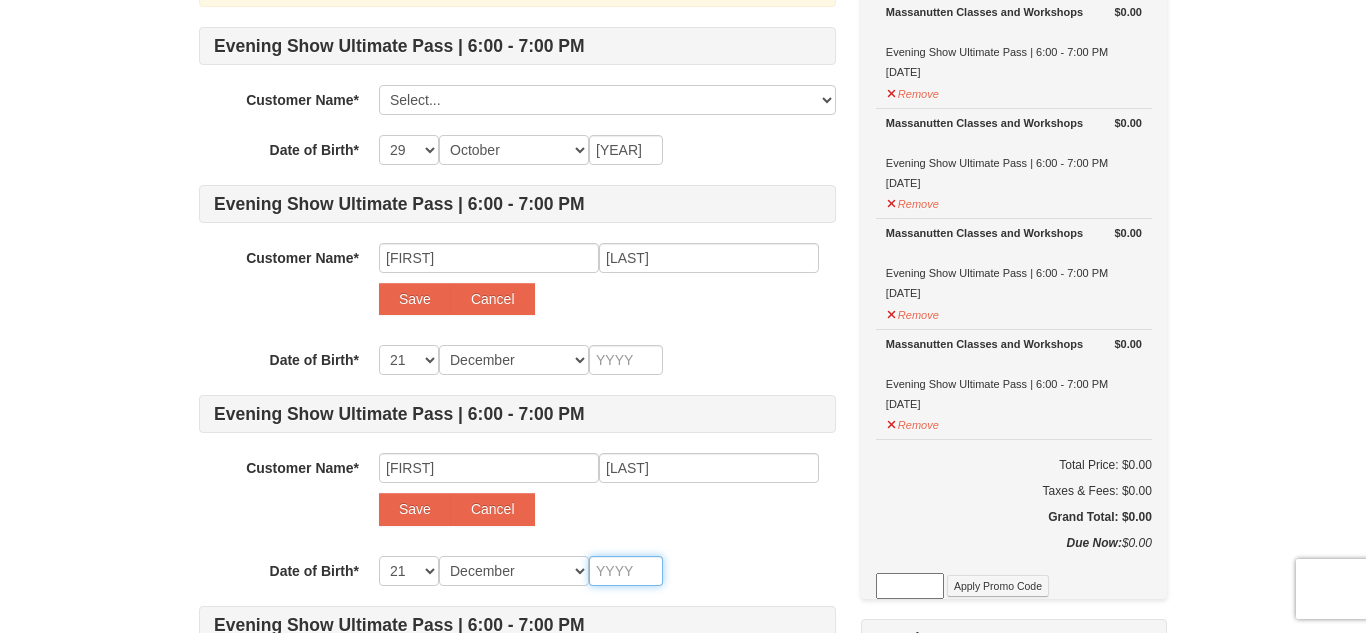 click at bounding box center (626, 571) 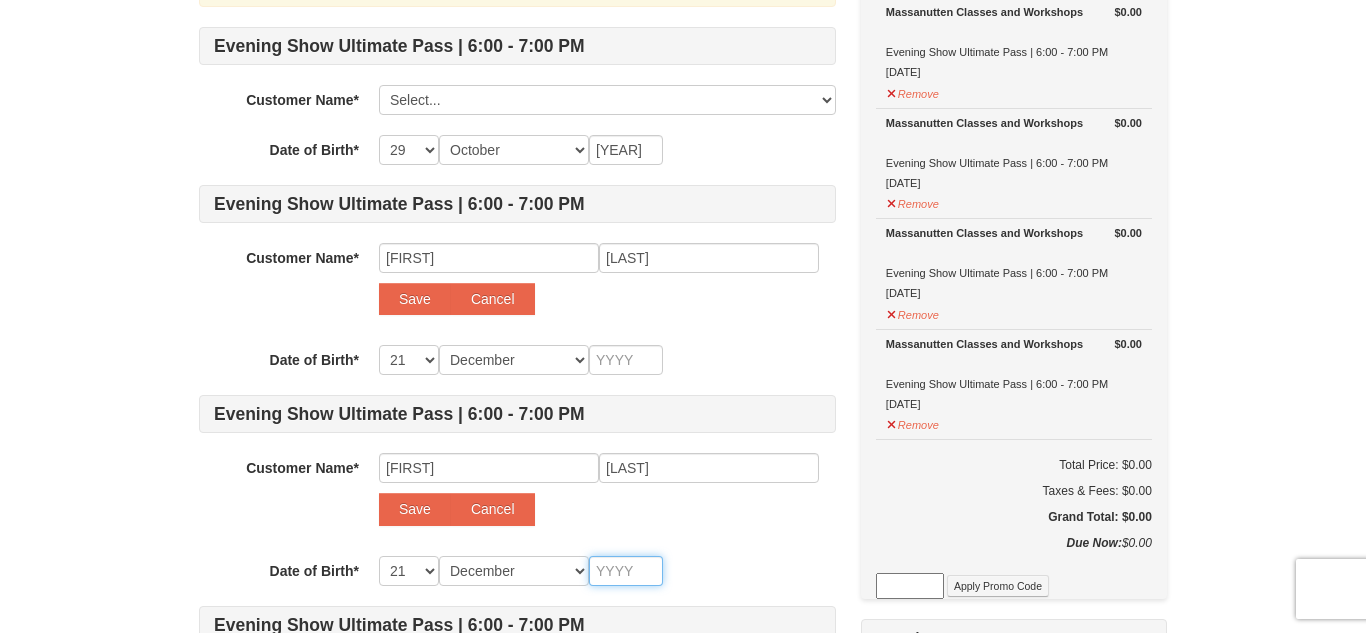 type on "2" 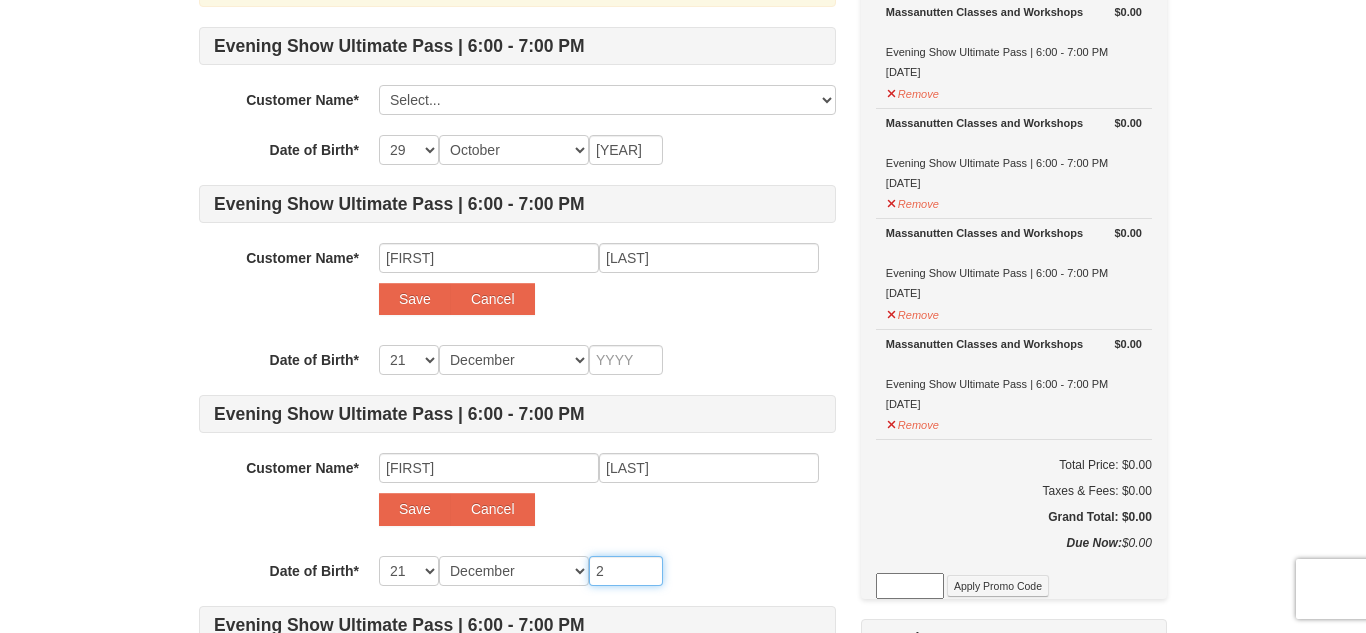 type on "2" 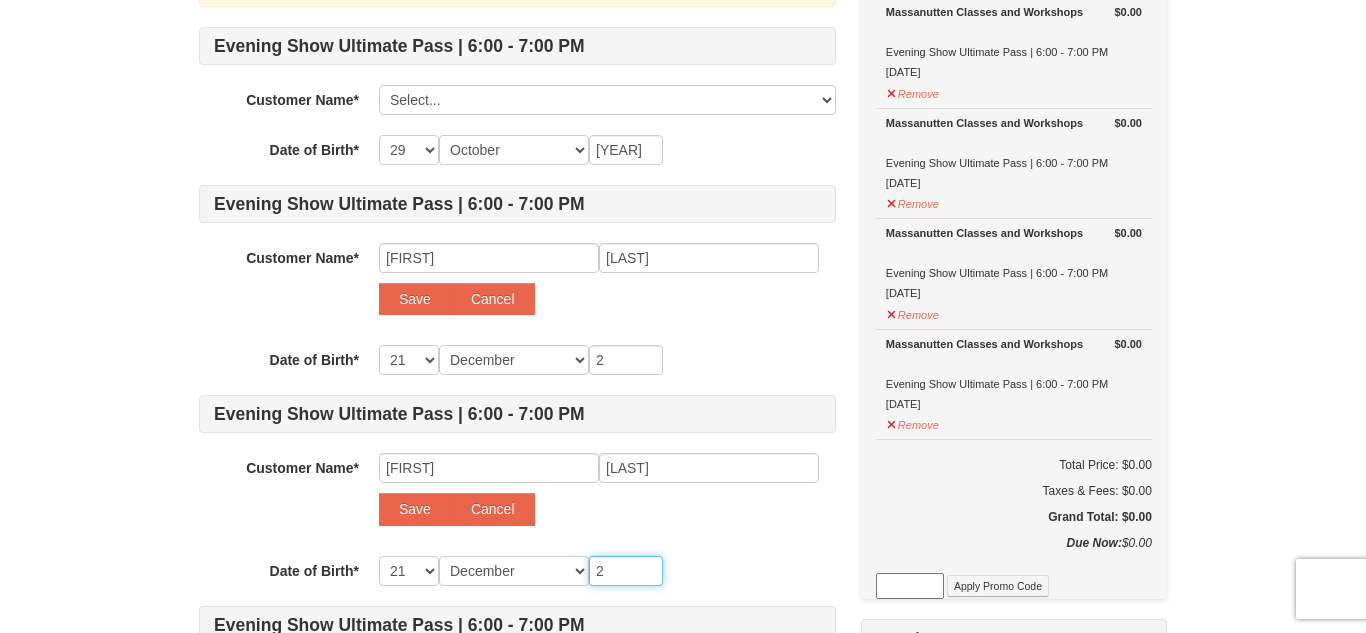 type on "20" 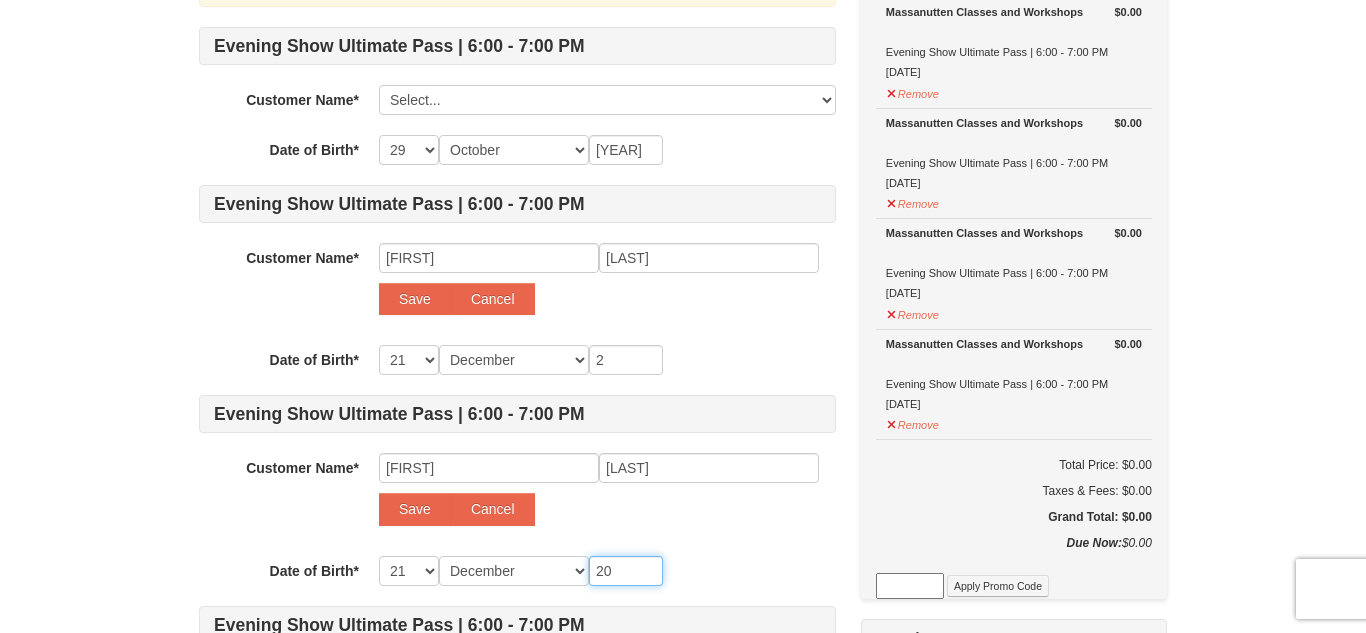 type on "20" 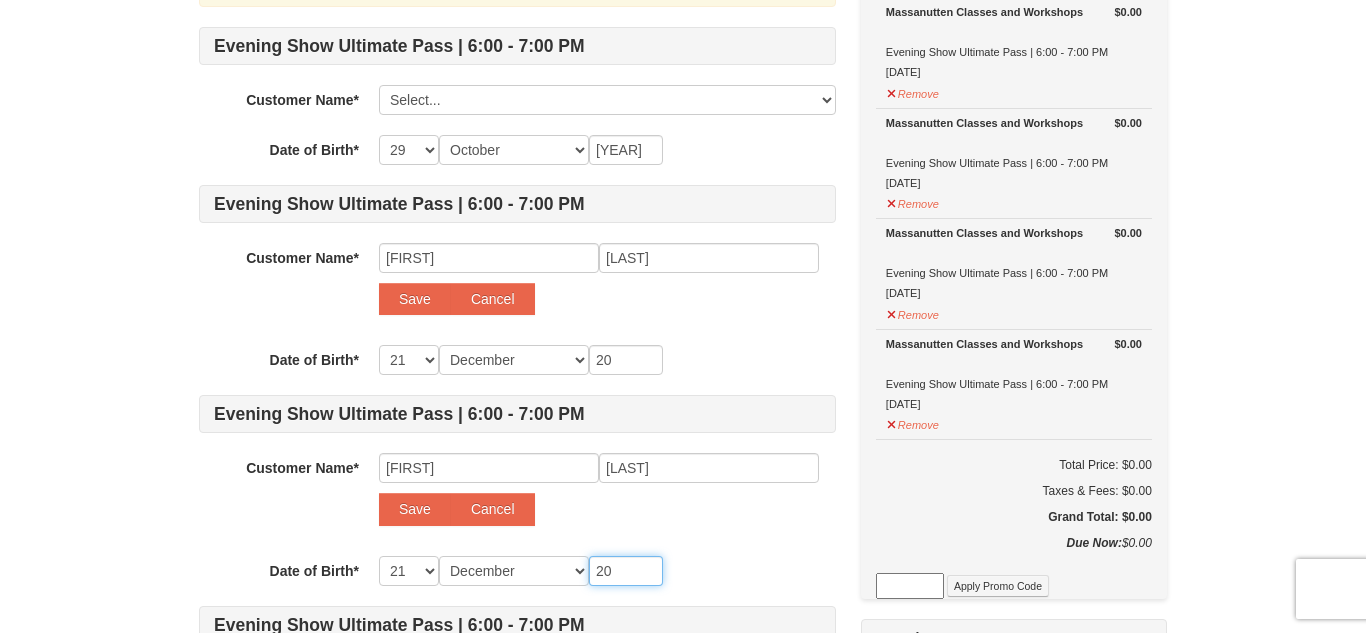 type on "200" 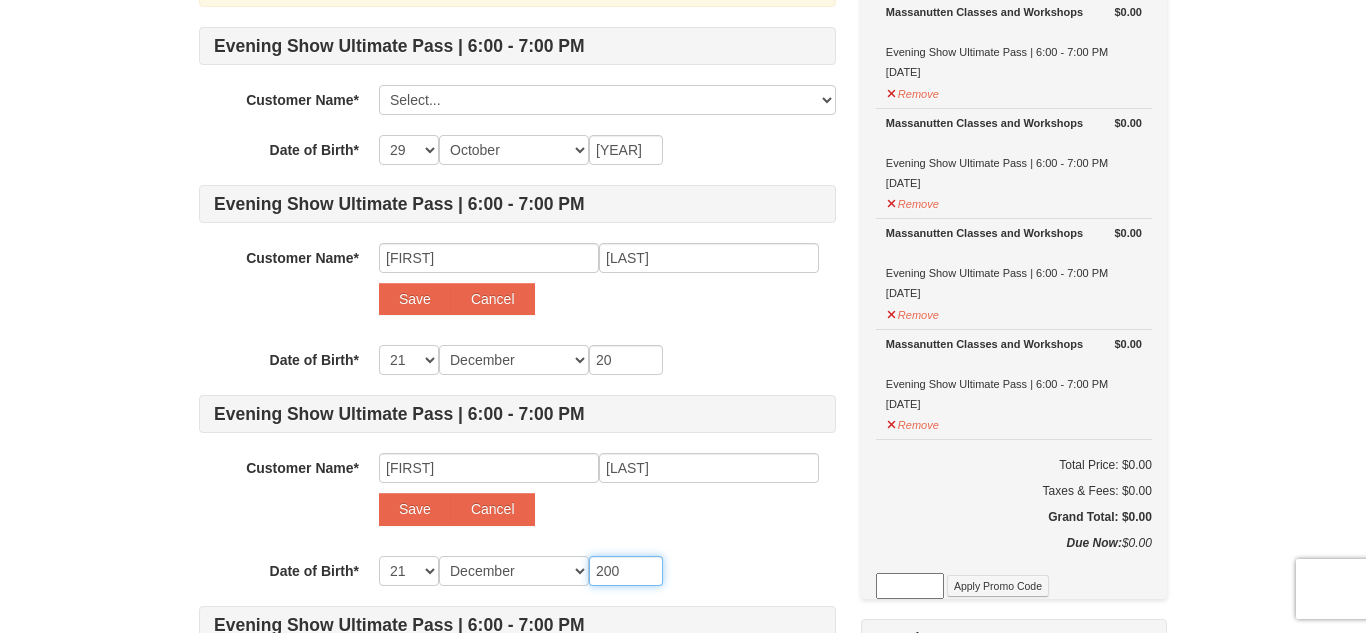 type on "200" 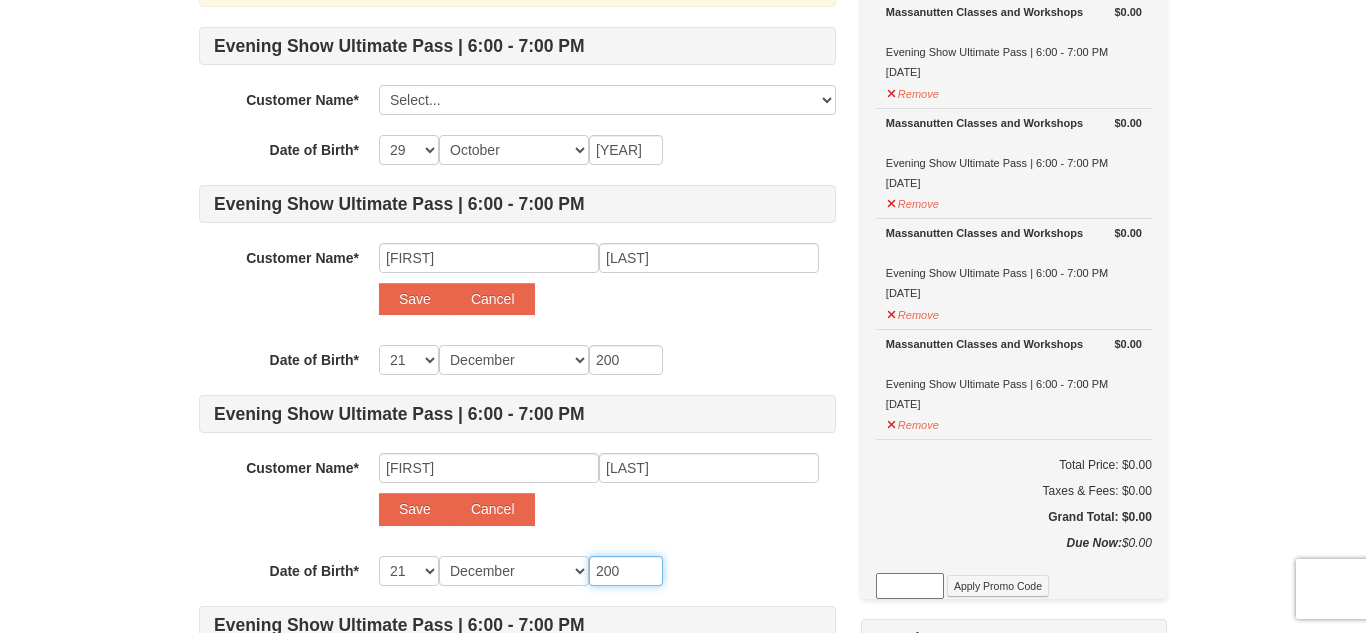 type on "2004" 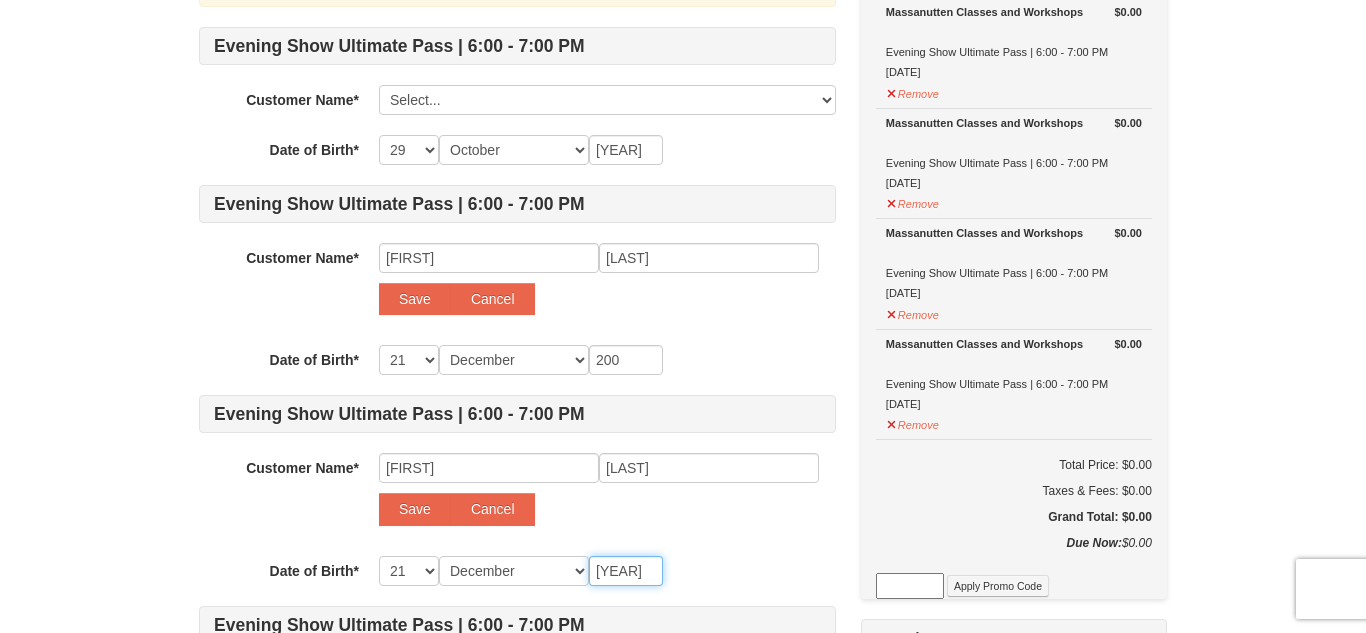 type on "2004" 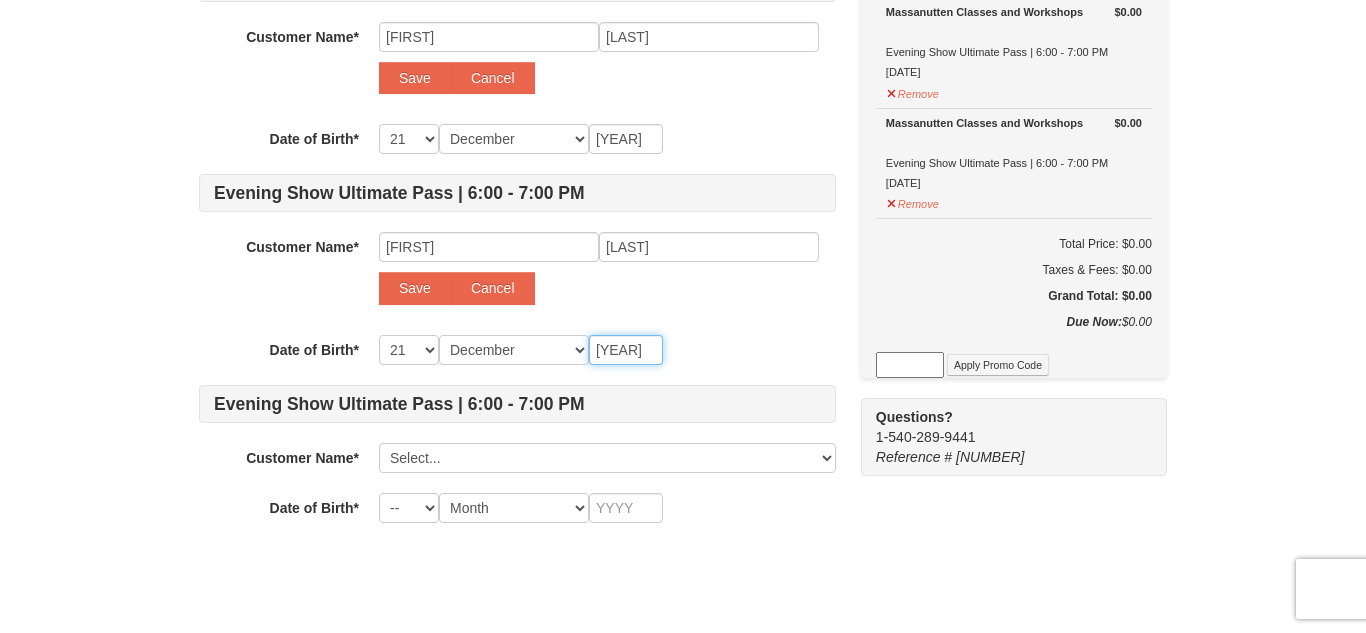 scroll, scrollTop: 453, scrollLeft: 0, axis: vertical 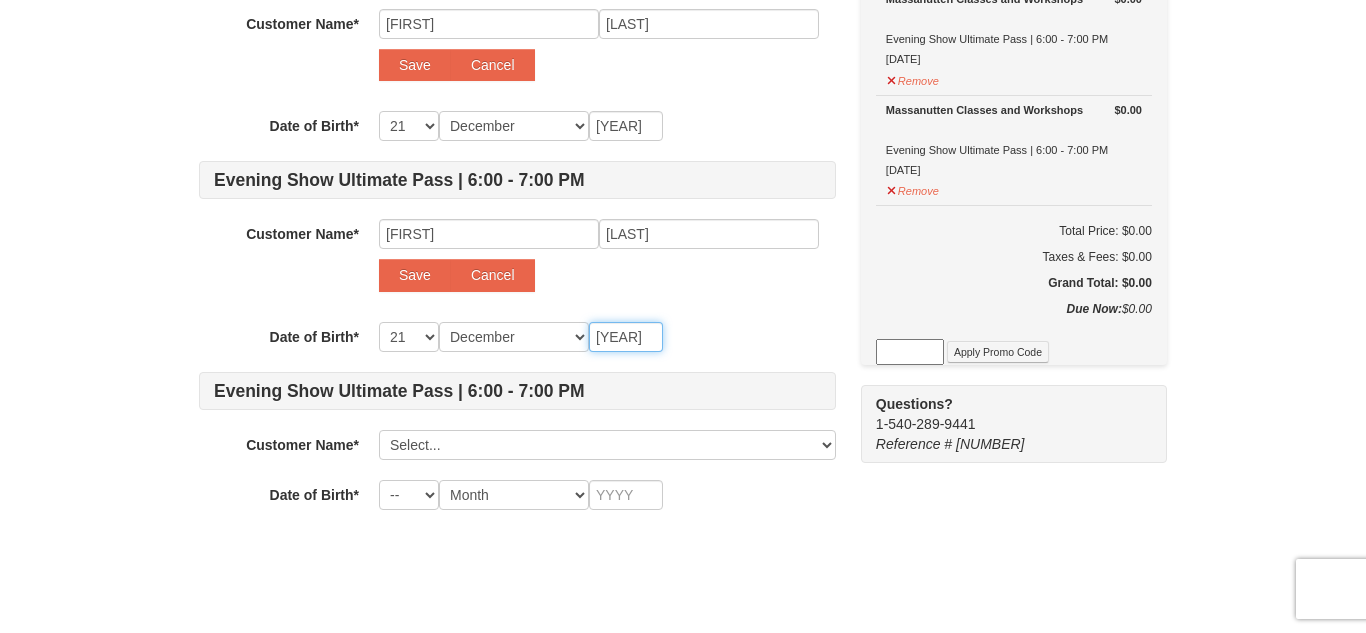type on "2004" 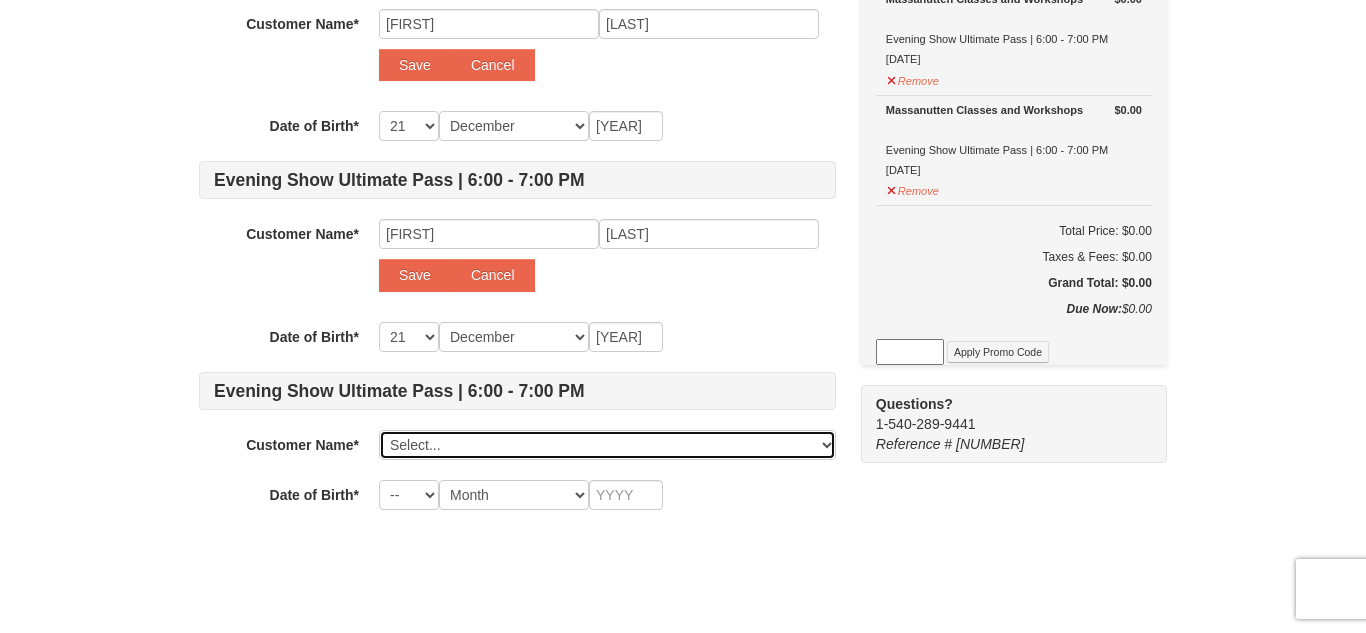 click on "Select... Shands Dillard Add New..." at bounding box center [607, 445] 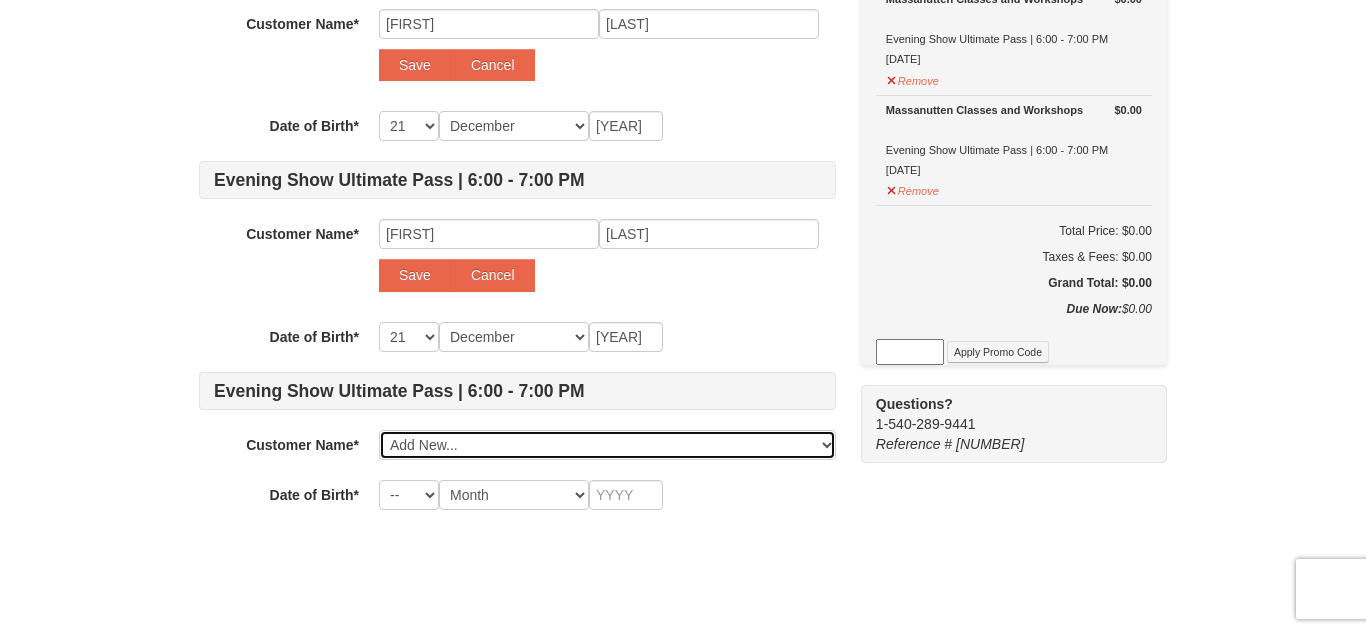 select 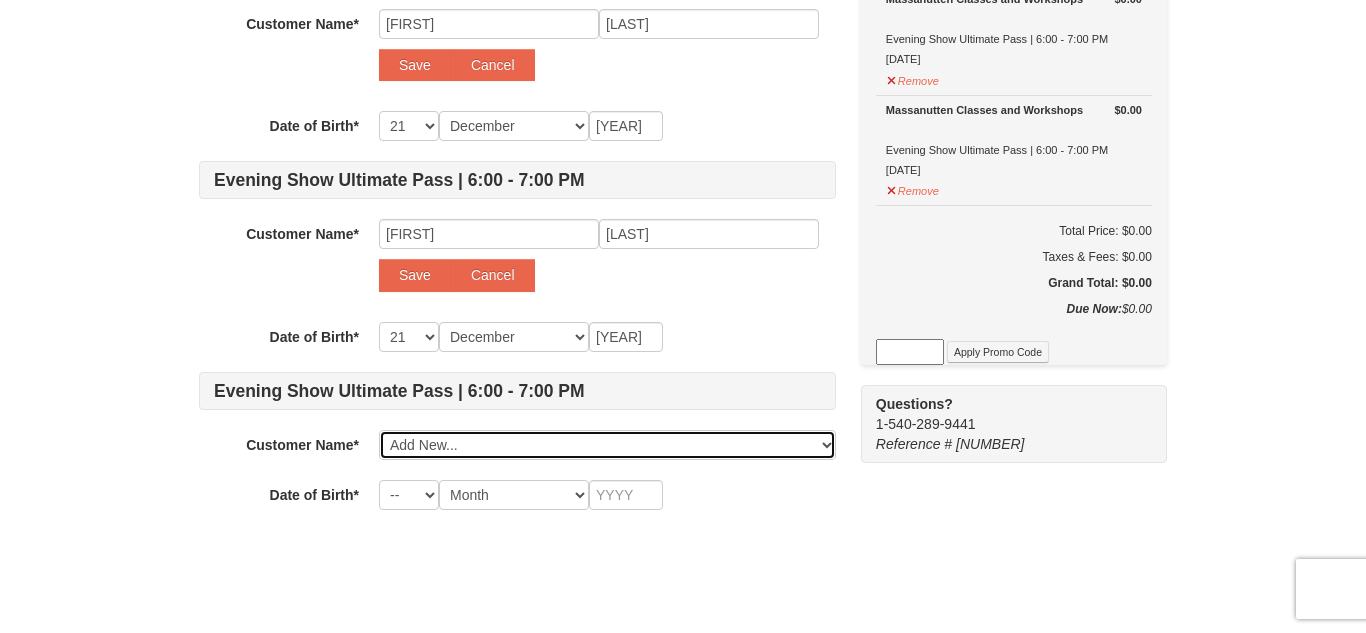 select 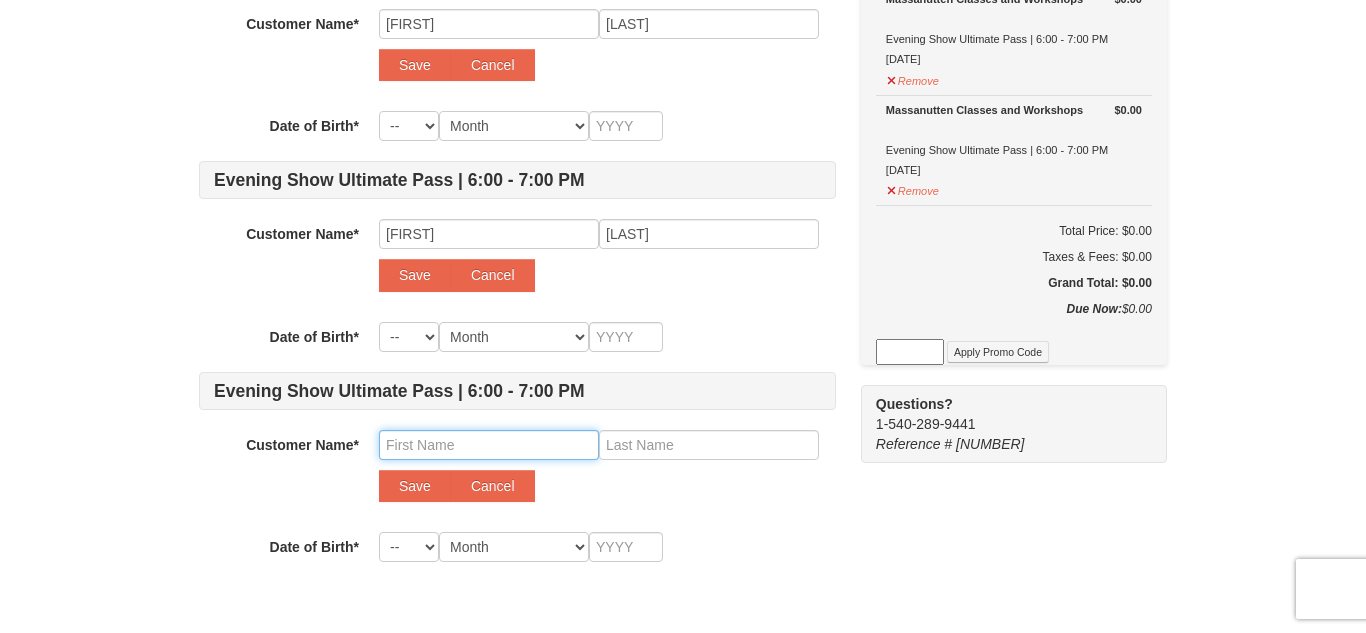 click at bounding box center [489, 445] 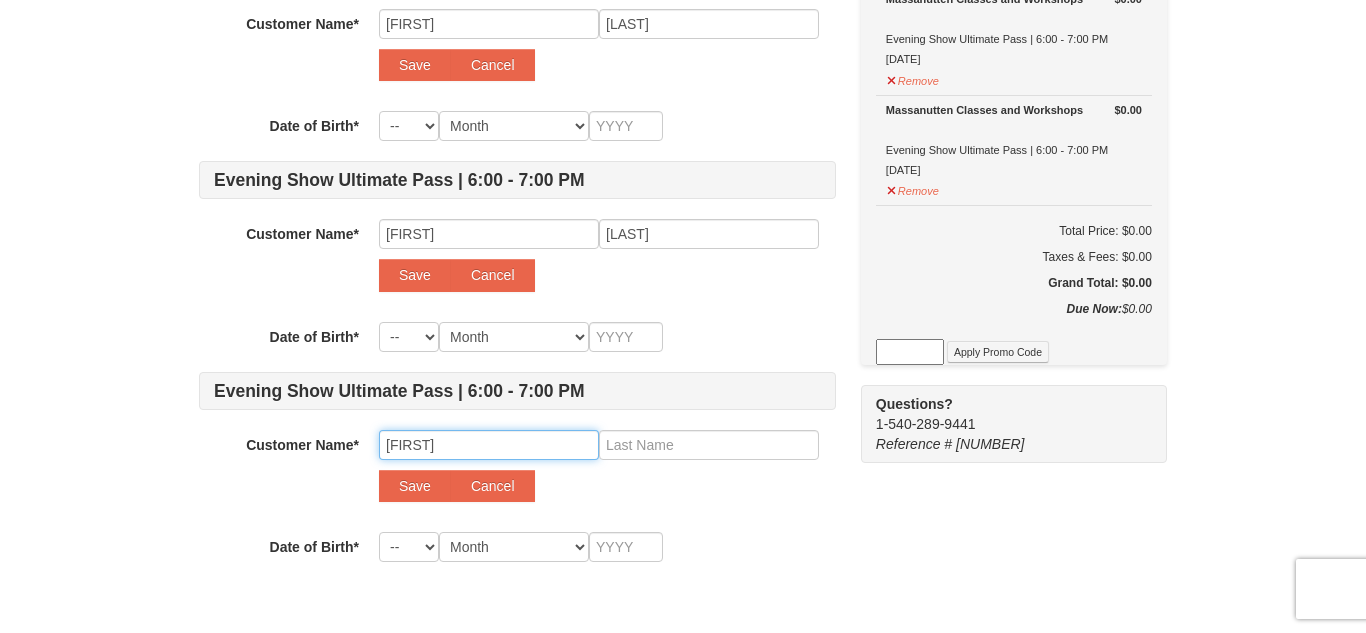 type on "Albert" 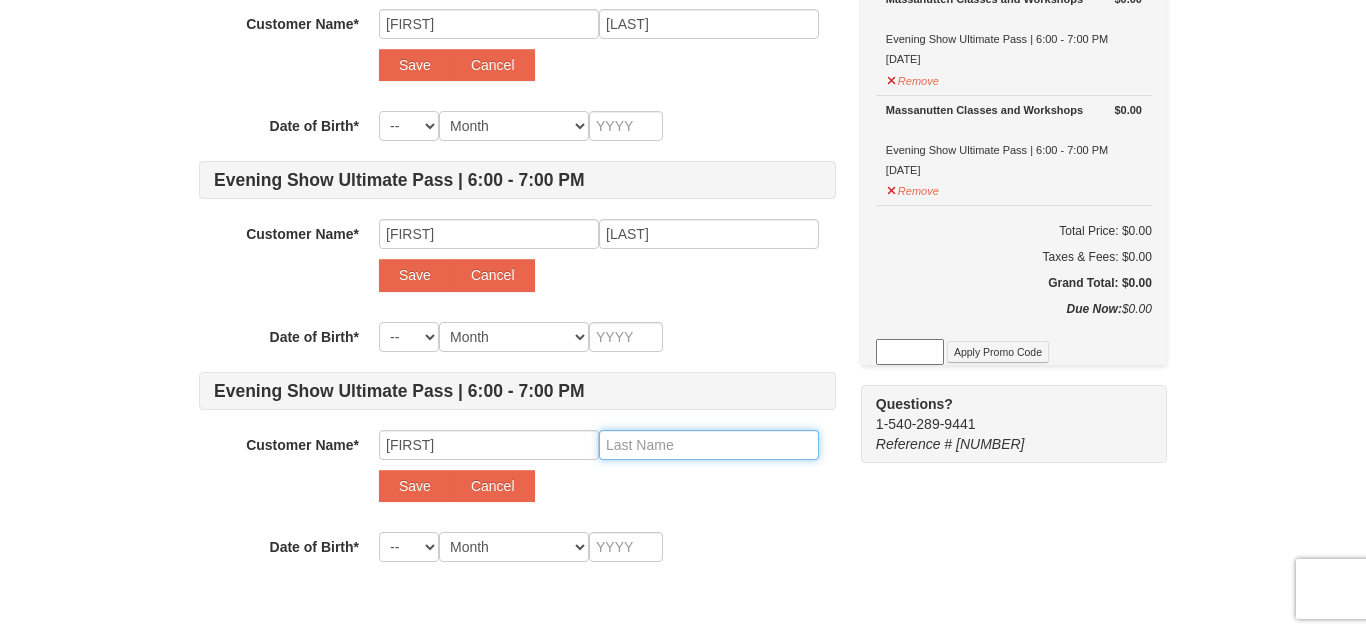 click at bounding box center [709, 445] 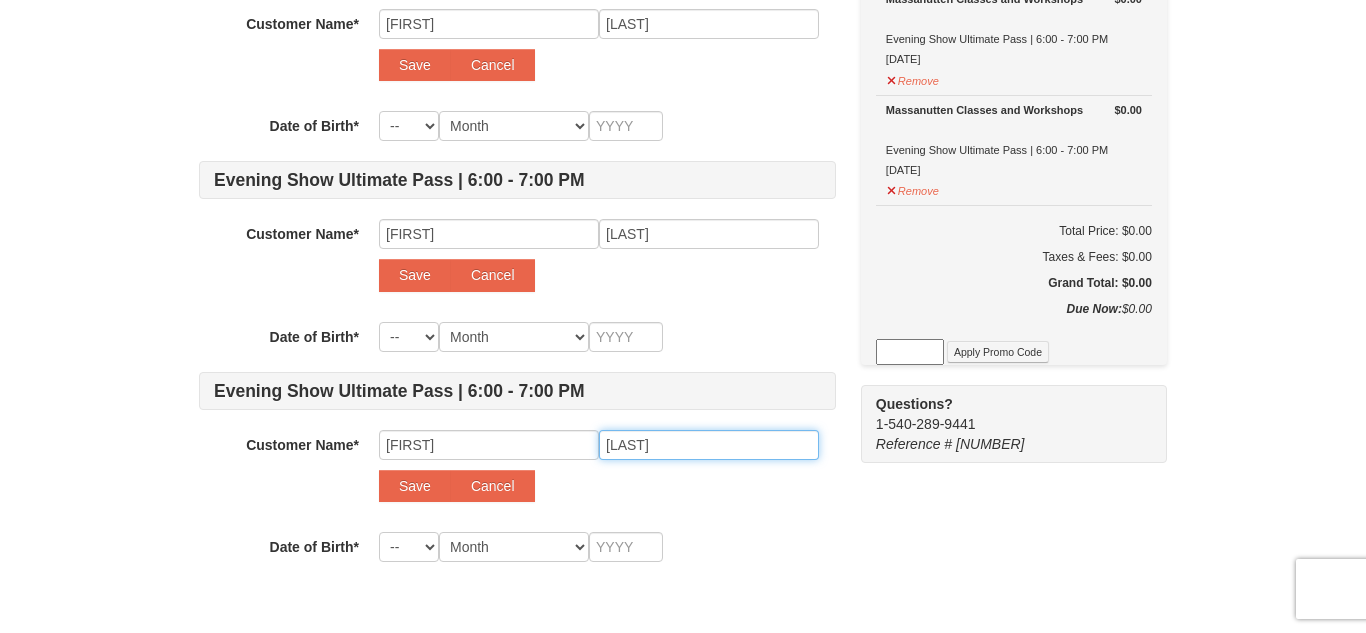 type on "Owens" 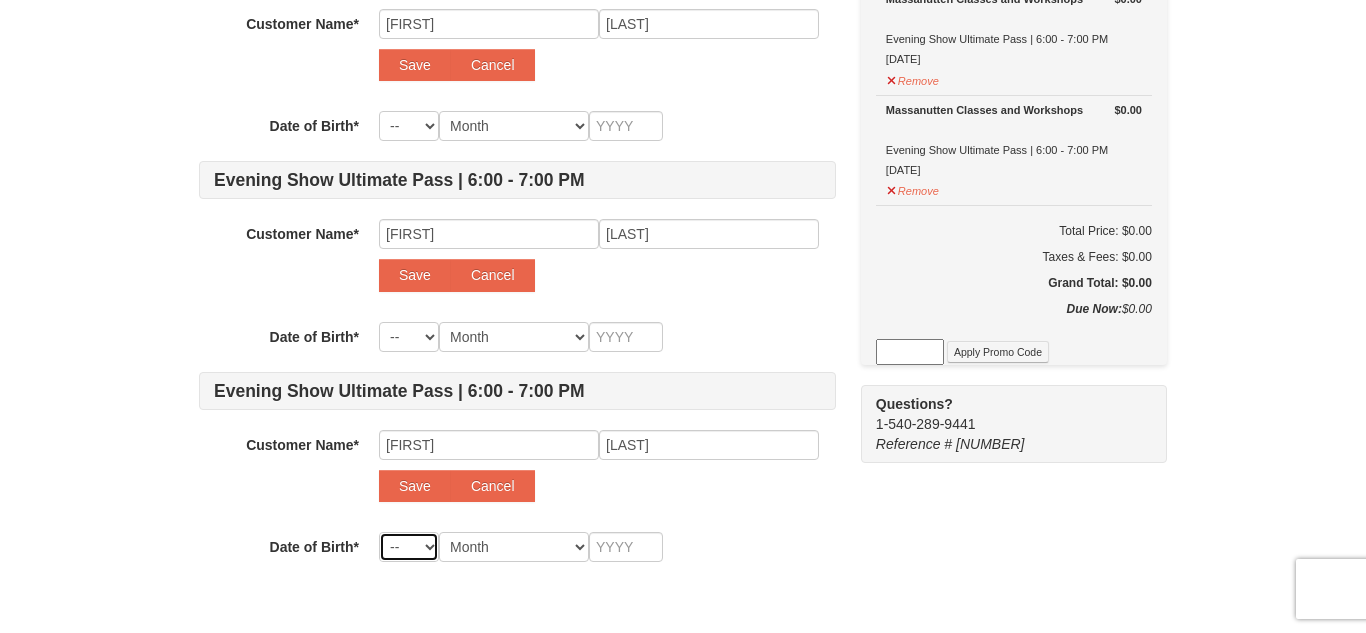 click on "-- 01 02 03 04 05 06 07 08 09 10 11 12 13 14 15 16 17 18 19 20 21 22 23 24 25 26 27 28 29 30 31" at bounding box center [409, 547] 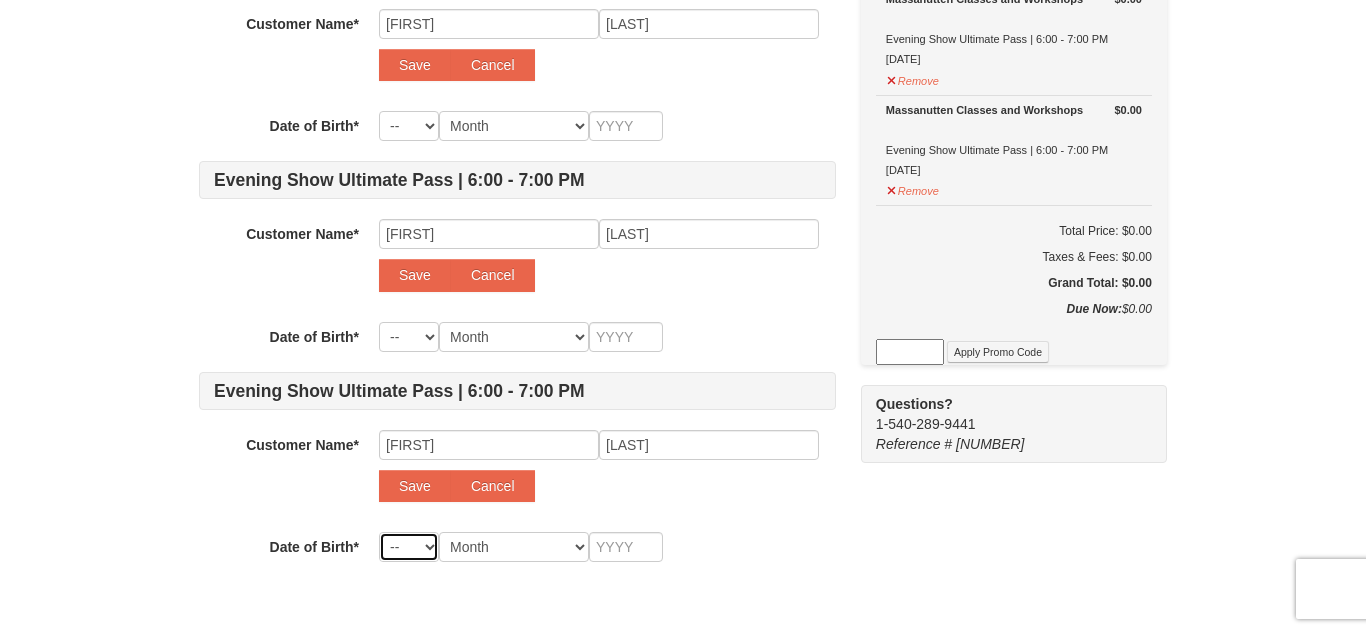 select on "17" 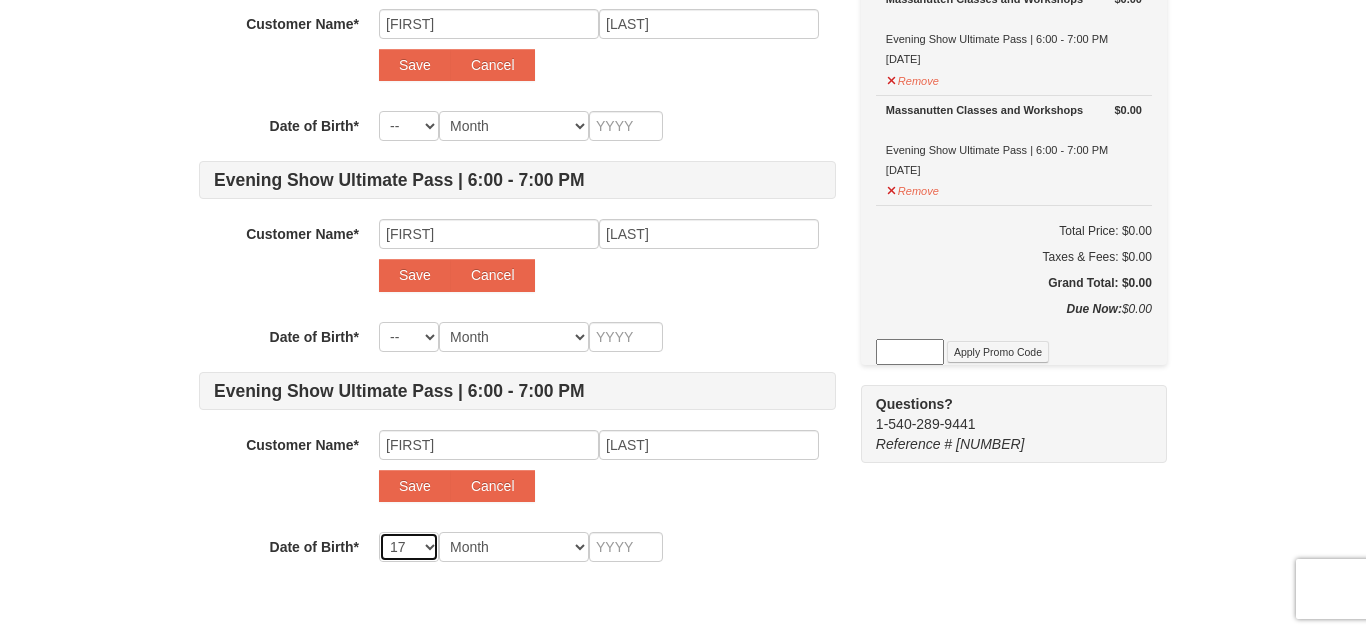 click on "-- 01 02 03 04 05 06 07 08 09 10 11 12 13 14 15 16 17 18 19 20 21 22 23 24 25 26 27 28 29 30 31" at bounding box center [409, 547] 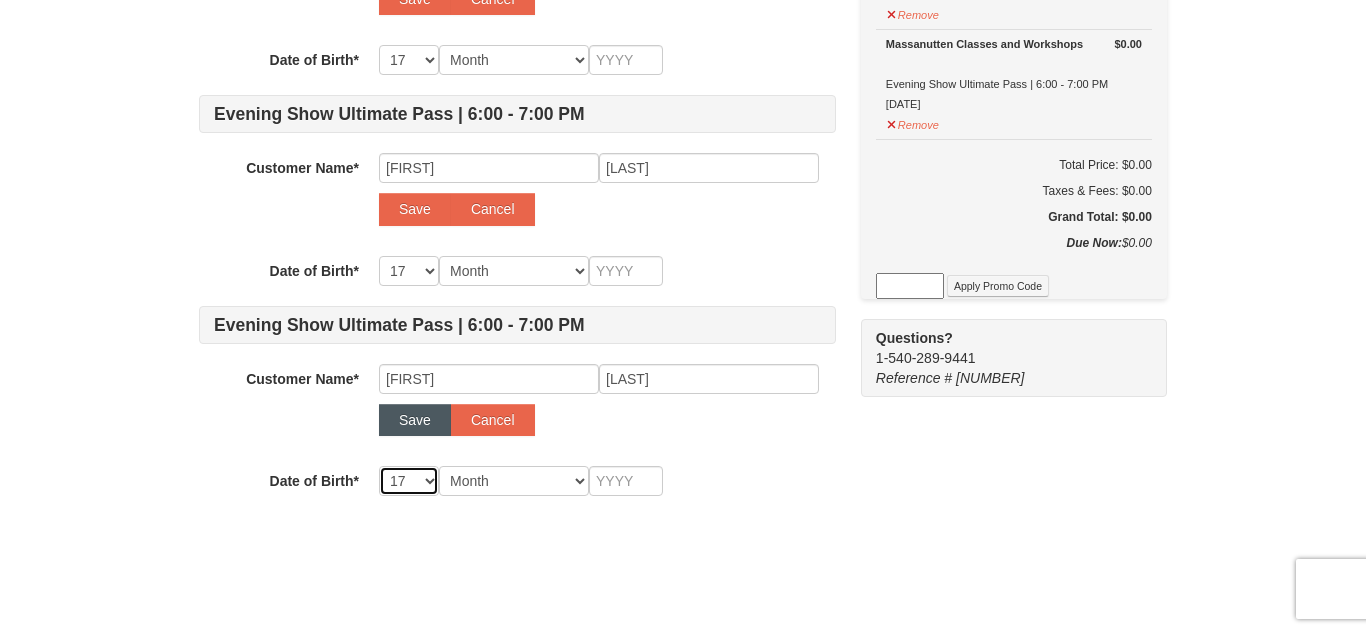 scroll, scrollTop: 514, scrollLeft: 0, axis: vertical 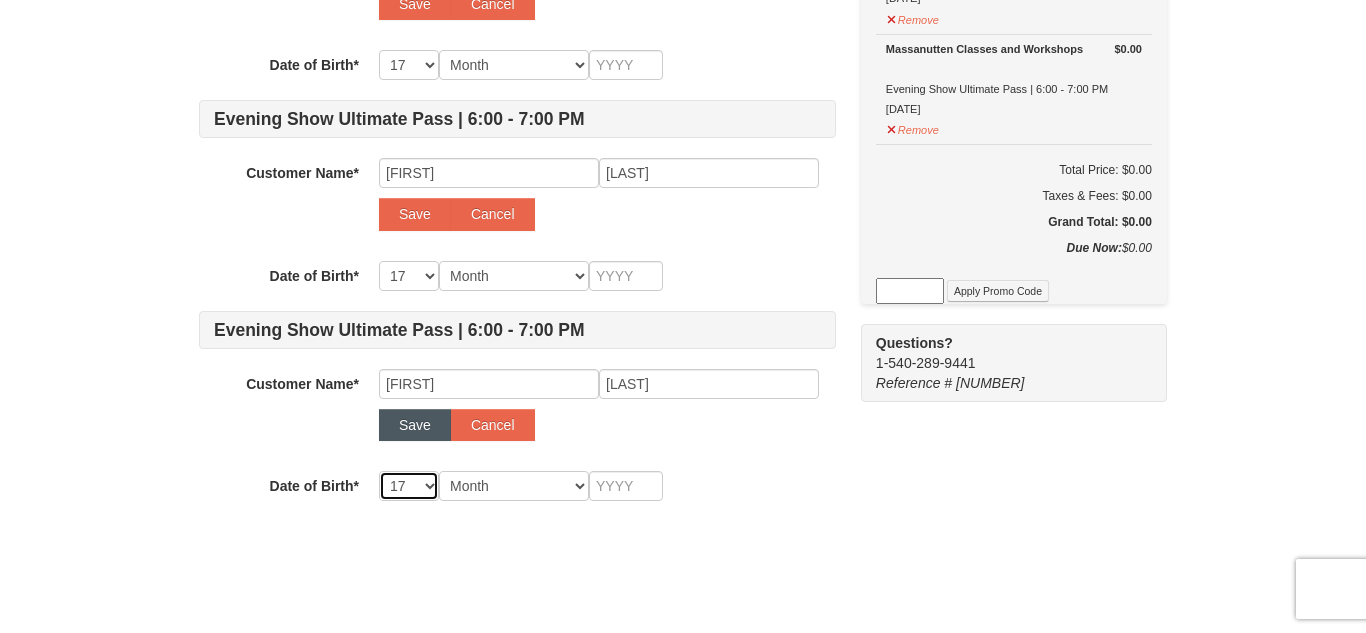 click on "-- 01 02 03 04 05 06 07 08 09 10 11 12 13 14 15 16 17 18 19 20 21 22 23 24 25 26 27 28 29 30 31" at bounding box center [409, 486] 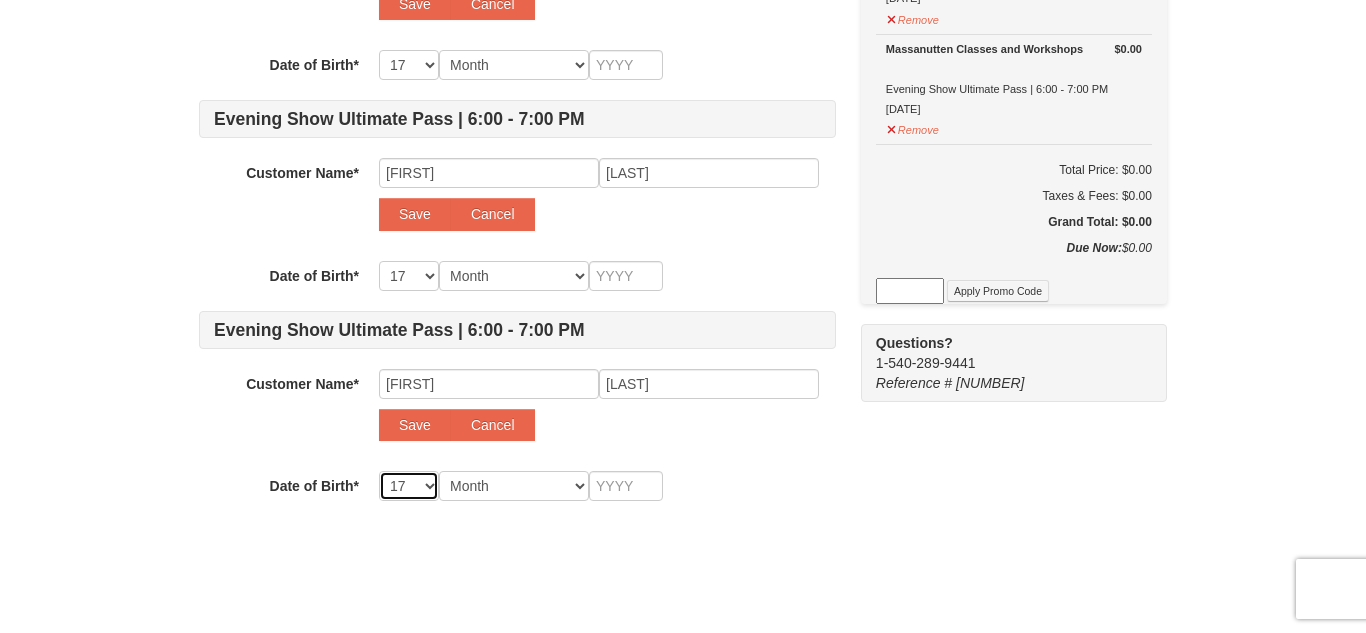 select on "25" 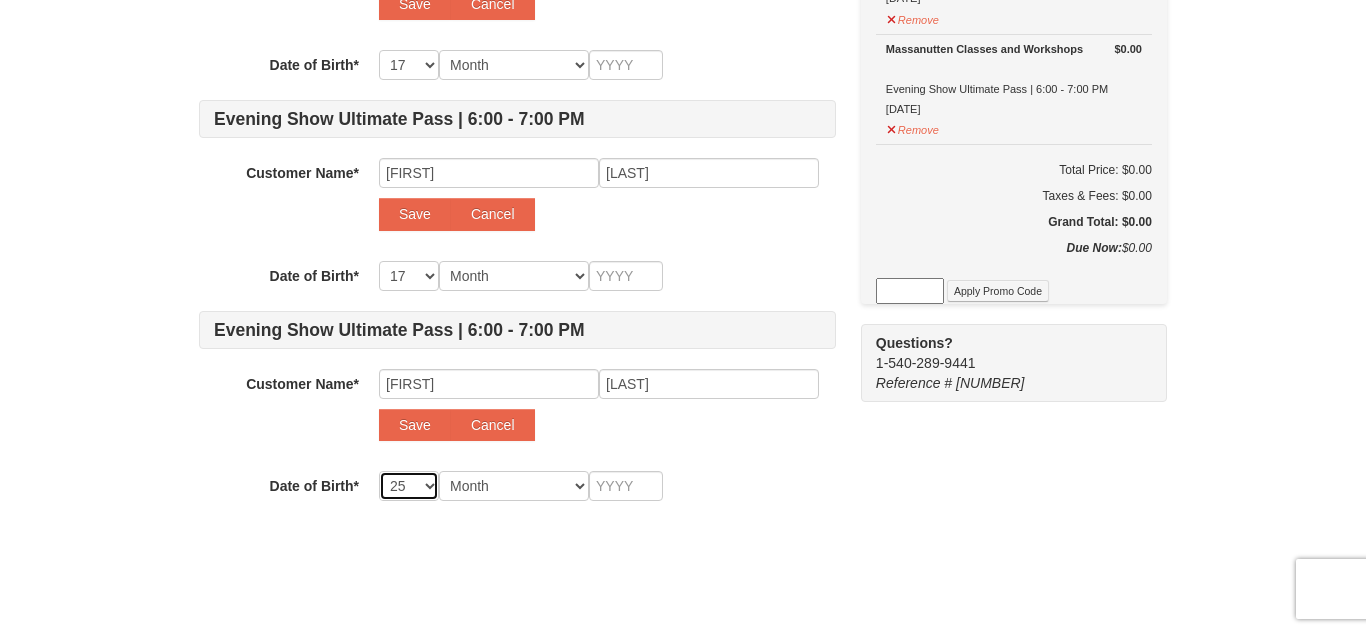 click on "-- 01 02 03 04 05 06 07 08 09 10 11 12 13 14 15 16 17 18 19 20 21 22 23 24 25 26 27 28 29 30 31" at bounding box center [409, 486] 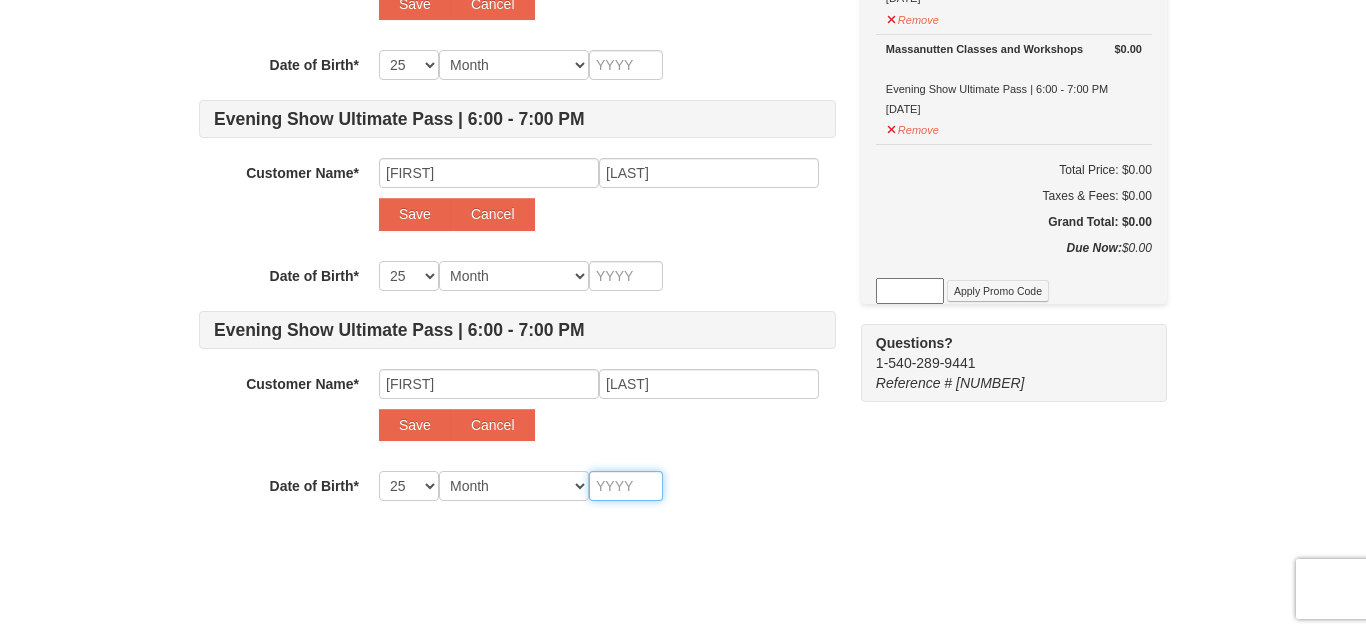 click at bounding box center (626, 486) 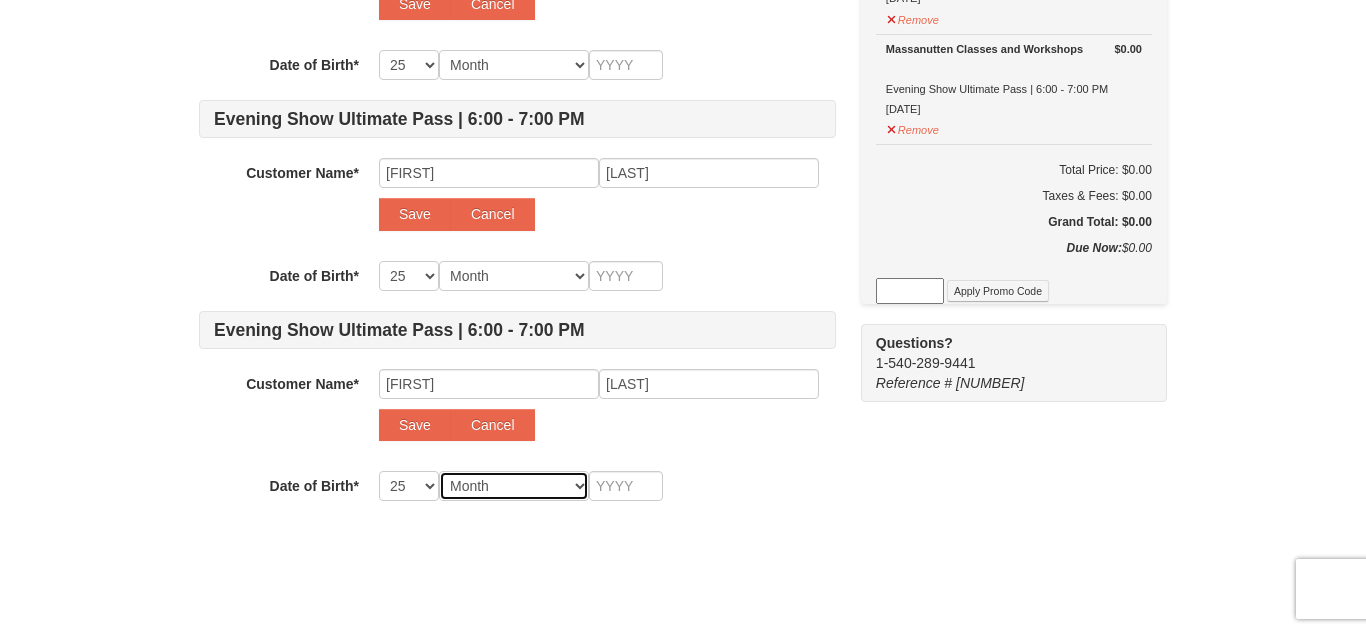 click on "Month January February March April May June July August September October November December" at bounding box center (514, 486) 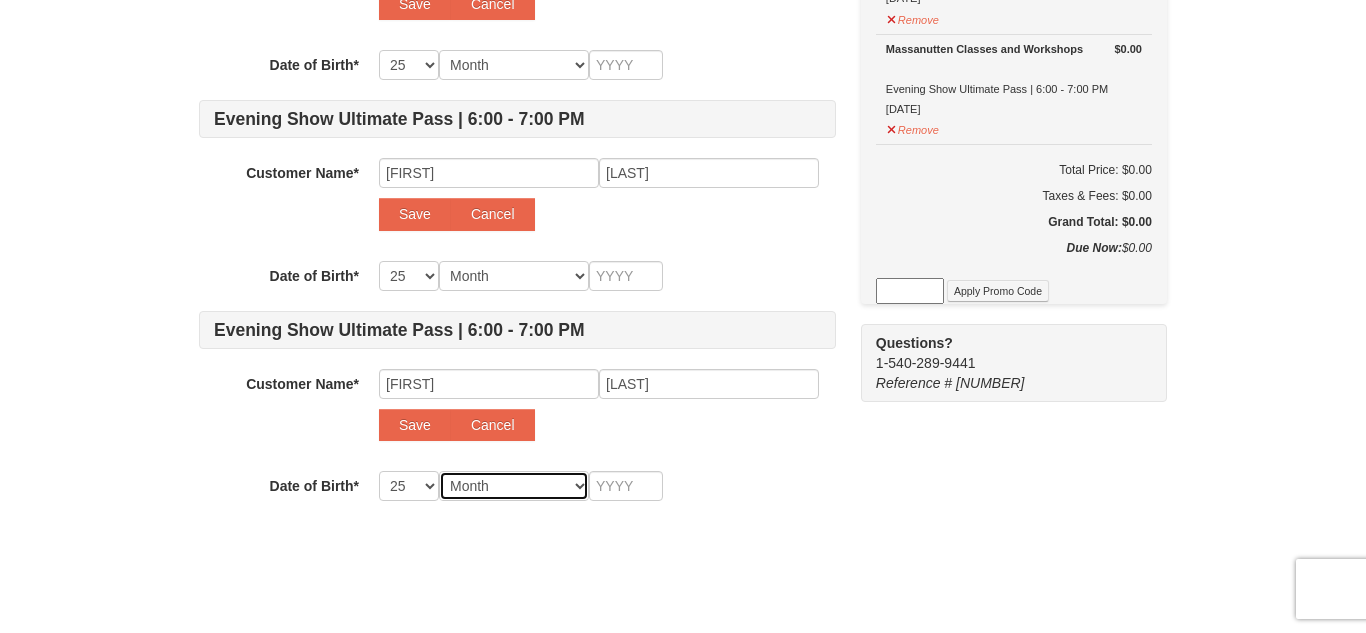 select on "08" 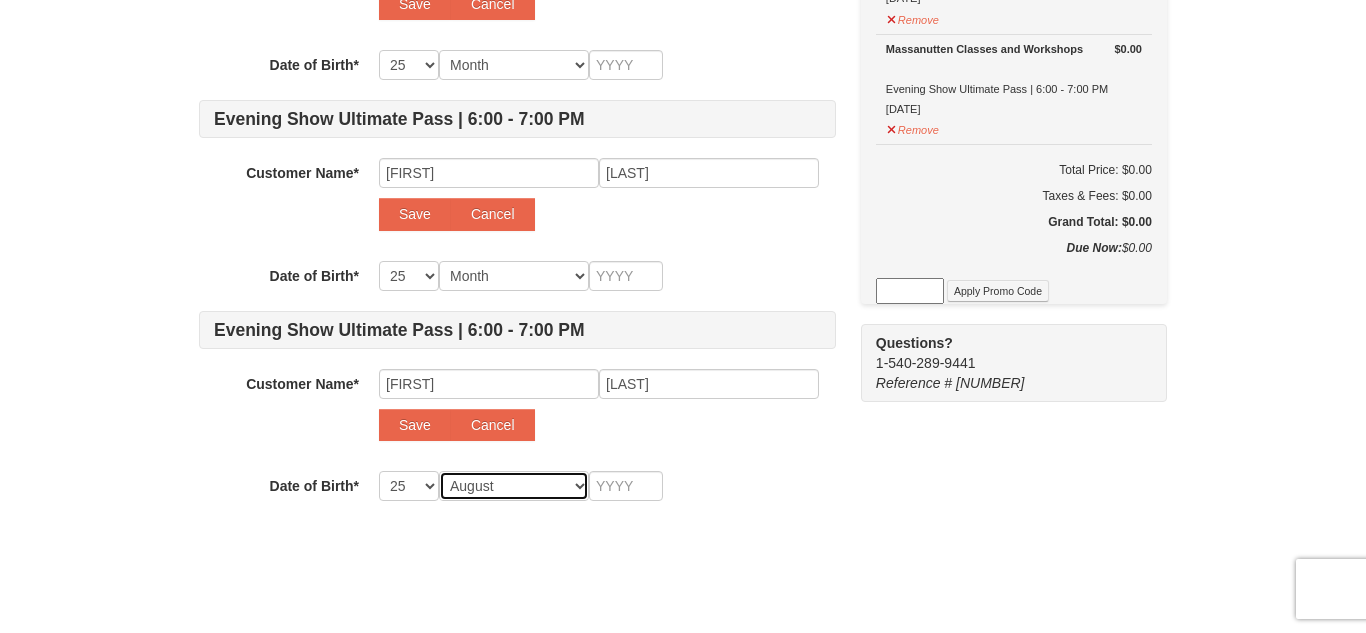 click on "Month January February March April May June July August September October November December" at bounding box center (514, 486) 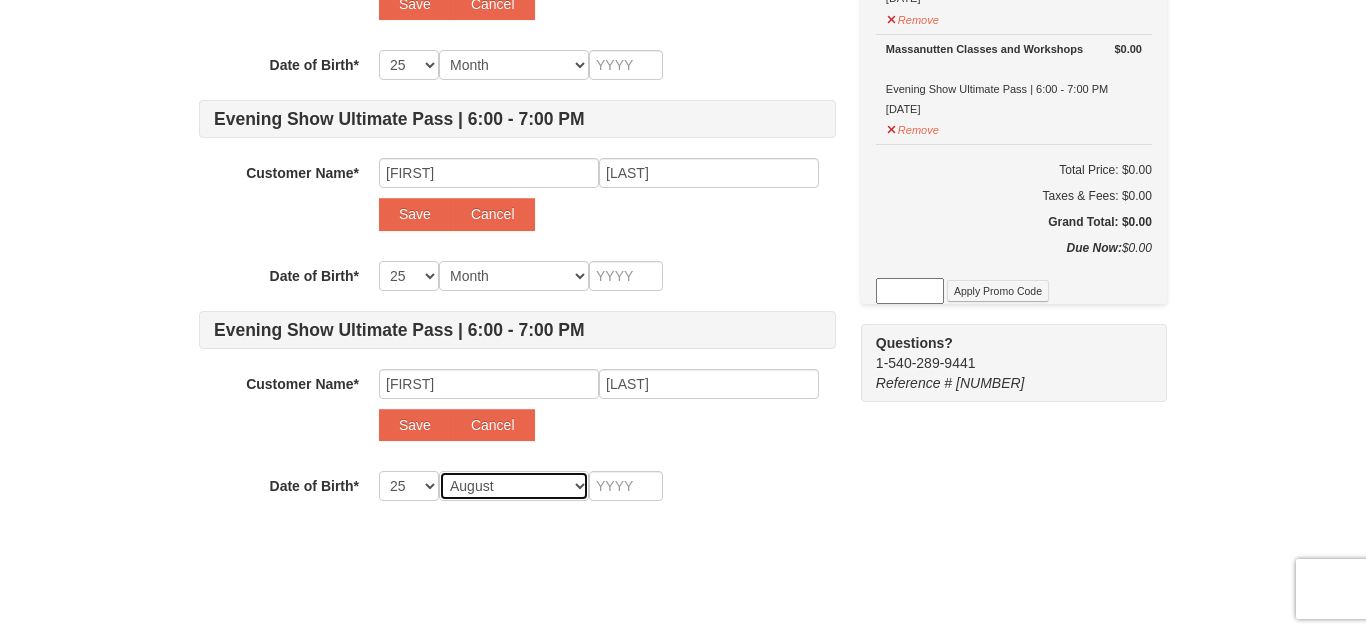 select on "08" 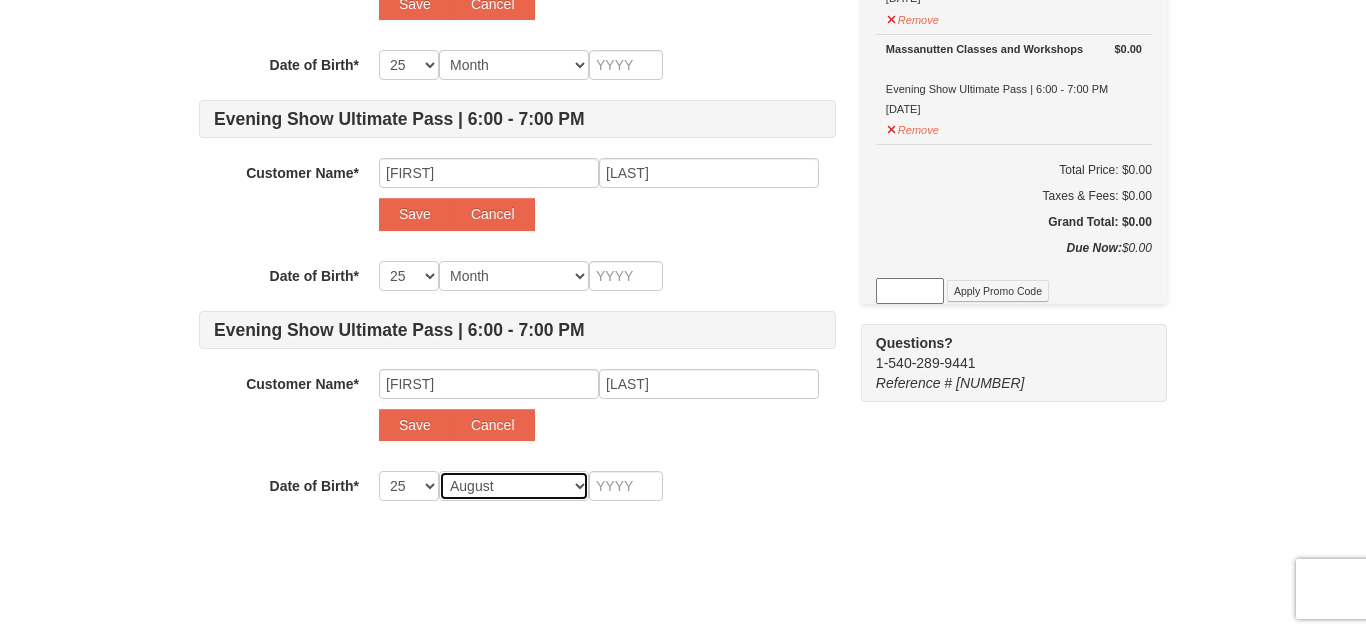select on "08" 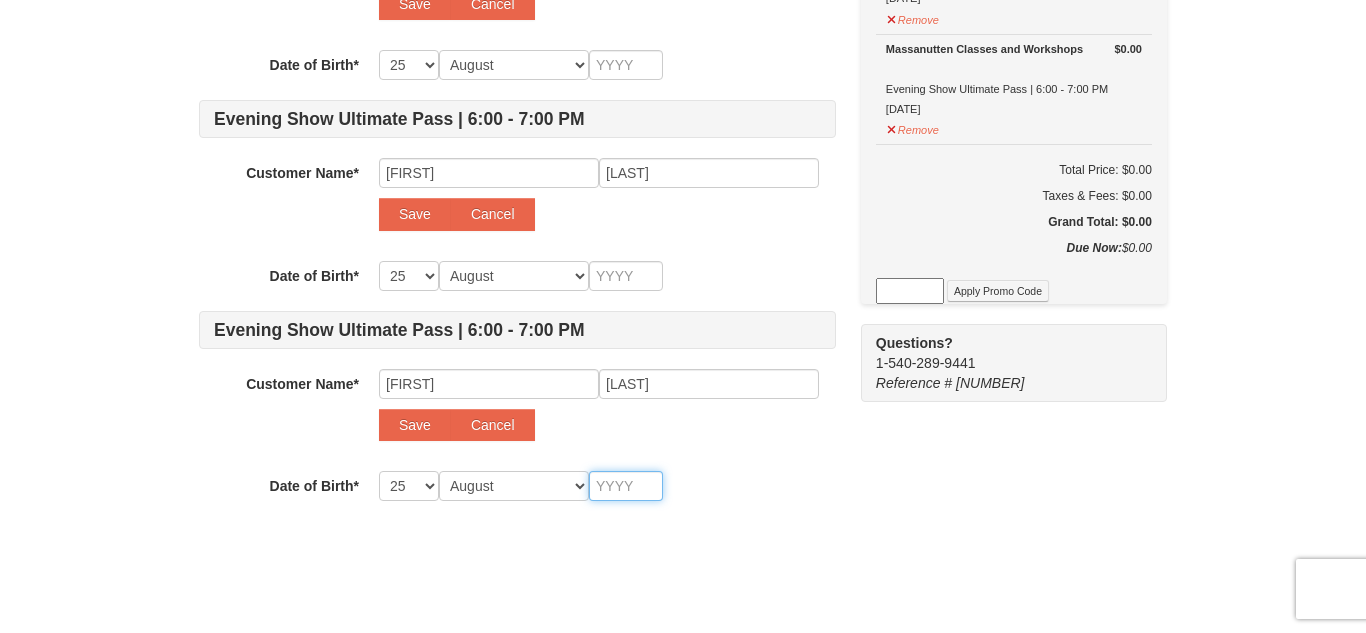 click at bounding box center (626, 486) 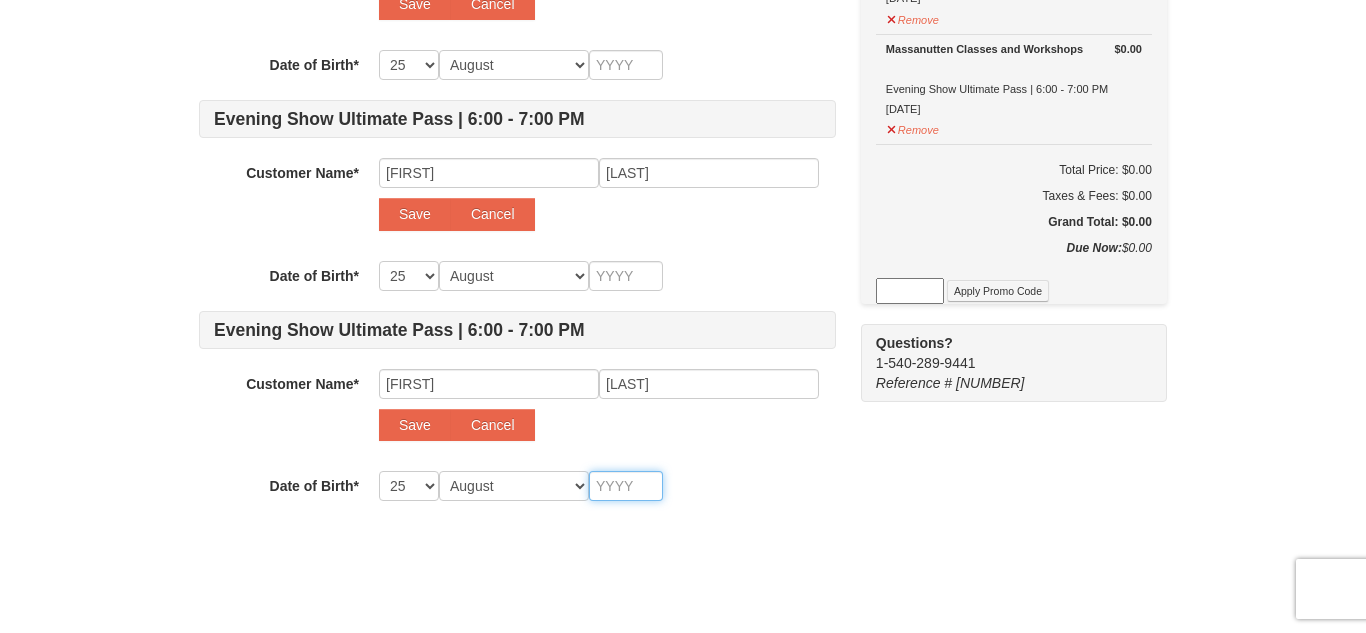 type on "1" 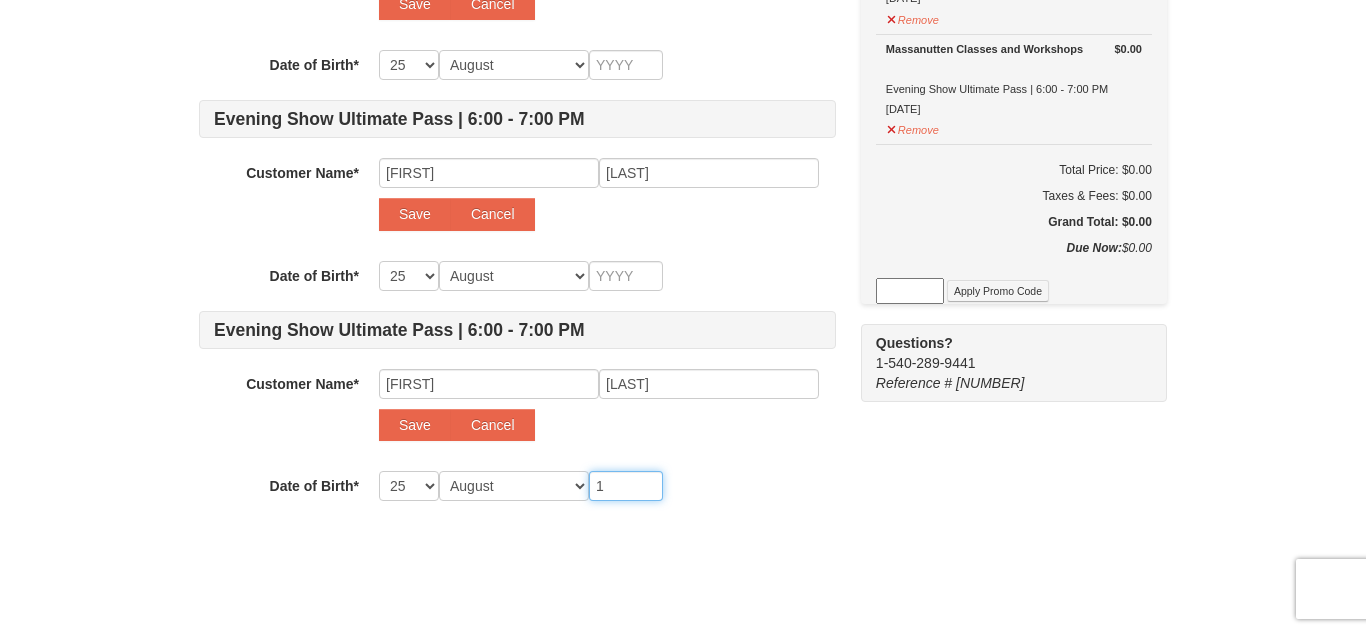 type on "1" 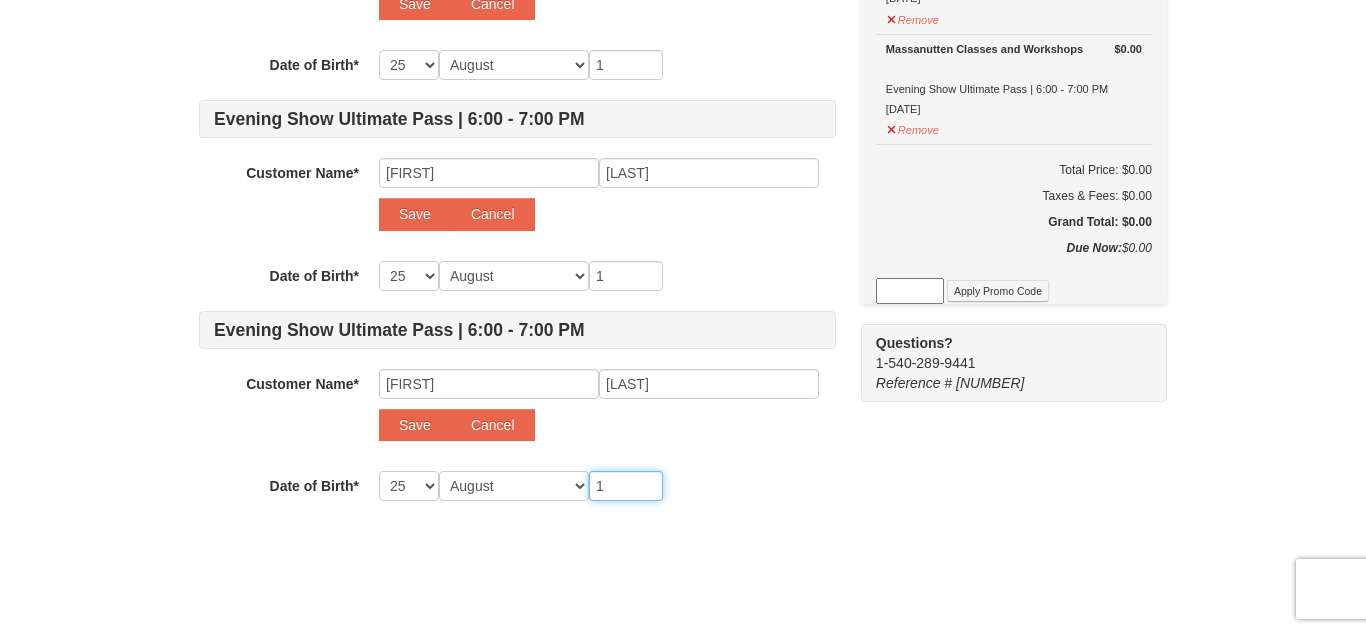 type on "19" 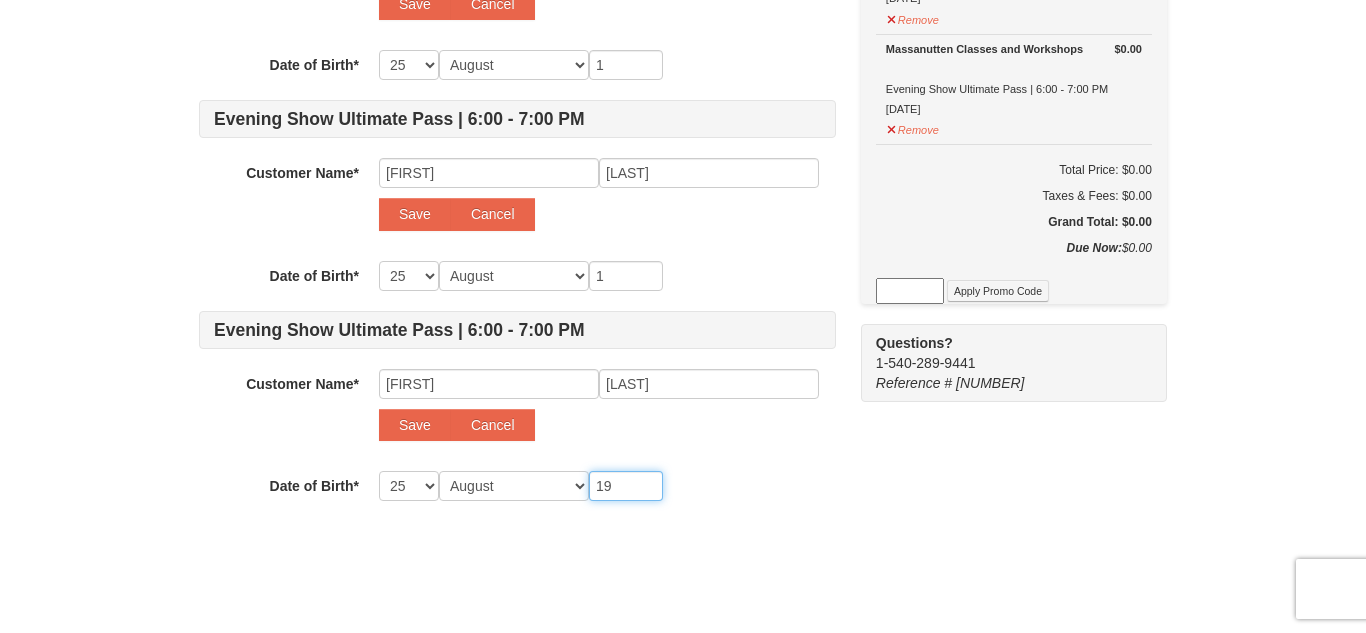 type on "19" 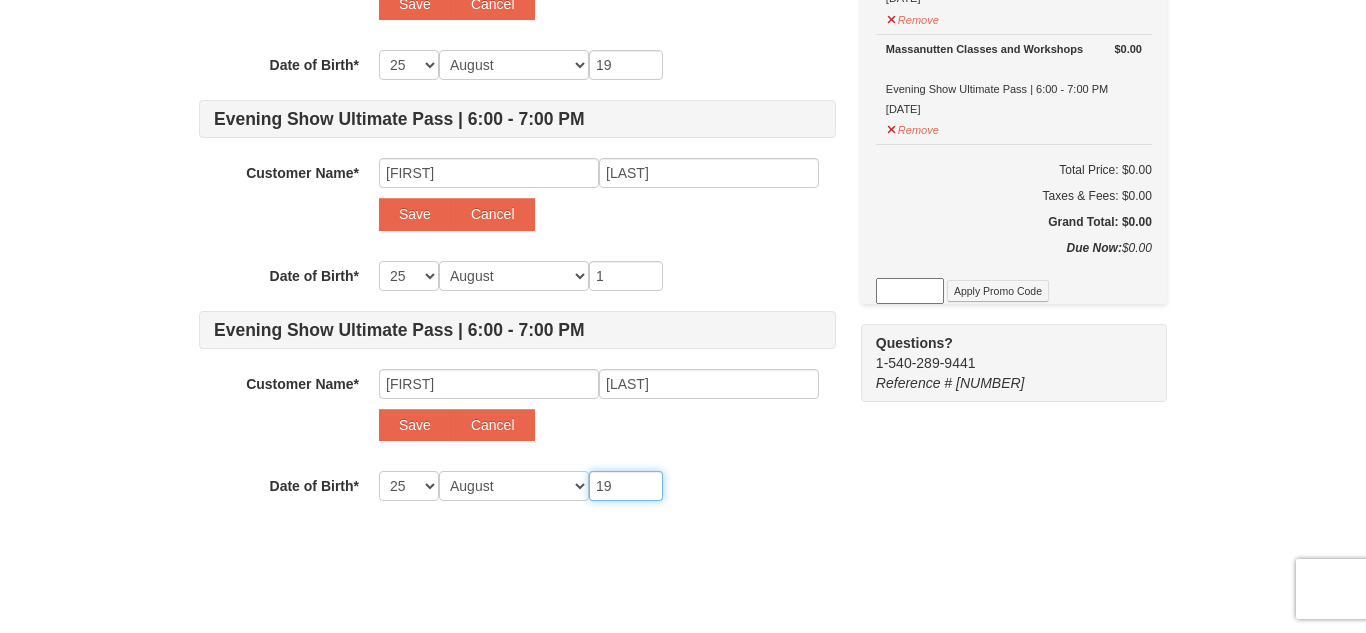 type on "19" 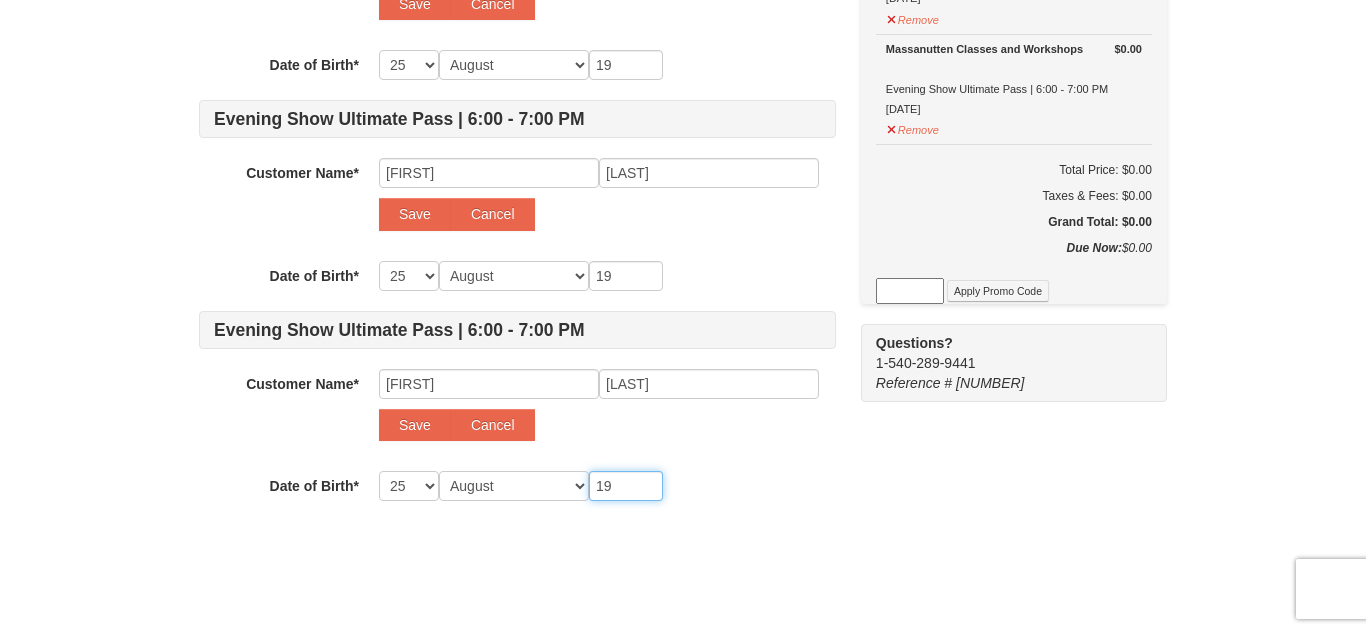 type on "194" 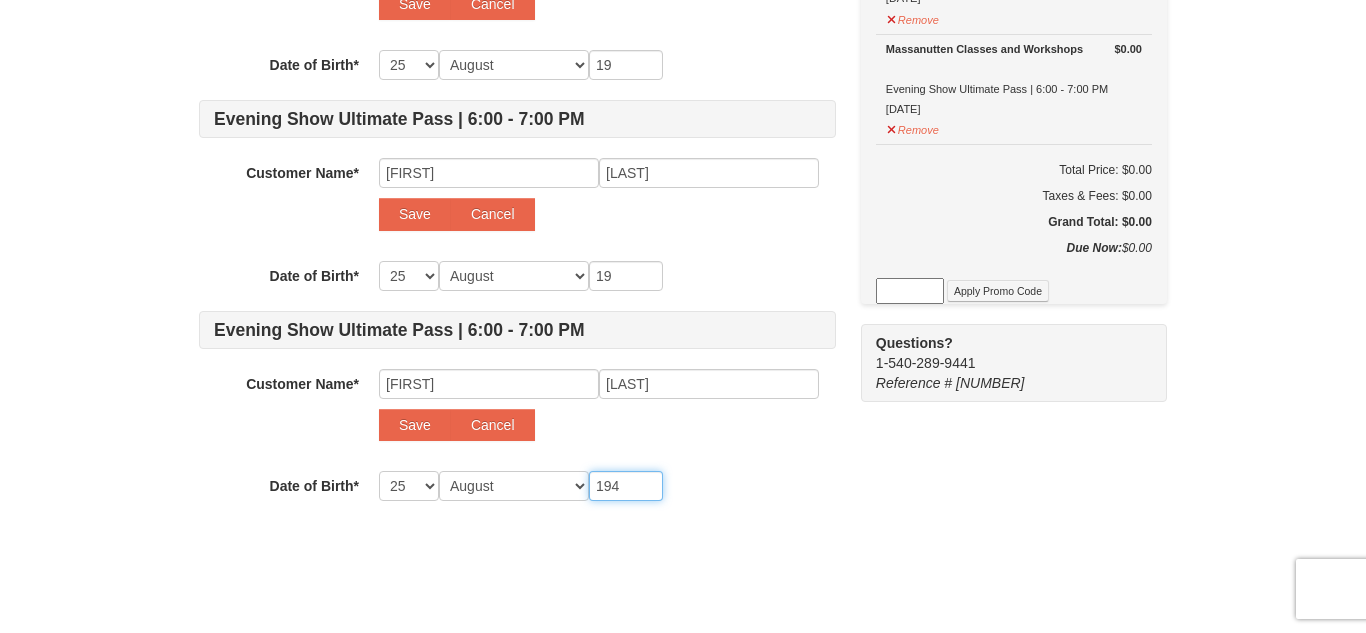 type on "194" 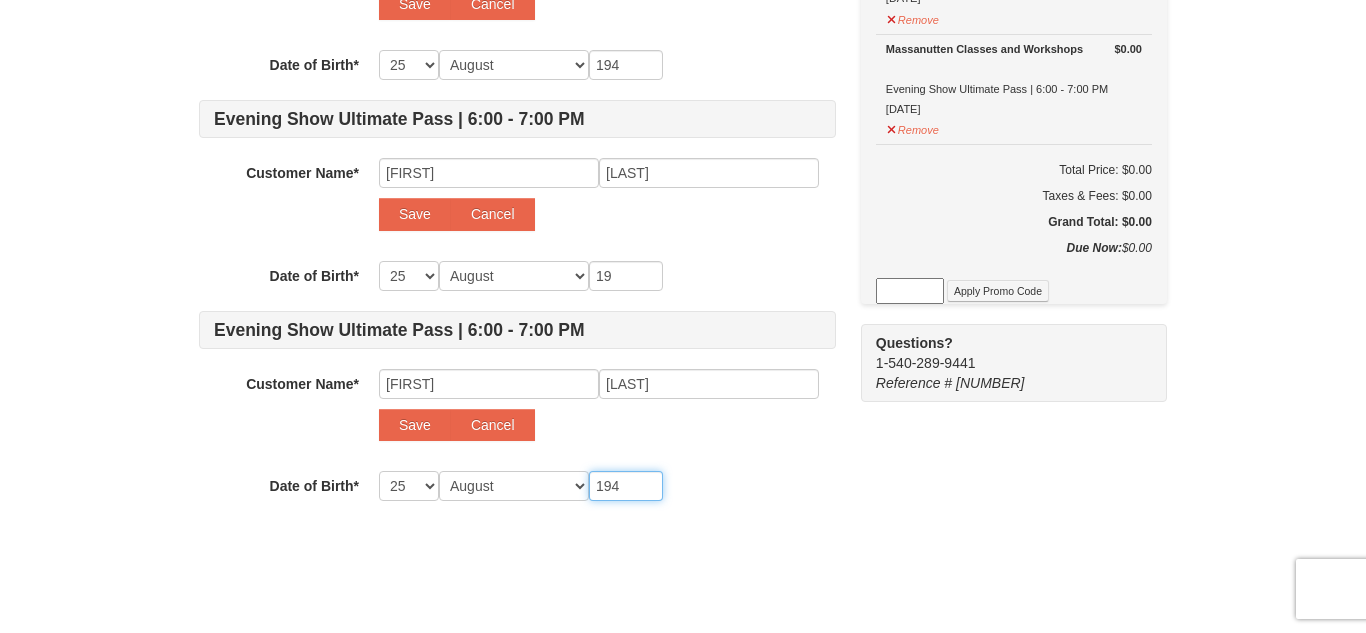 type on "194" 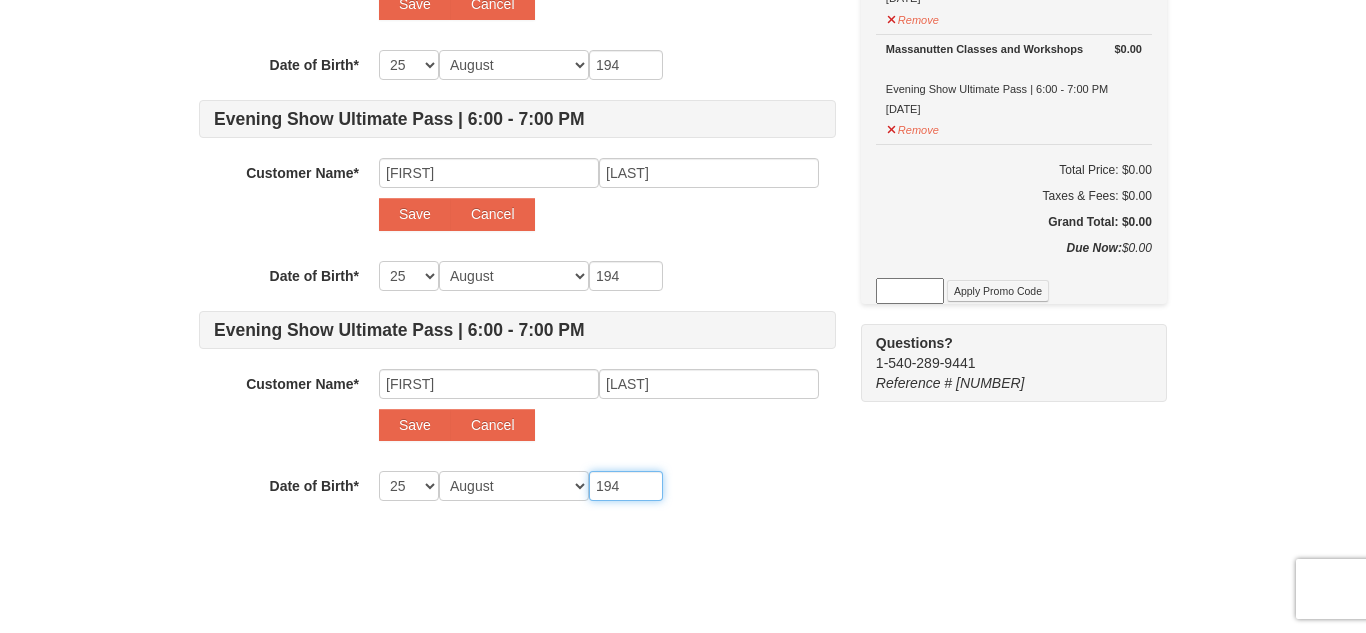 type on "1942" 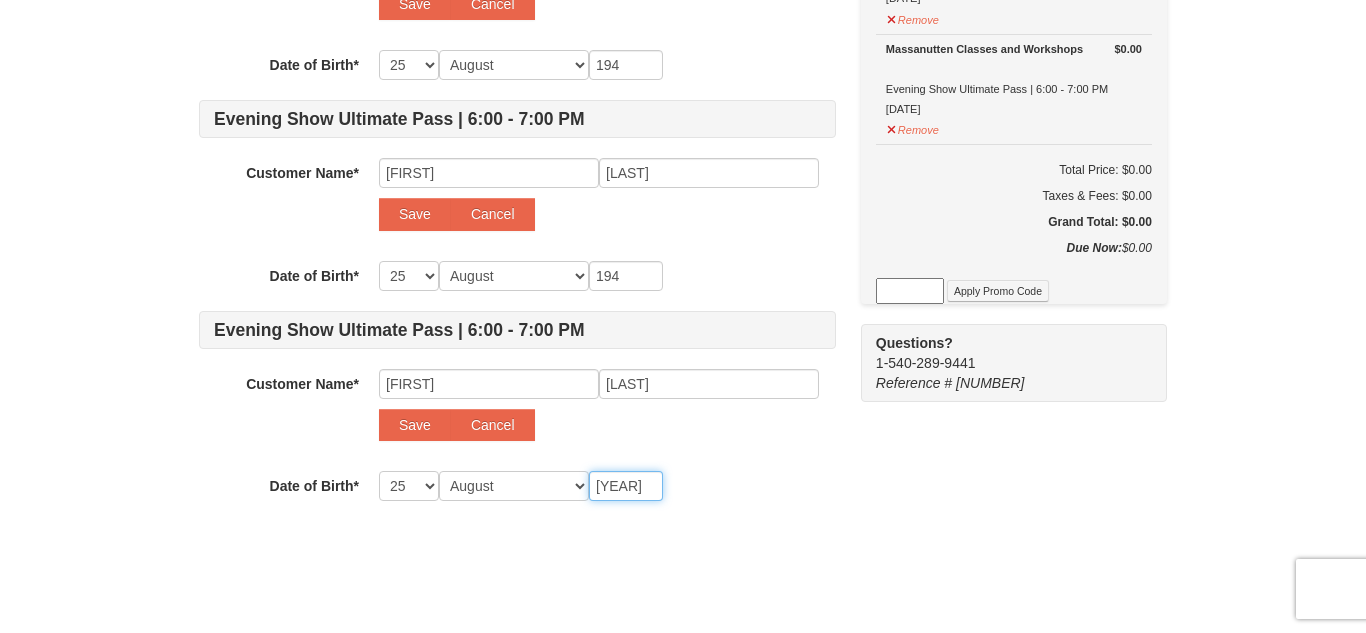 type on "1942" 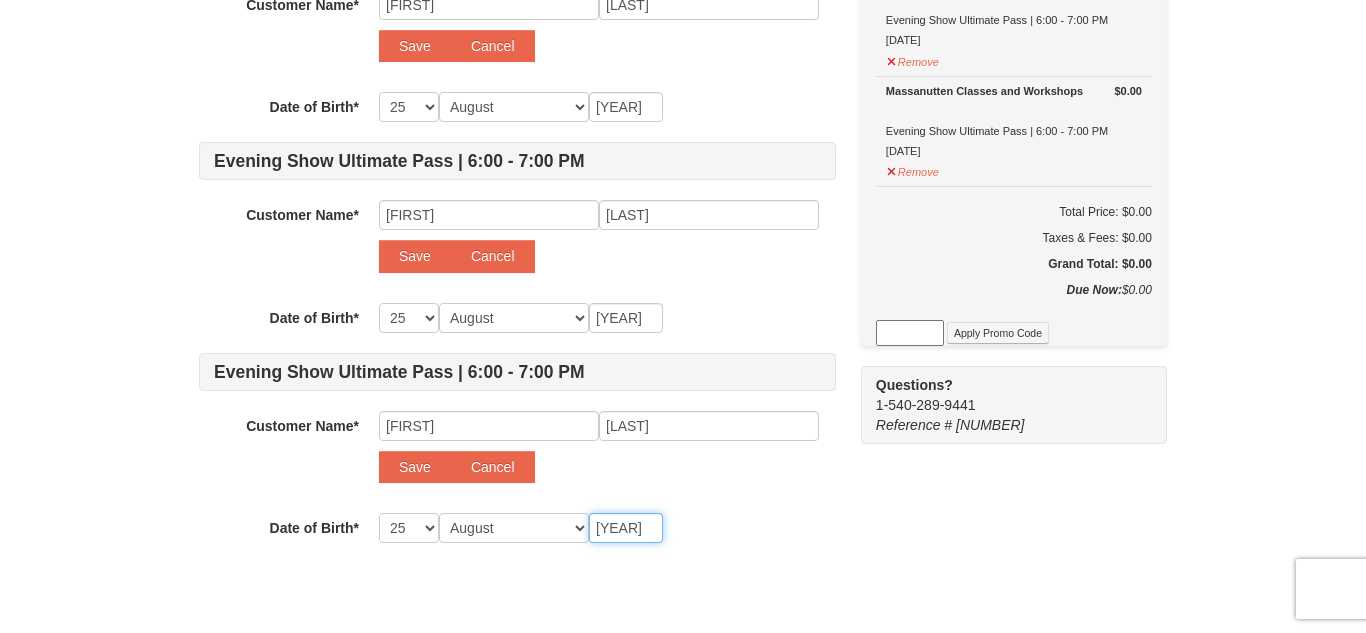 scroll, scrollTop: 0, scrollLeft: 0, axis: both 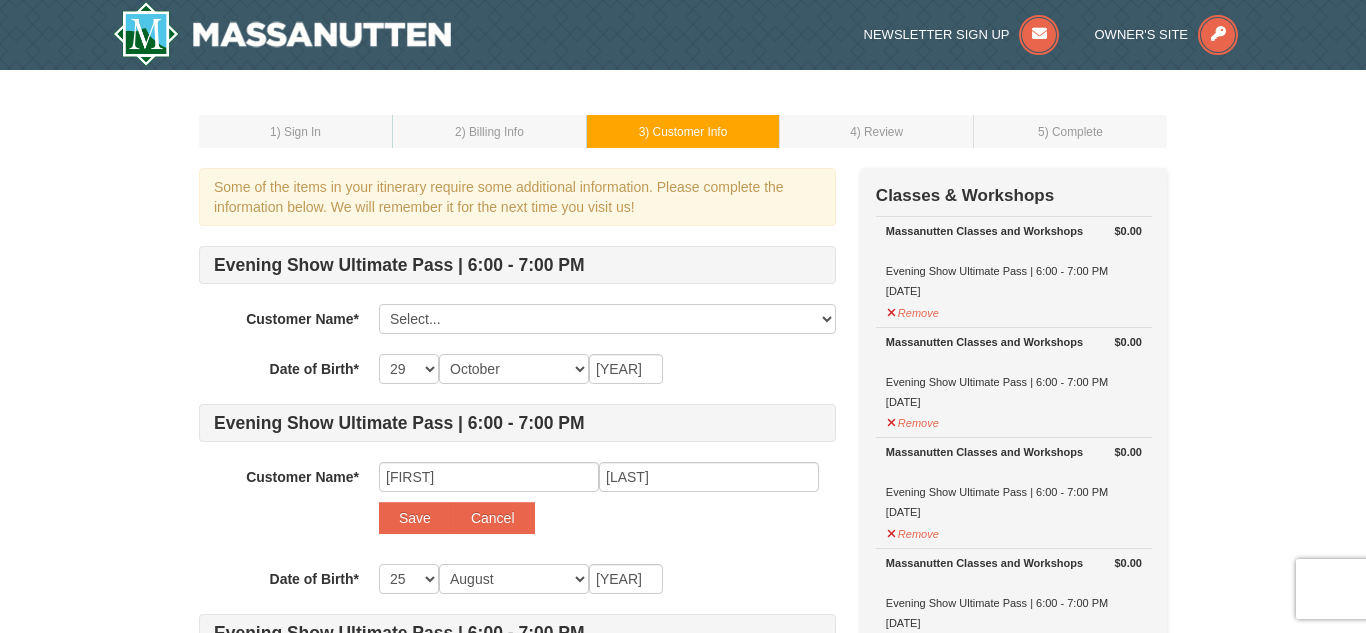 type on "1942" 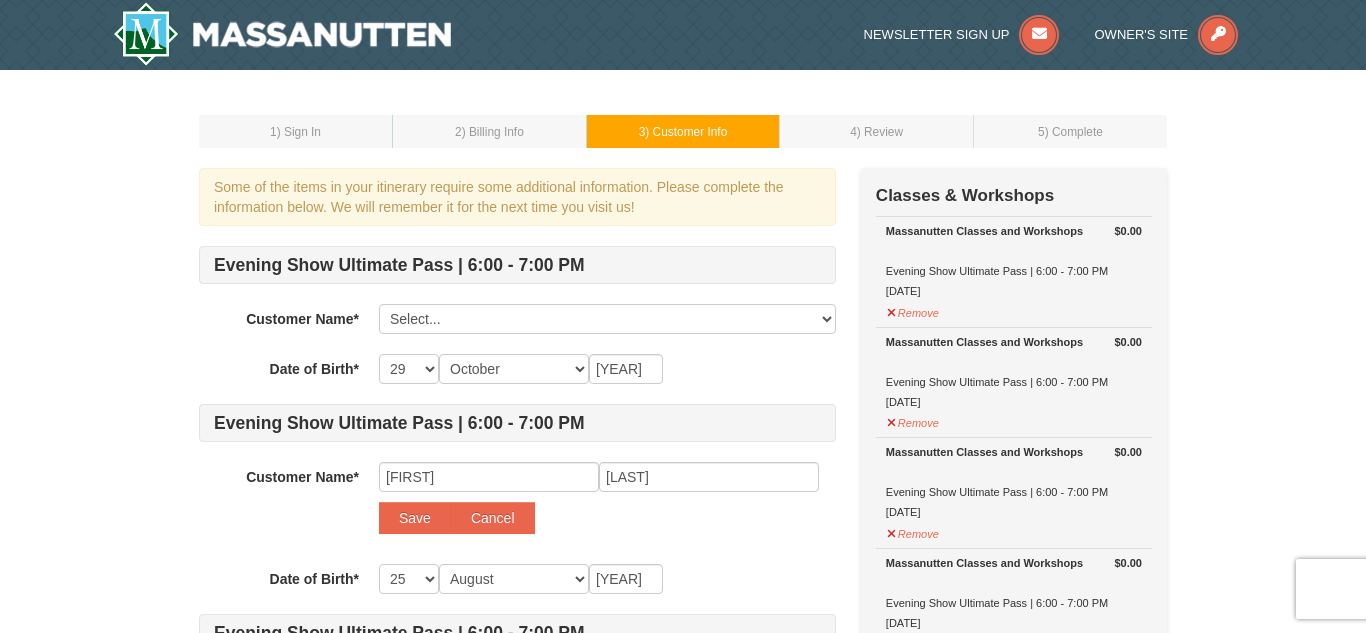 click on "1
) Sign In
2
) Billing Info
3
) Customer Info
) Review
×" at bounding box center [683, 601] 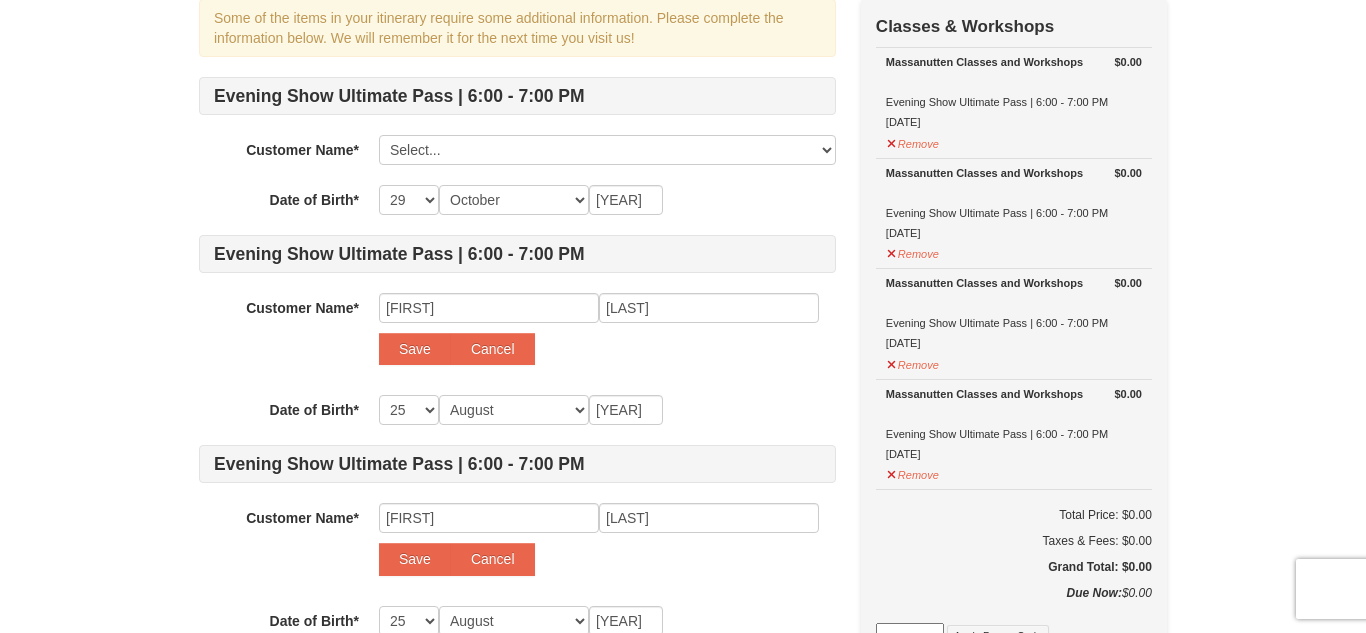scroll, scrollTop: 173, scrollLeft: 0, axis: vertical 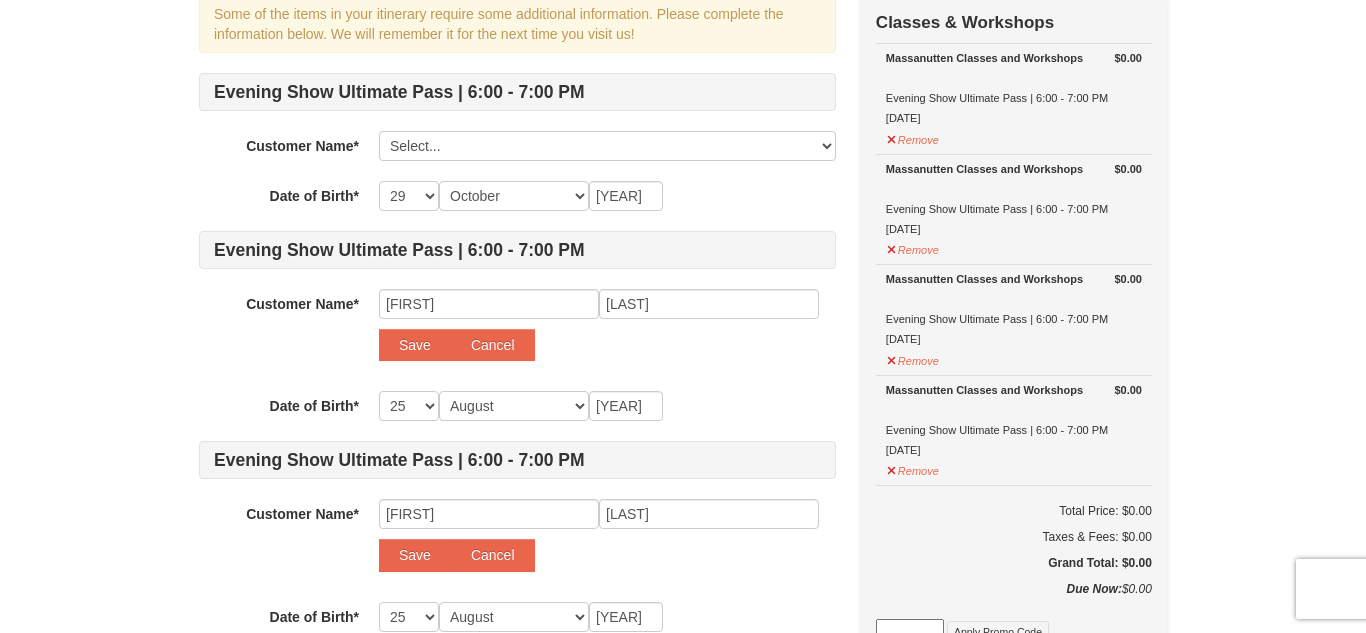 click on "1
) Sign In
2
) Billing Info
3
) Customer Info
) Review
×" at bounding box center (683, 428) 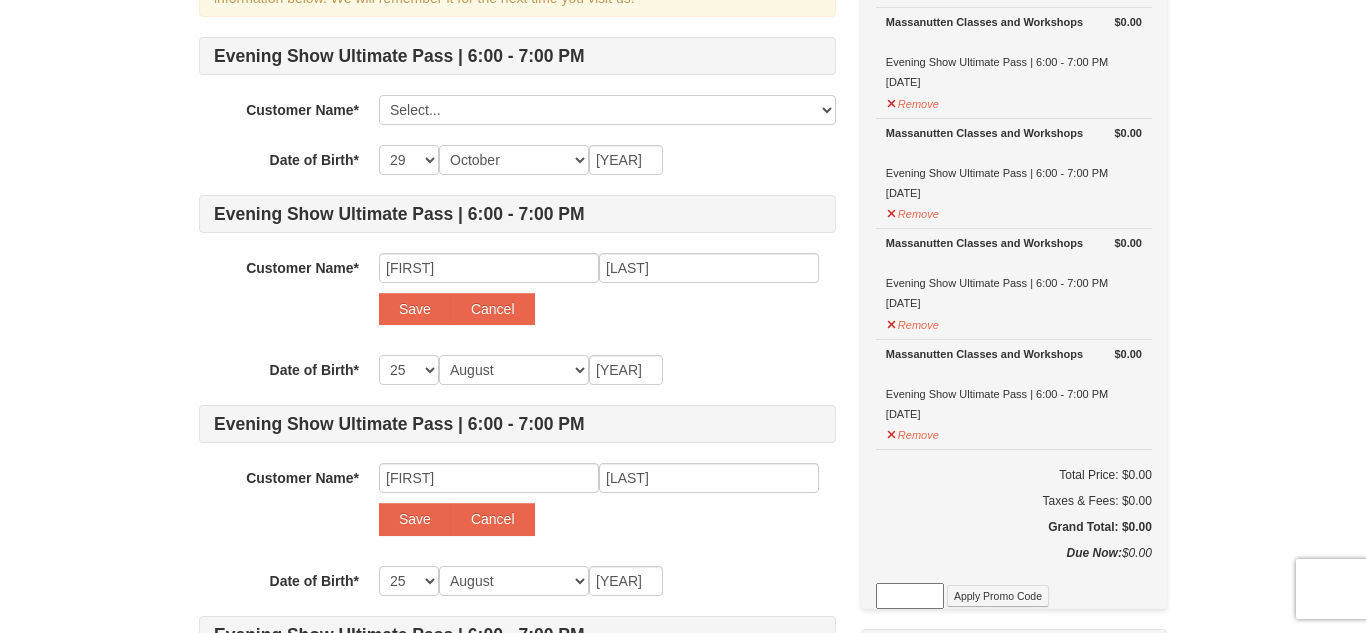 scroll, scrollTop: 216, scrollLeft: 0, axis: vertical 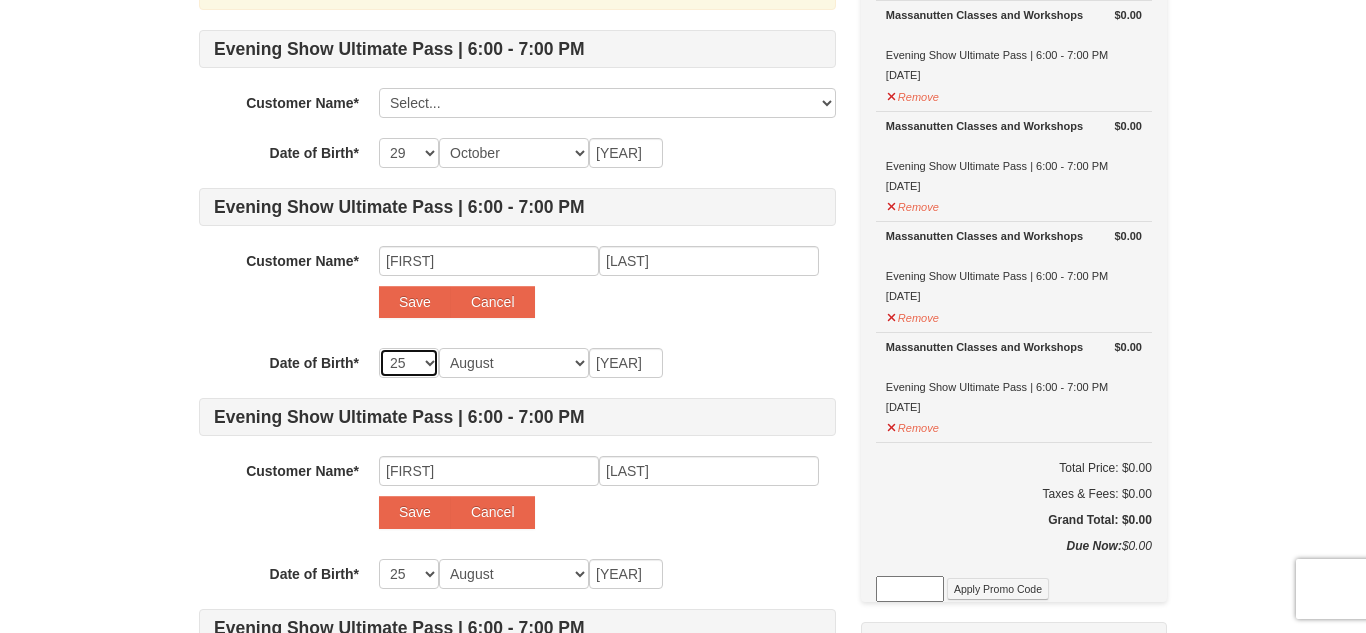 click on "-- 01 02 03 04 05 06 07 08 09 10 11 12 13 14 15 16 17 18 19 20 21 22 23 24 25 26 27 28 29 30 31" at bounding box center [409, 363] 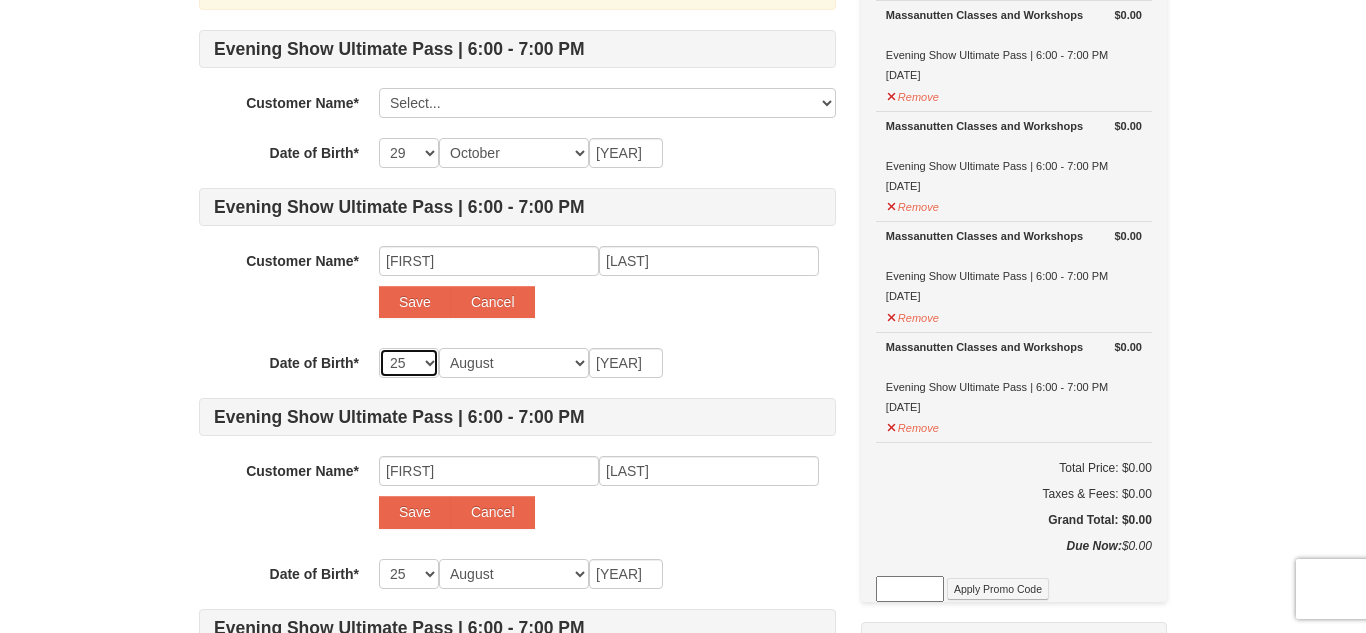select on "11" 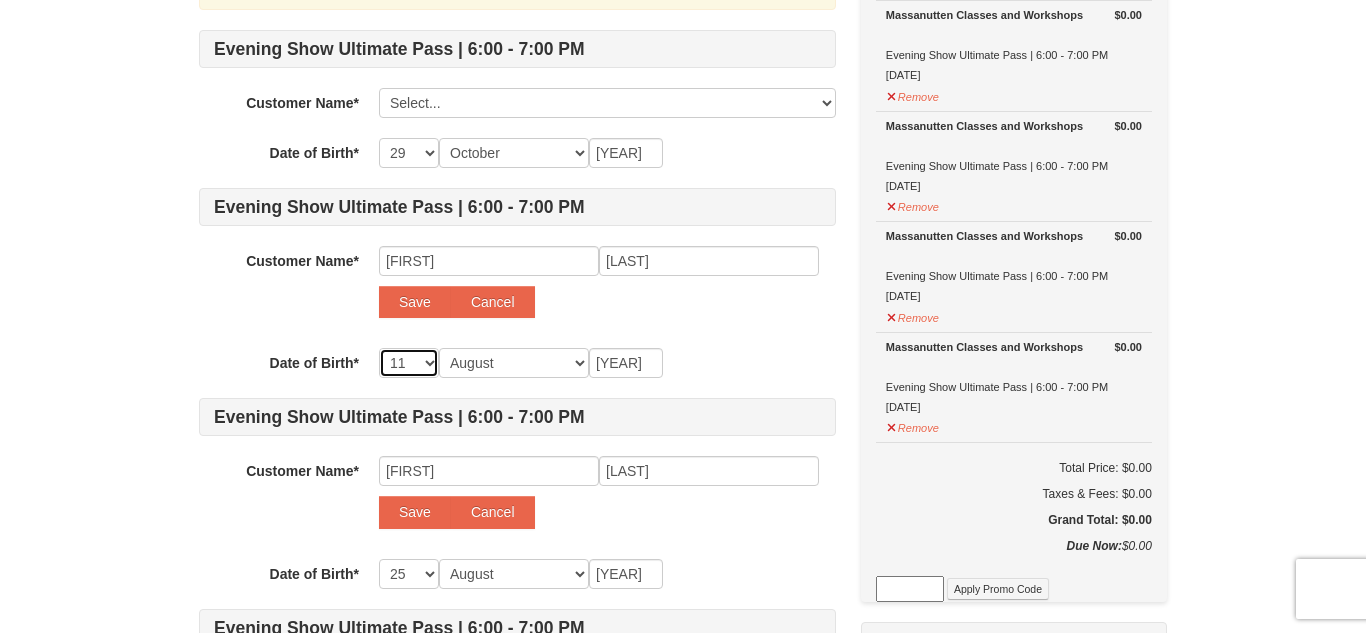 click on "-- 01 02 03 04 05 06 07 08 09 10 11 12 13 14 15 16 17 18 19 20 21 22 23 24 25 26 27 28 29 30 31" at bounding box center (409, 363) 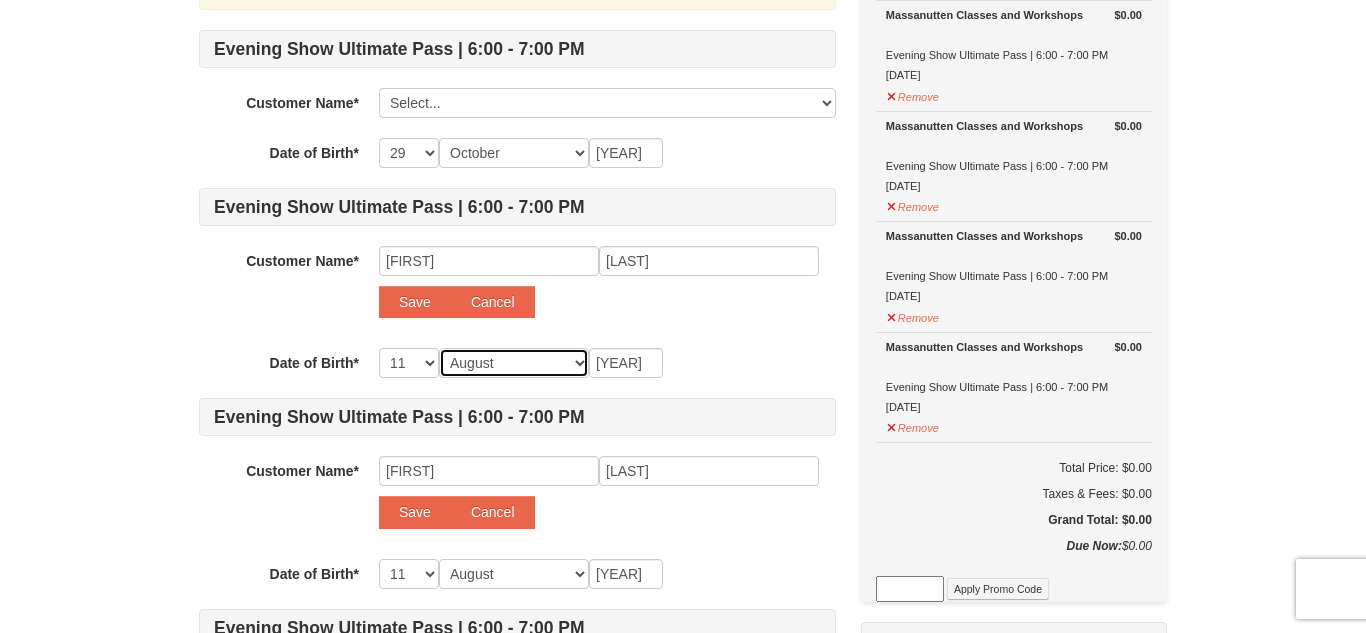 click on "Month January February March April May June July August September October November December" at bounding box center (514, 363) 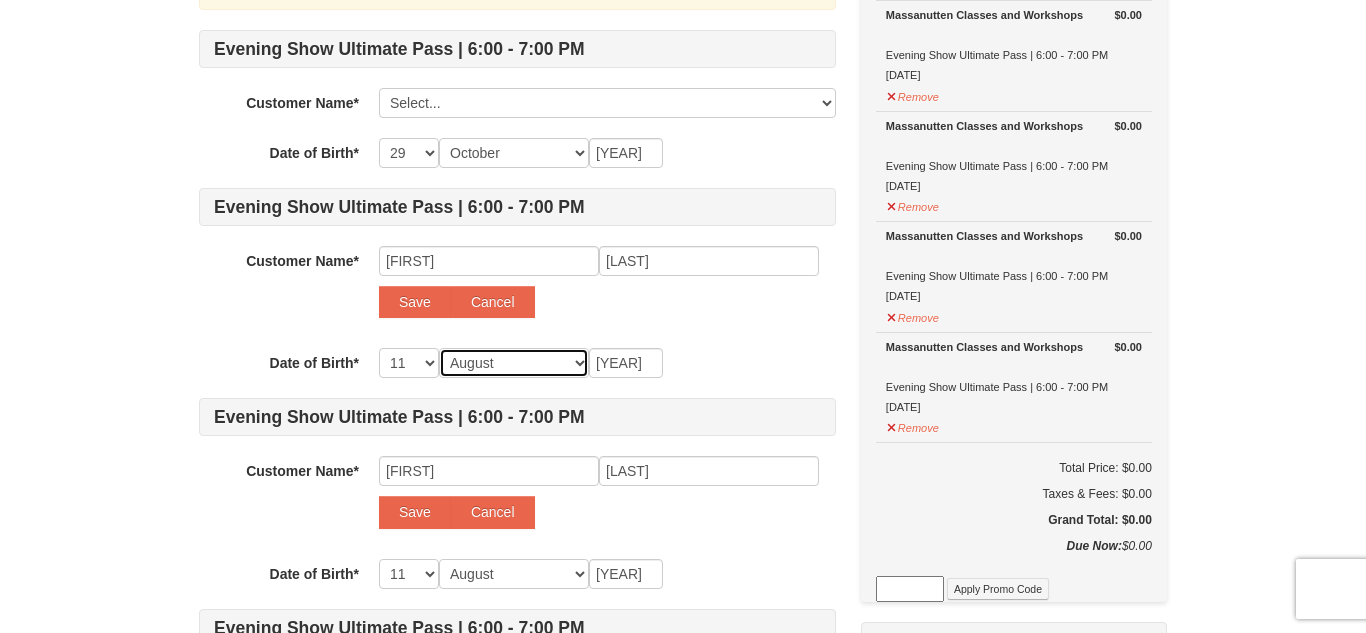 select on "04" 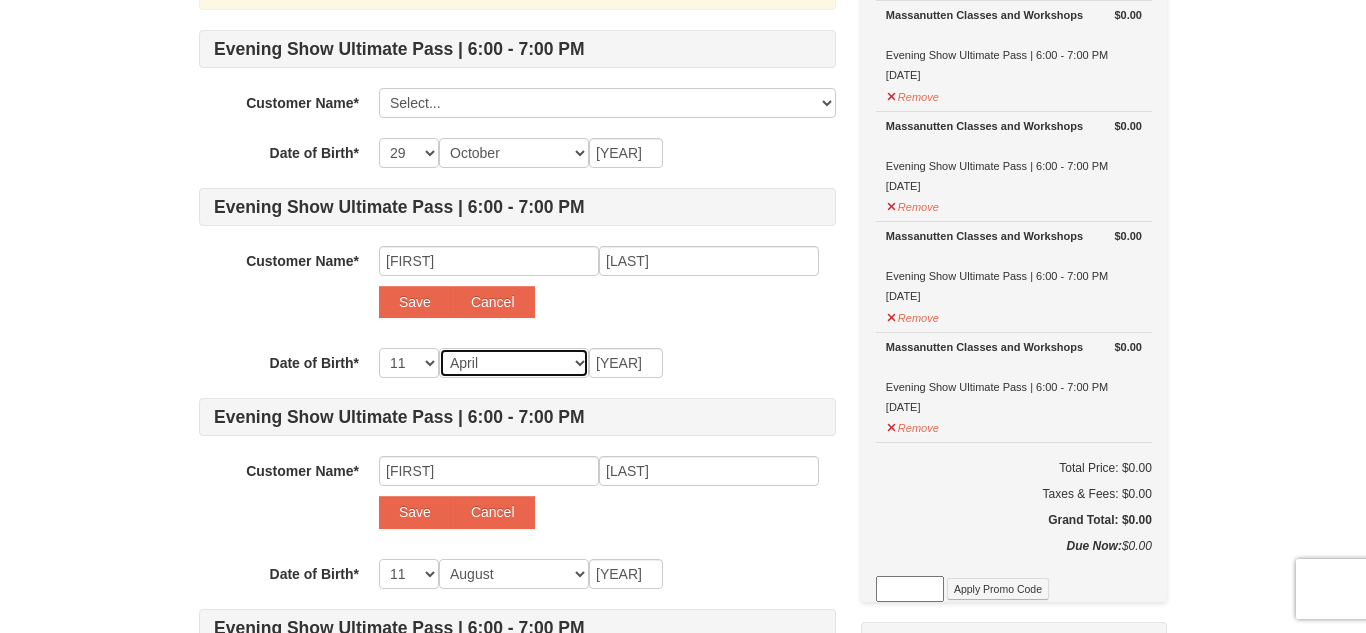click on "Month January February March April May June July August September October November December" at bounding box center [514, 363] 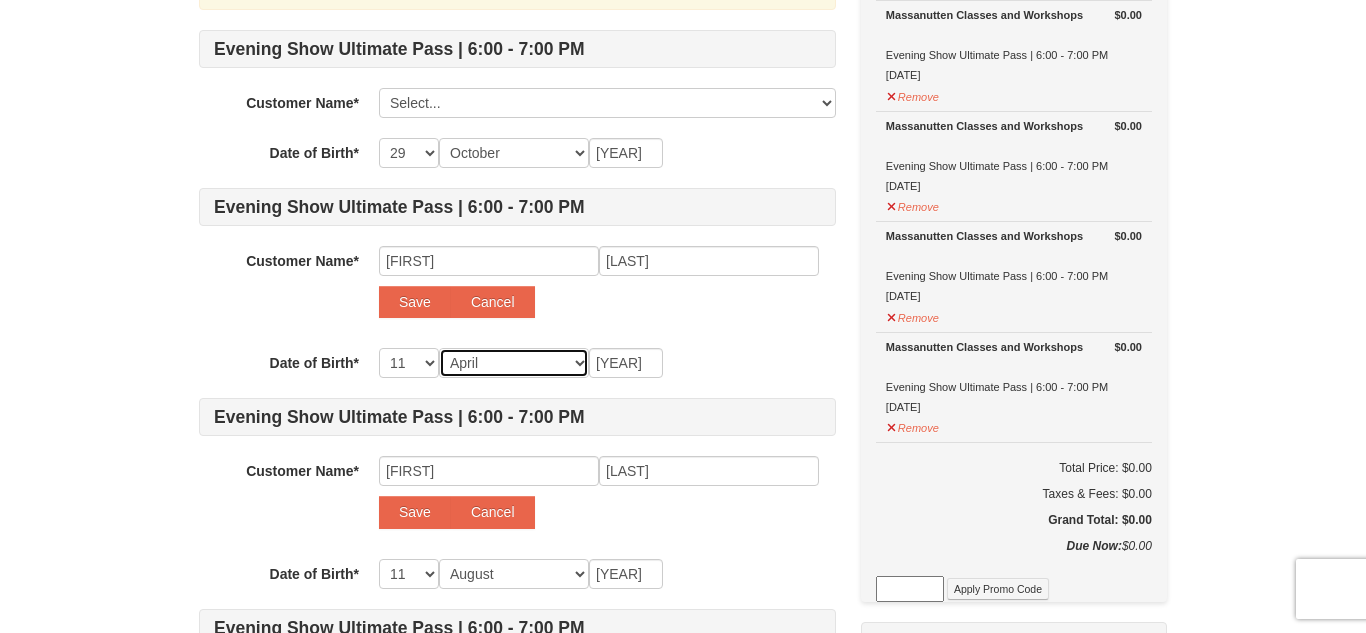 select on "04" 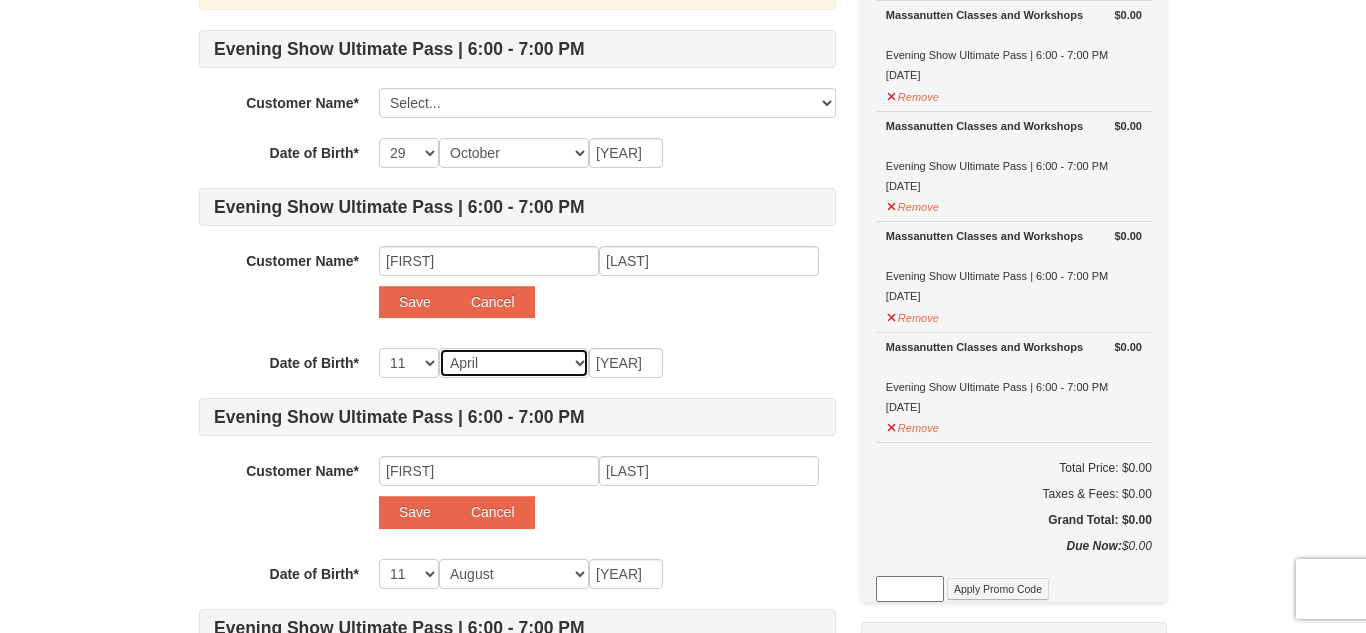select on "04" 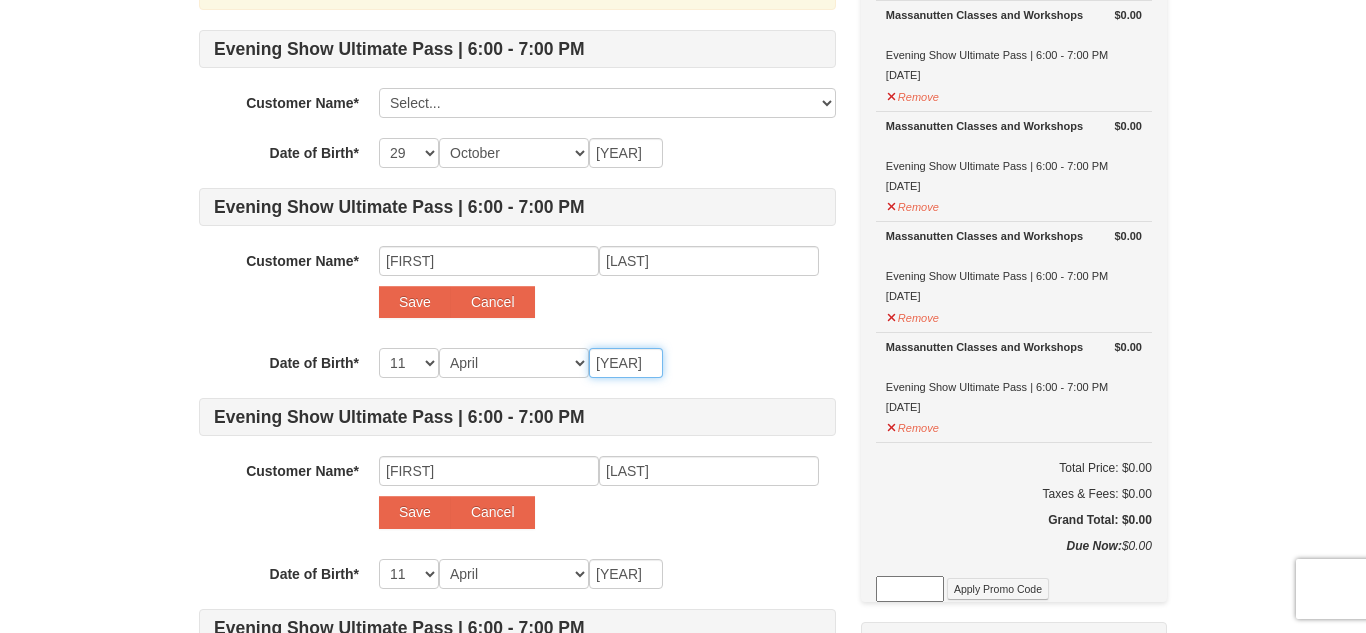 click on "1942" at bounding box center [626, 363] 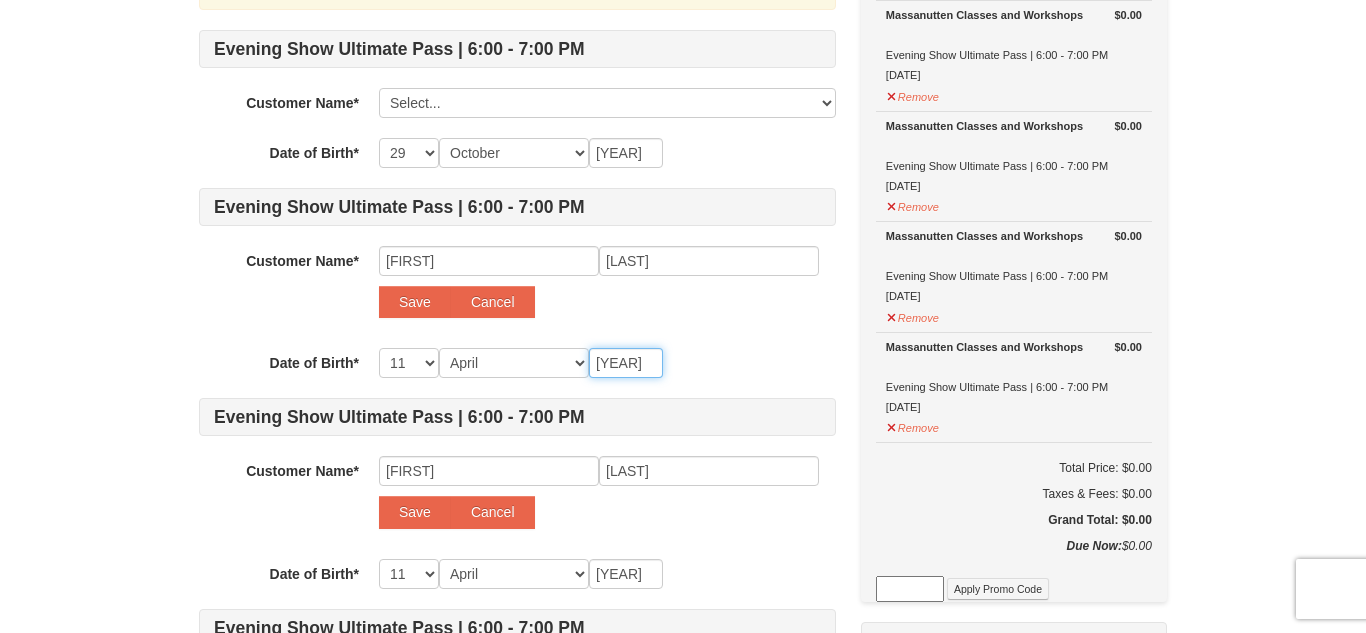 type on "194" 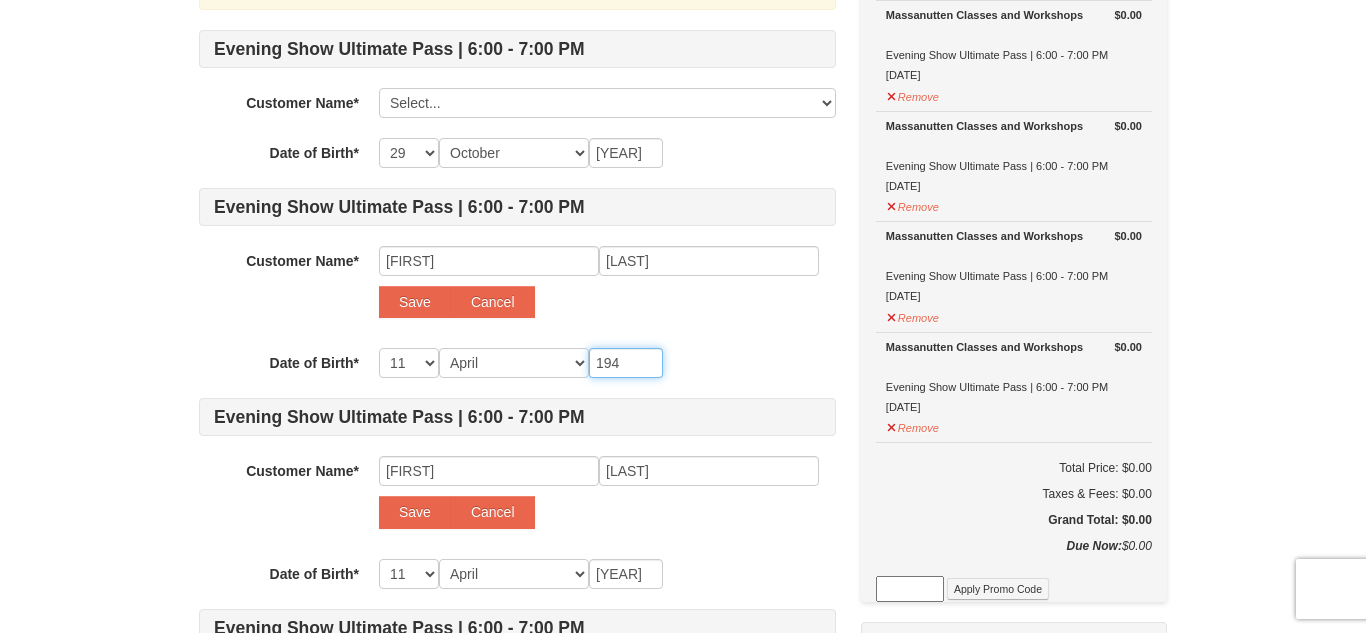 type on "194" 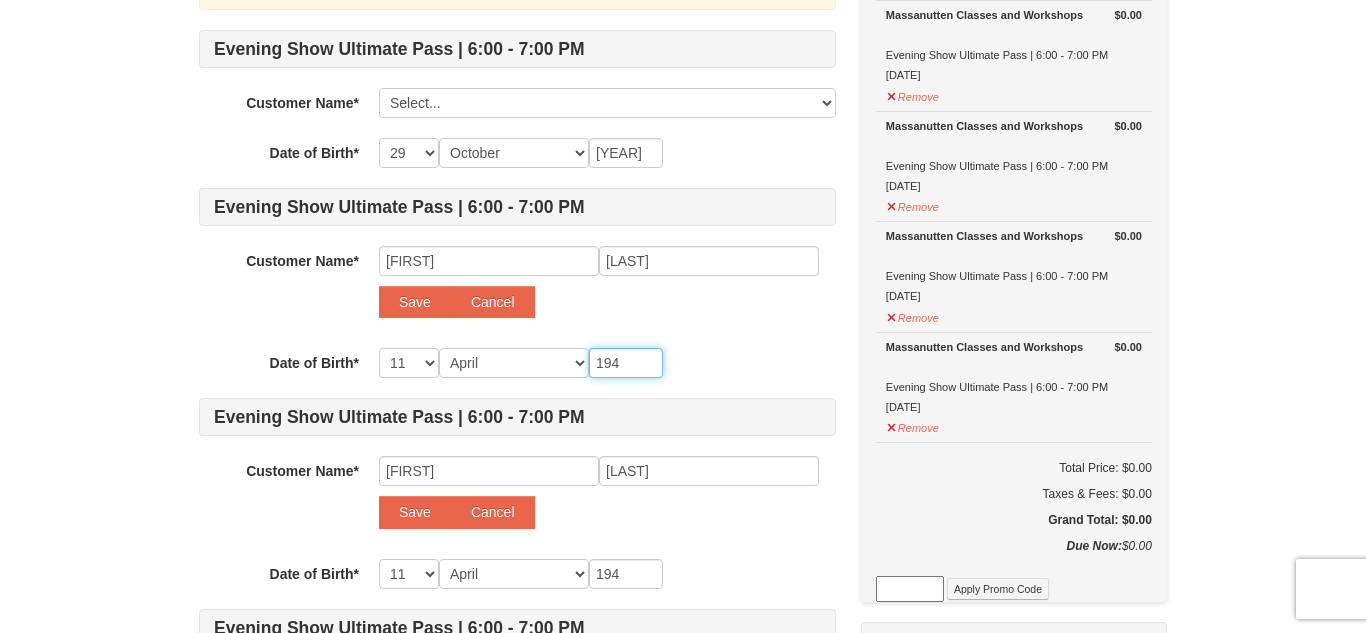 type on "19" 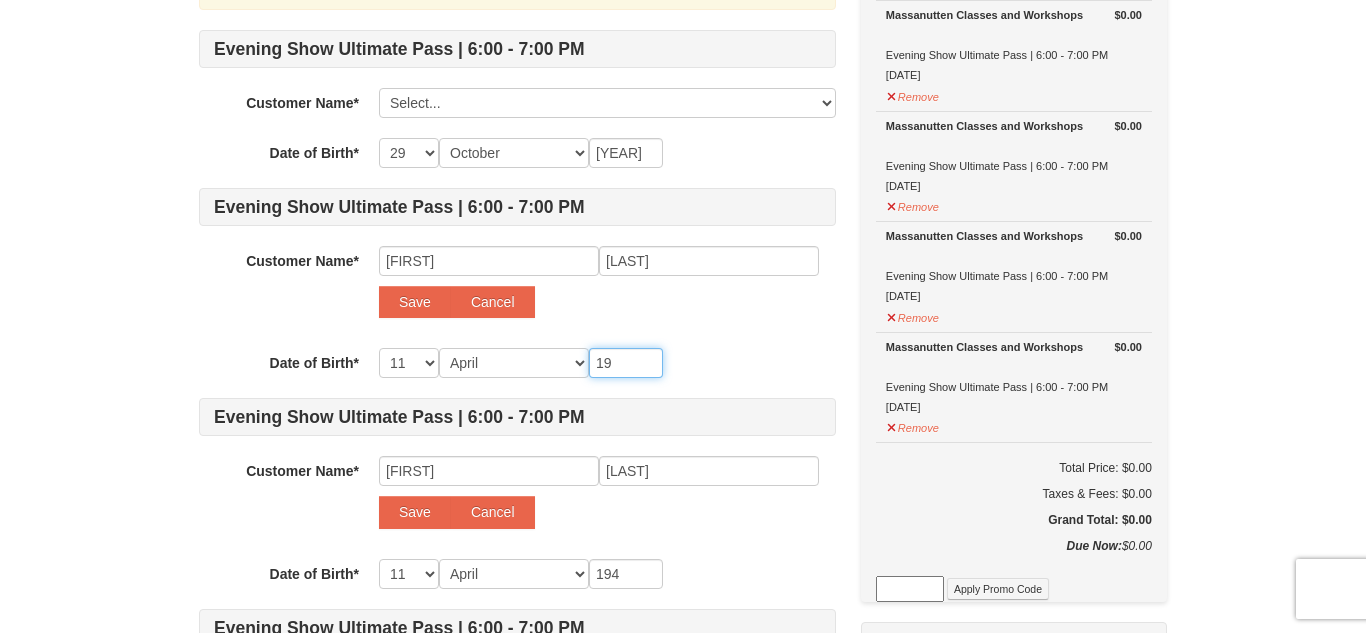 type on "19" 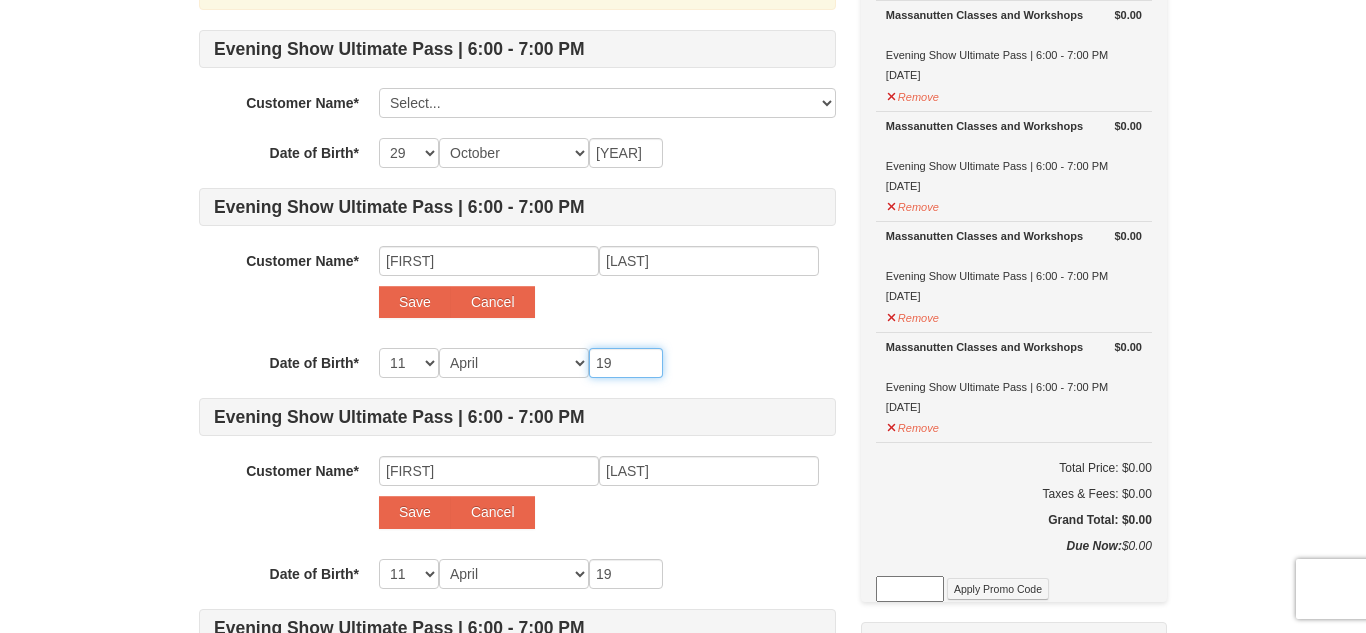 type on "197" 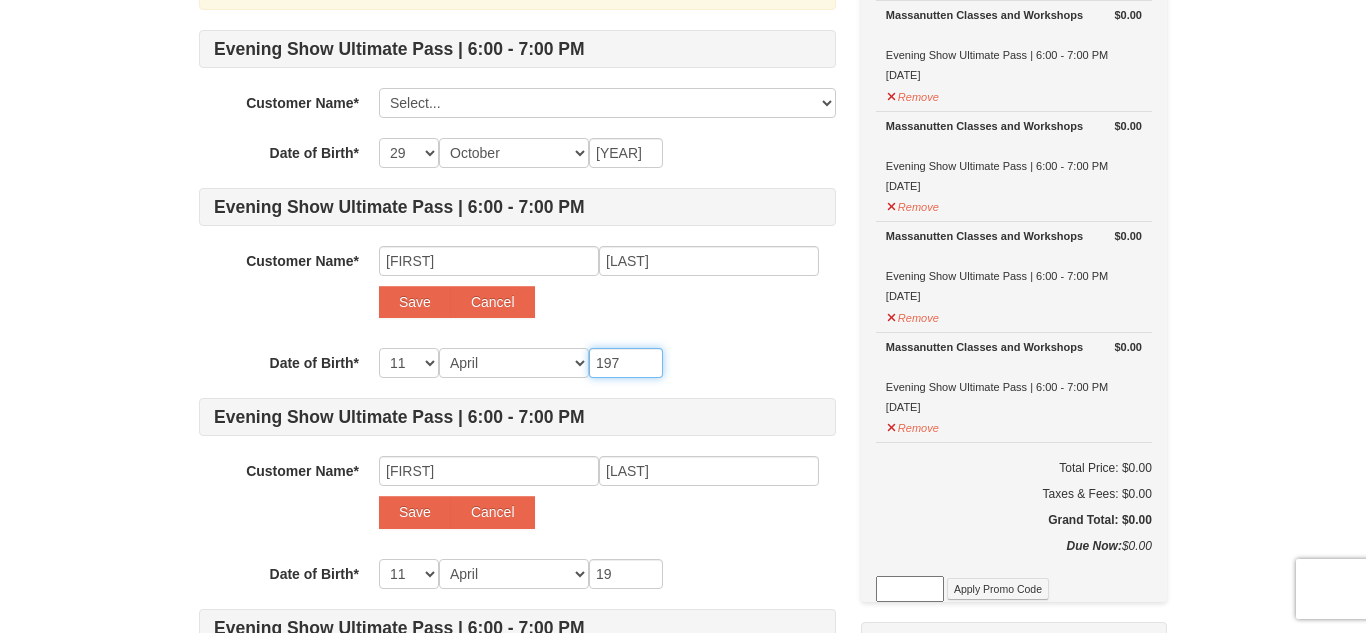 type on "197" 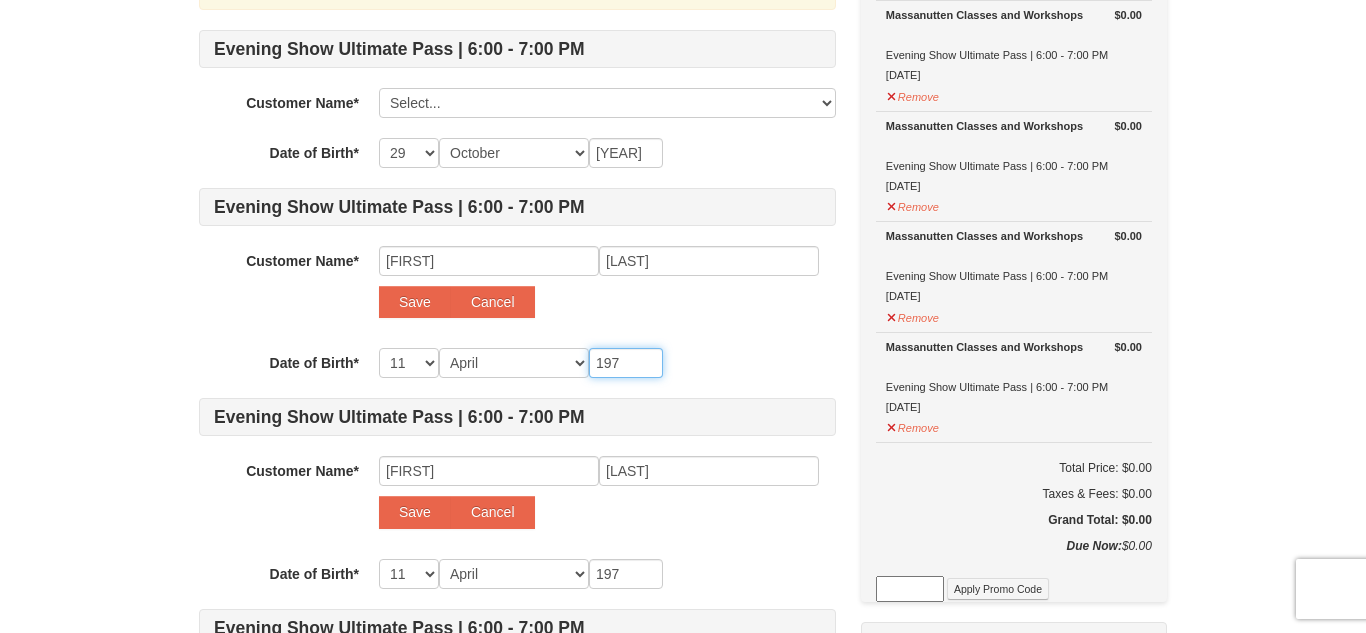 type on "1974" 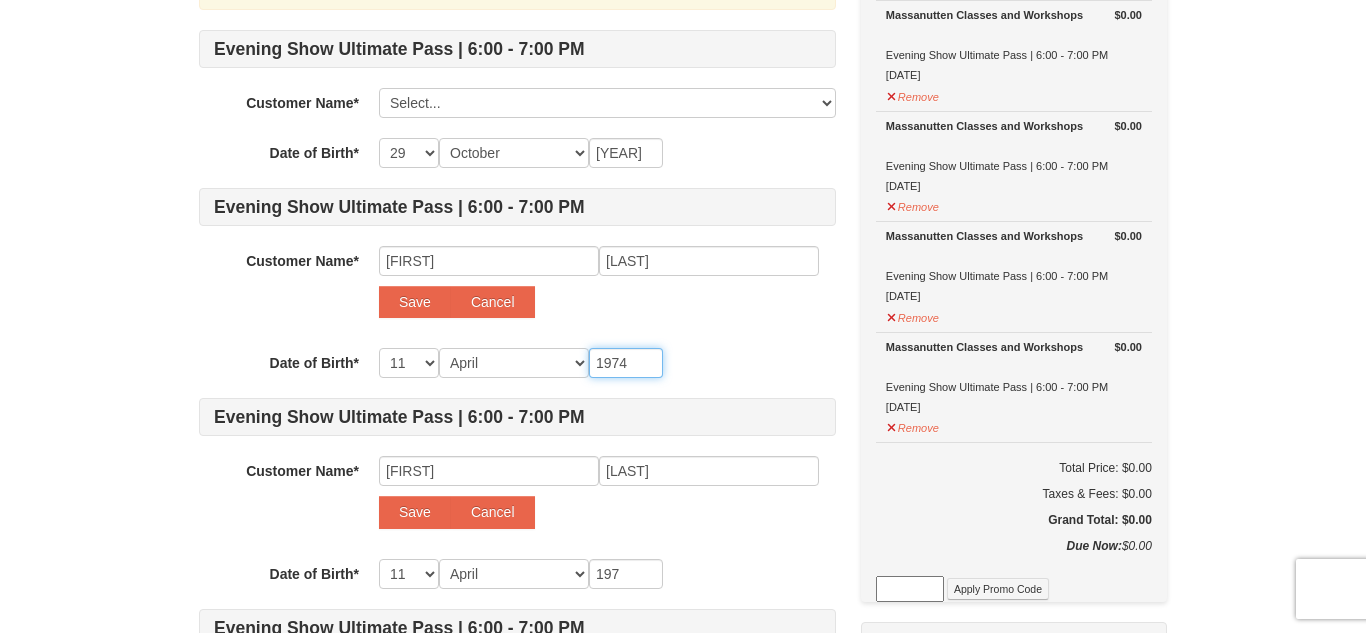 type on "1974" 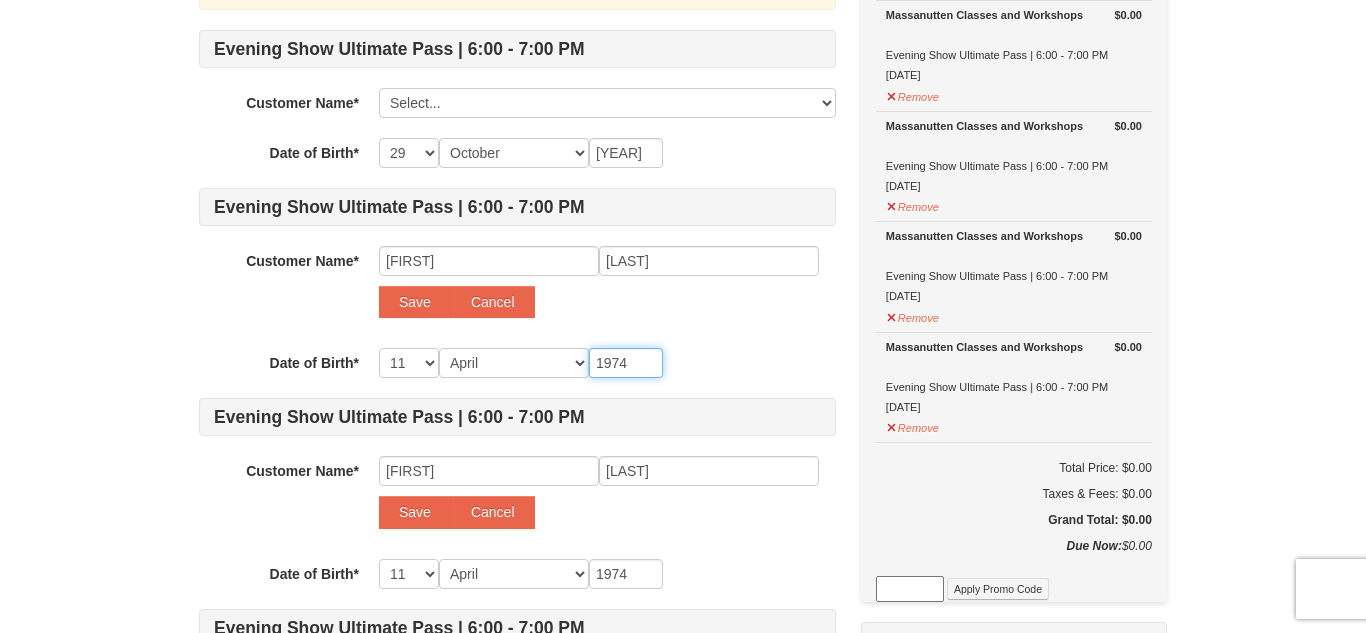 type on "1974" 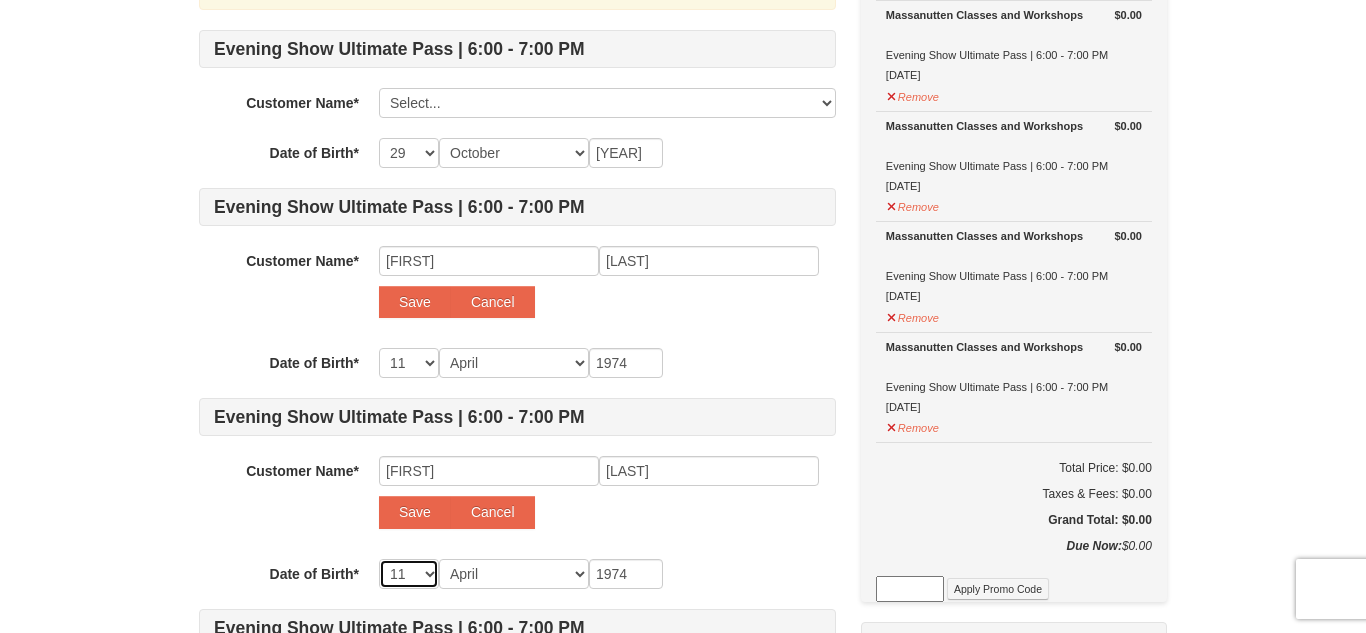 click on "-- 01 02 03 04 05 06 07 08 09 10 11 12 13 14 15 16 17 18 19 20 21 22 23 24 25 26 27 28 29 30 31" at bounding box center [409, 574] 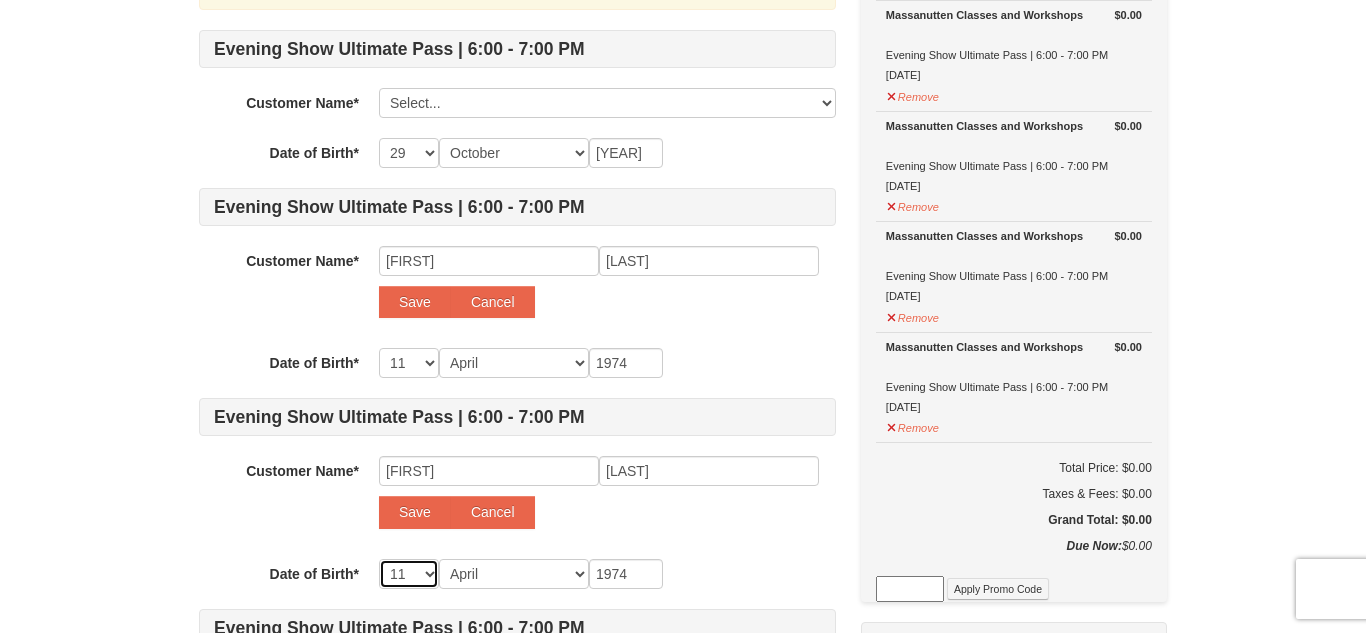 select on "12" 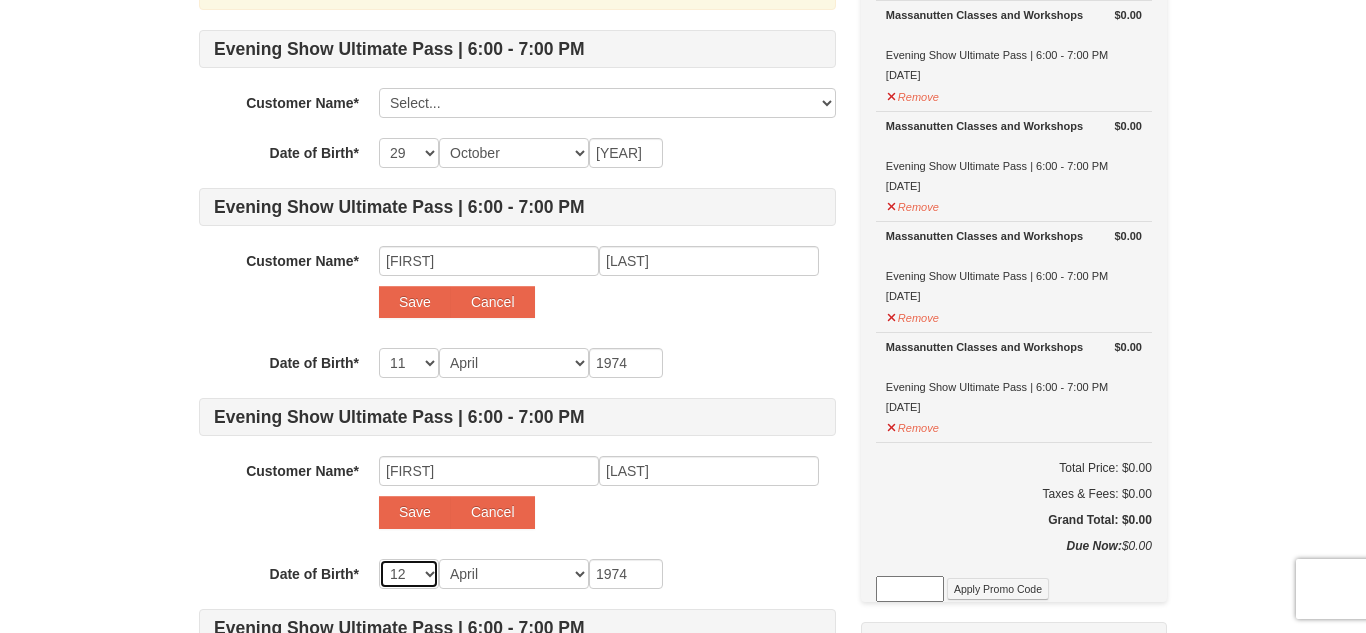 click on "-- 01 02 03 04 05 06 07 08 09 10 11 12 13 14 15 16 17 18 19 20 21 22 23 24 25 26 27 28 29 30 31" at bounding box center (409, 574) 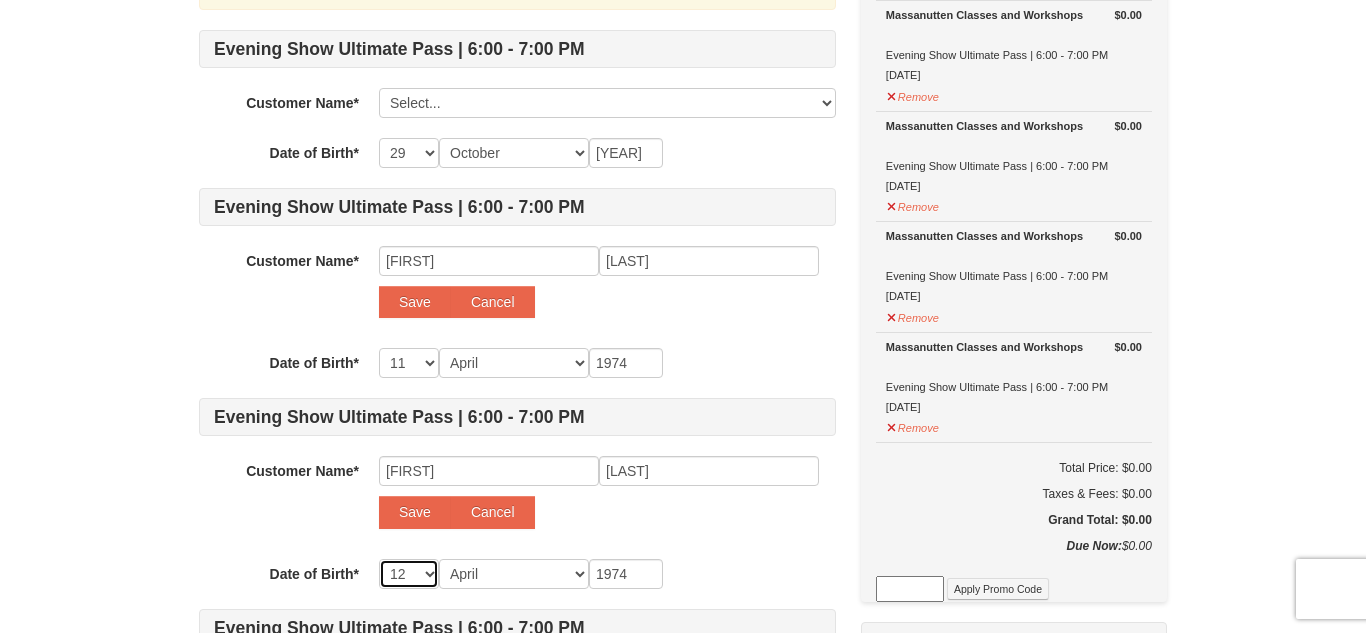 select on "12" 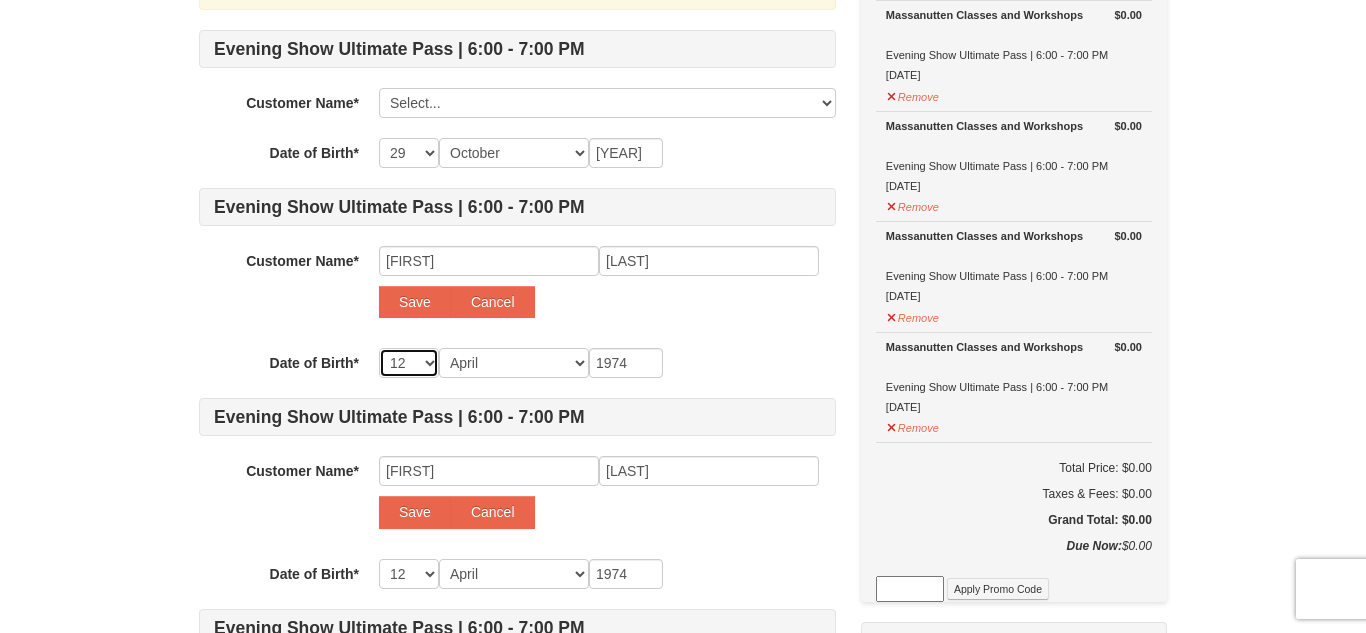 click on "-- 01 02 03 04 05 06 07 08 09 10 11 12 13 14 15 16 17 18 19 20 21 22 23 24 25 26 27 28 29 30 31" at bounding box center [409, 363] 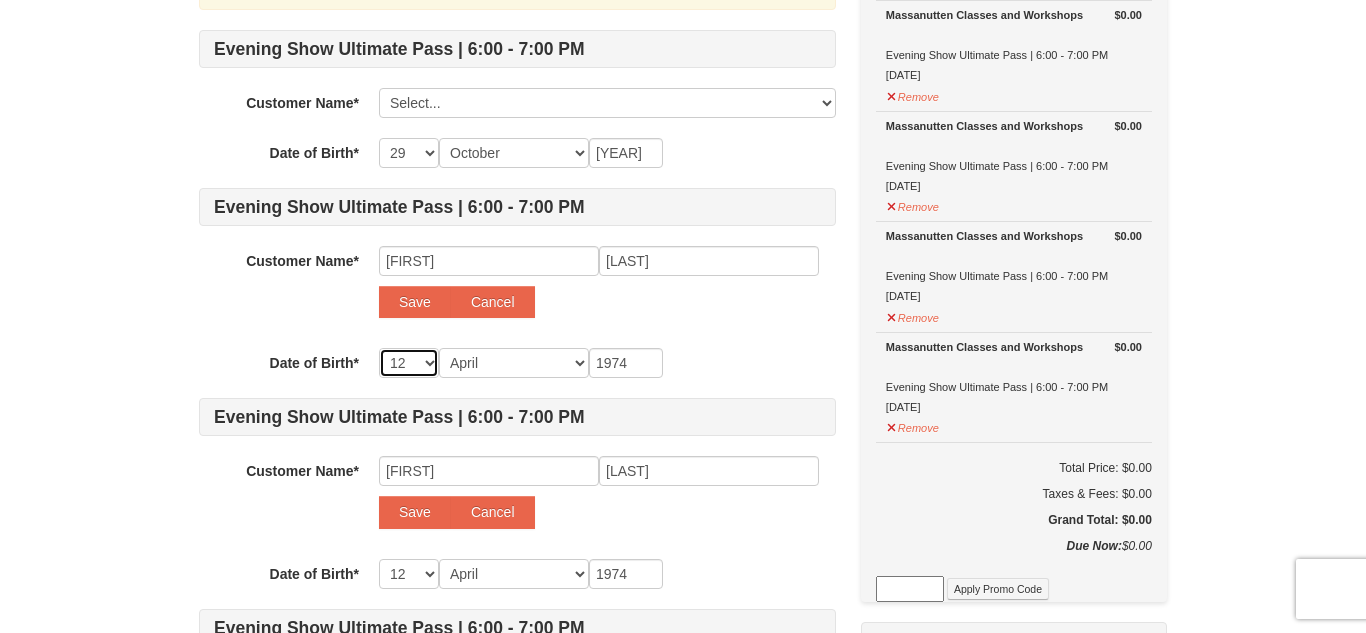 select on "11" 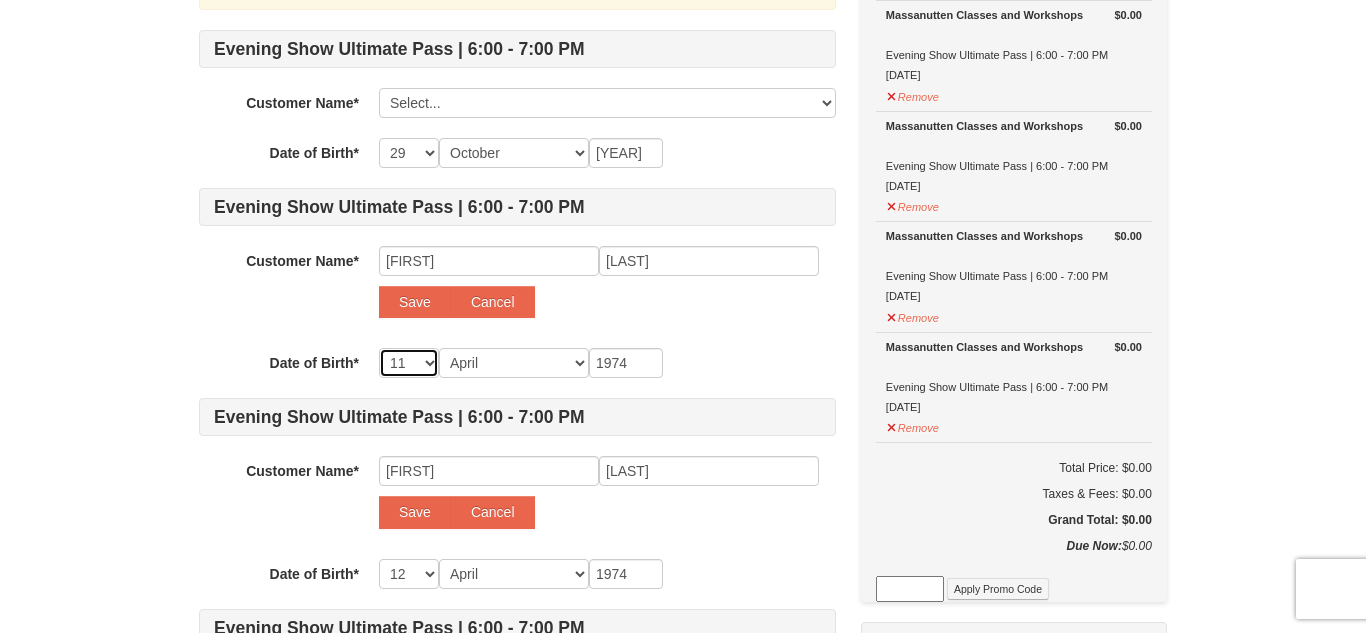 click on "-- 01 02 03 04 05 06 07 08 09 10 11 12 13 14 15 16 17 18 19 20 21 22 23 24 25 26 27 28 29 30 31" at bounding box center (409, 363) 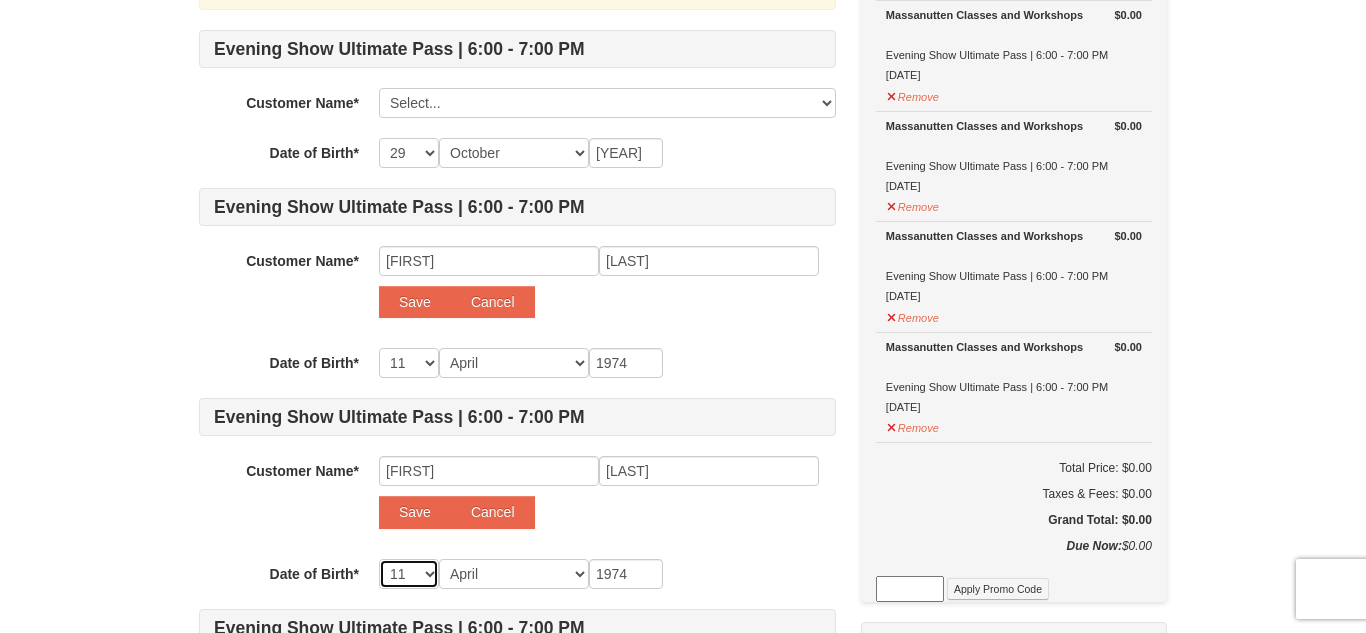click on "-- 01 02 03 04 05 06 07 08 09 10 11 12 13 14 15 16 17 18 19 20 21 22 23 24 25 26 27 28 29 30 31" at bounding box center (409, 574) 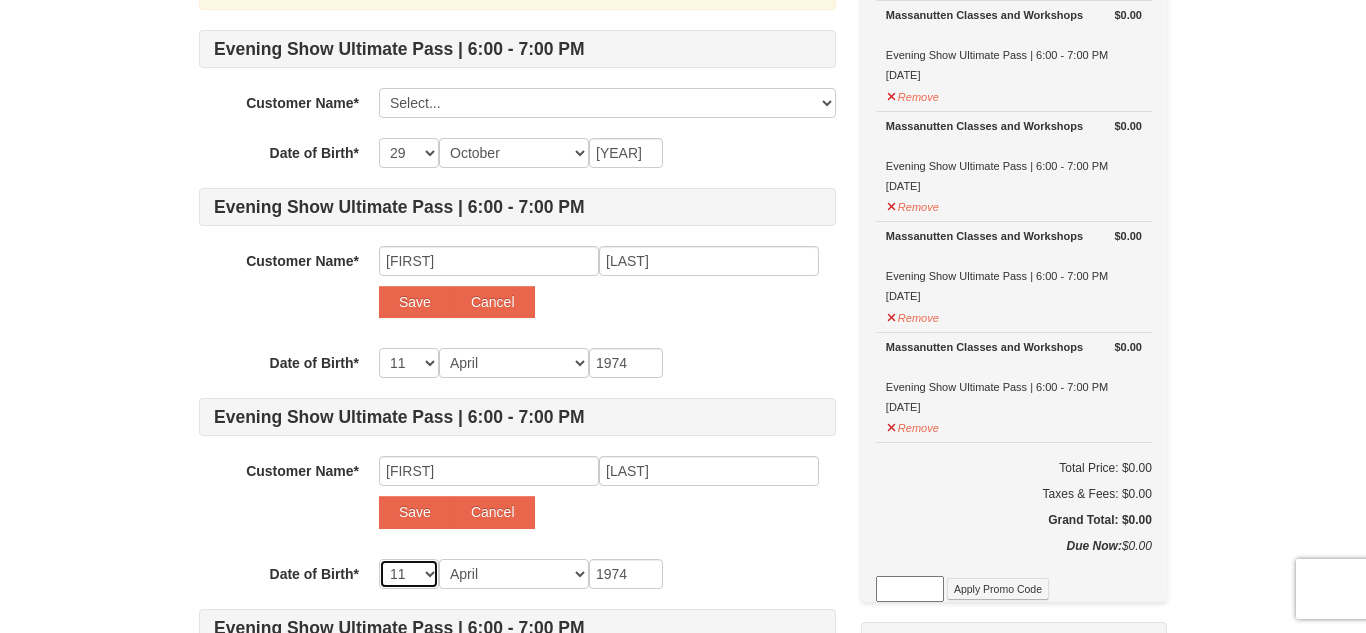 select on "21" 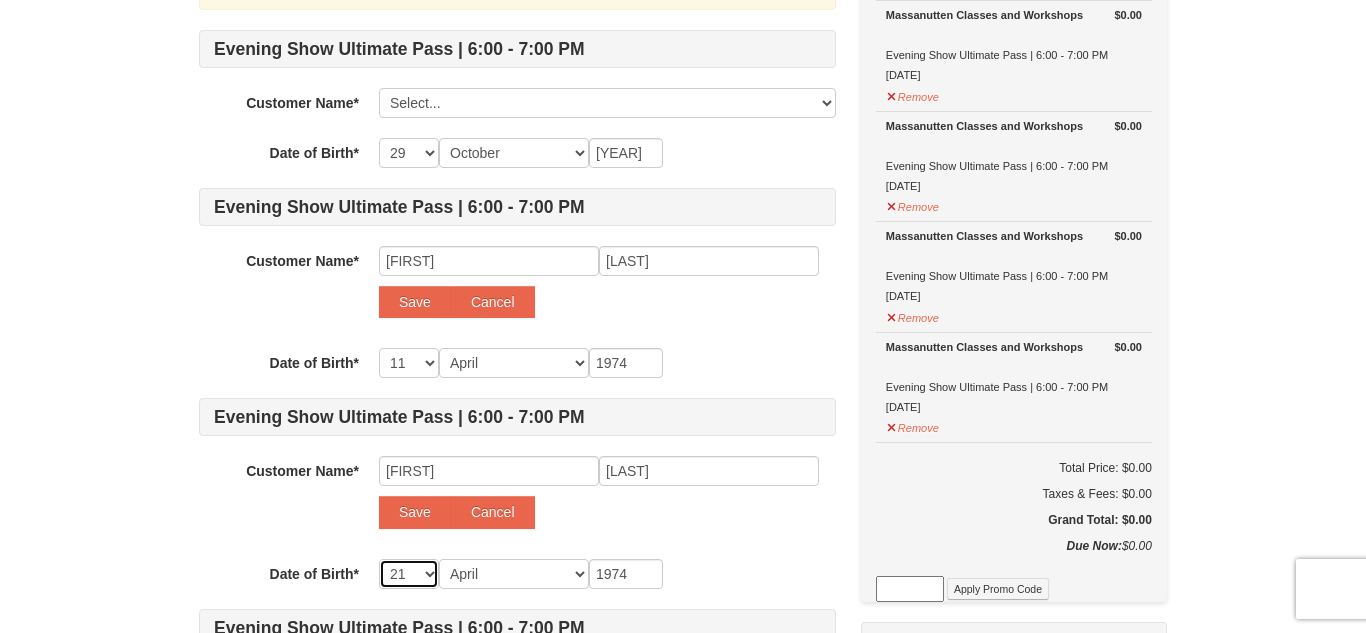 click on "-- 01 02 03 04 05 06 07 08 09 10 11 12 13 14 15 16 17 18 19 20 21 22 23 24 25 26 27 28 29 30 31" at bounding box center (409, 574) 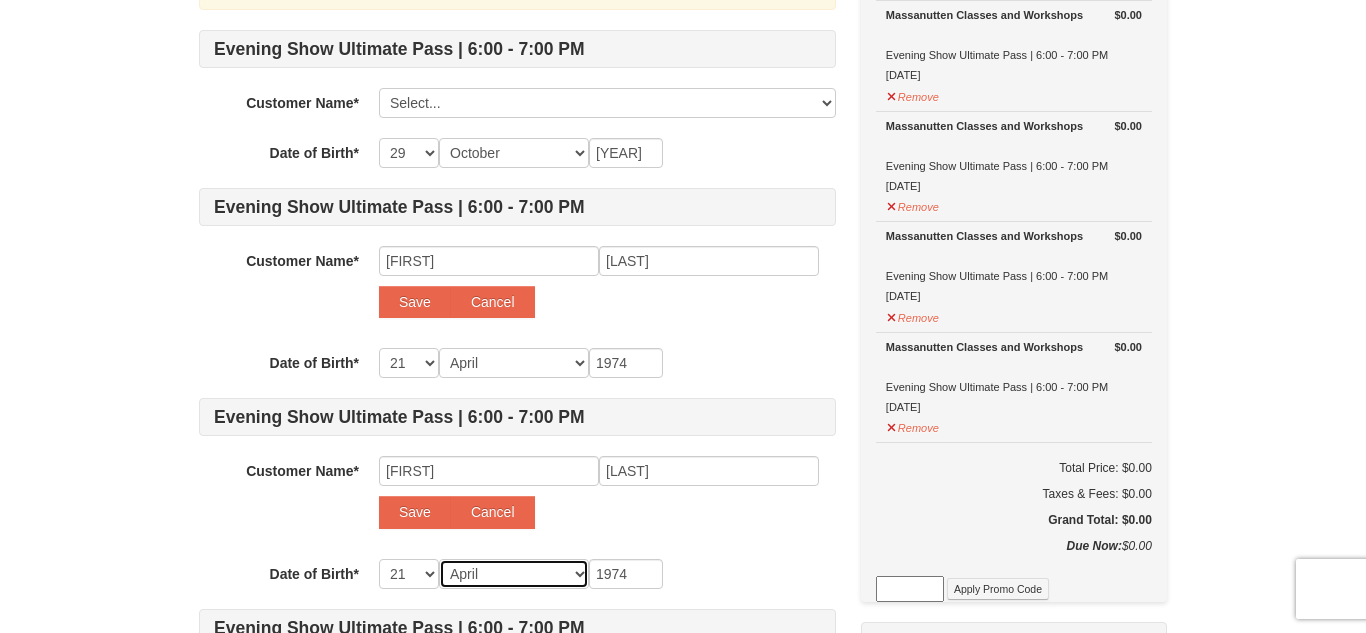 click on "Month January February March April May June July August September October November December" at bounding box center (514, 574) 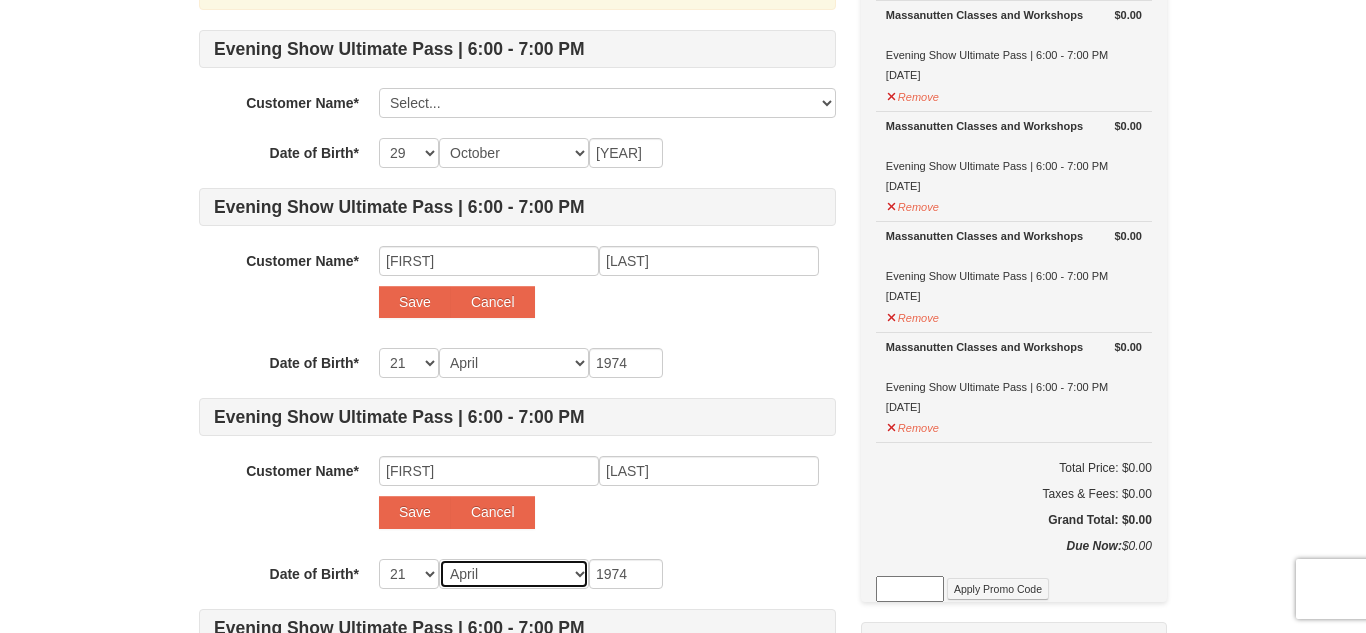 select on "12" 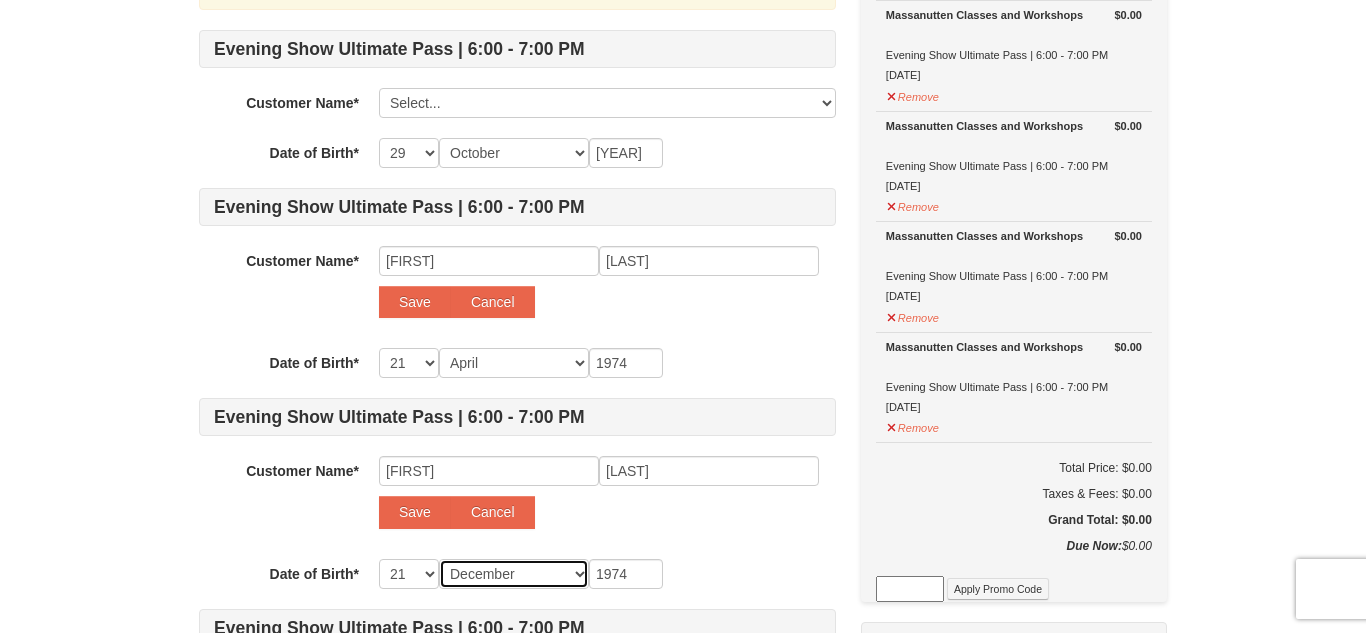 click on "Month January February March April May June July August September October November December" at bounding box center [514, 574] 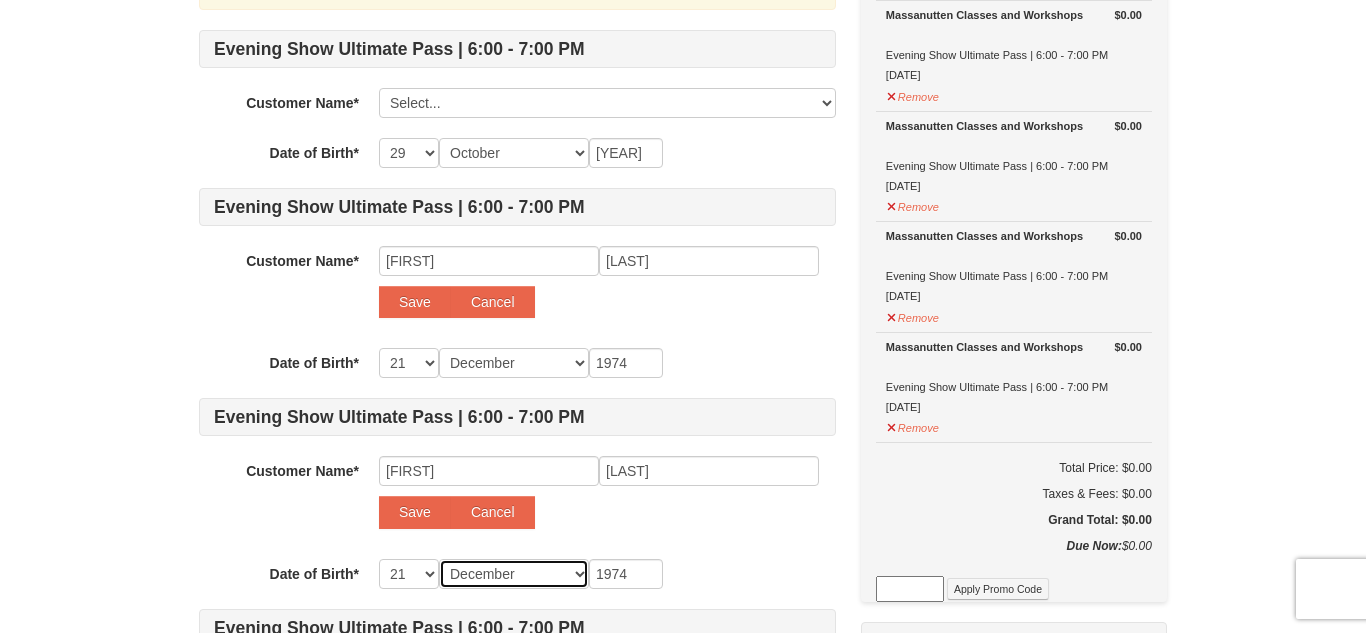 select on "12" 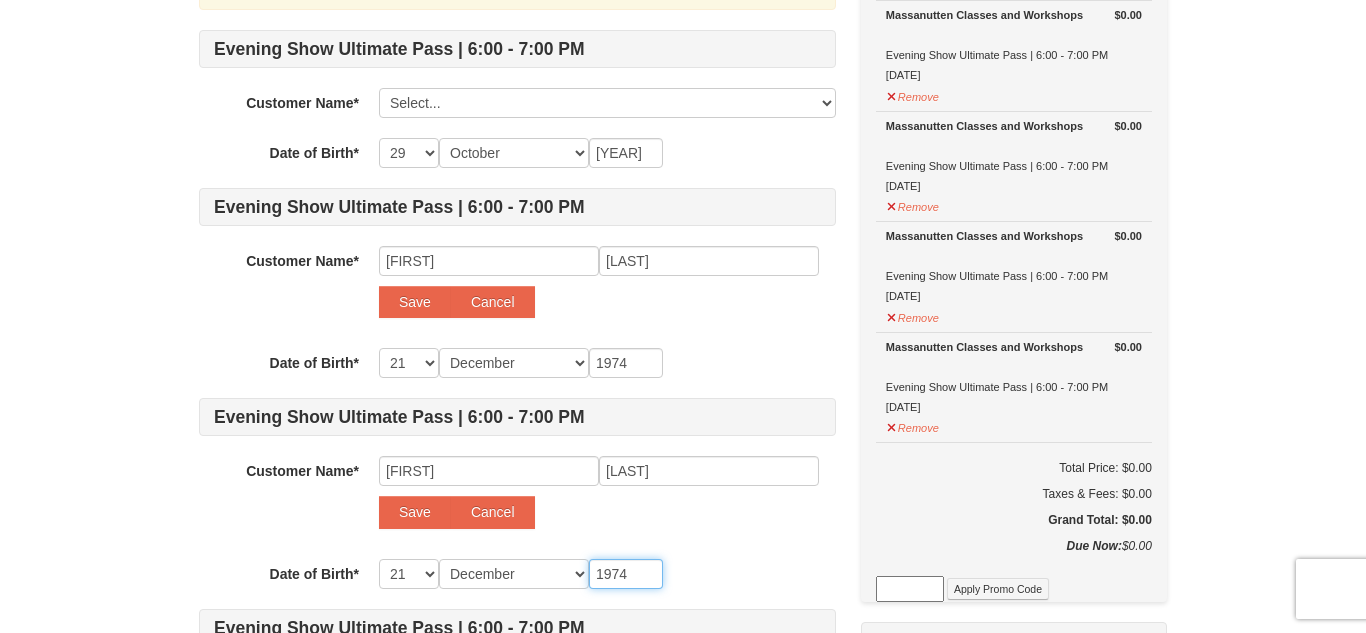 click on "1974" at bounding box center [626, 574] 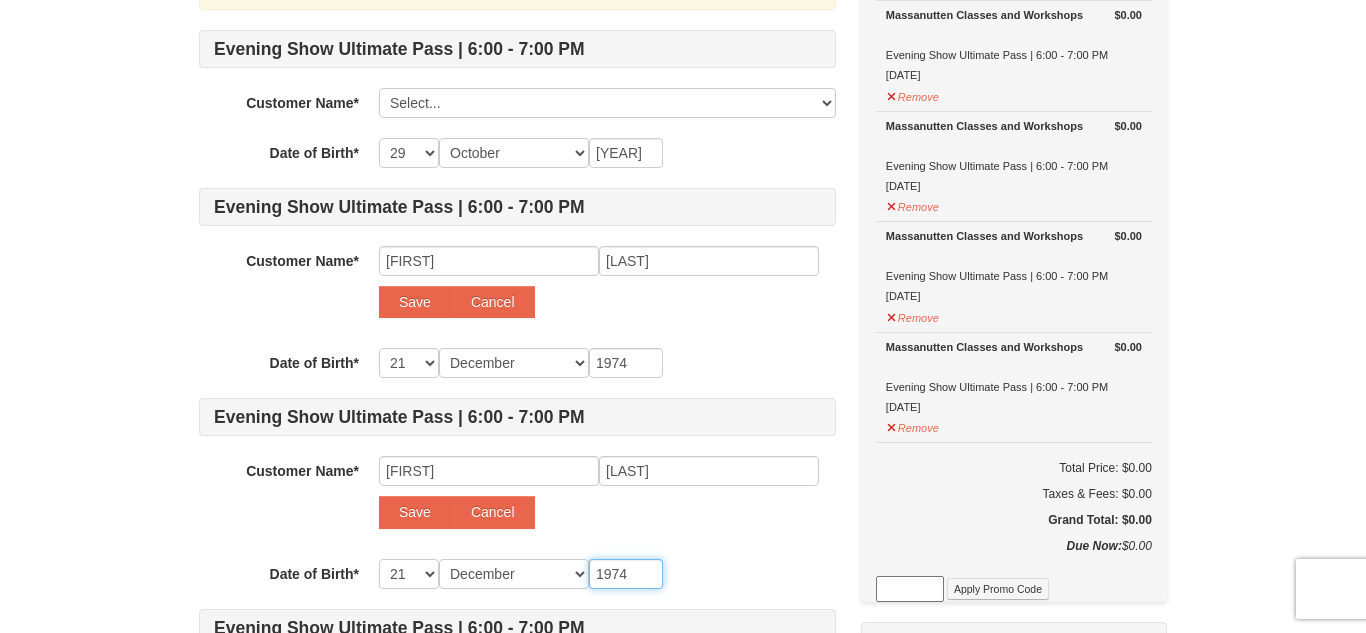 type on "197" 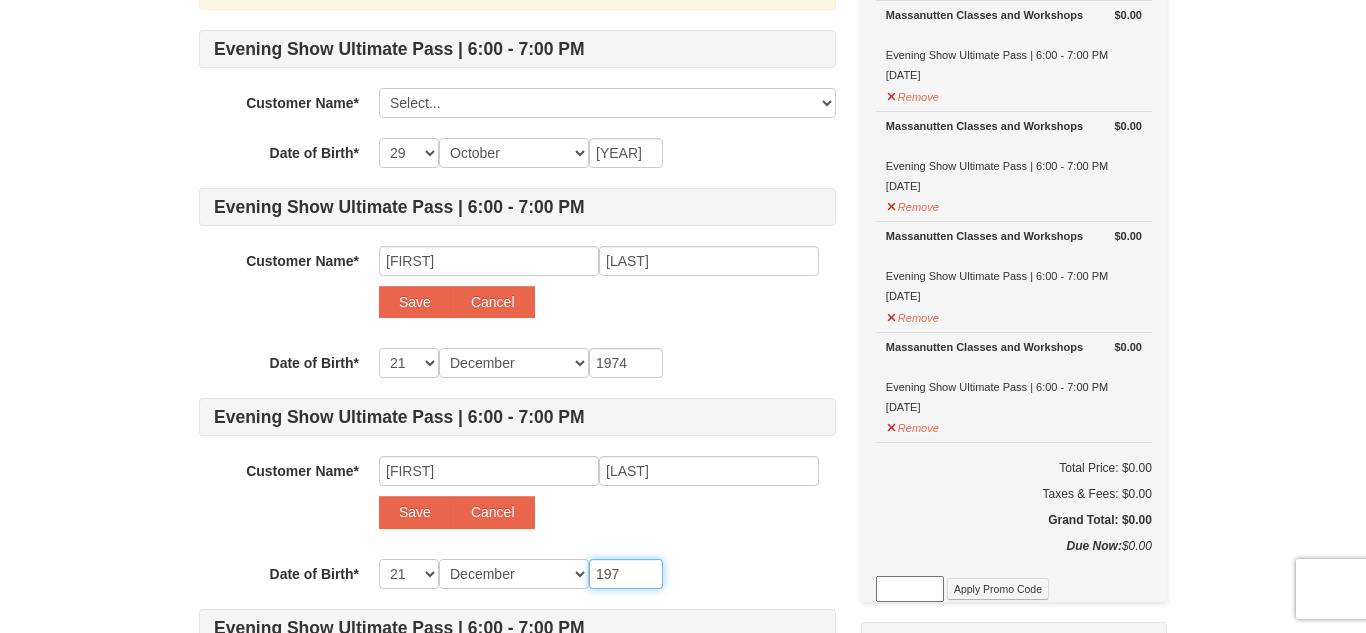type on "197" 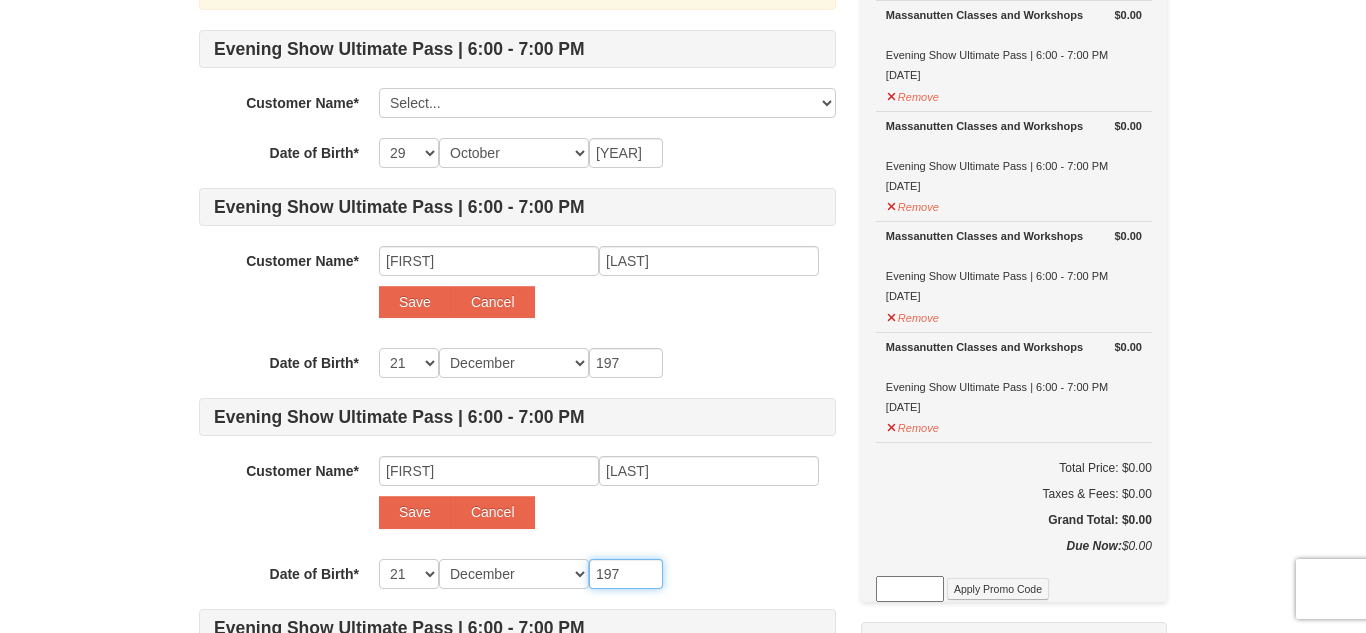 type on "19" 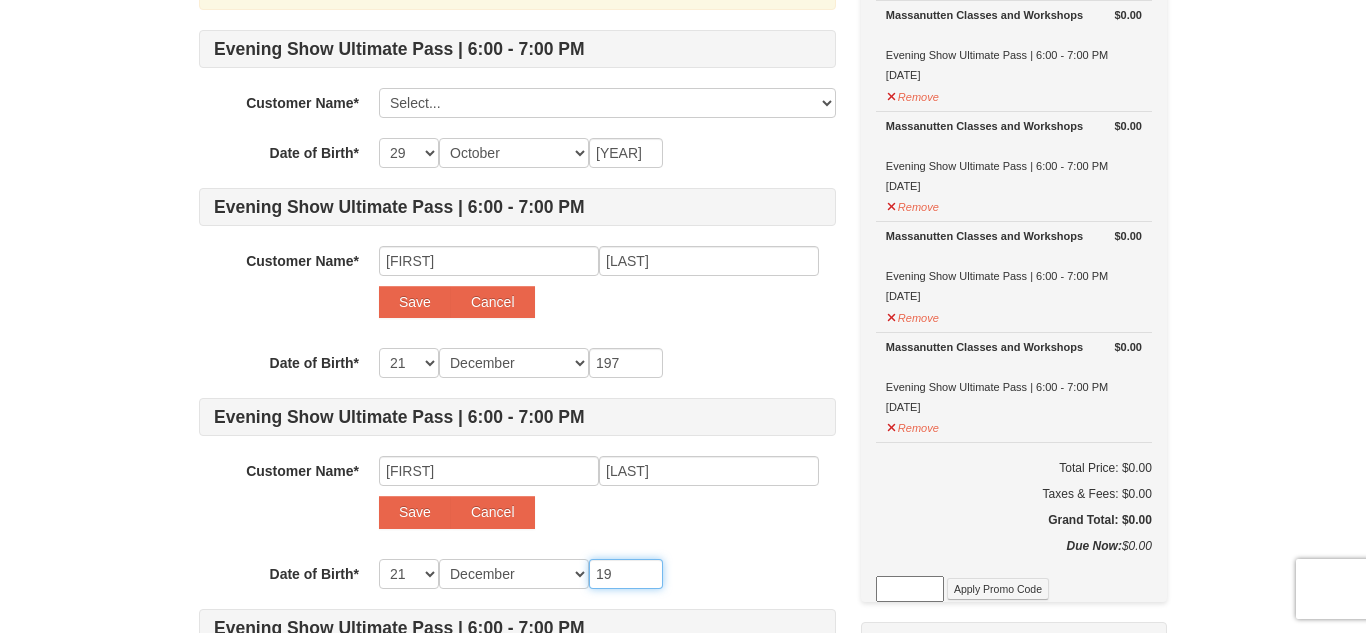 type on "19" 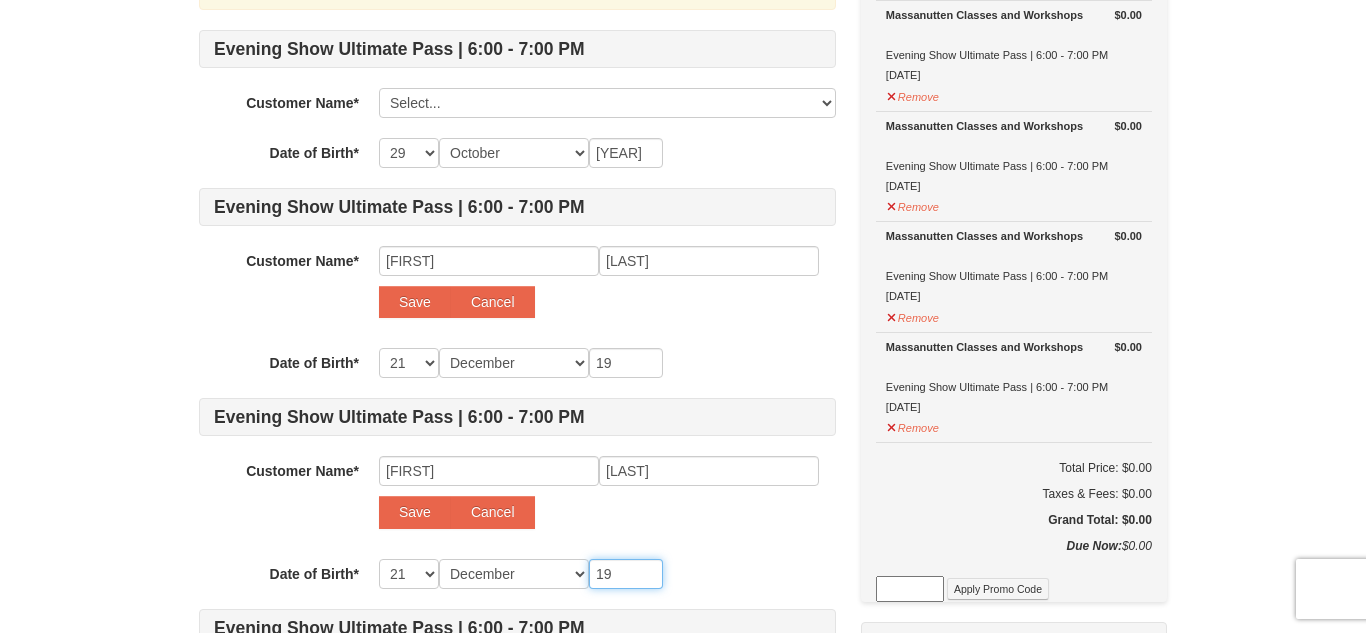 type on "1" 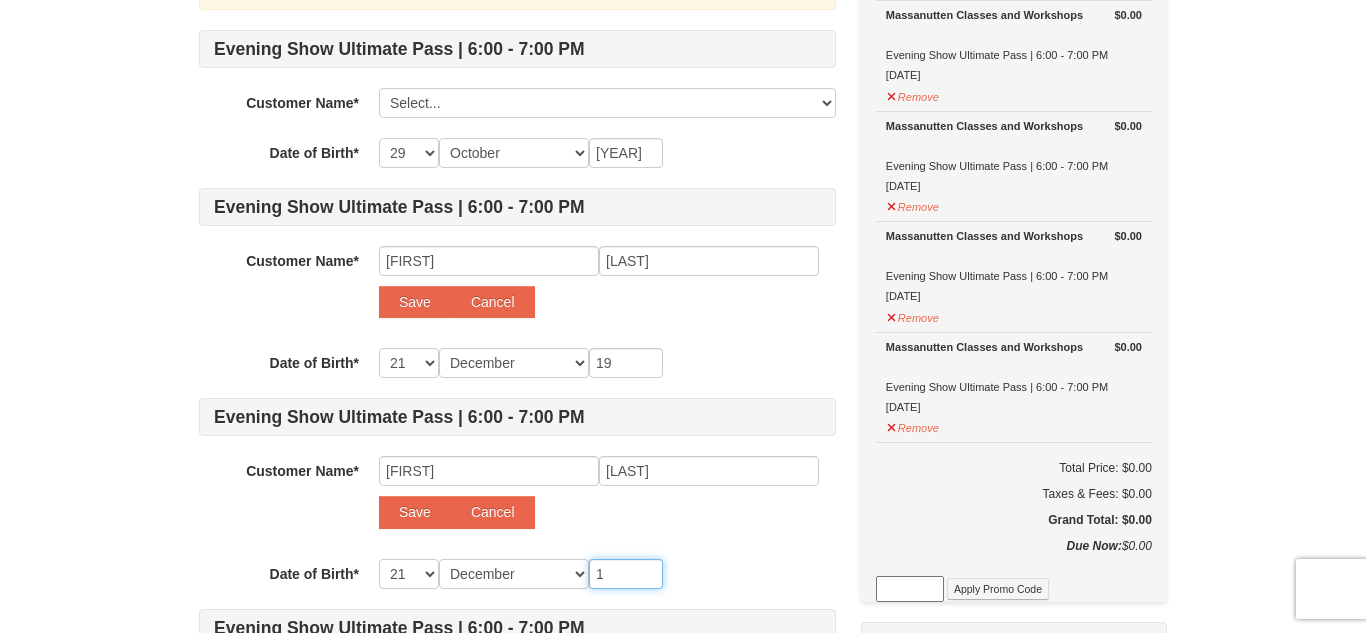 type on "1" 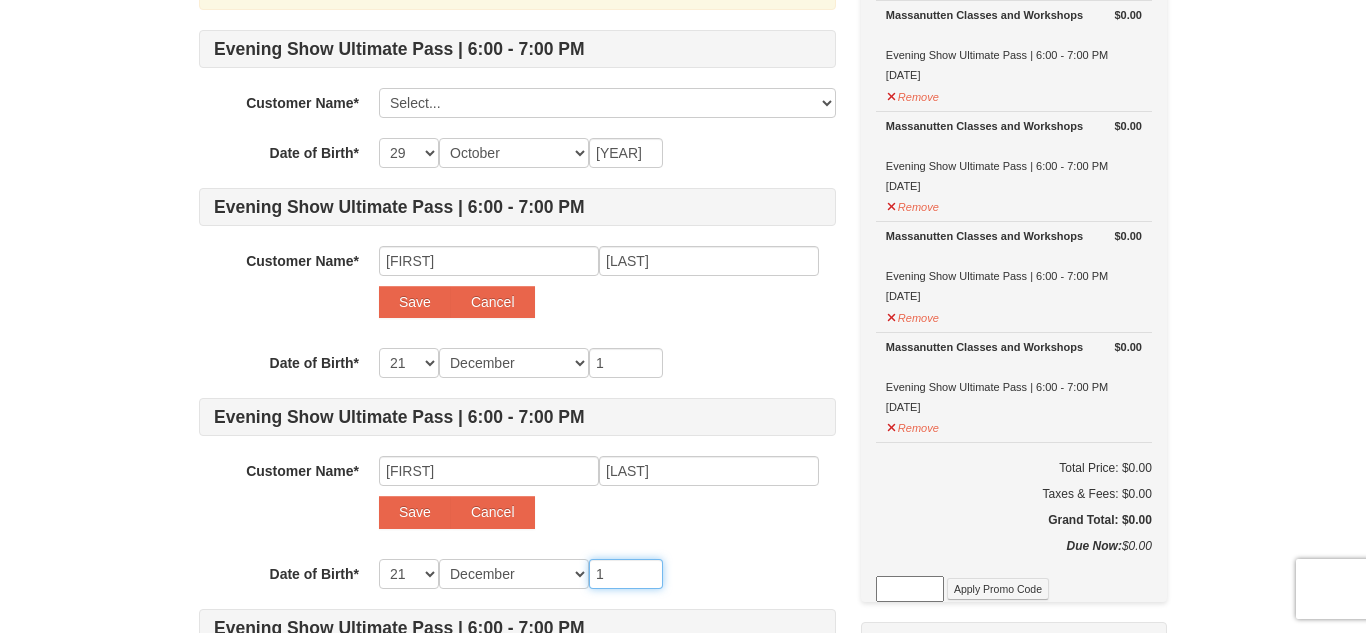 type 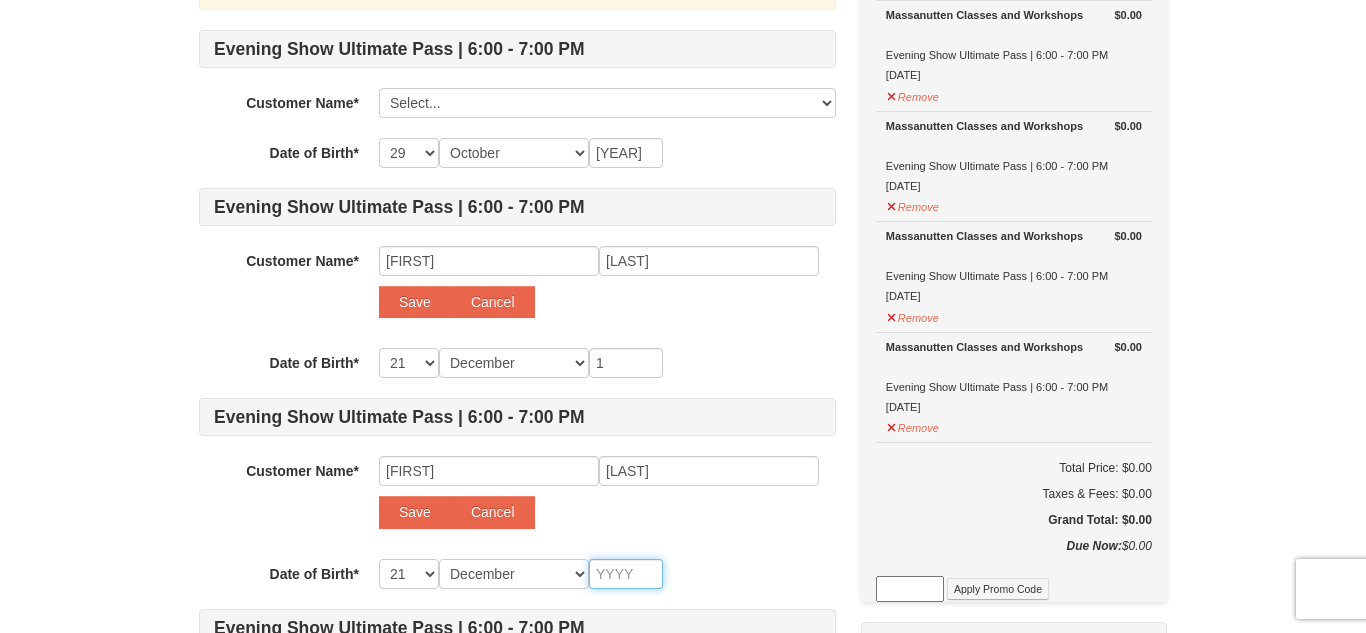 type 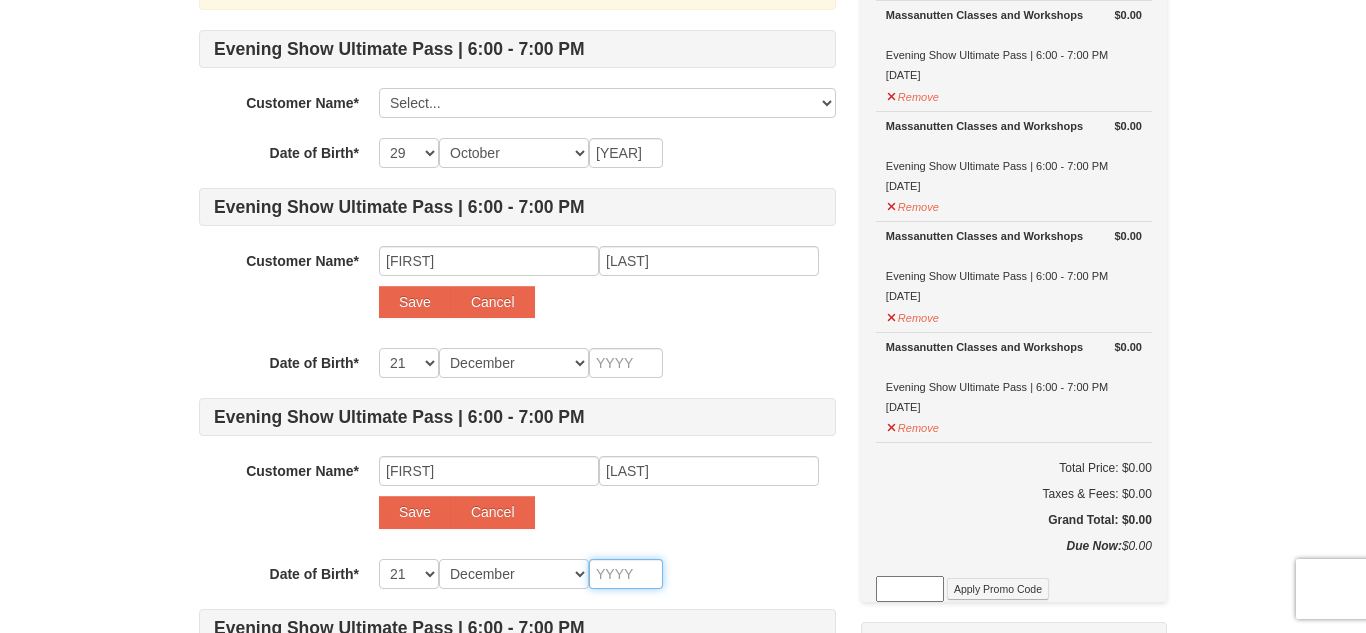 type 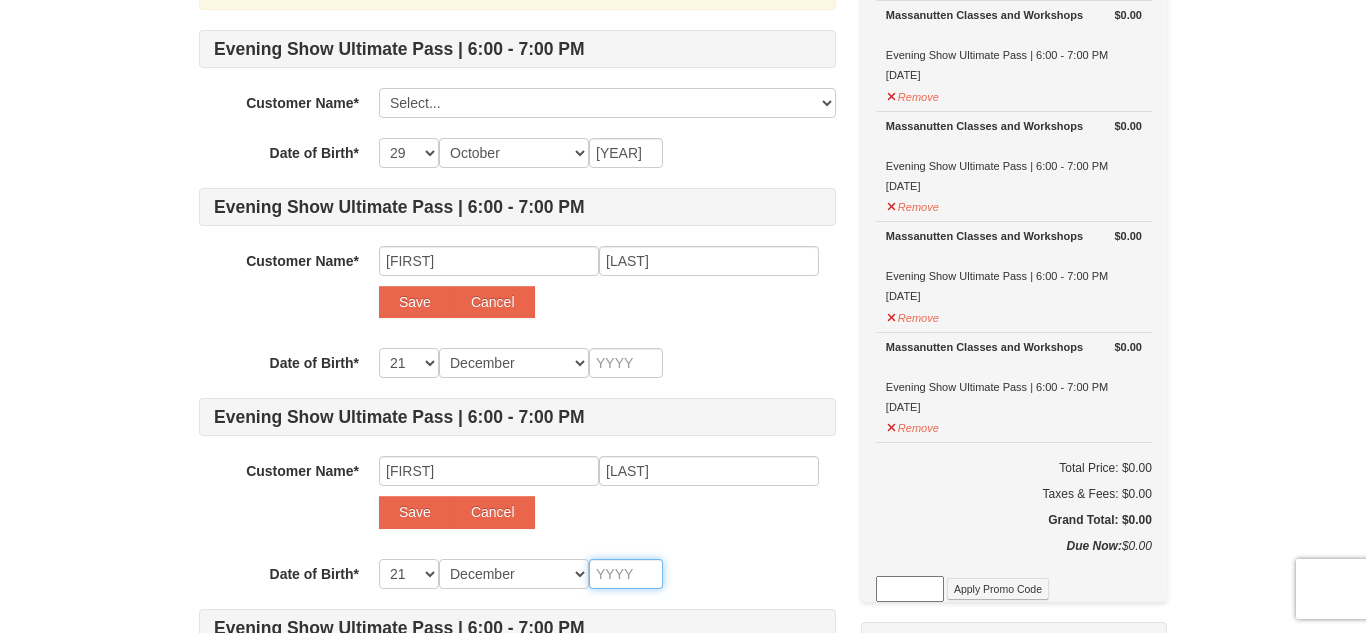 type on "2" 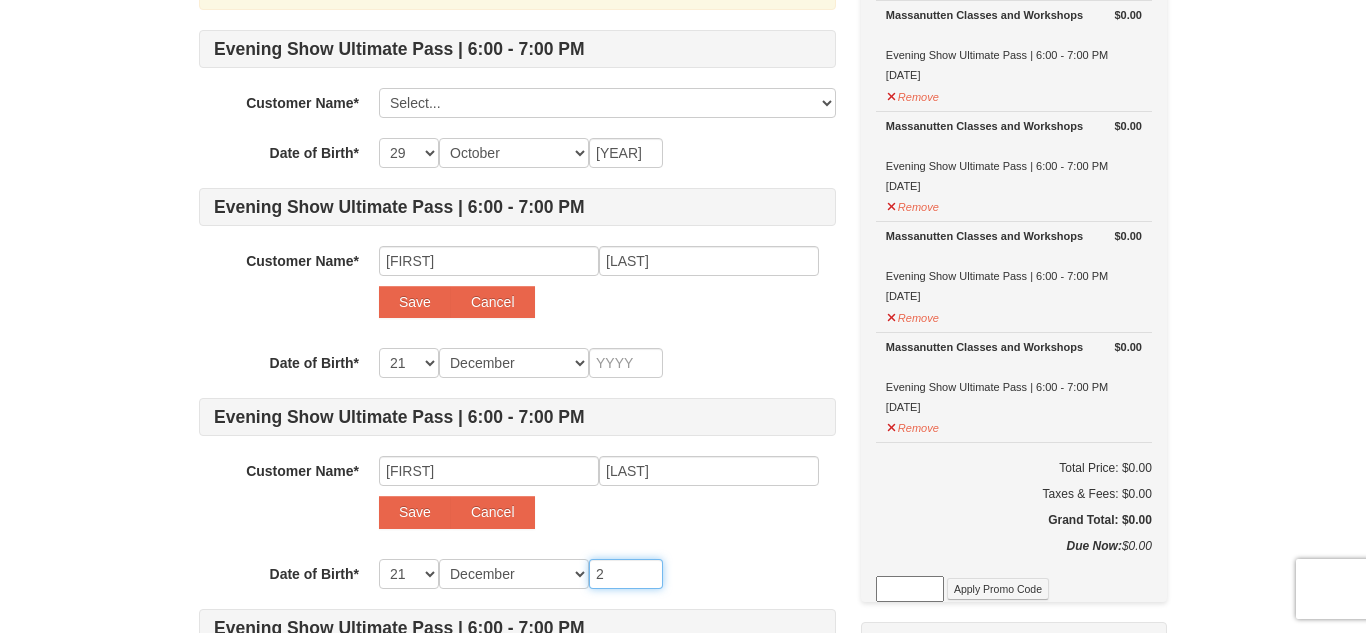 type on "2" 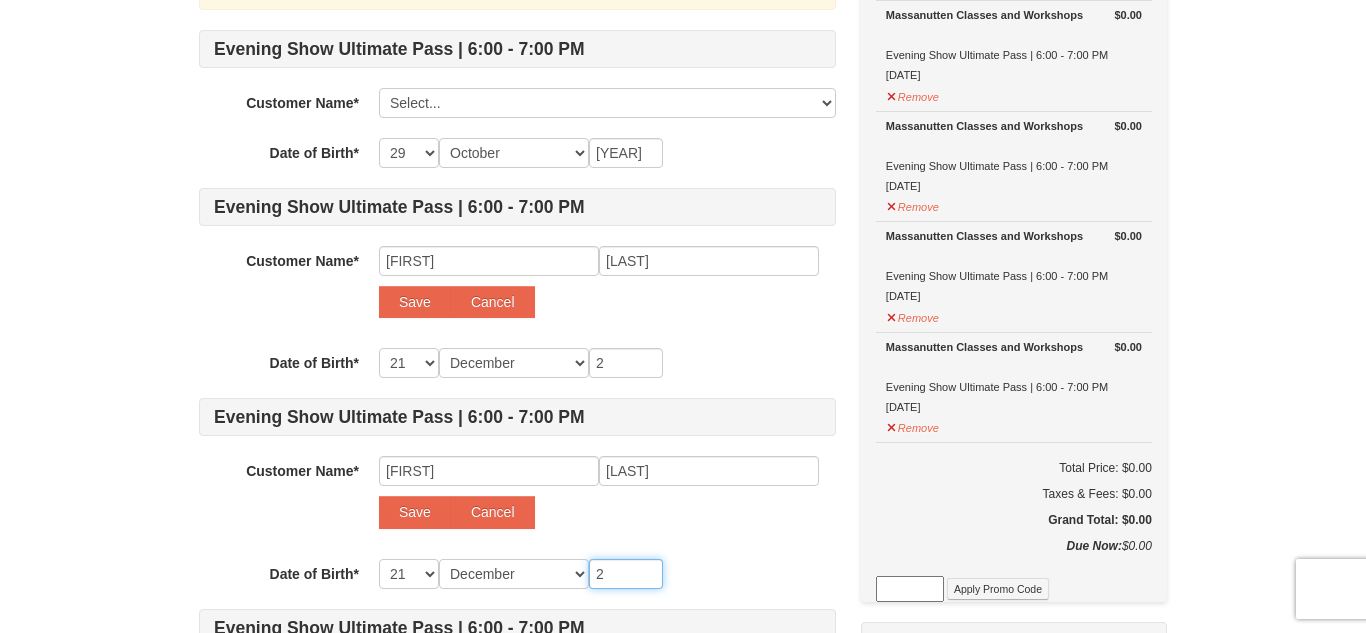 type on "20" 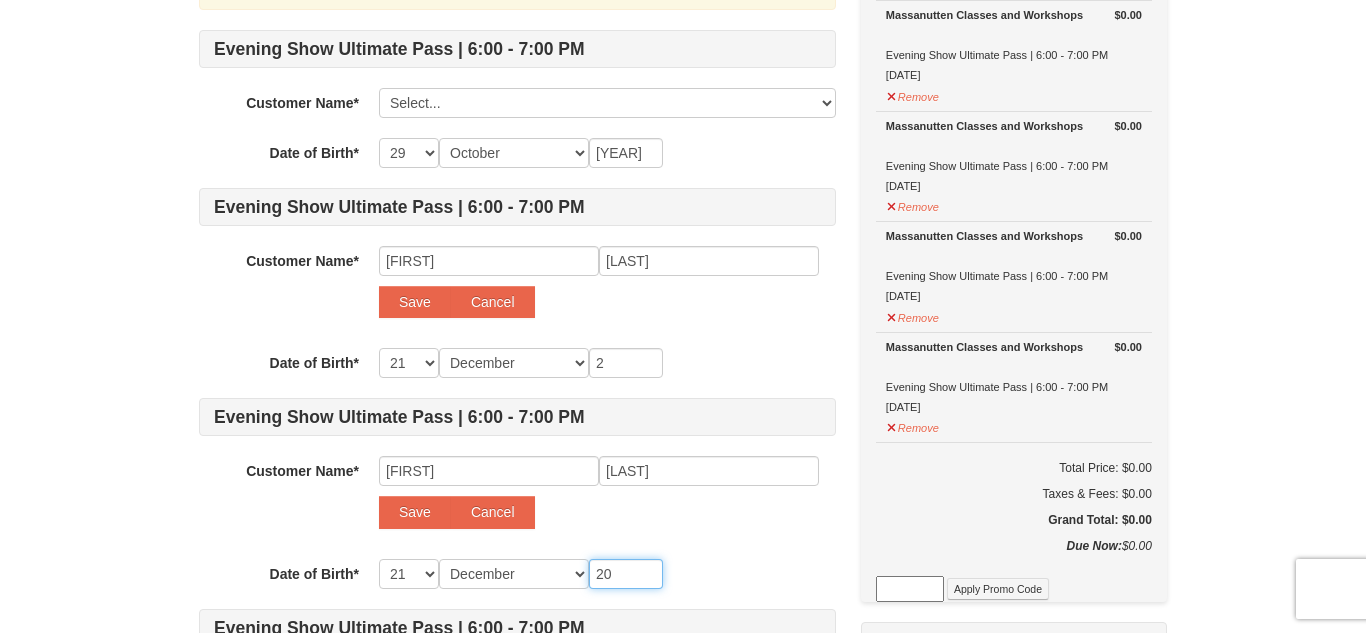 type on "20" 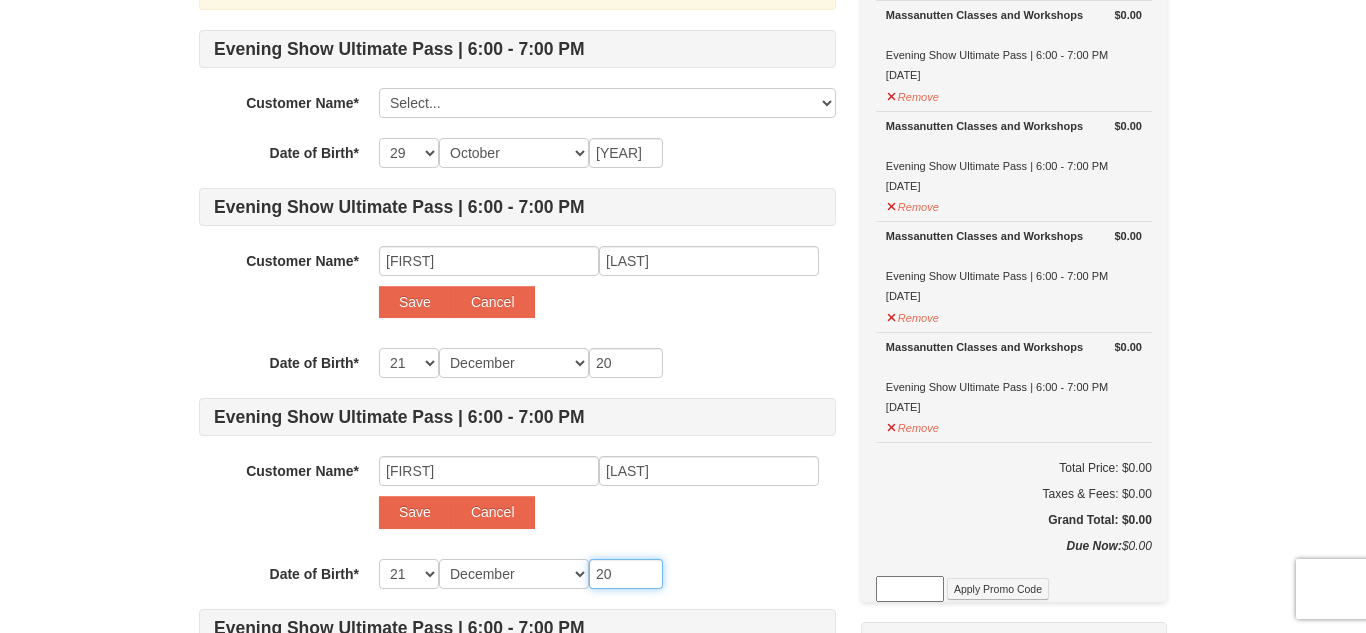 type on "200" 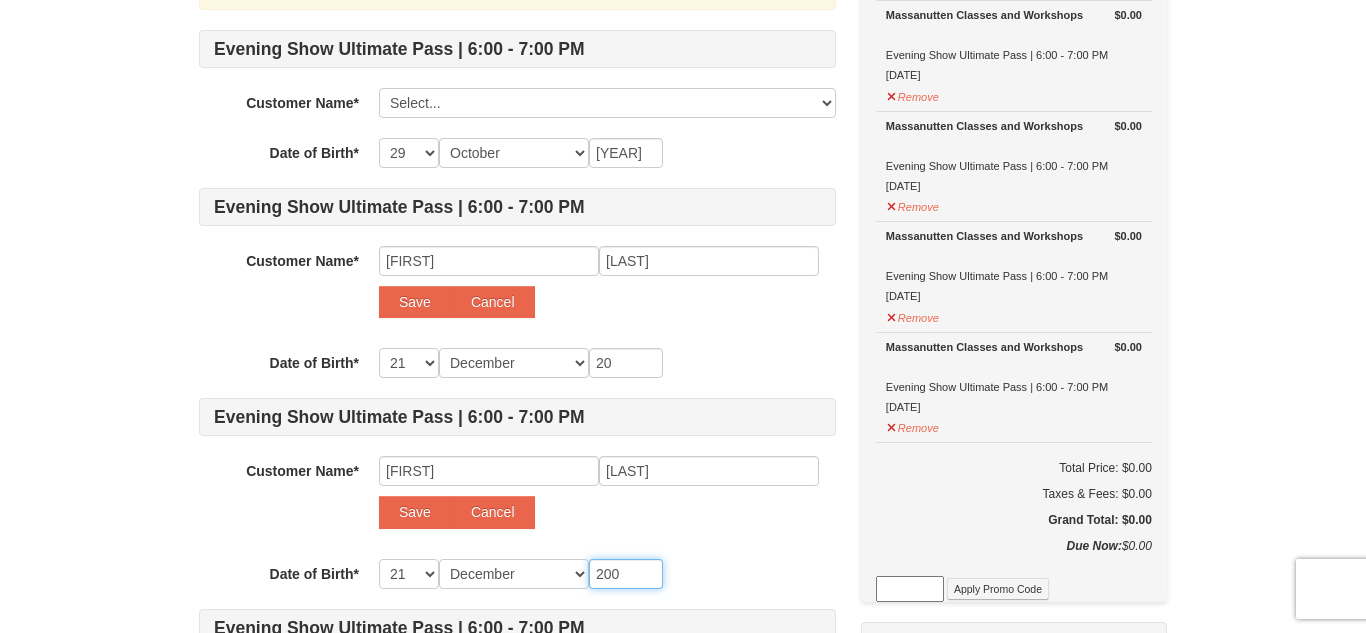 type on "200" 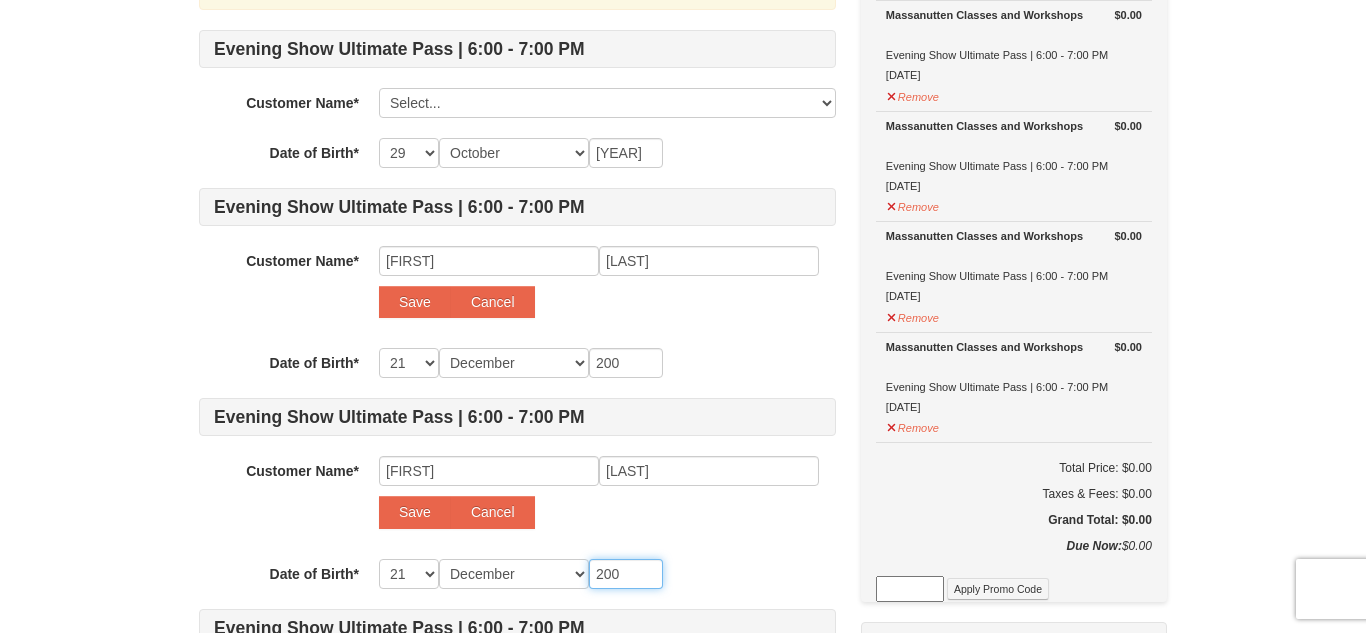 type on "2004" 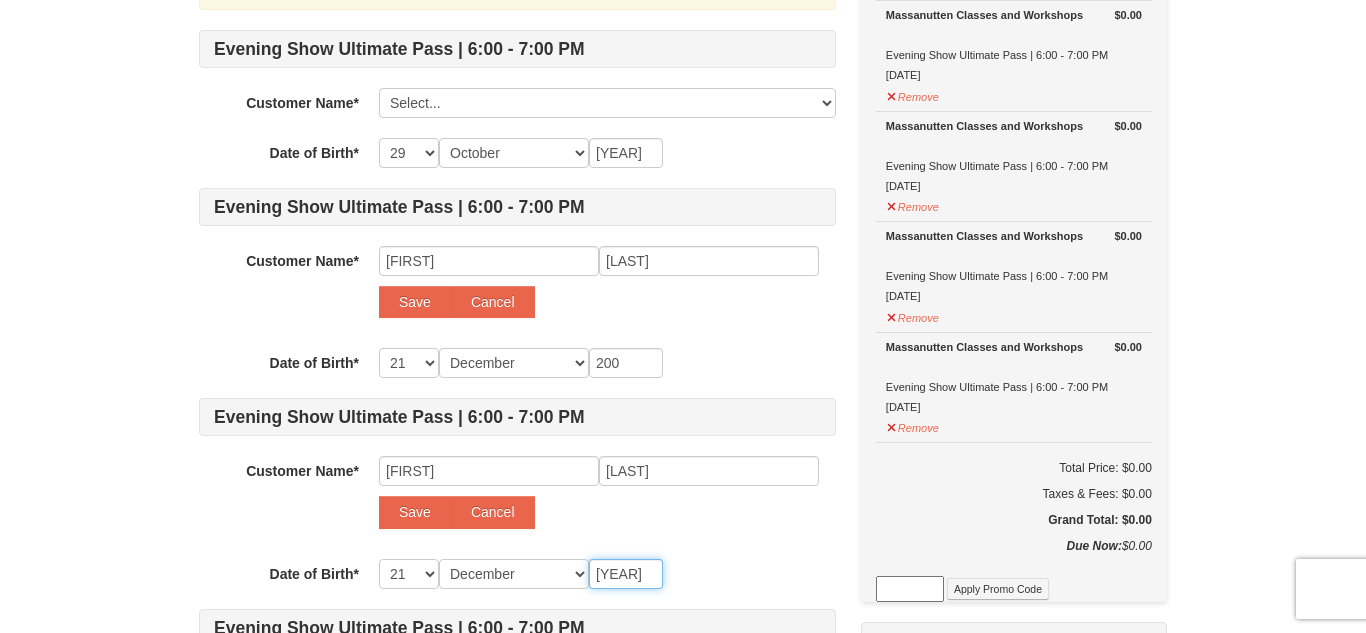 type on "2004" 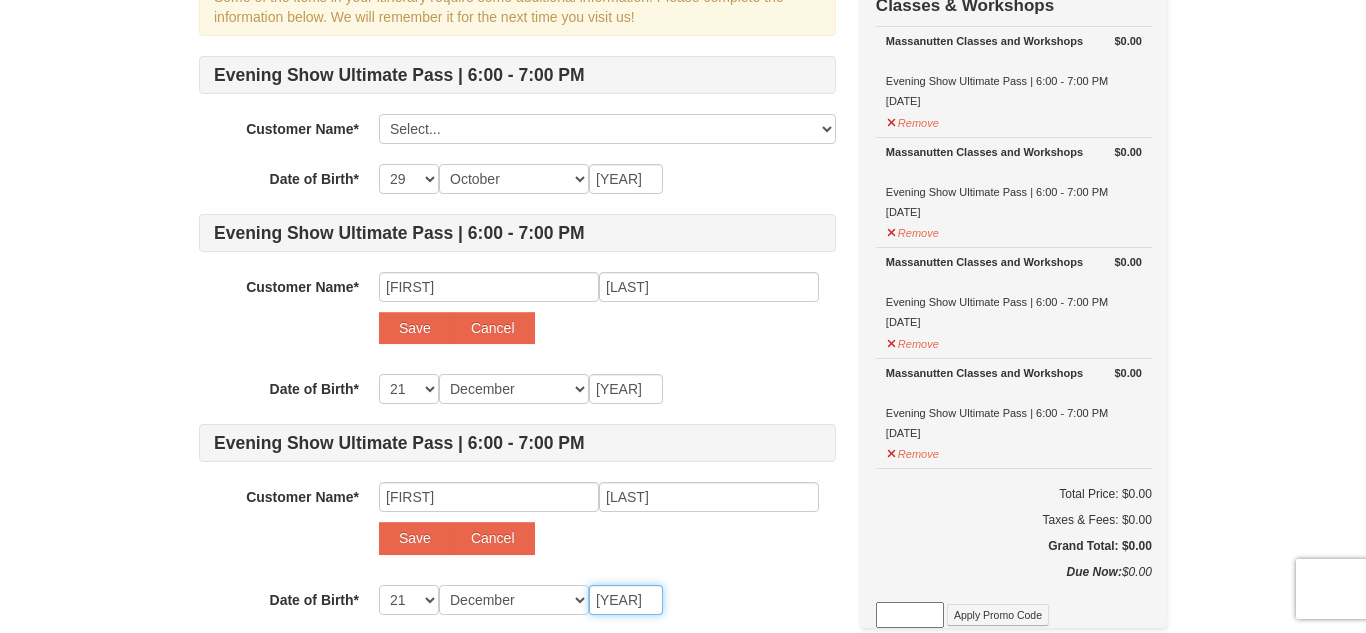 scroll, scrollTop: 216, scrollLeft: 0, axis: vertical 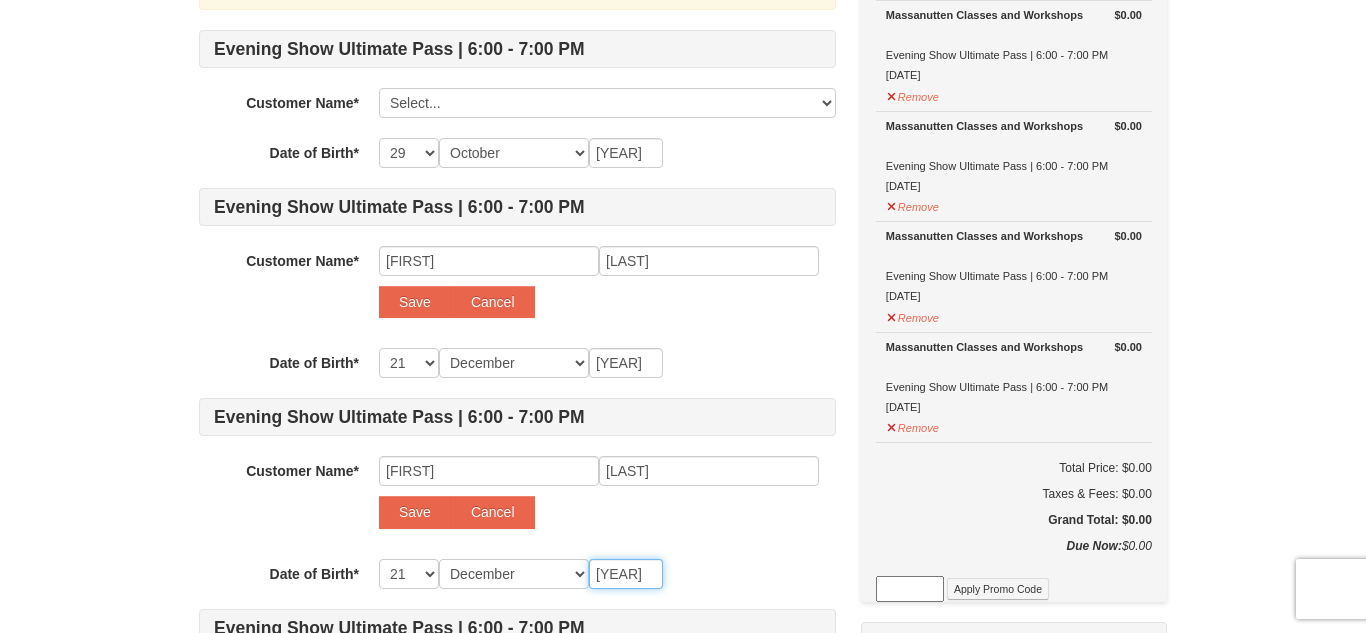 type on "2004" 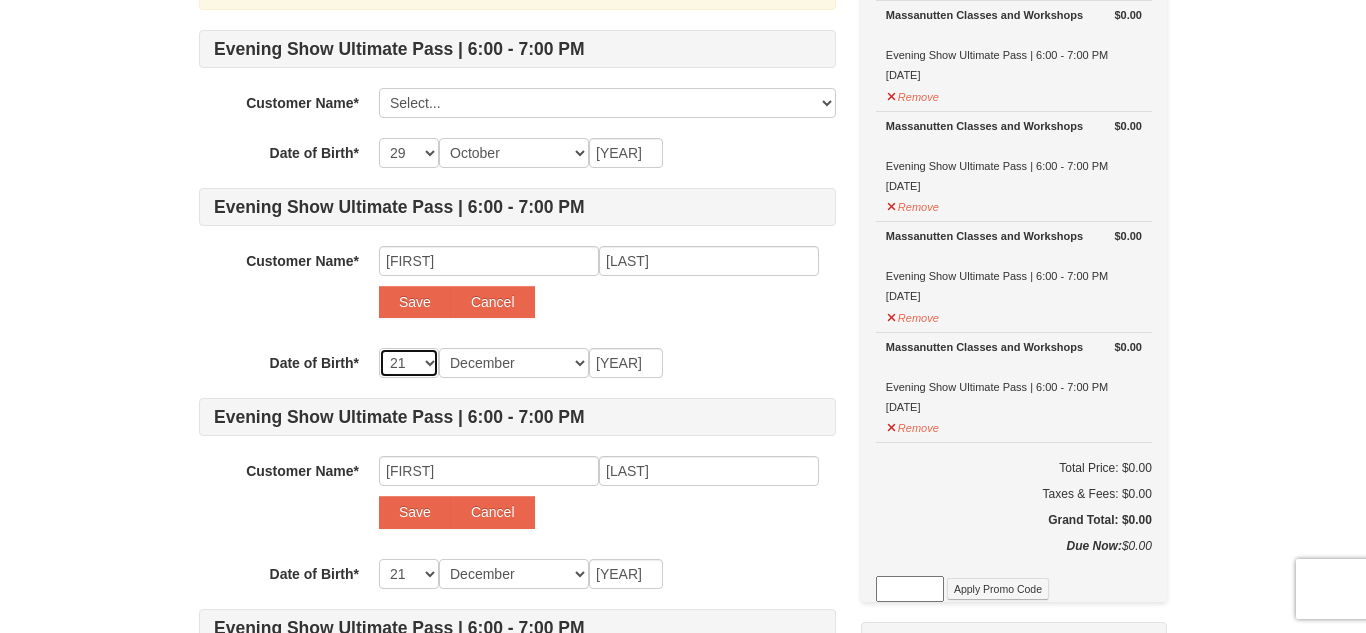 click on "-- 01 02 03 04 05 06 07 08 09 10 11 12 13 14 15 16 17 18 19 20 21 22 23 24 25 26 27 28 29 30 31" at bounding box center [409, 363] 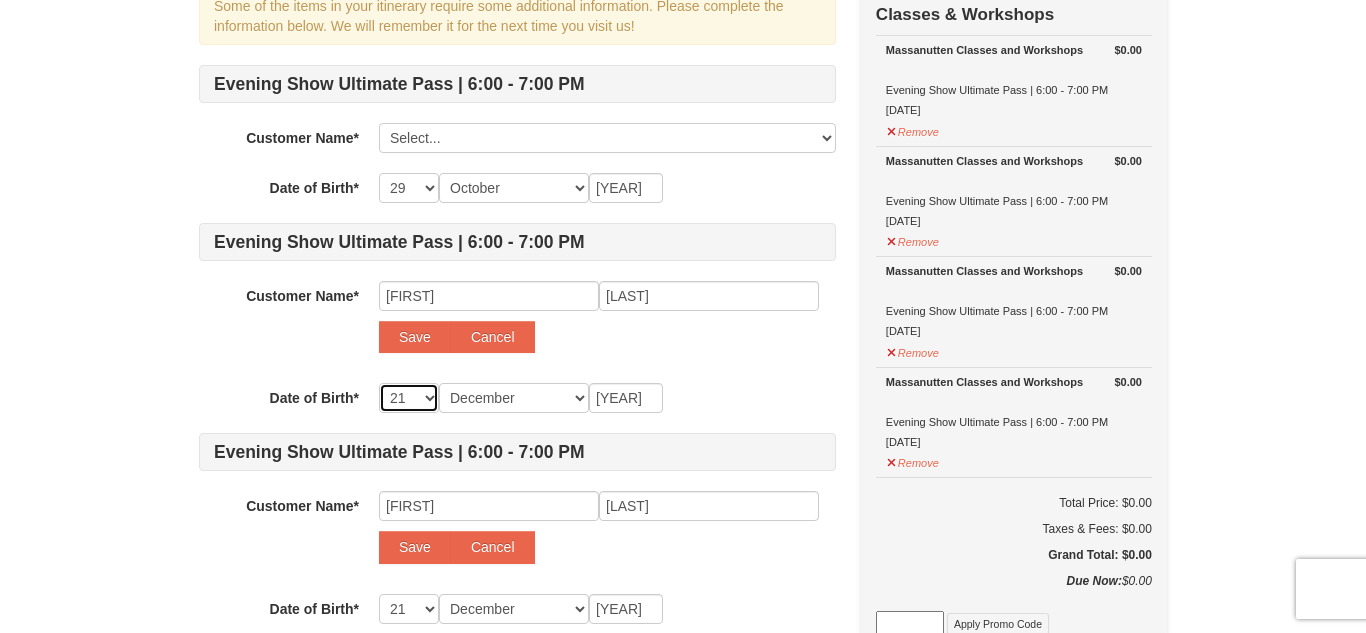 scroll, scrollTop: 191, scrollLeft: 0, axis: vertical 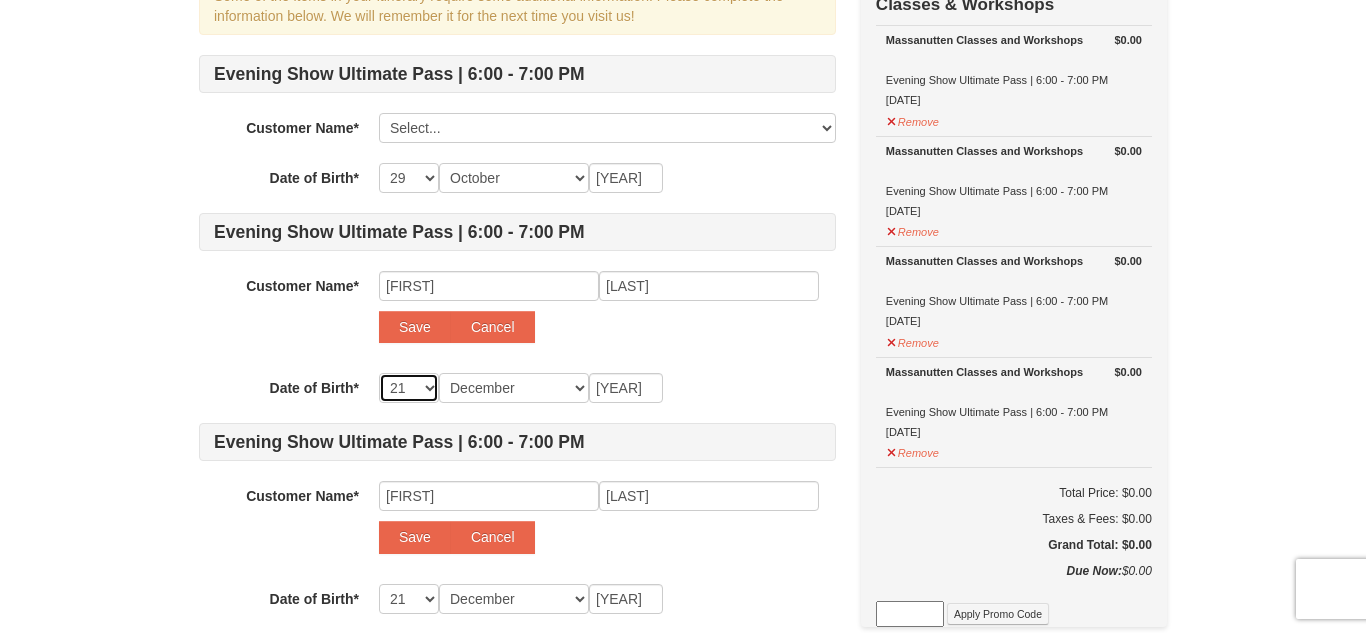 click on "-- 01 02 03 04 05 06 07 08 09 10 11 12 13 14 15 16 17 18 19 20 21 22 23 24 25 26 27 28 29 30 31" at bounding box center (409, 388) 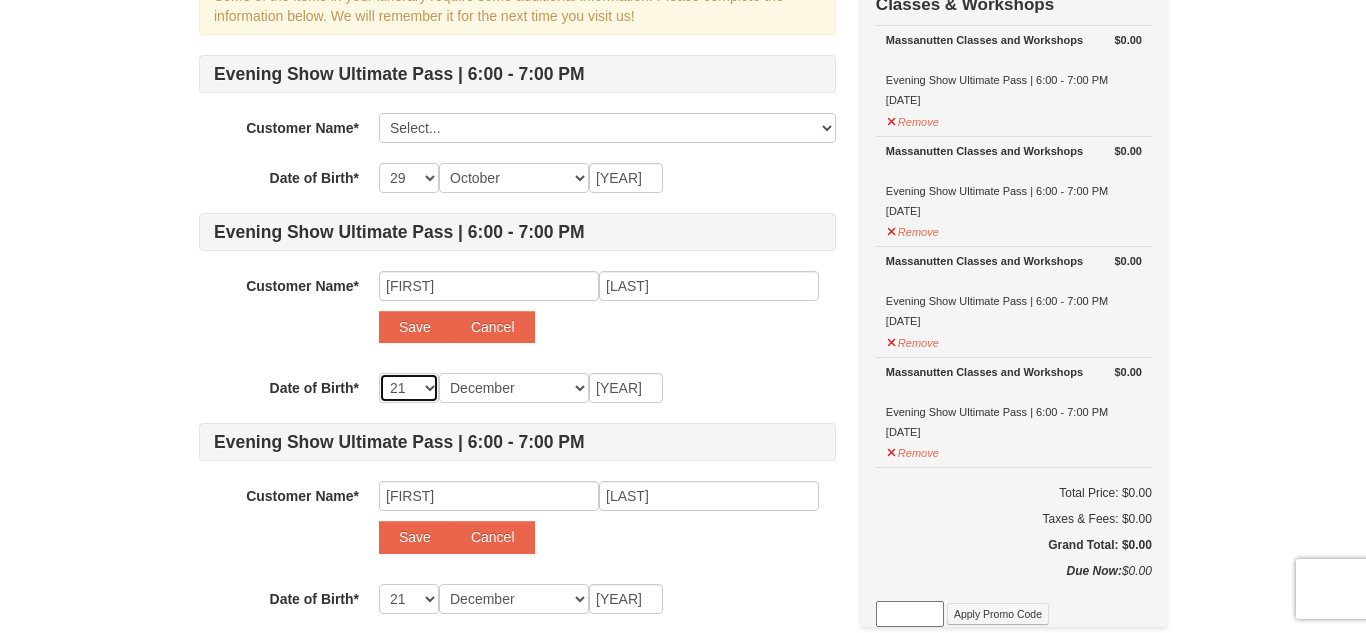 select on "11" 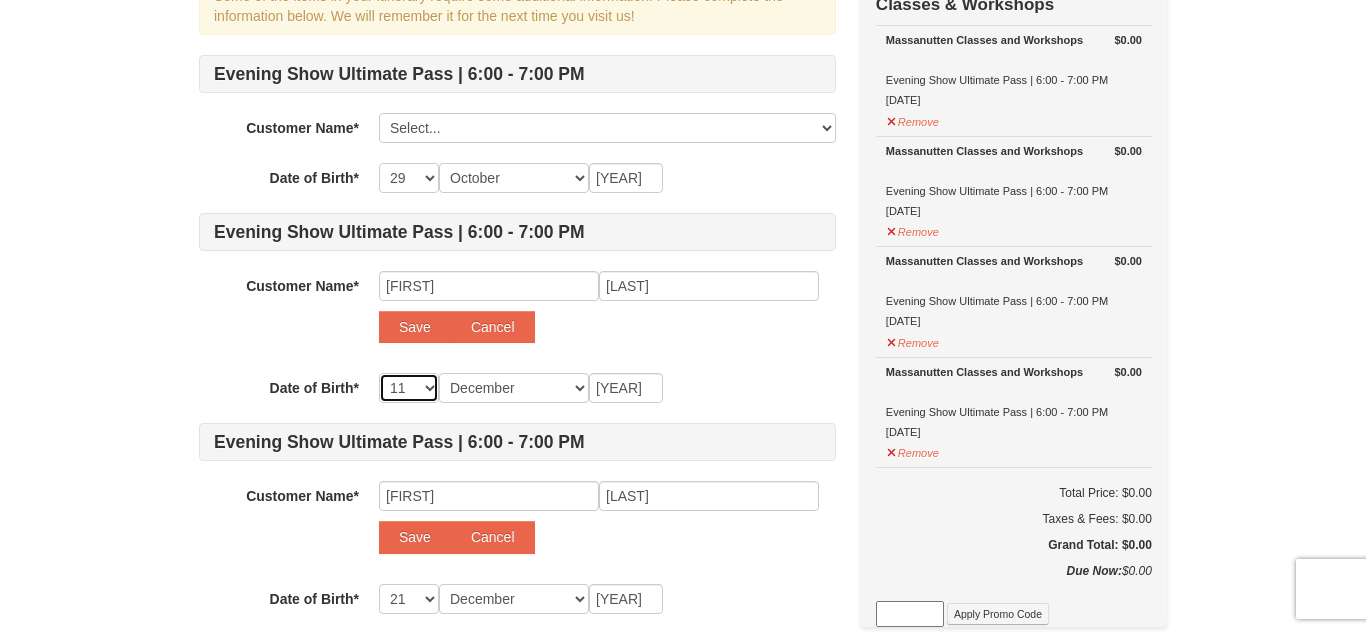 click on "-- 01 02 03 04 05 06 07 08 09 10 11 12 13 14 15 16 17 18 19 20 21 22 23 24 25 26 27 28 29 30 31" at bounding box center (409, 388) 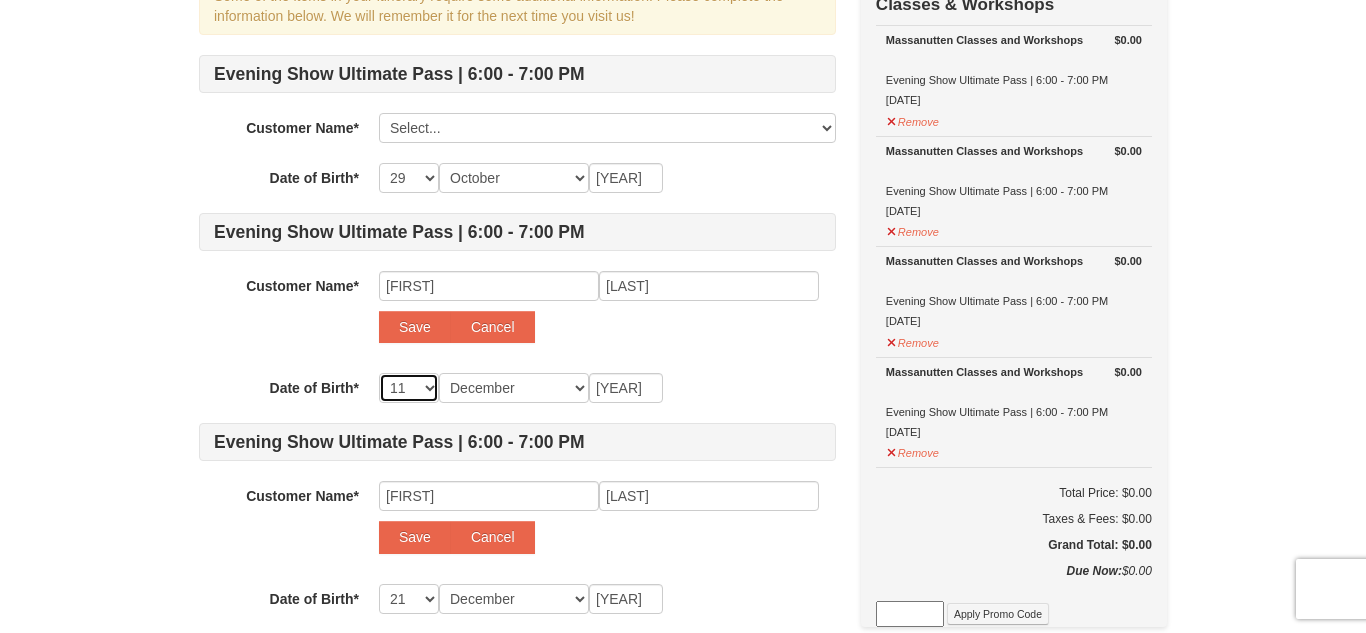 select on "11" 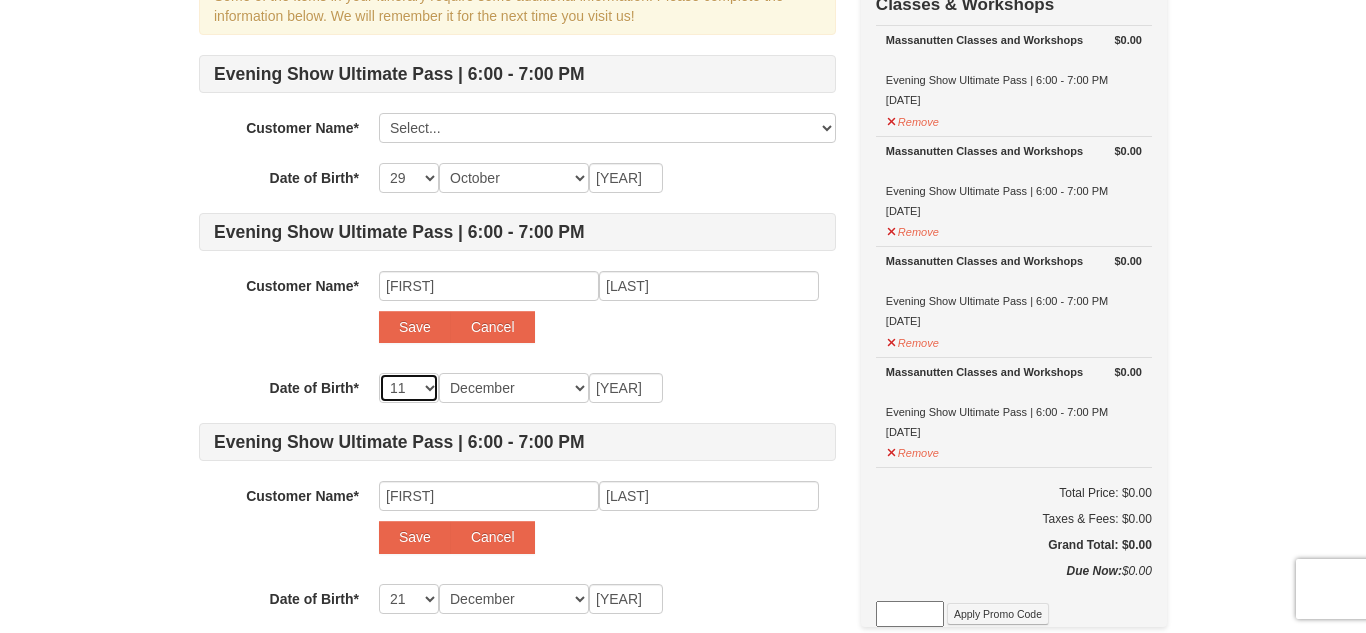 select on "11" 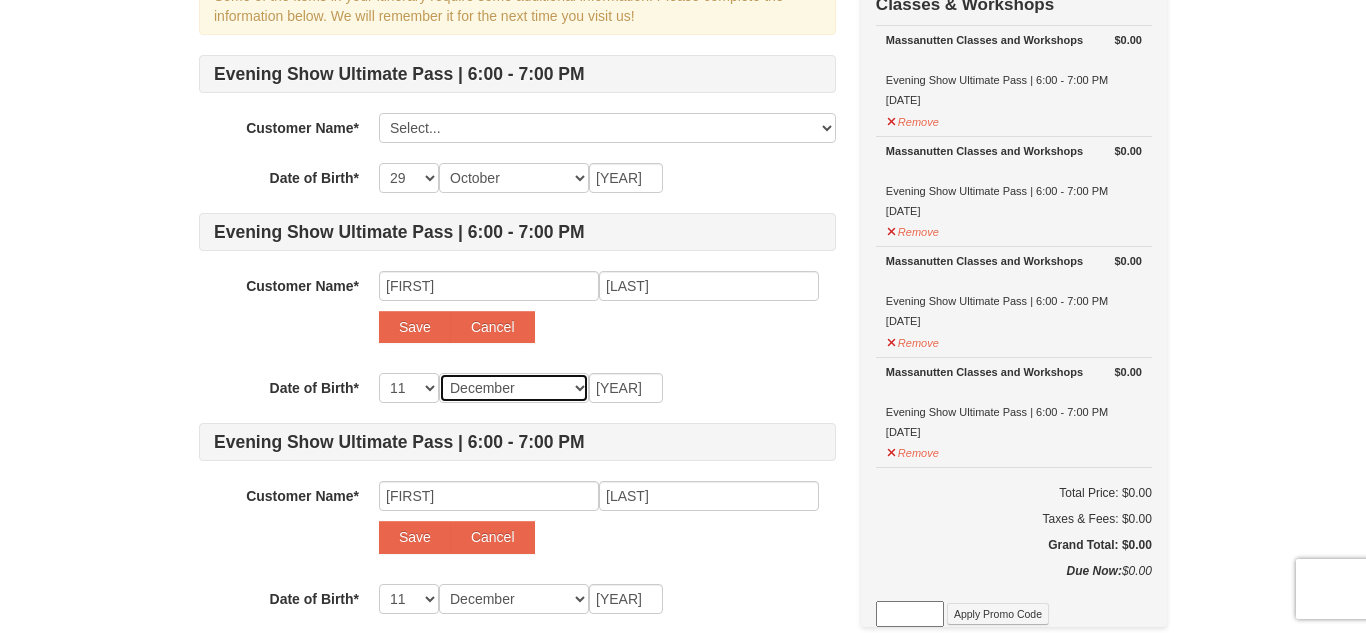 click on "Month January February March April May June July August September October November December" at bounding box center [514, 388] 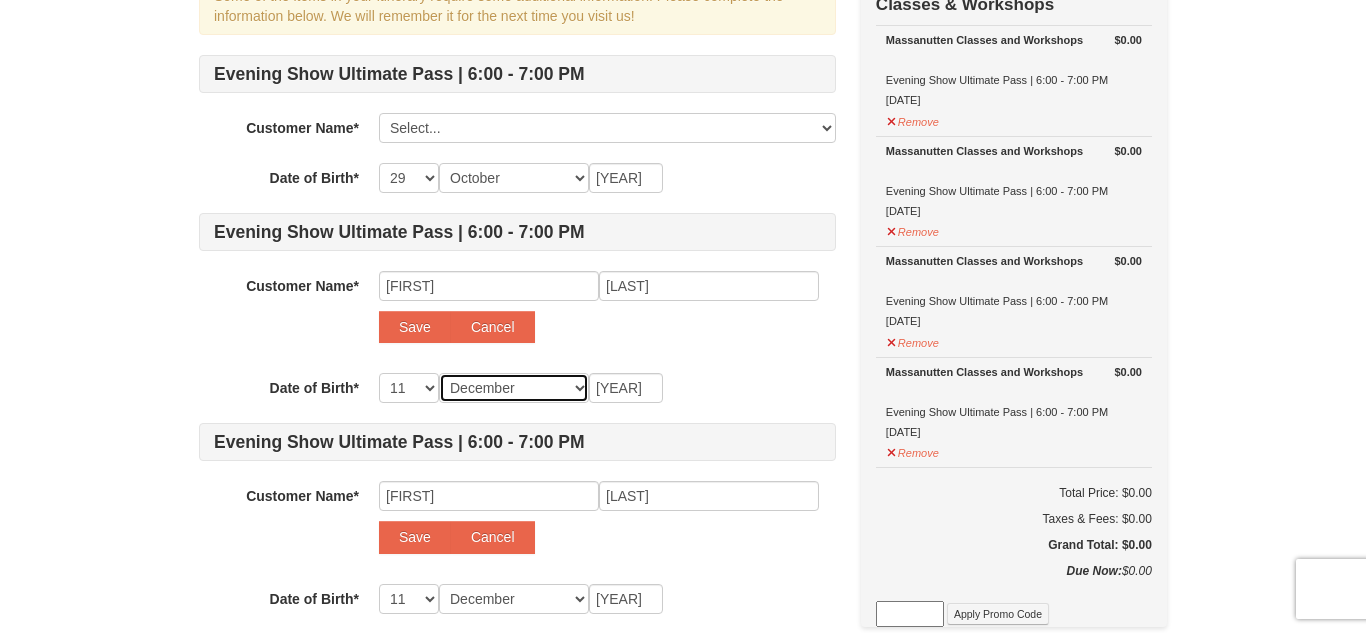 select on "04" 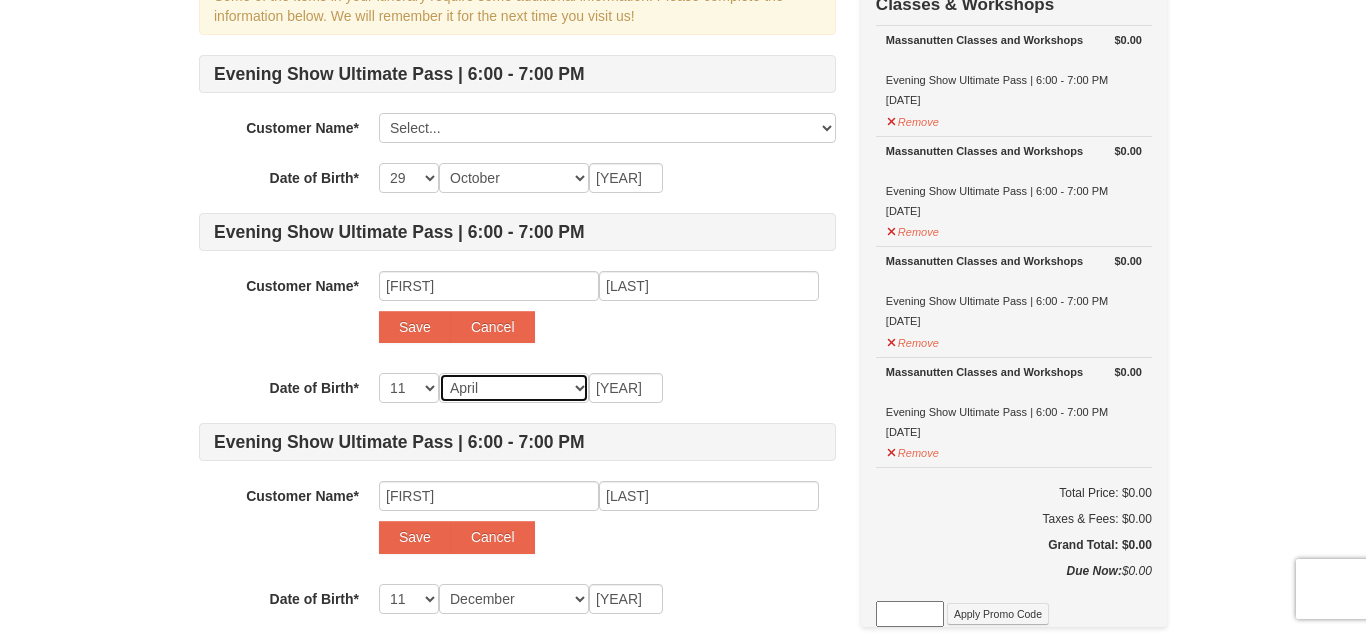 click on "Month January February March April May June July August September October November December" at bounding box center (514, 388) 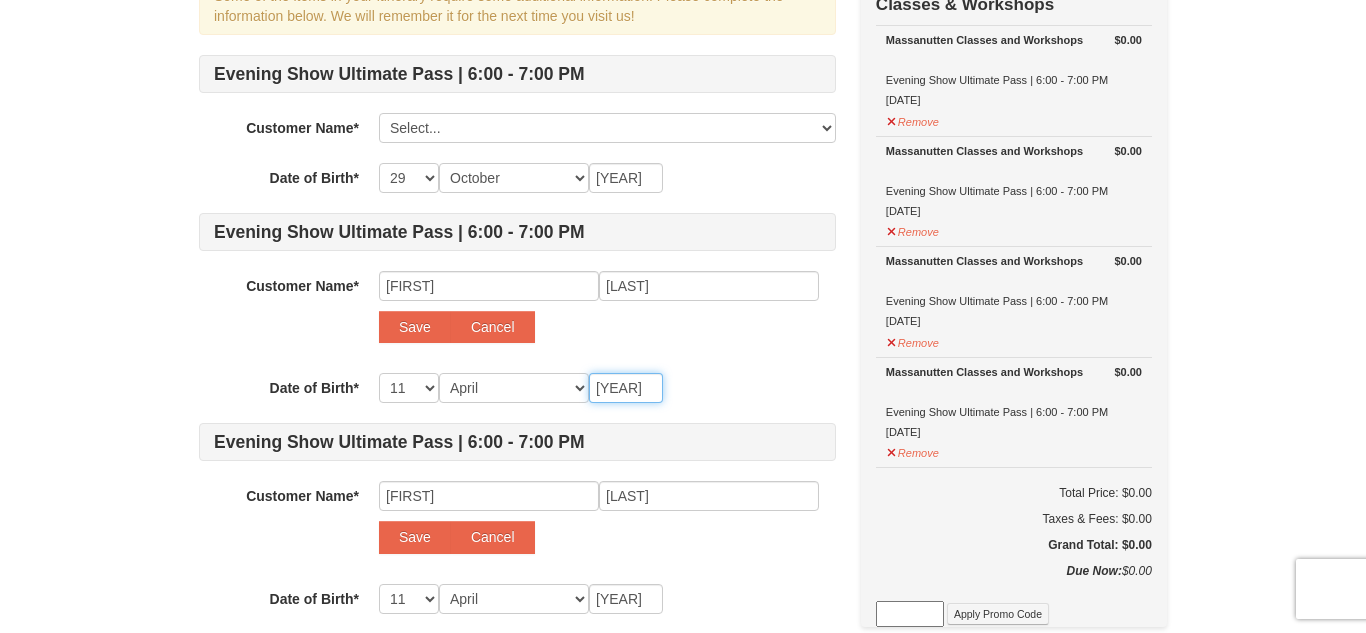 click on "2004" at bounding box center [626, 388] 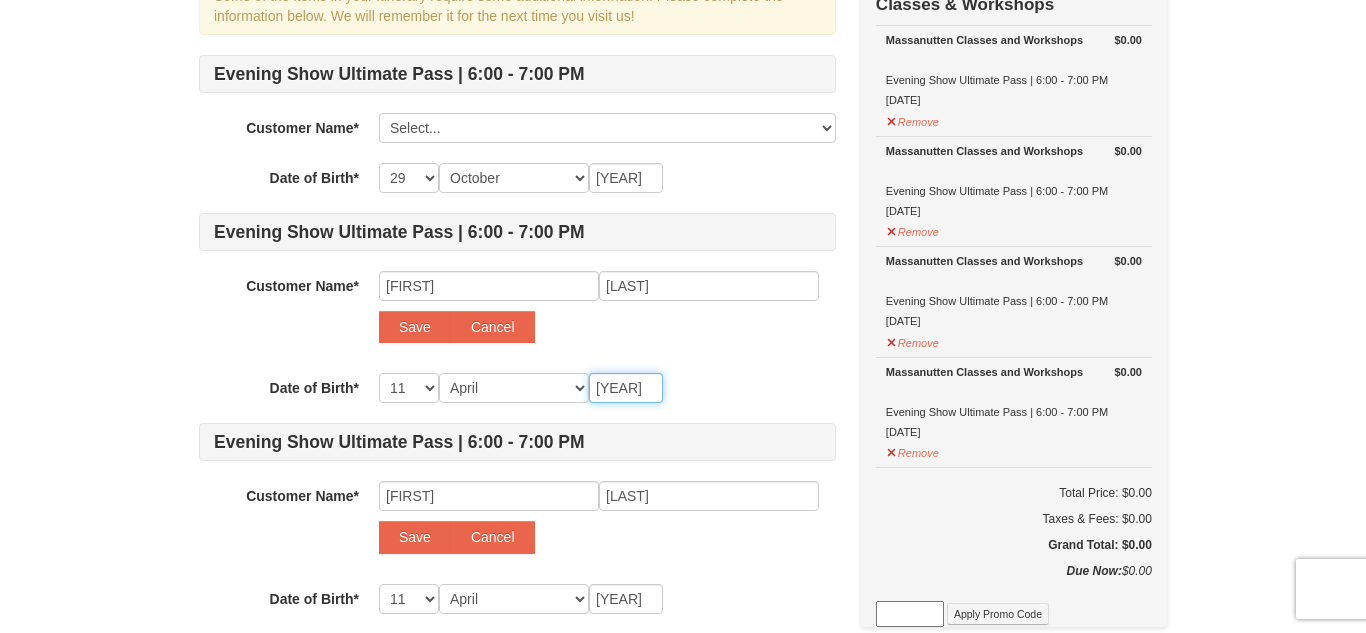 type on "200" 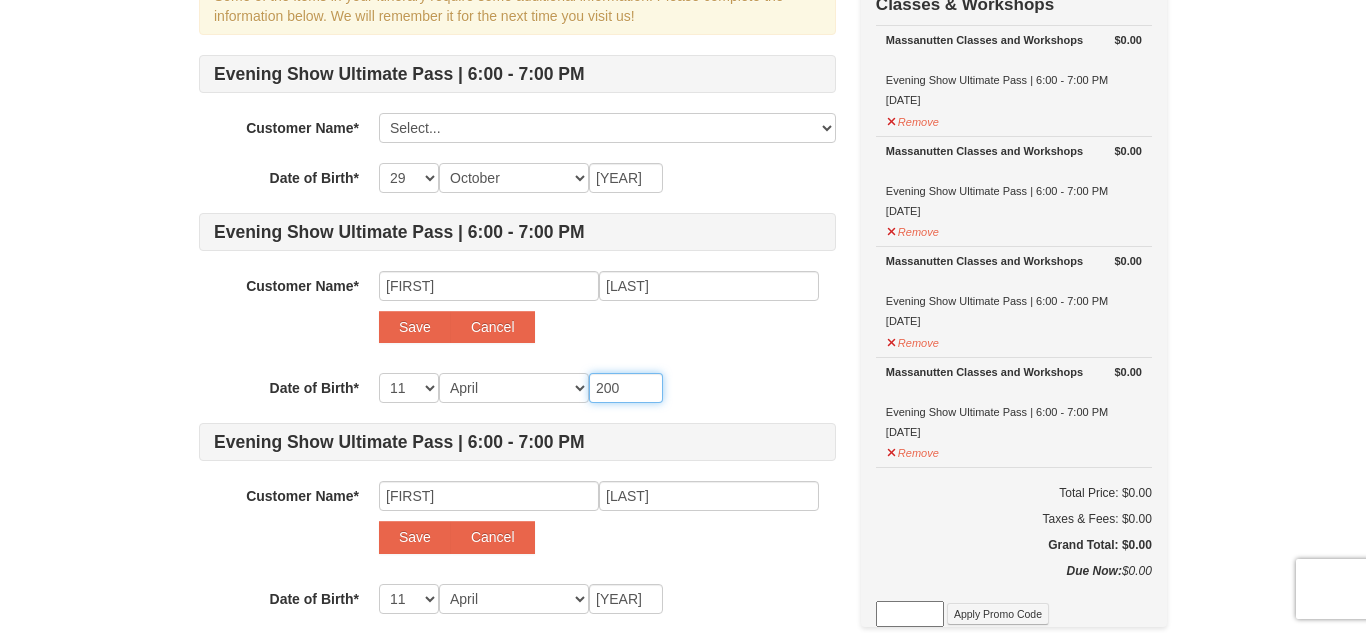 type on "200" 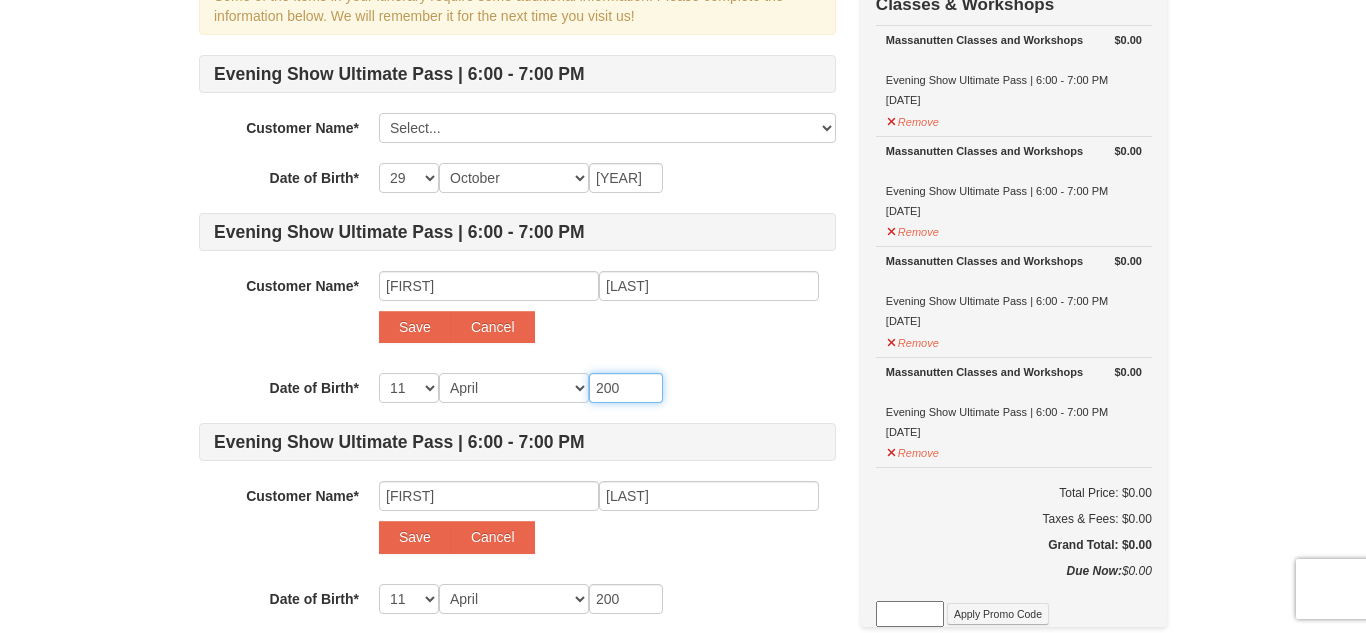 type on "200" 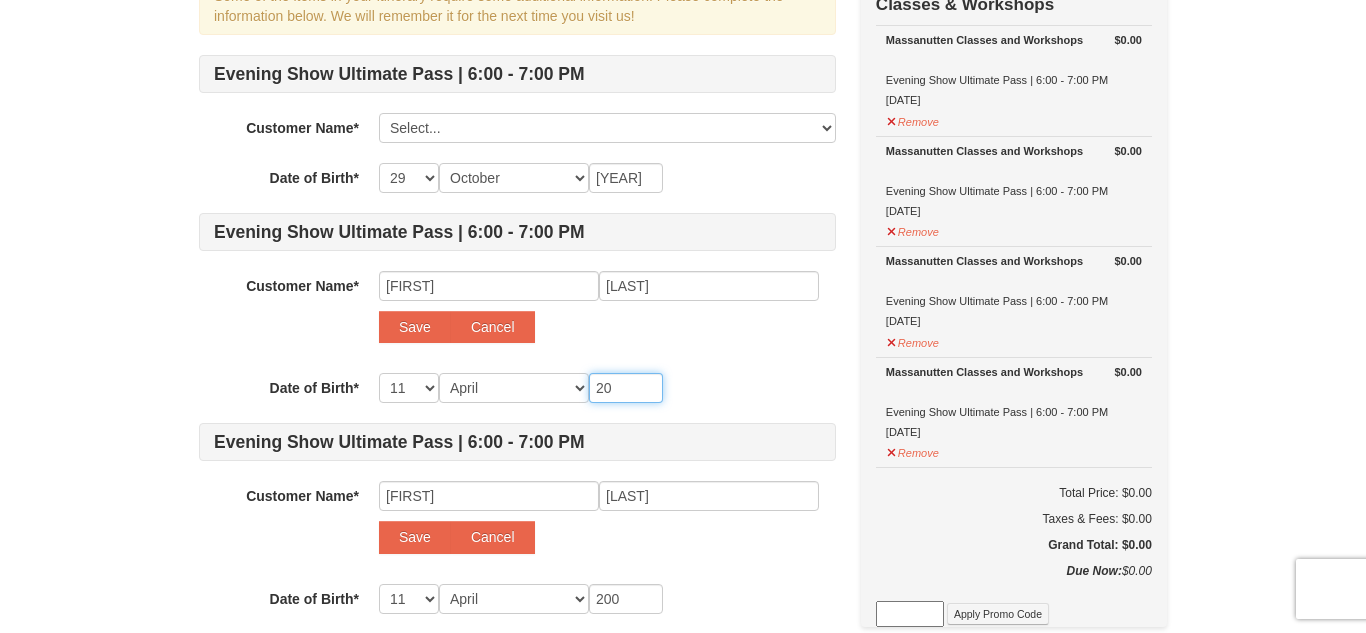 type on "20" 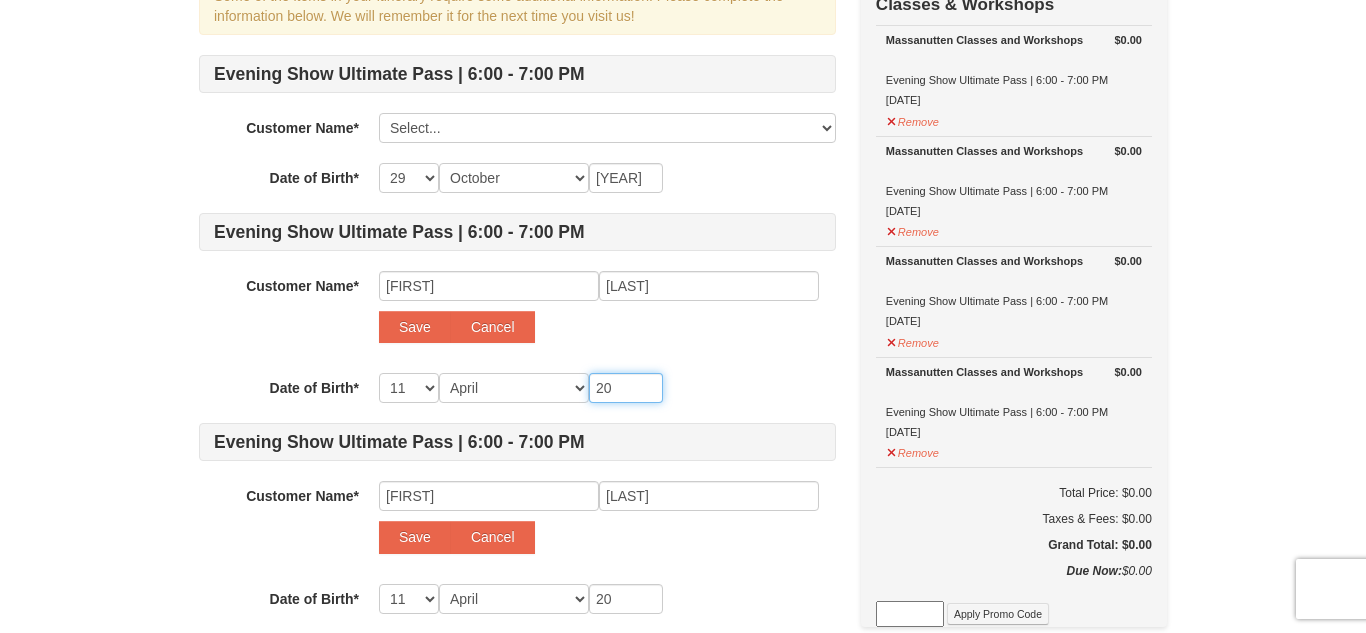 type on "2" 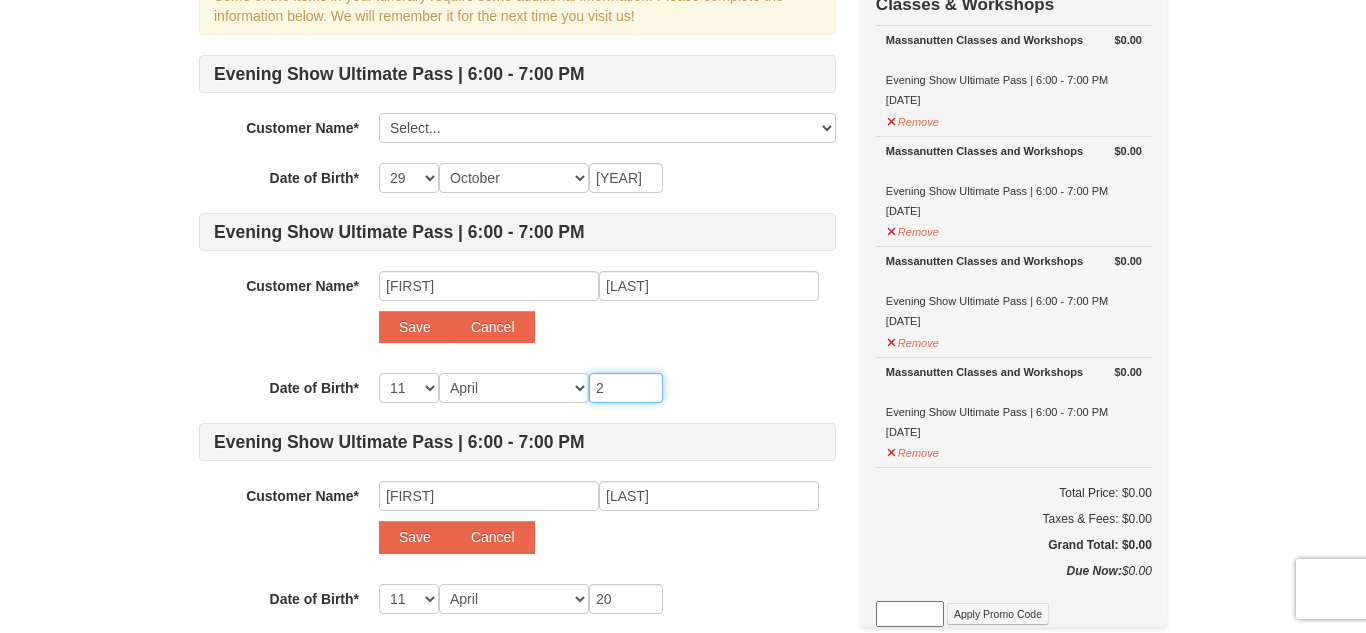 type on "2" 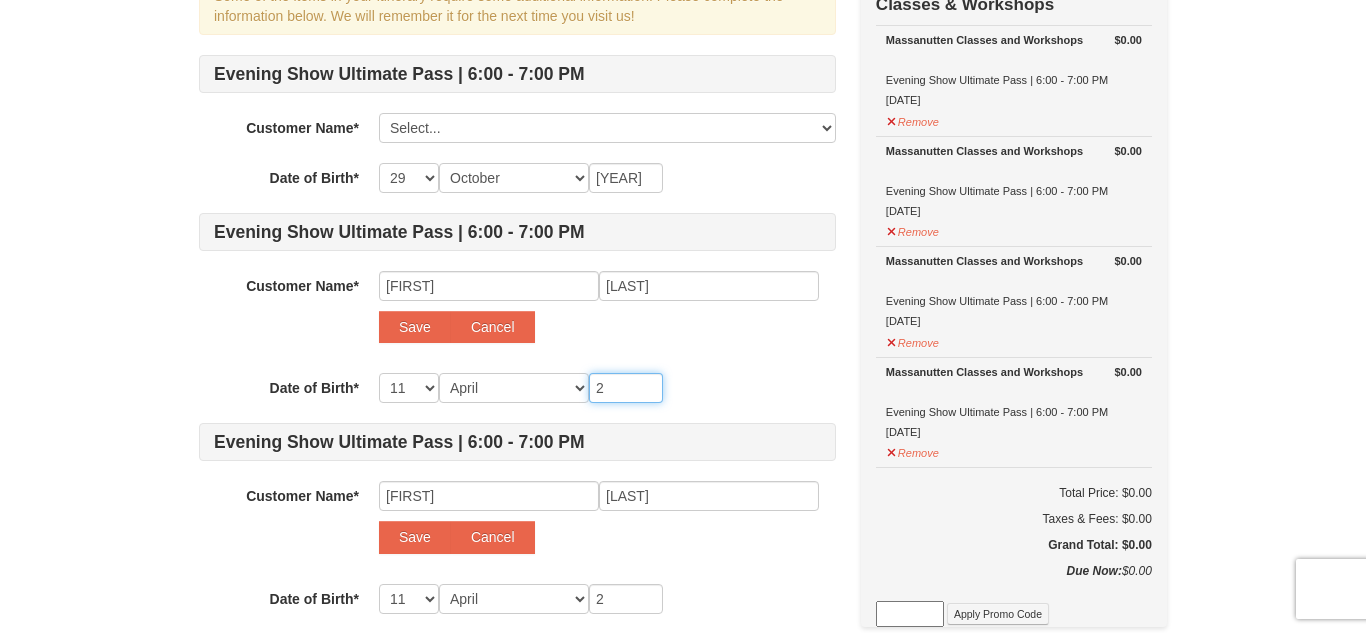 type 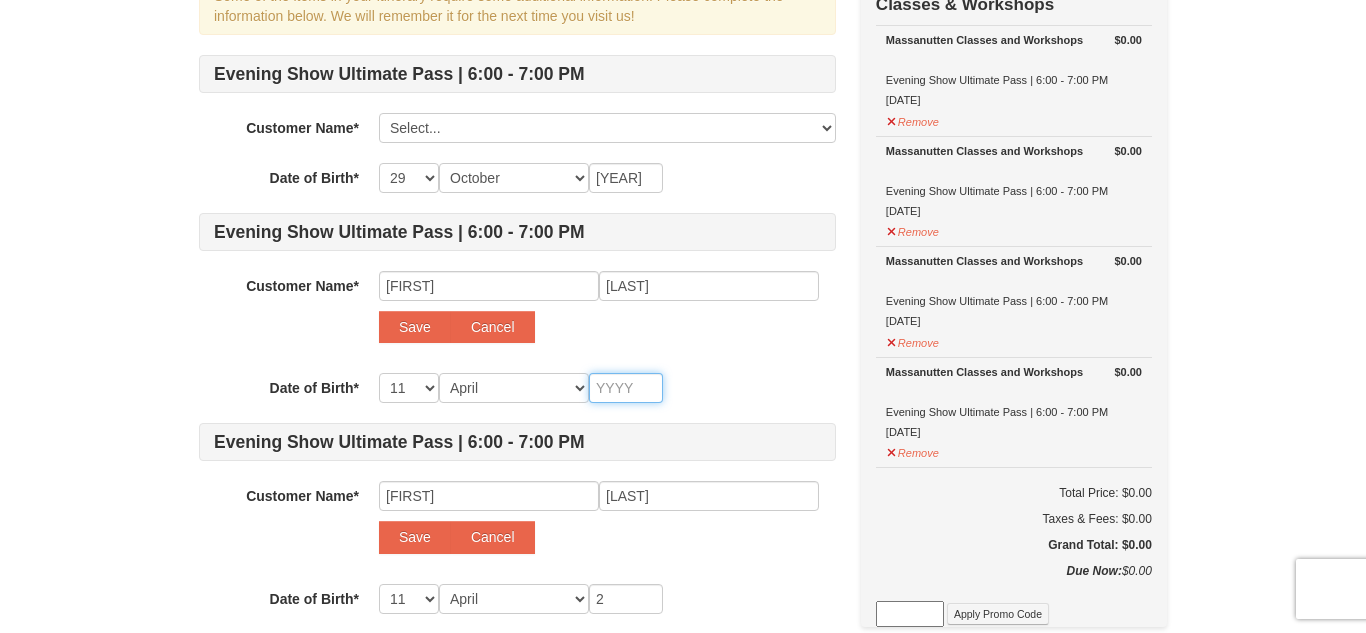 type 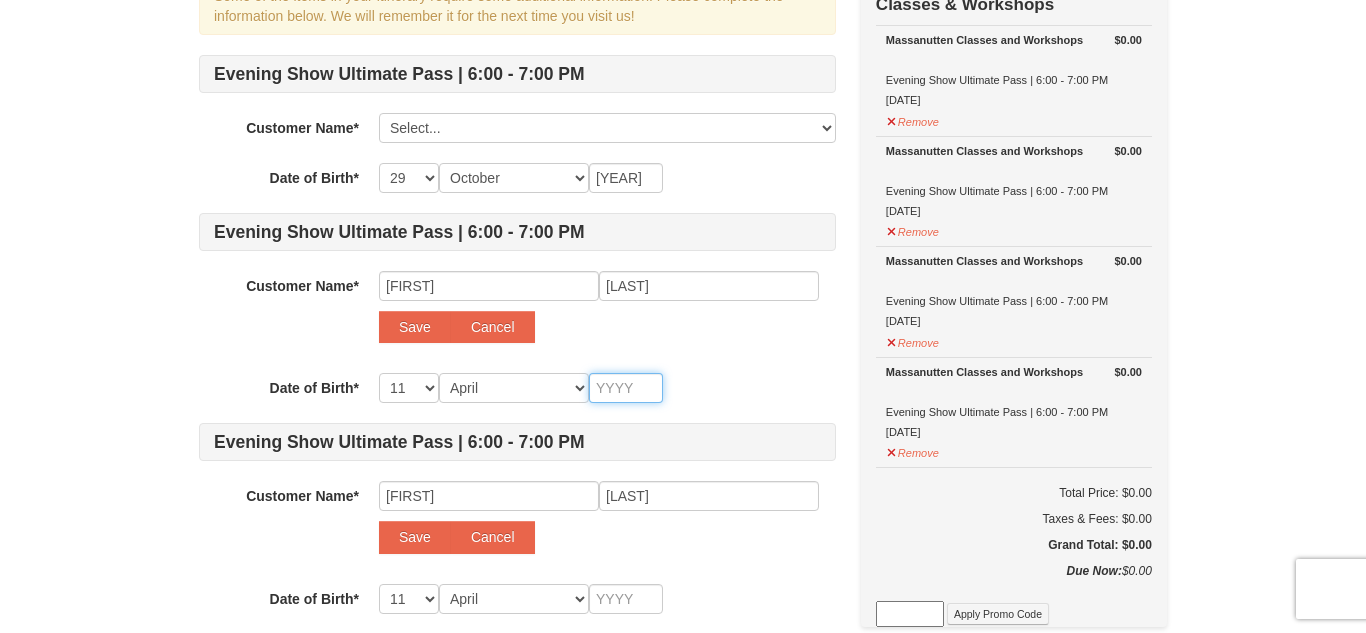 type on "1" 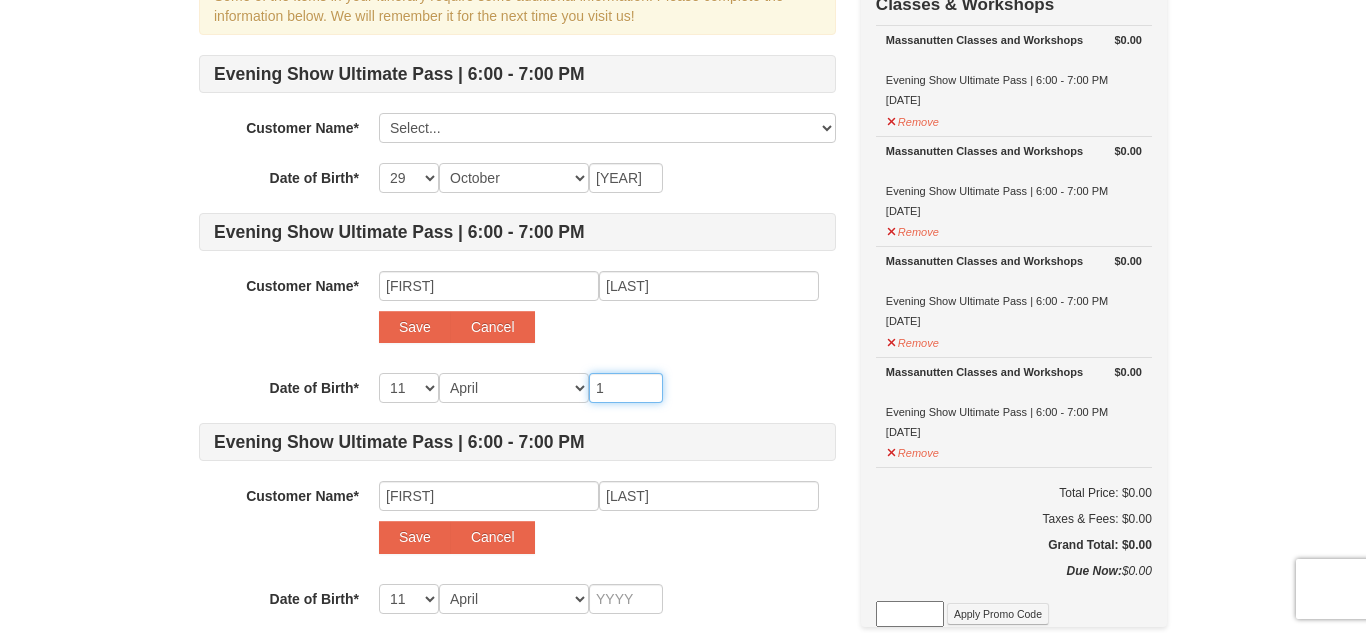 type on "1" 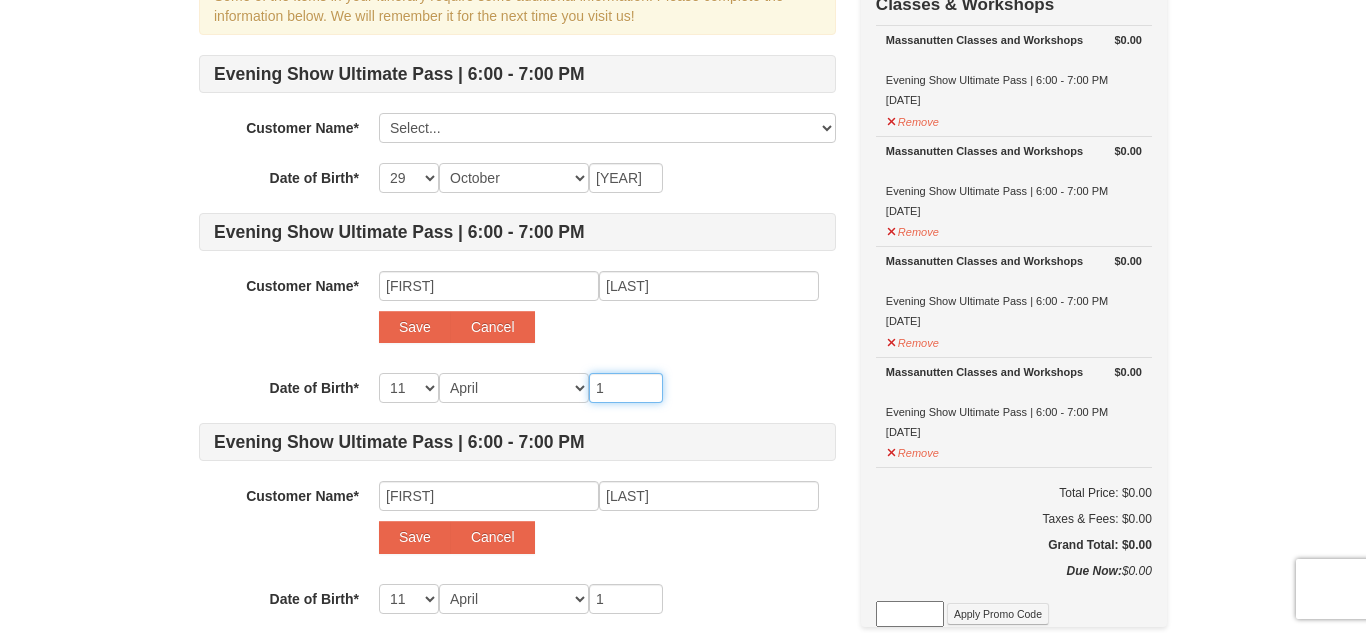 type on "19" 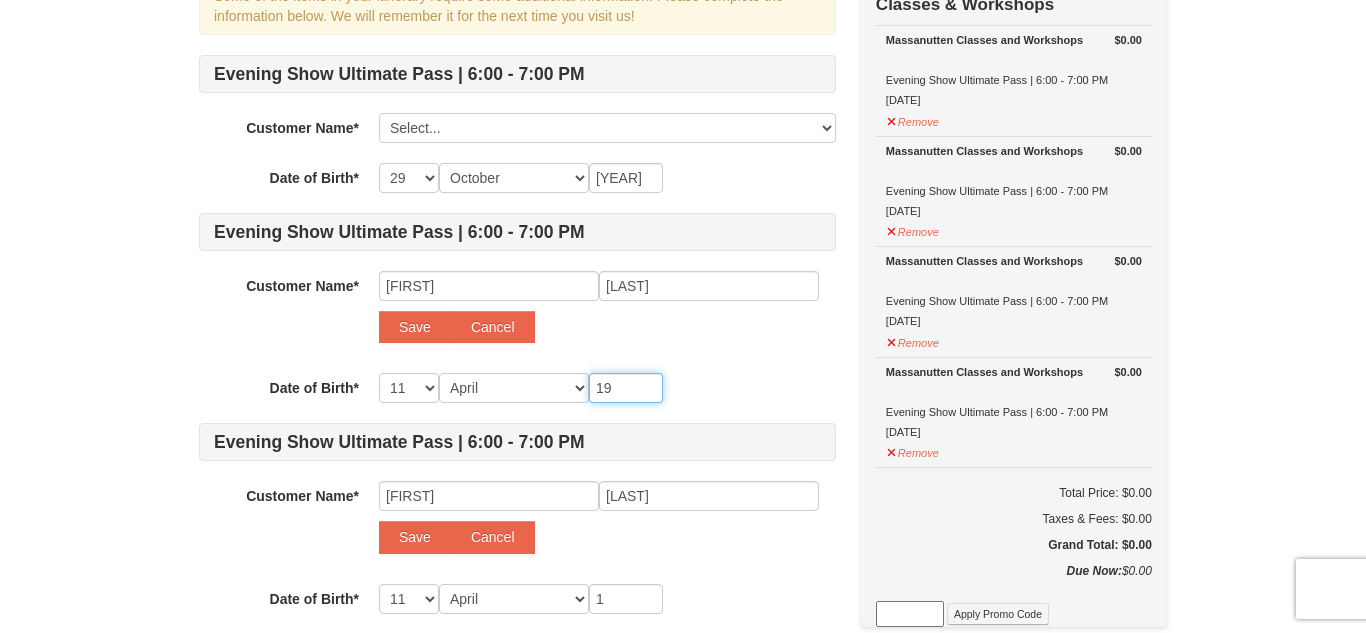 type on "19" 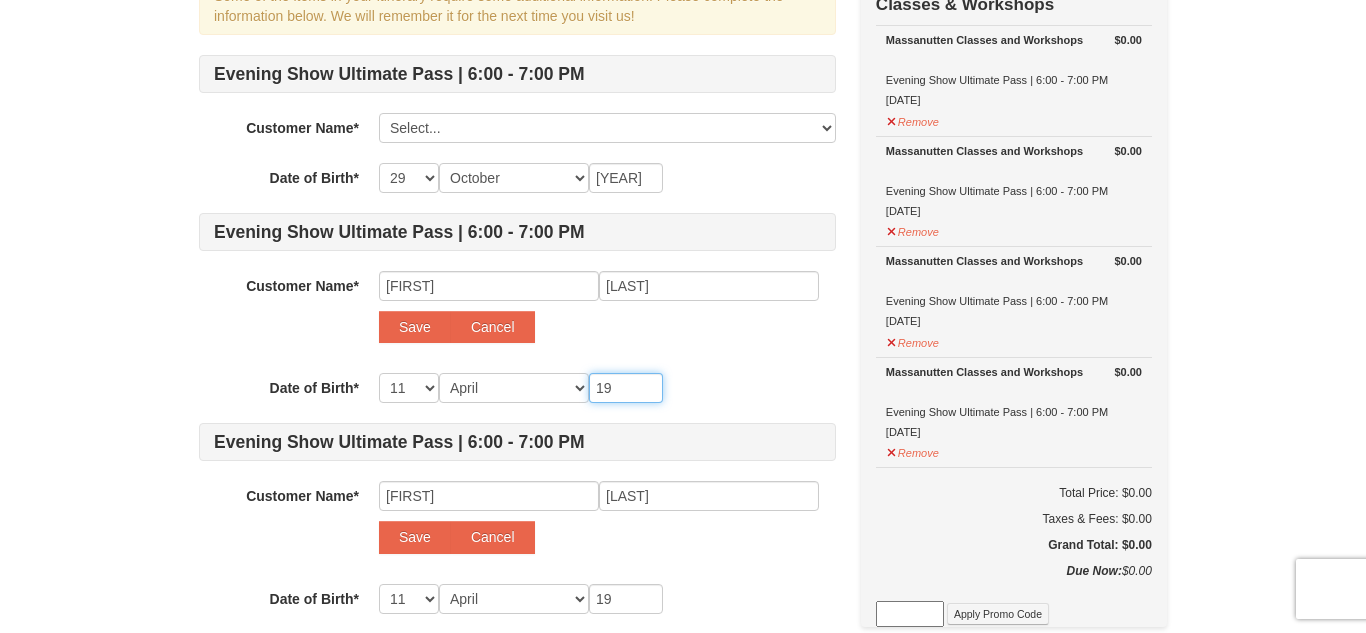 type on "197" 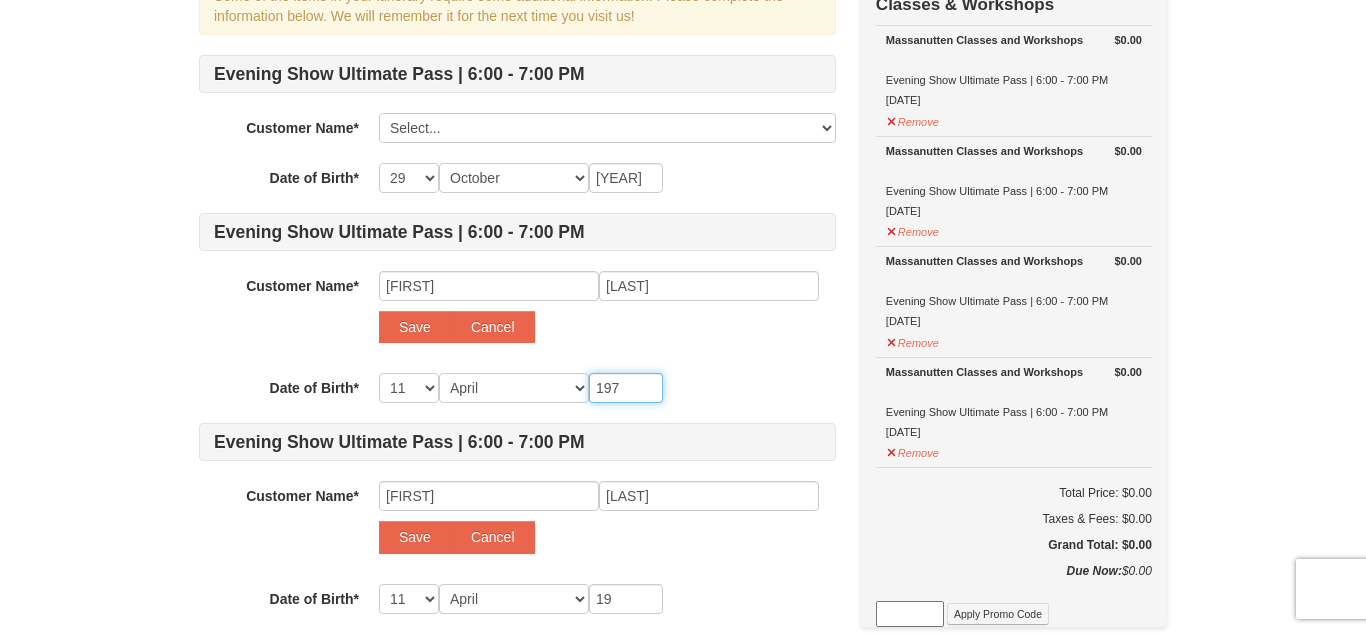 type on "197" 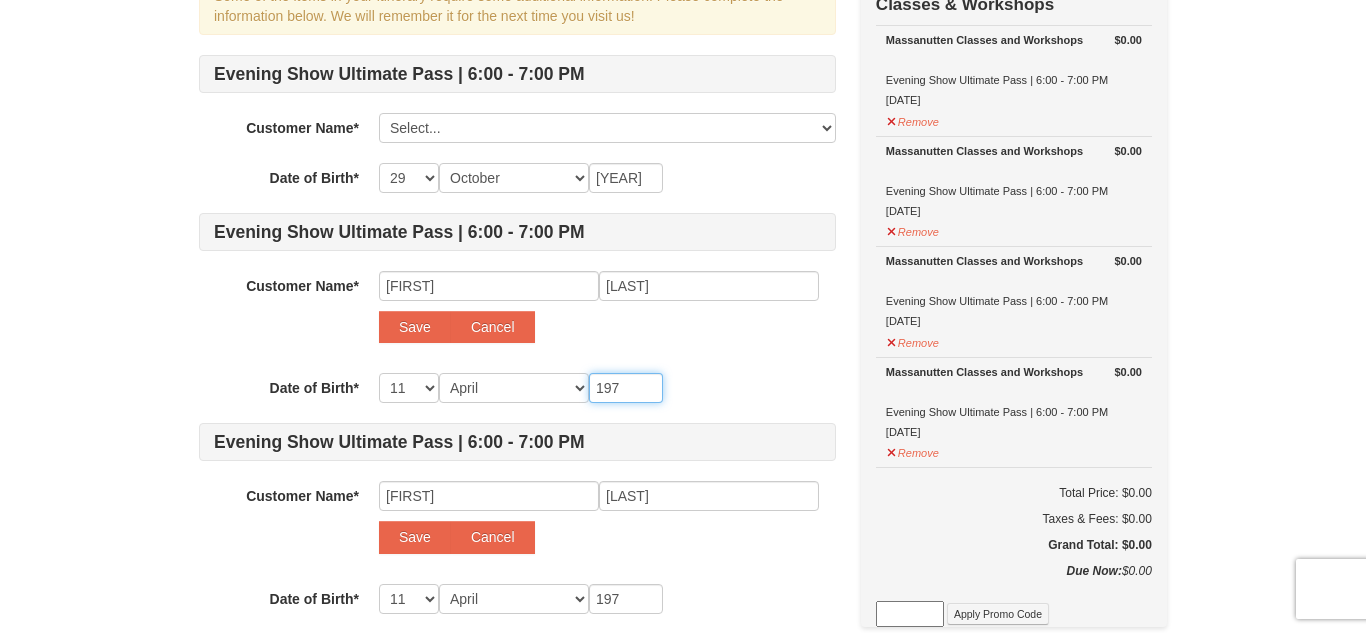 type on "1974" 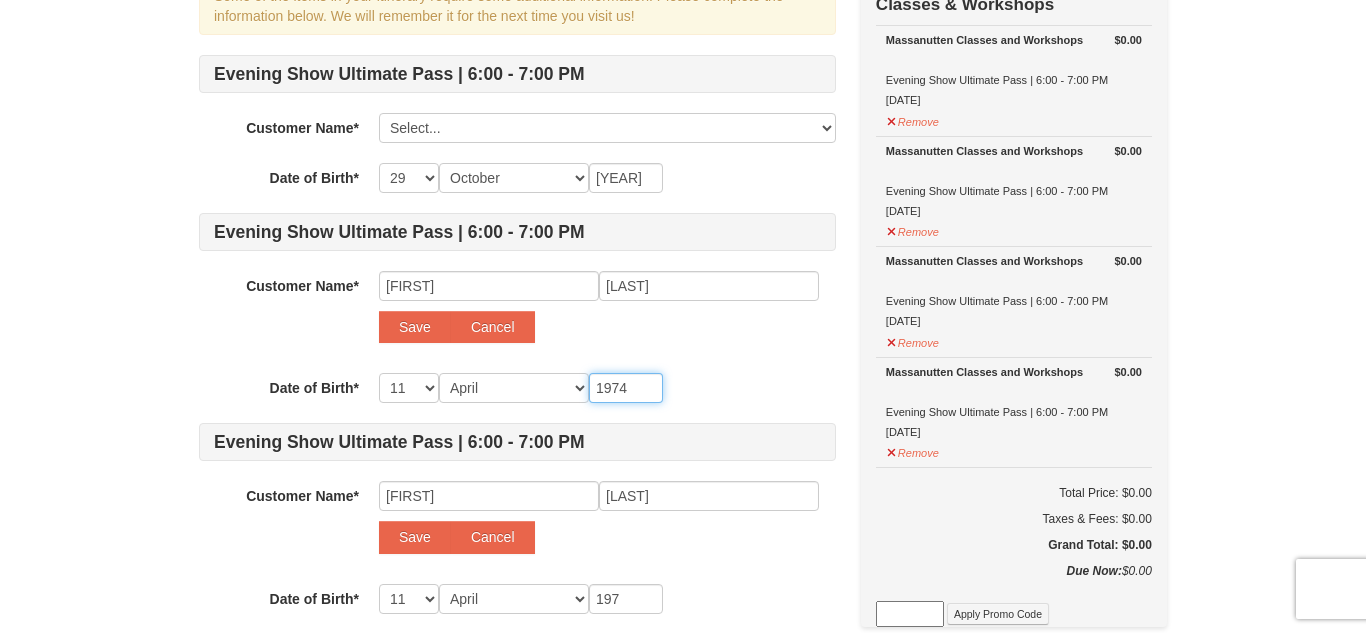 type on "1974" 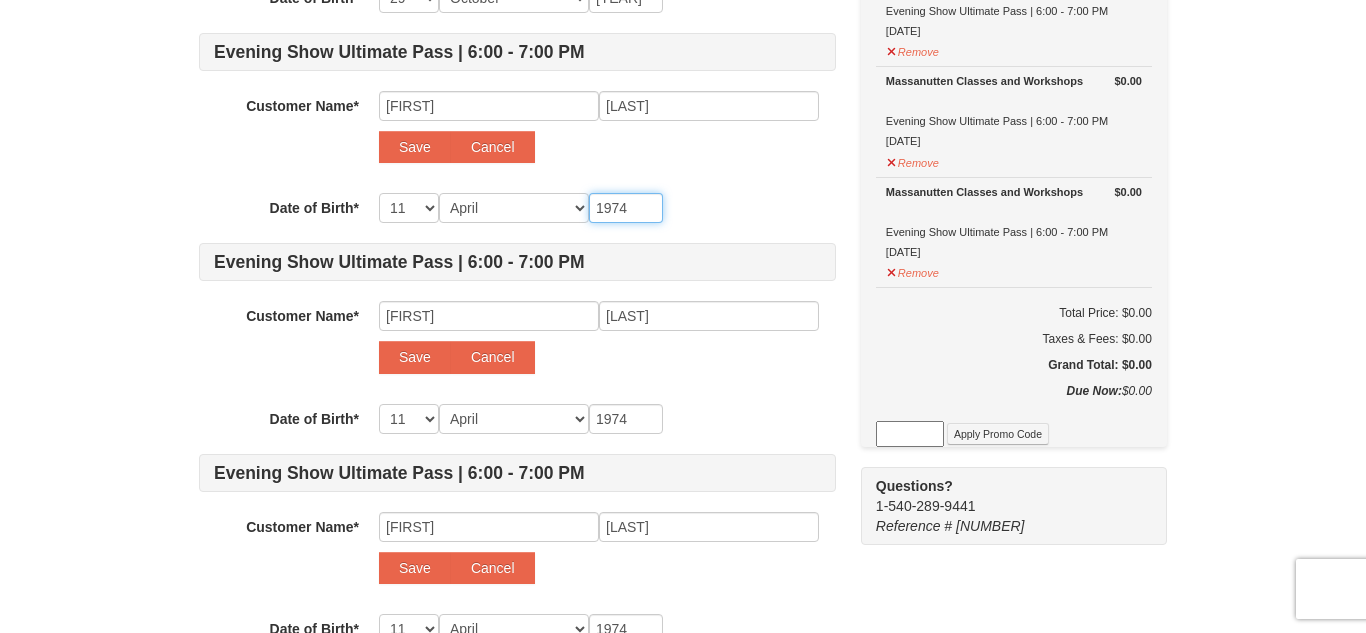 scroll, scrollTop: 373, scrollLeft: 0, axis: vertical 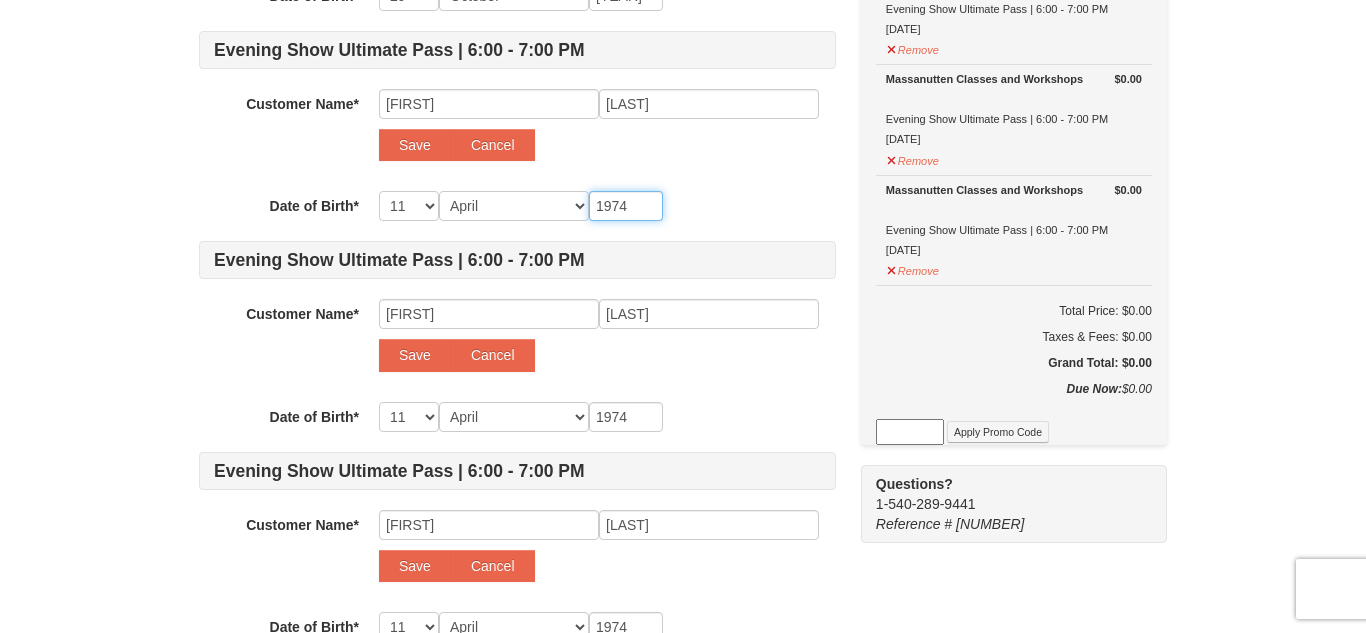 type on "1974" 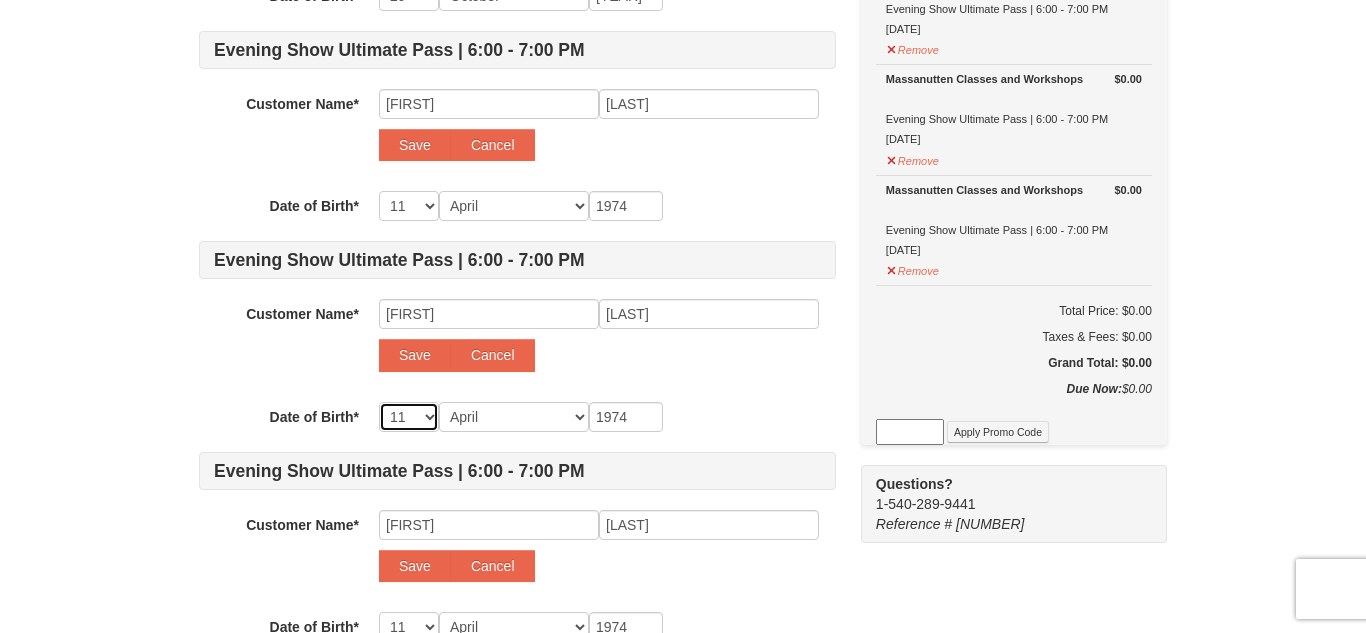 click on "-- 01 02 03 04 05 06 07 08 09 10 11 12 13 14 15 16 17 18 19 20 21 22 23 24 25 26 27 28 29 30 31" at bounding box center [409, 417] 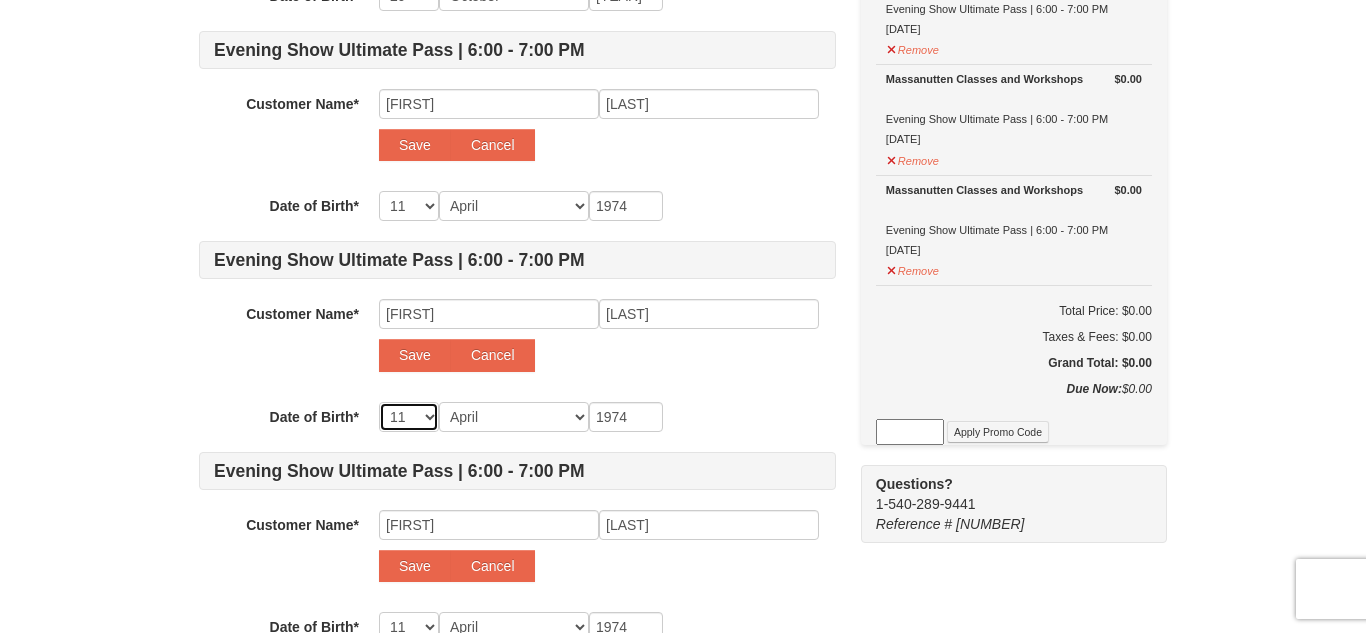 select on "21" 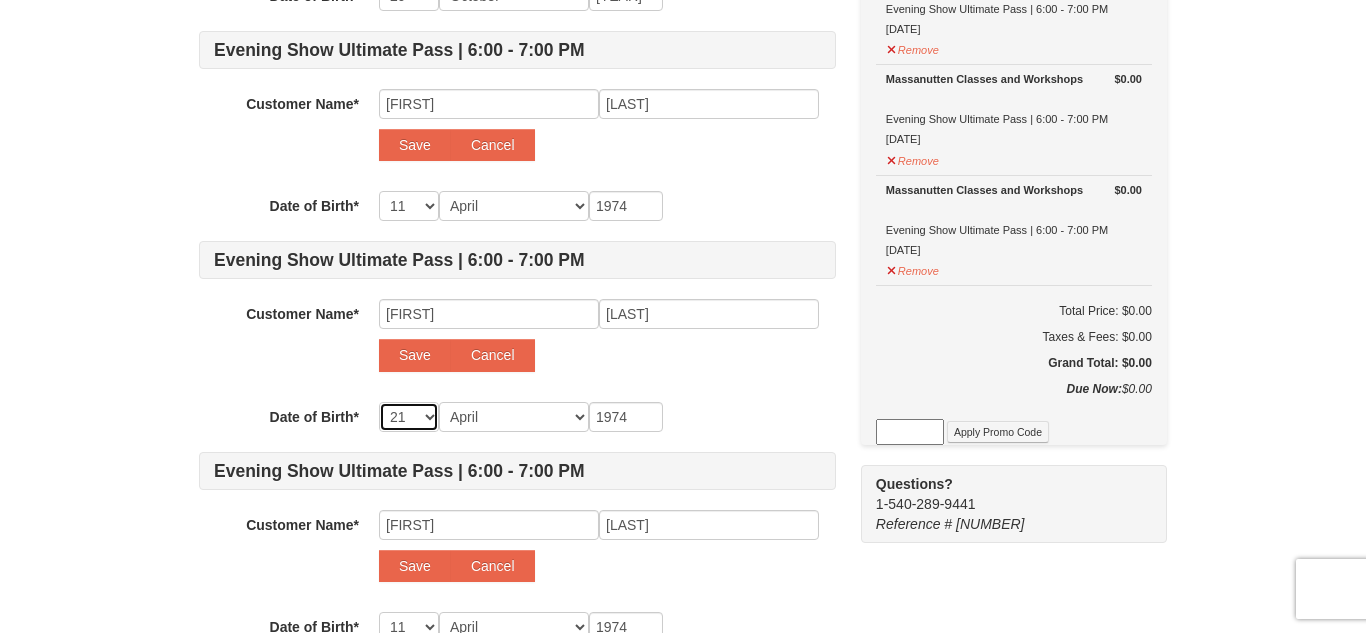click on "-- 01 02 03 04 05 06 07 08 09 10 11 12 13 14 15 16 17 18 19 20 21 22 23 24 25 26 27 28 29 30 31" at bounding box center (409, 417) 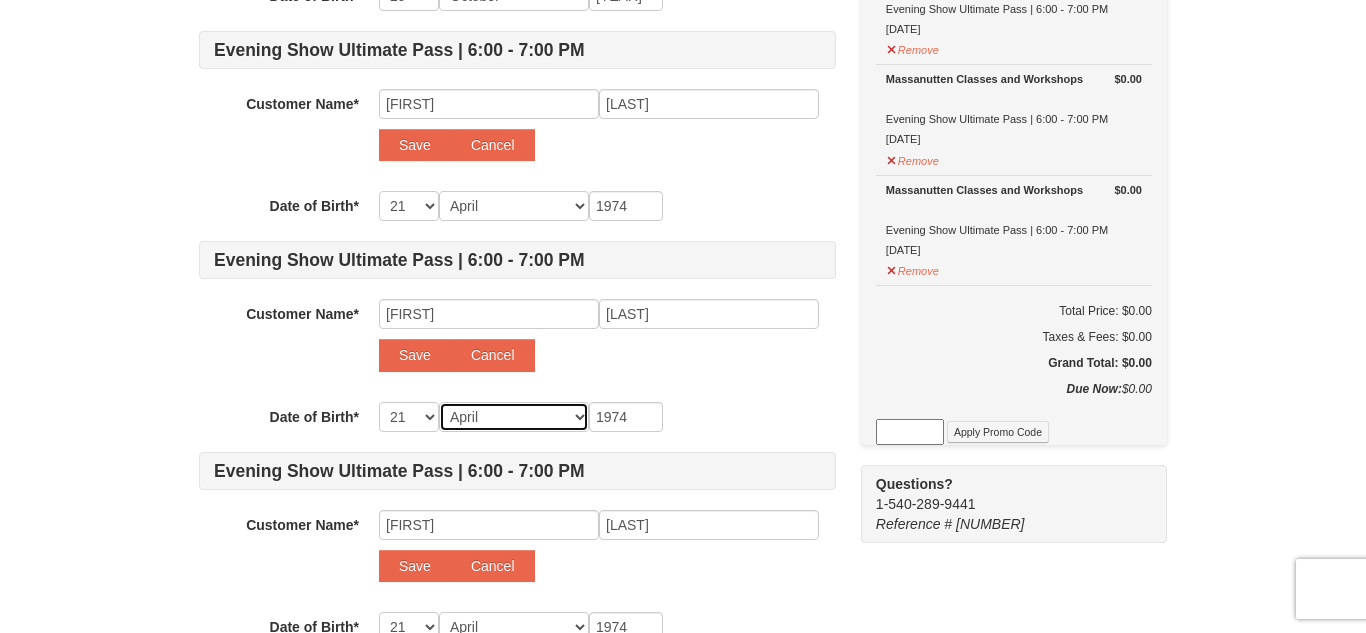 click on "Month January February March April May June July August September October November December" at bounding box center [514, 417] 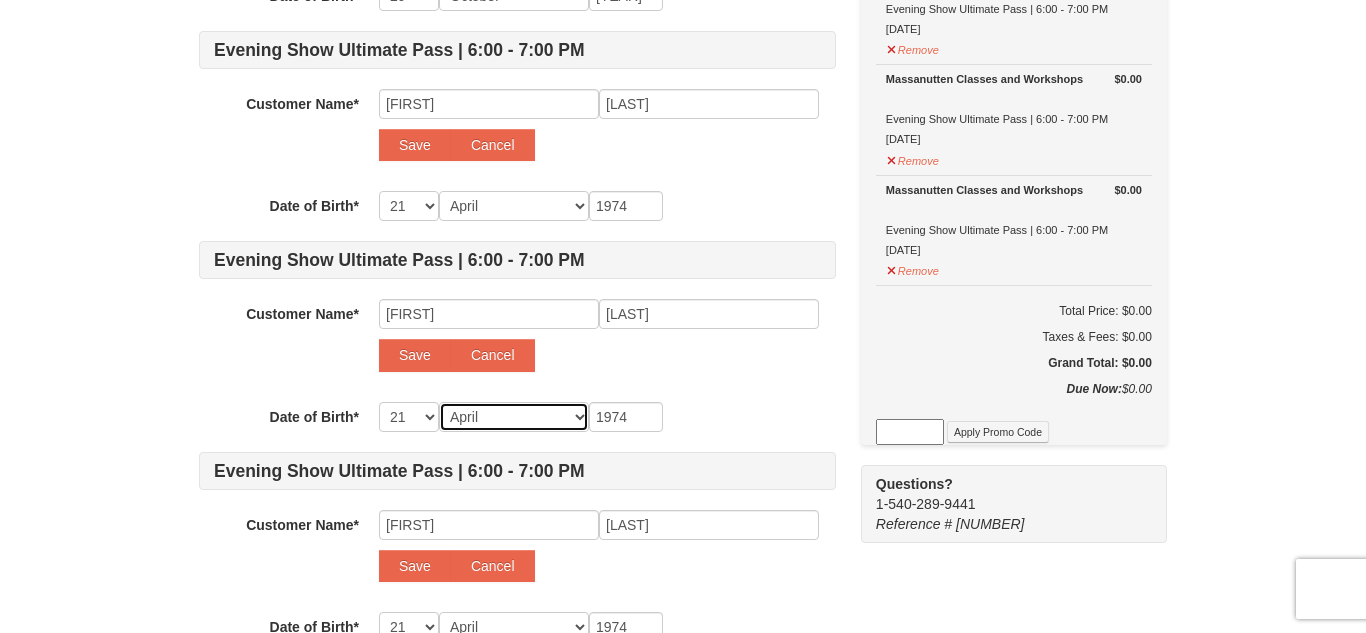 select on "12" 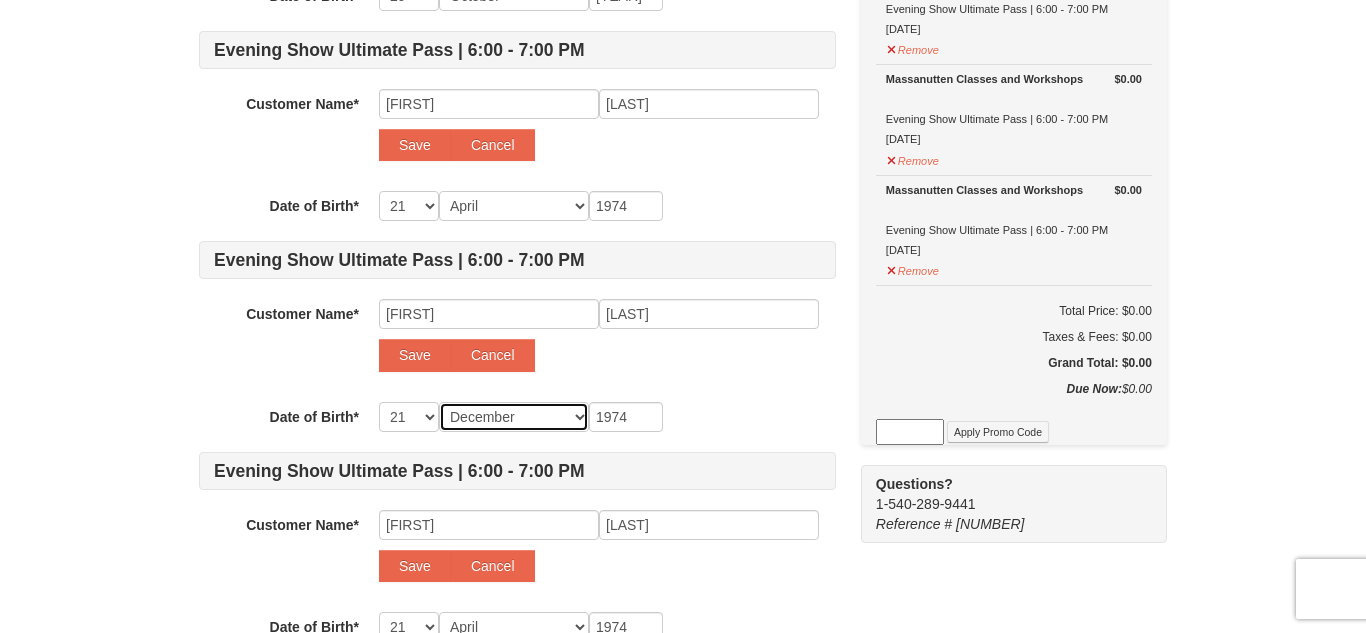 click on "Month January February March April May June July August September October November December" at bounding box center (514, 417) 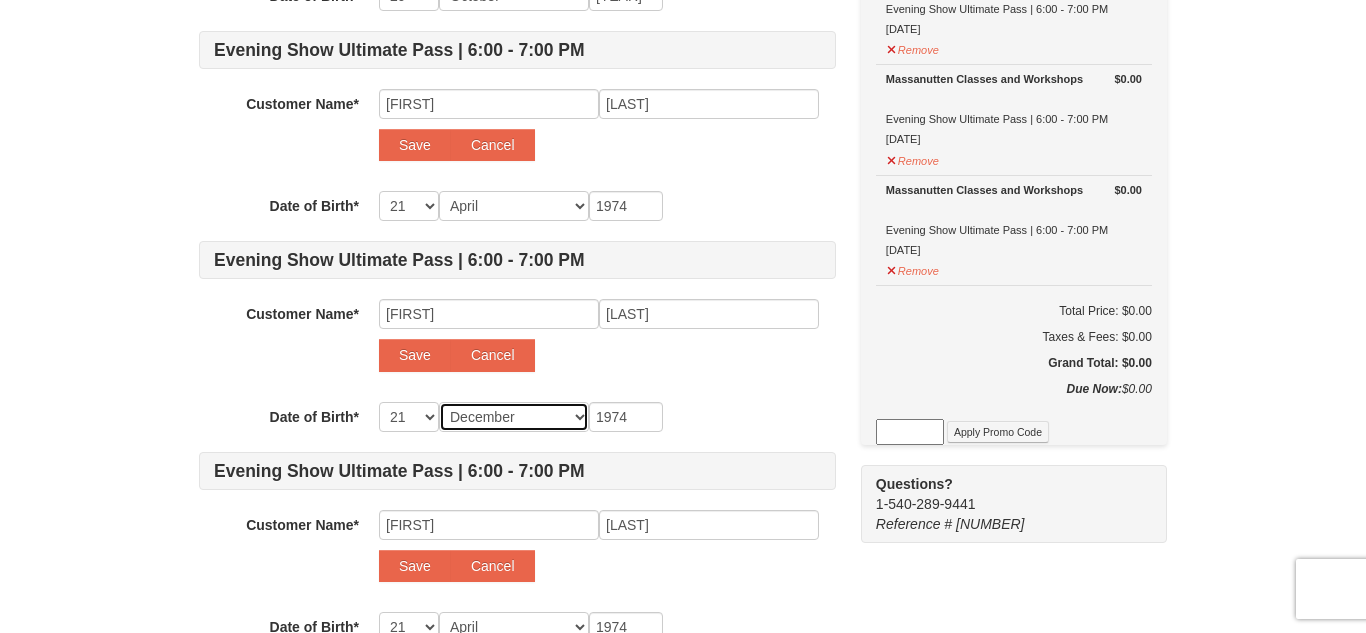 select on "12" 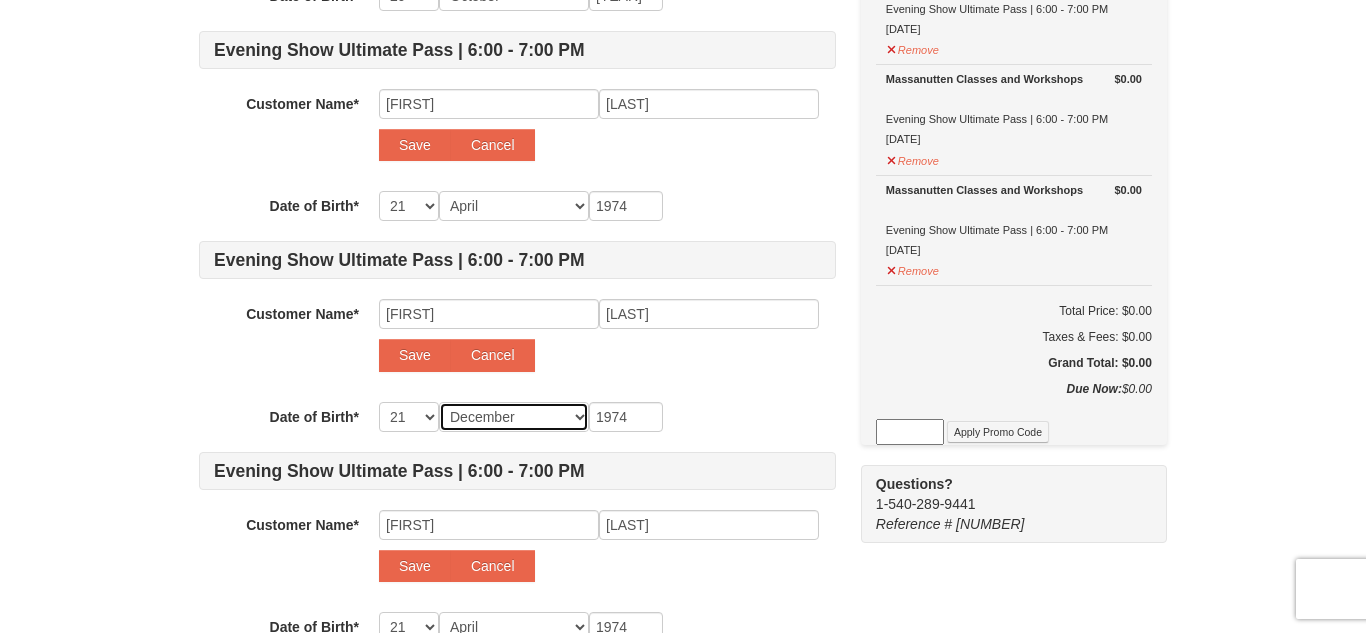 select on "12" 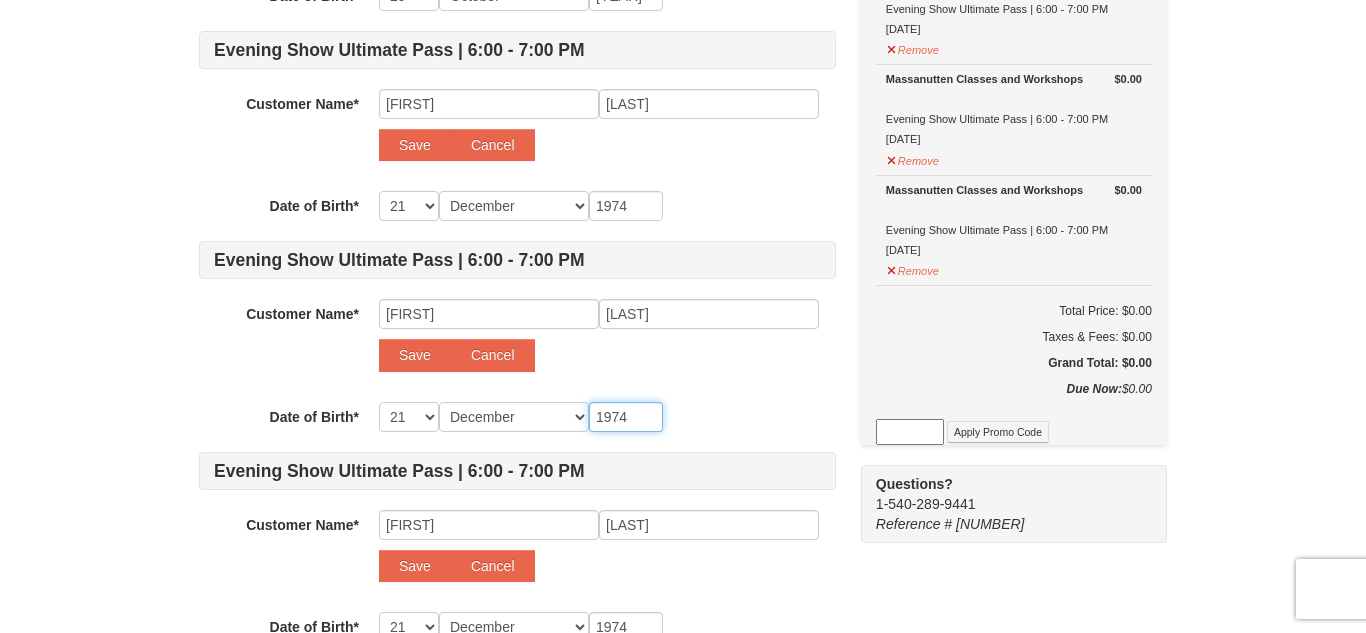 click on "1974" at bounding box center (626, 417) 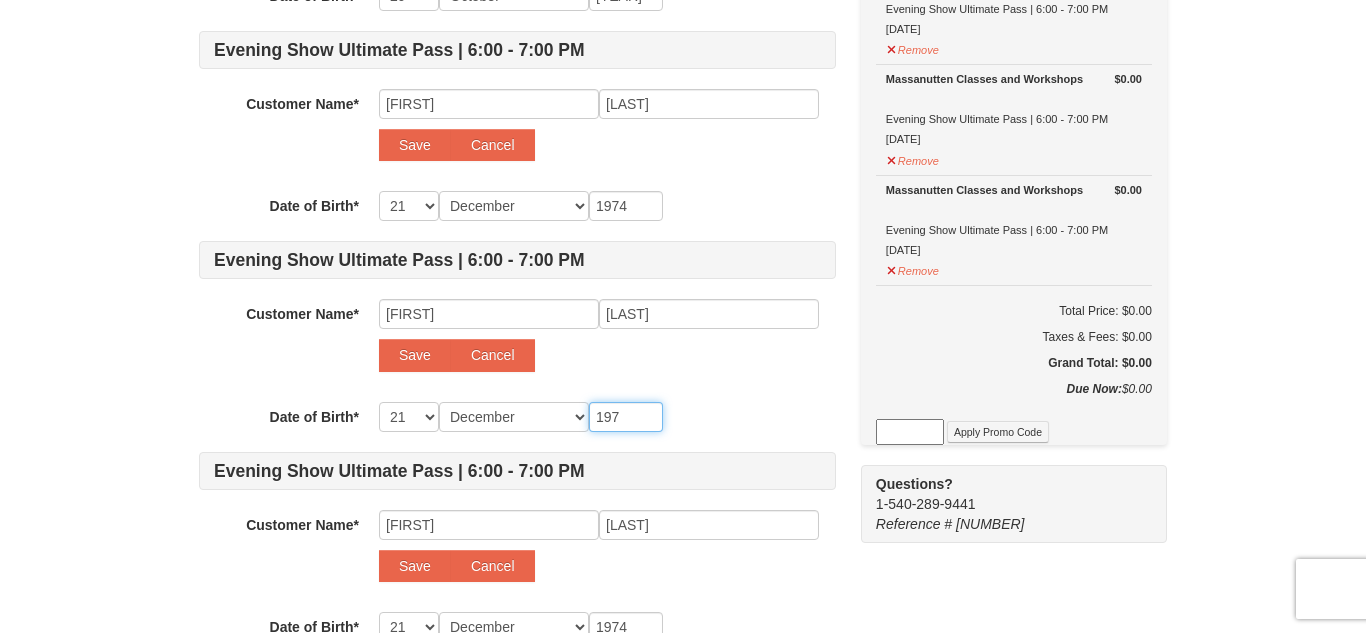 type on "197" 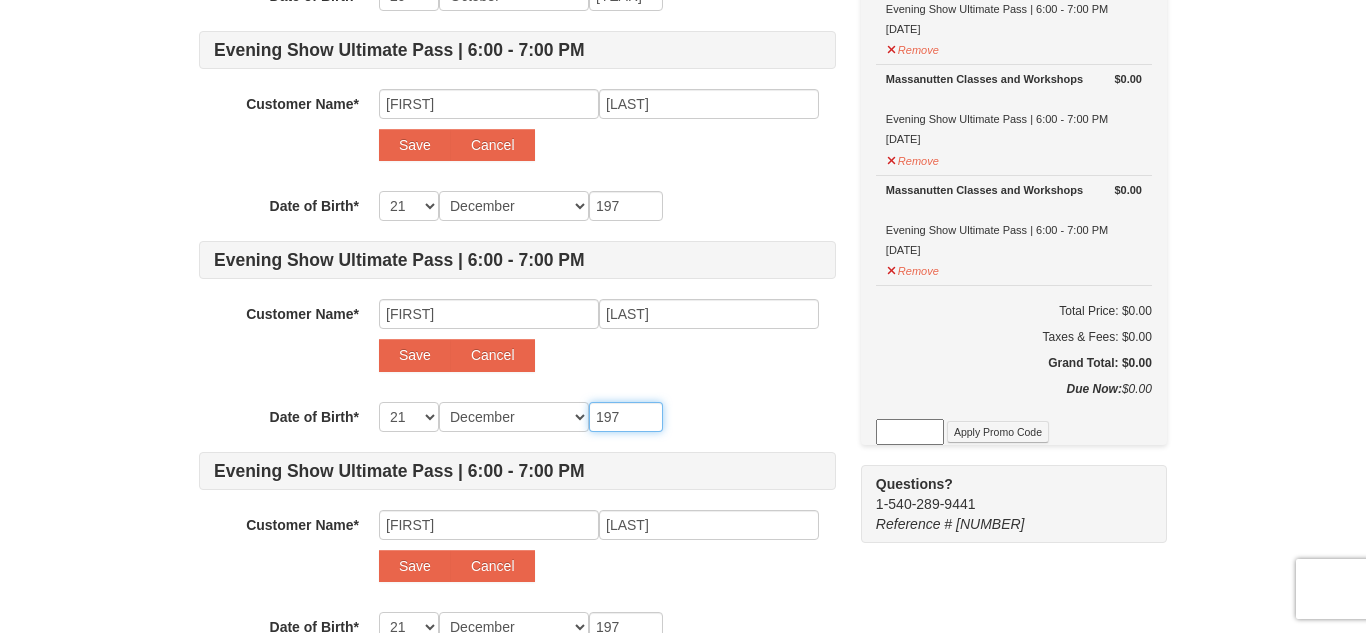 type on "19" 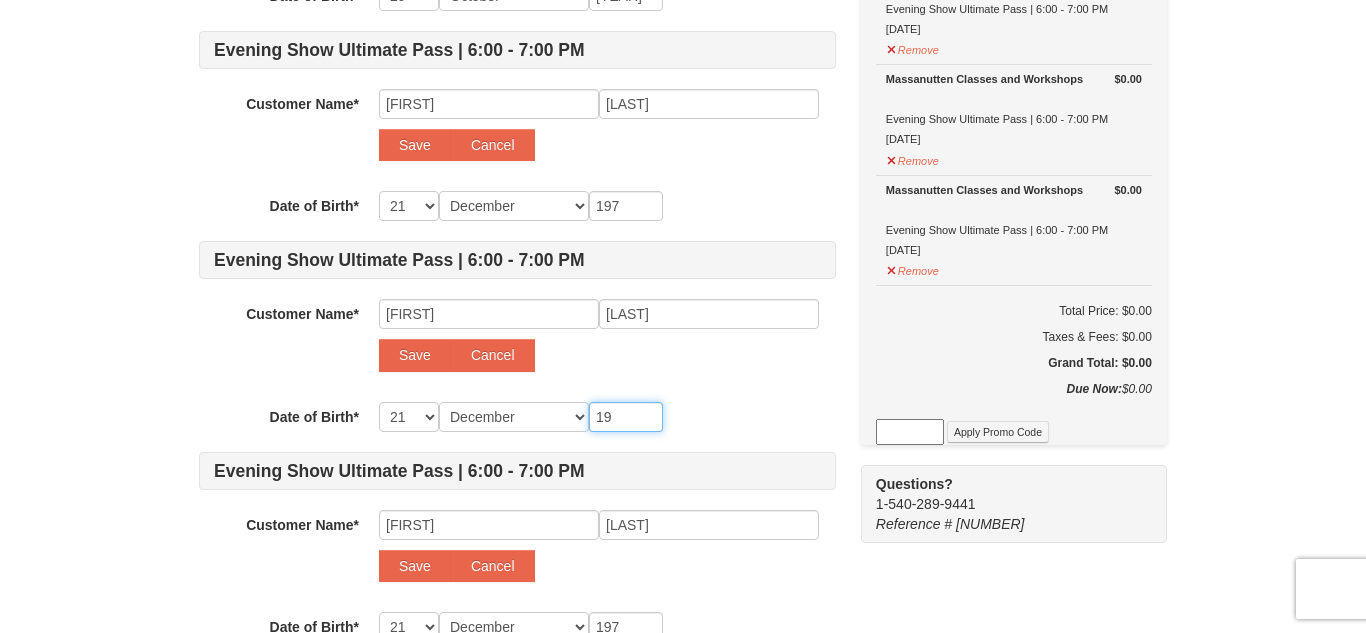 type on "19" 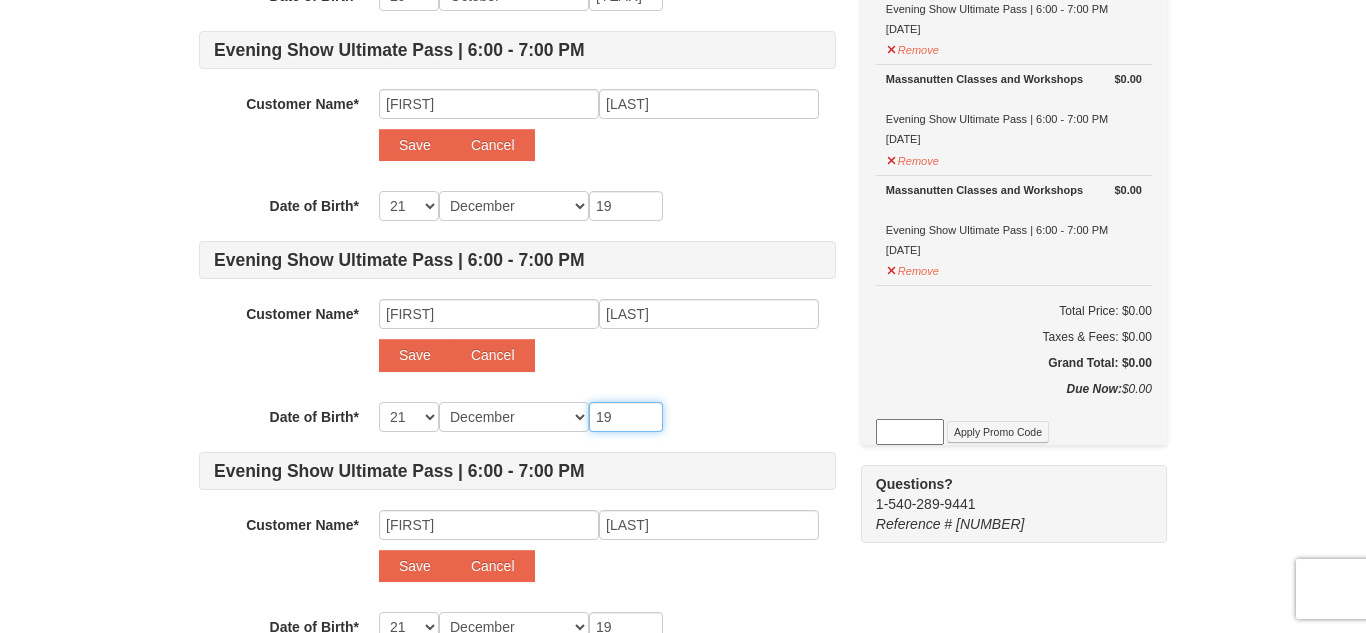 type on "1" 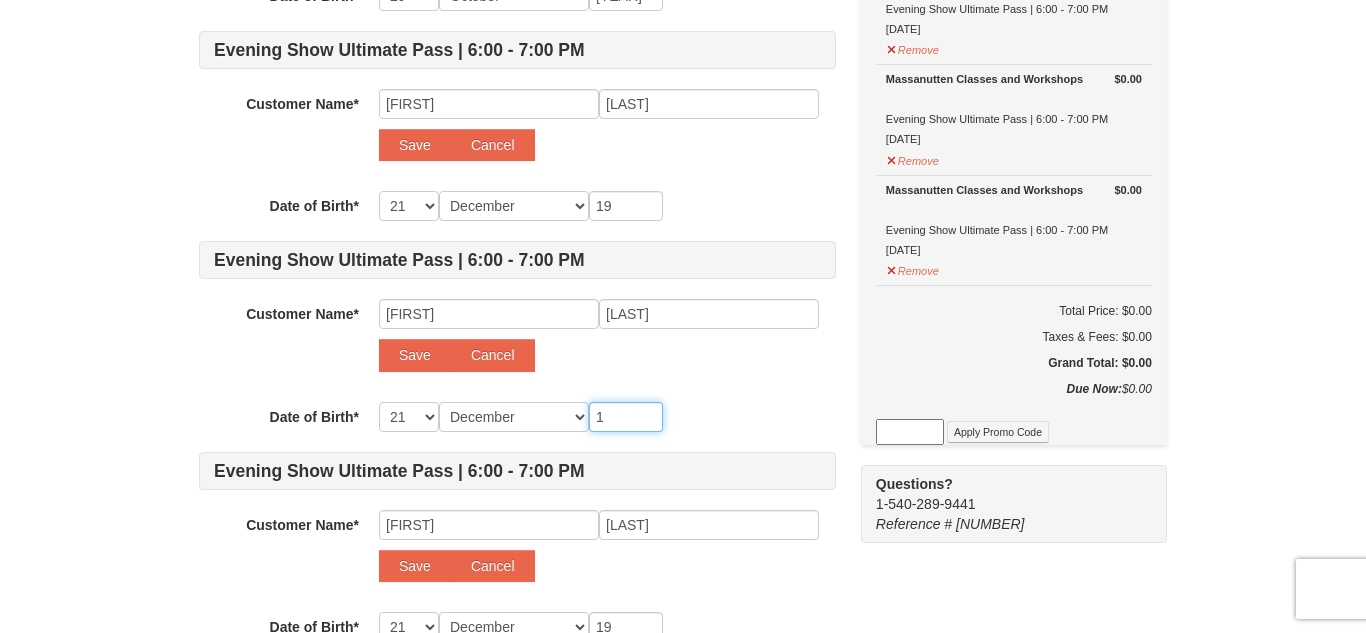 type on "1" 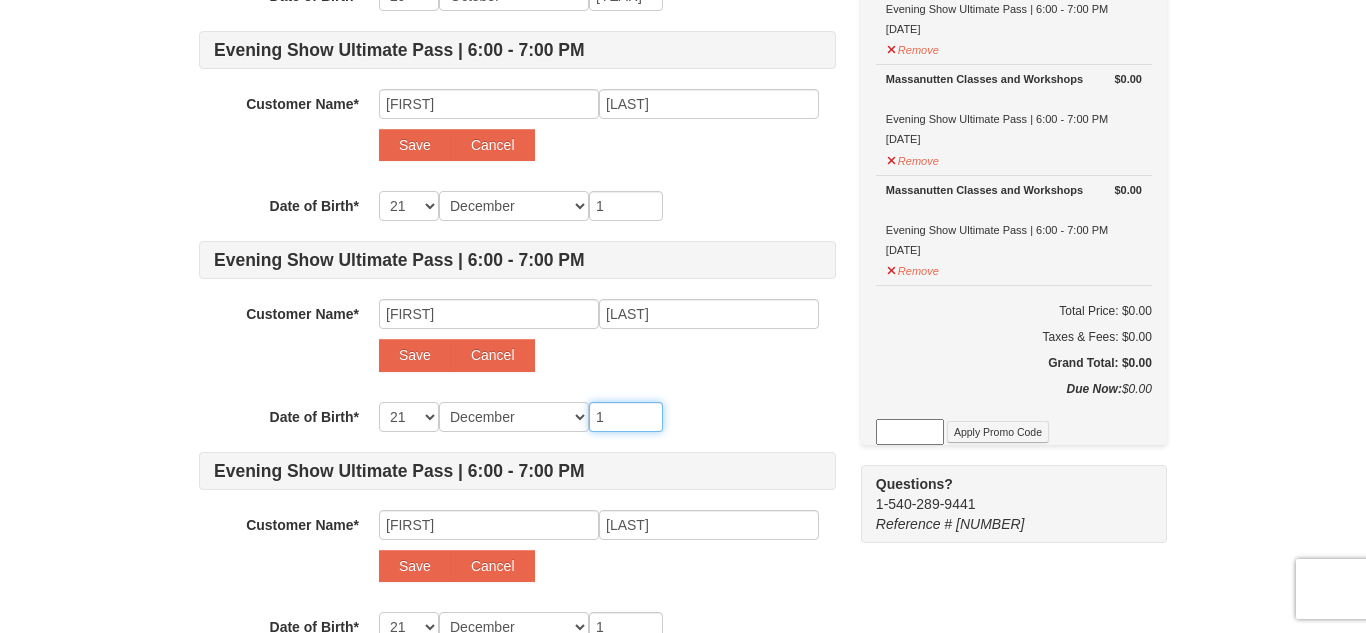 type 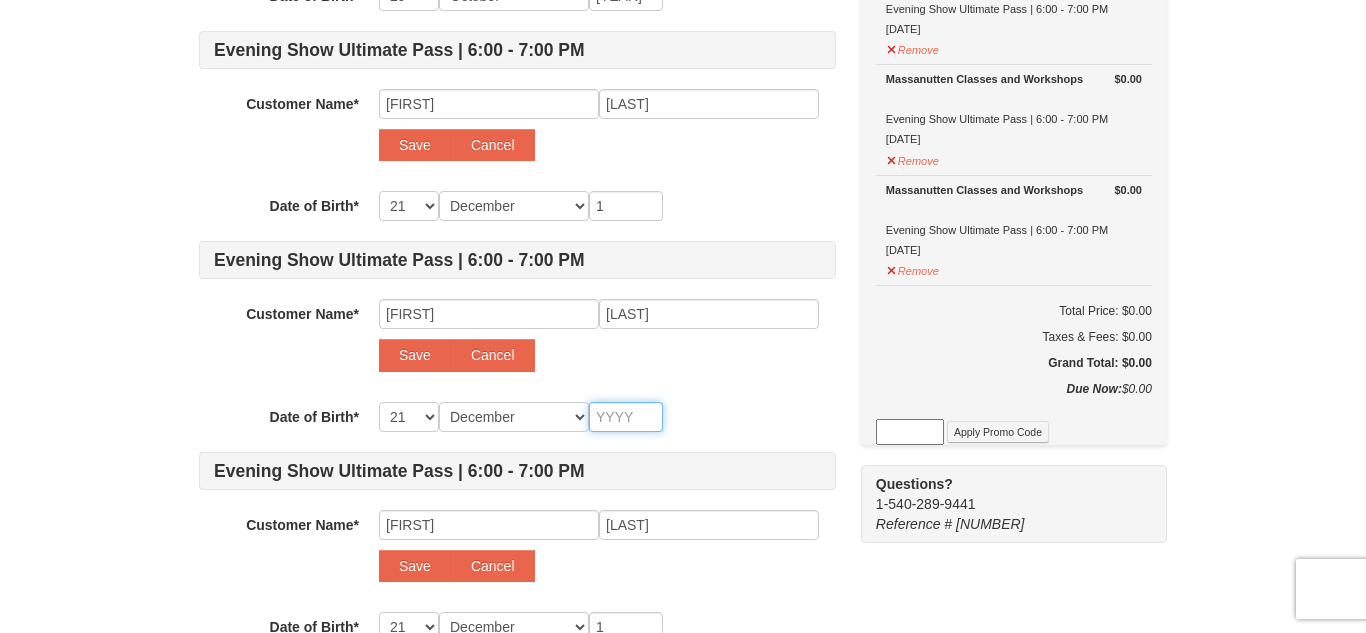 type 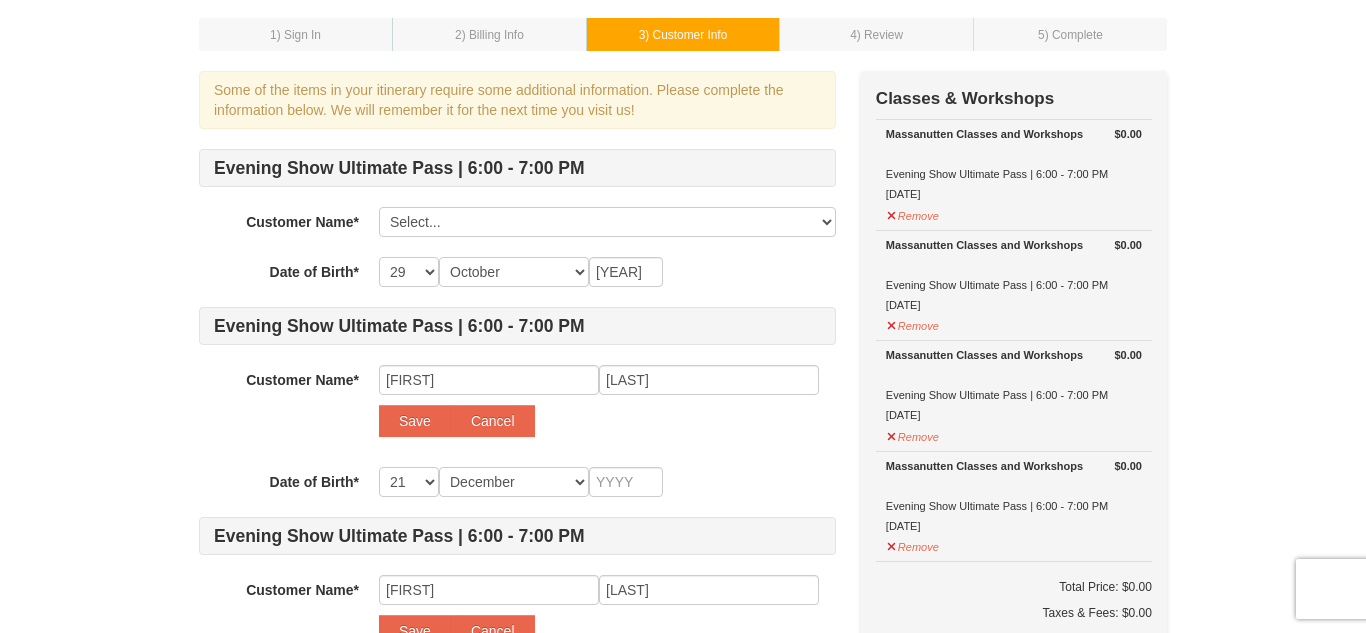 scroll, scrollTop: 104, scrollLeft: 0, axis: vertical 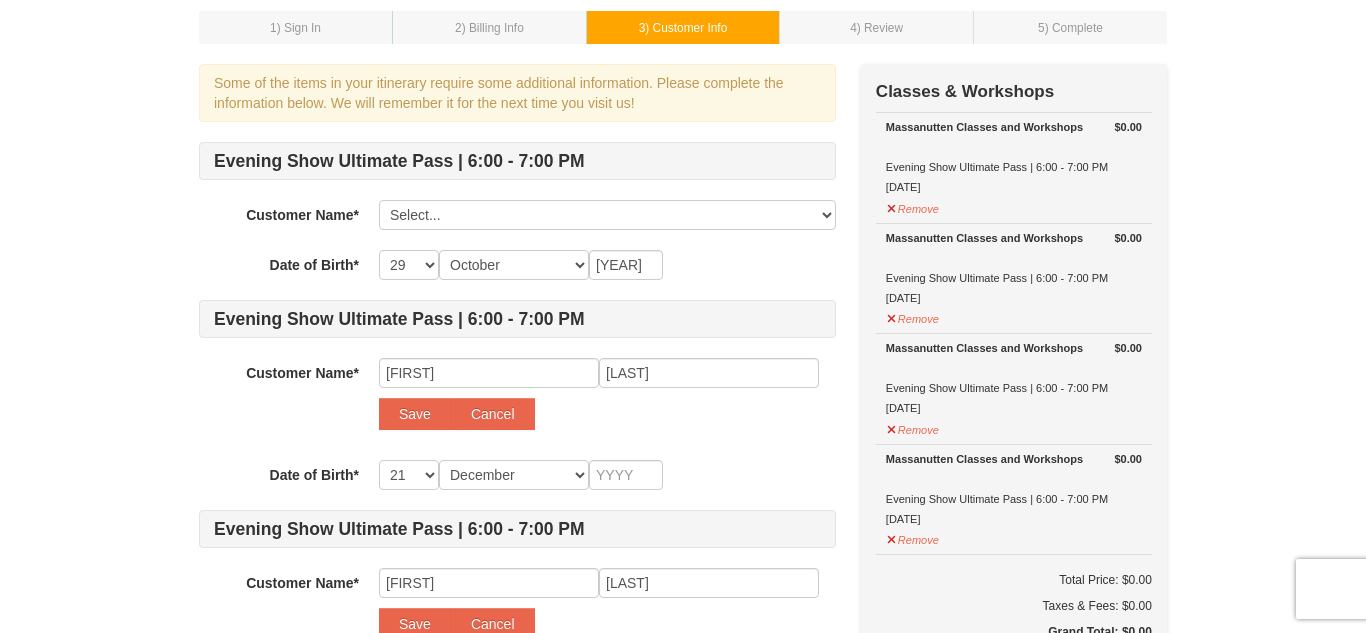 type 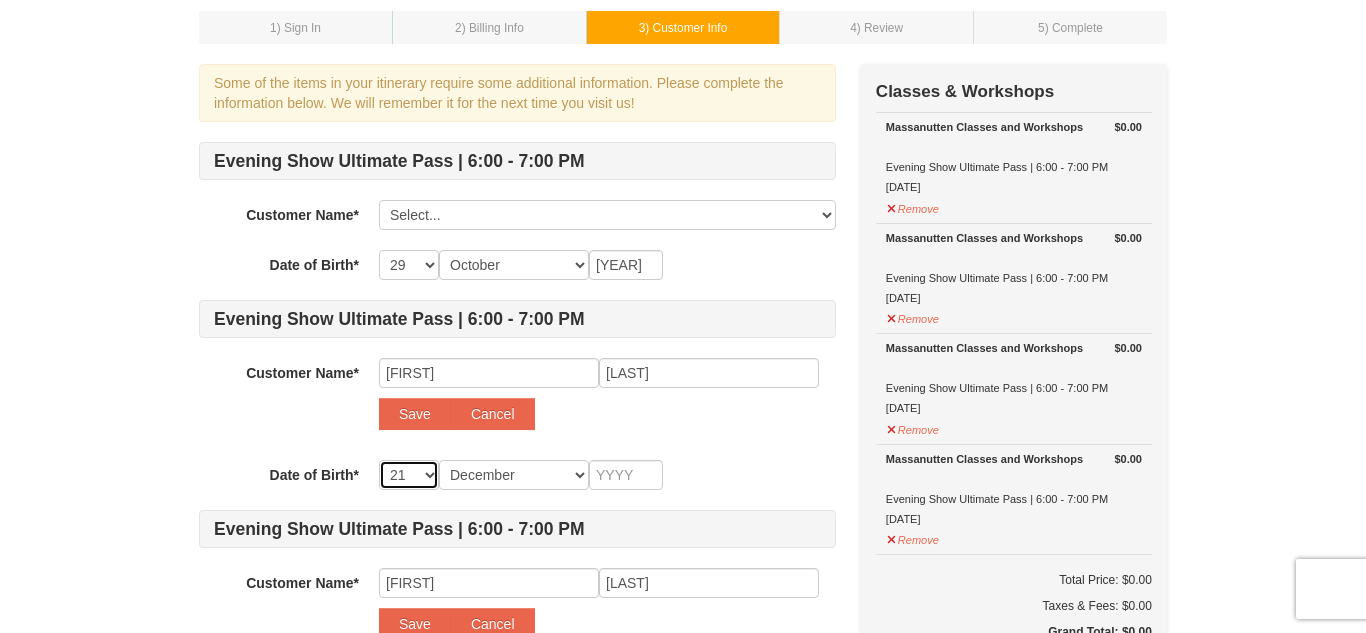 click on "-- 01 02 03 04 05 06 07 08 09 10 11 12 13 14 15 16 17 18 19 20 21 22 23 24 25 26 27 28 29 30 31" at bounding box center (409, 475) 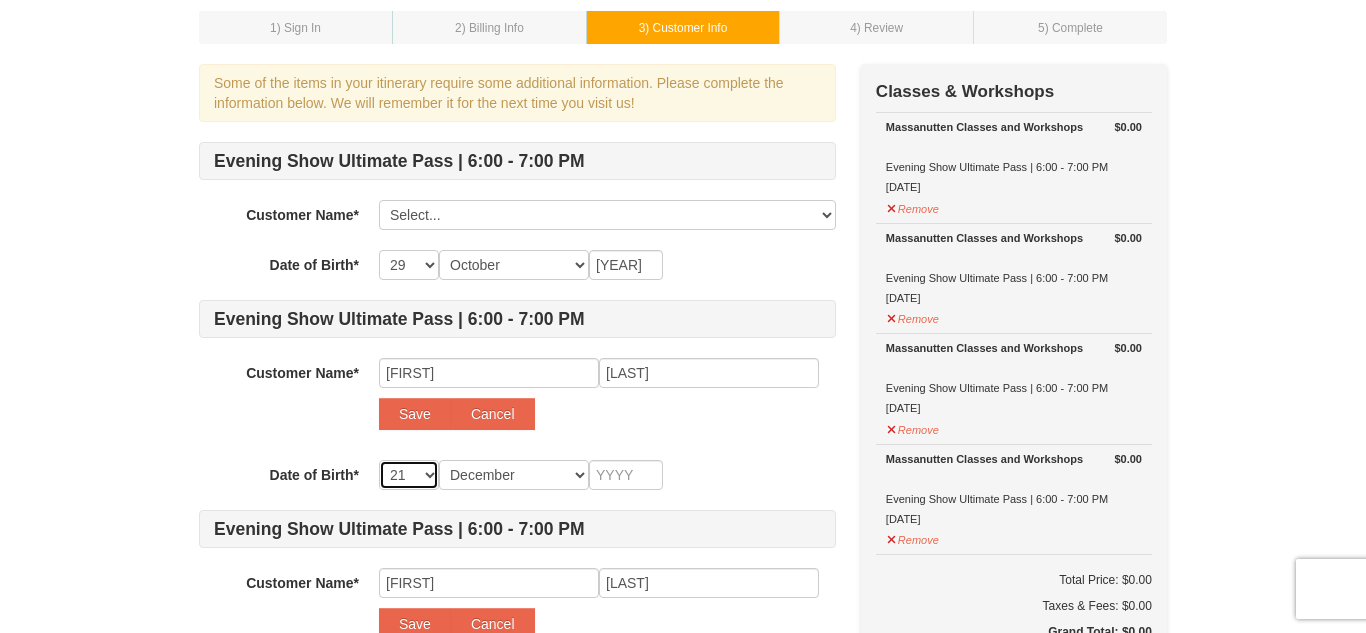 select on "11" 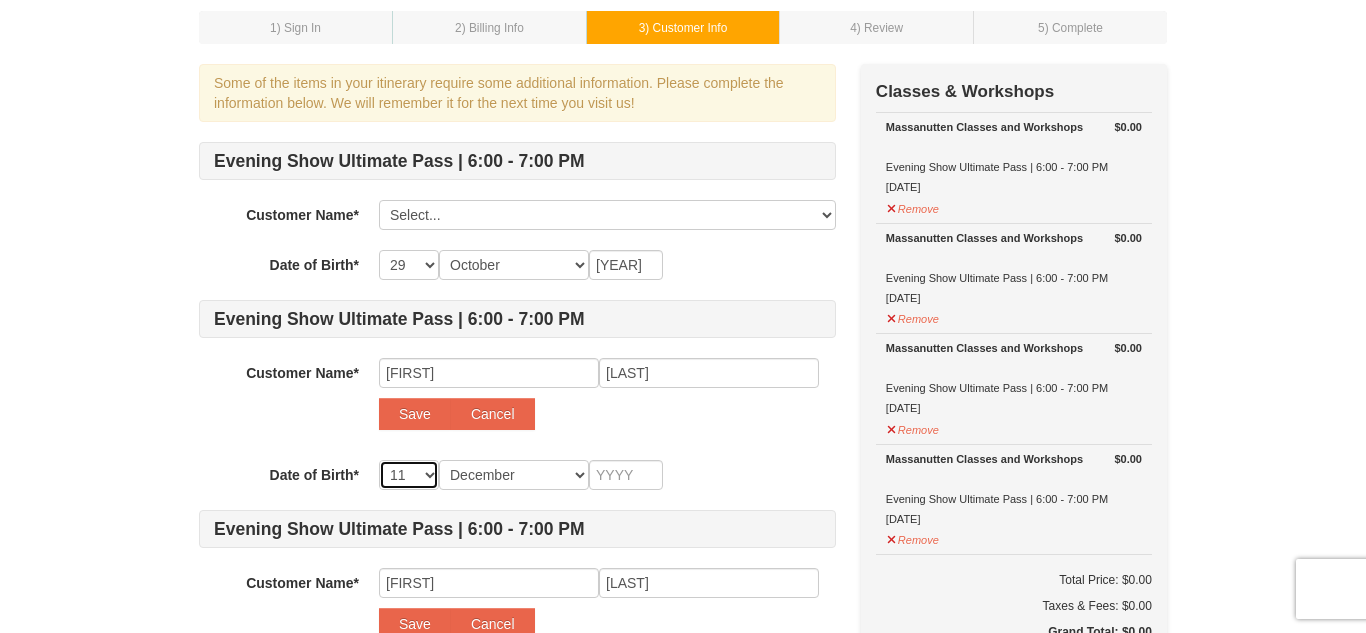 click on "-- 01 02 03 04 05 06 07 08 09 10 11 12 13 14 15 16 17 18 19 20 21 22 23 24 25 26 27 28 29 30 31" at bounding box center [409, 475] 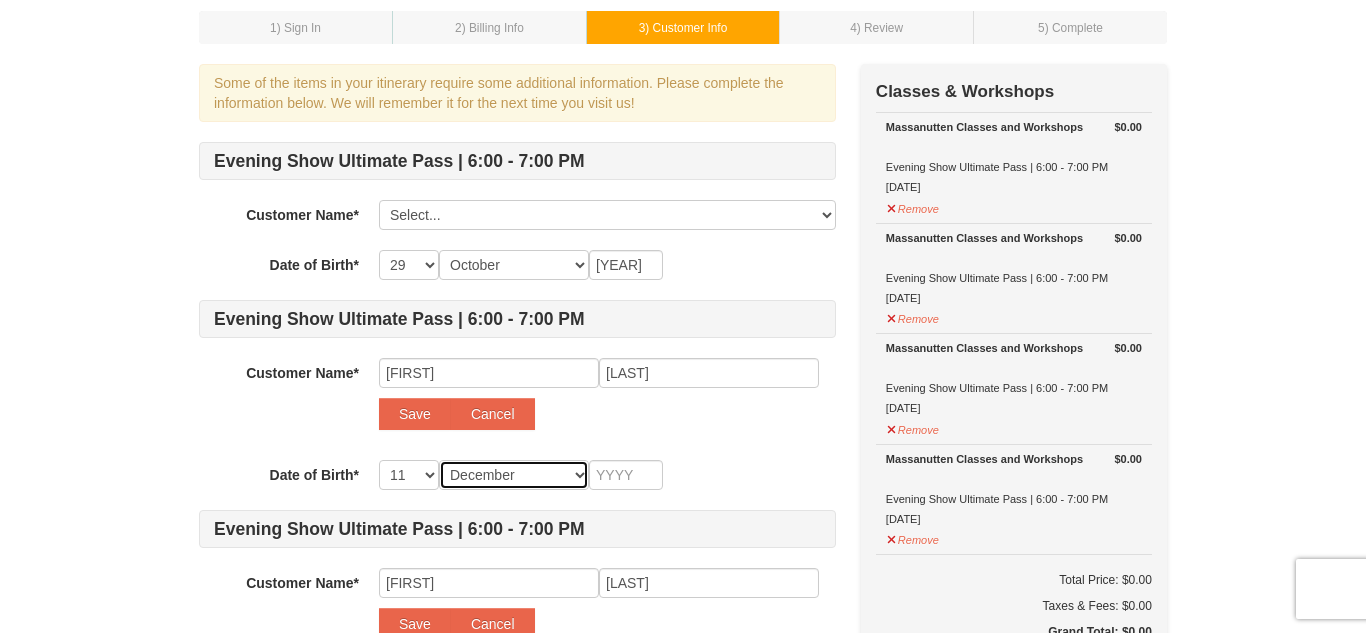 click on "Month January February March April May June July August September October November December" at bounding box center [514, 475] 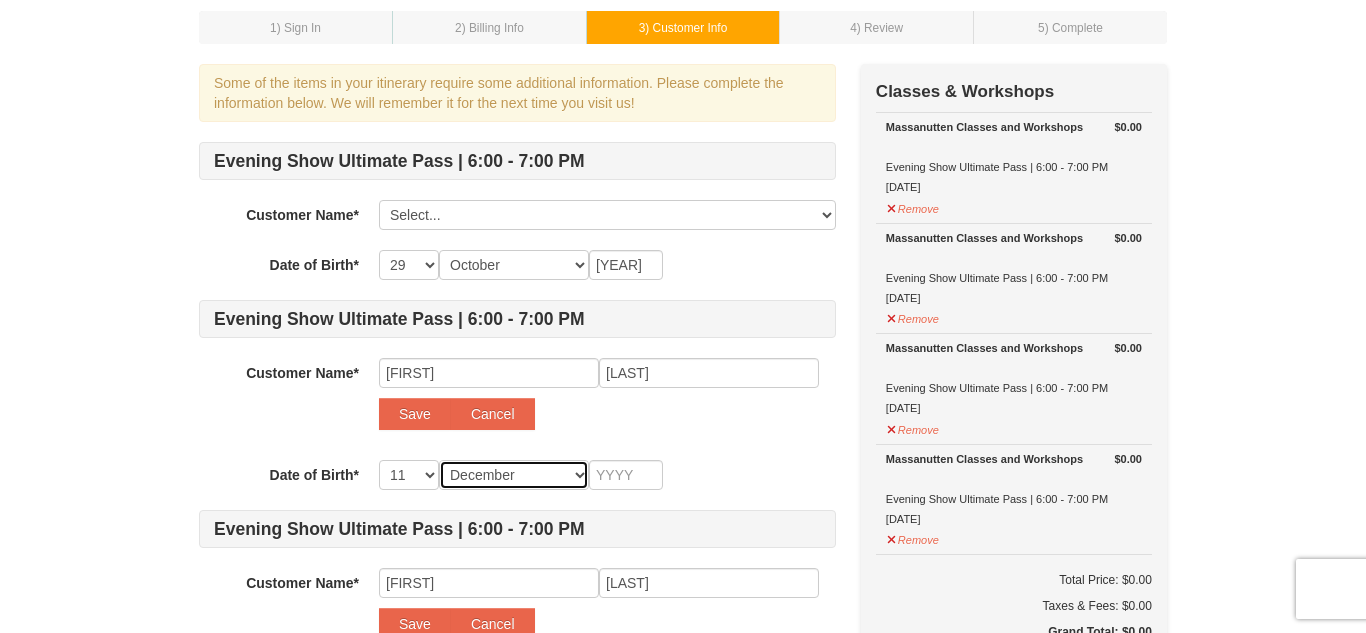 select on "04" 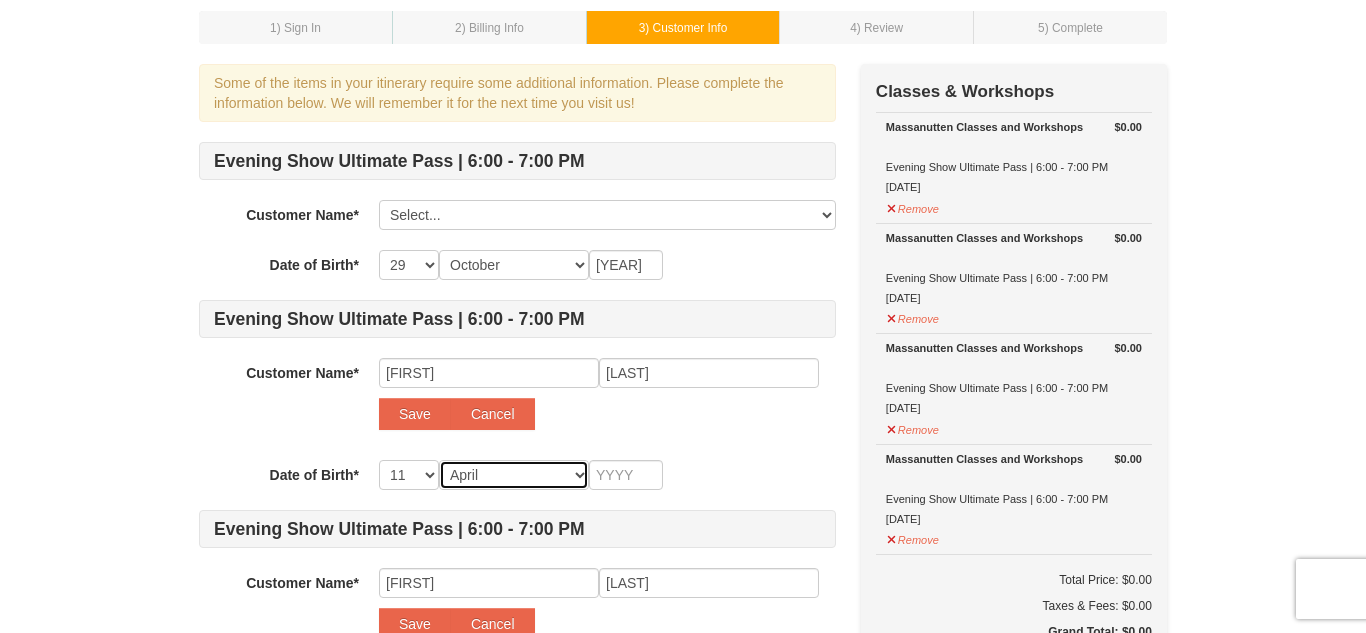 click on "Month January February March April May June July August September October November December" at bounding box center [514, 475] 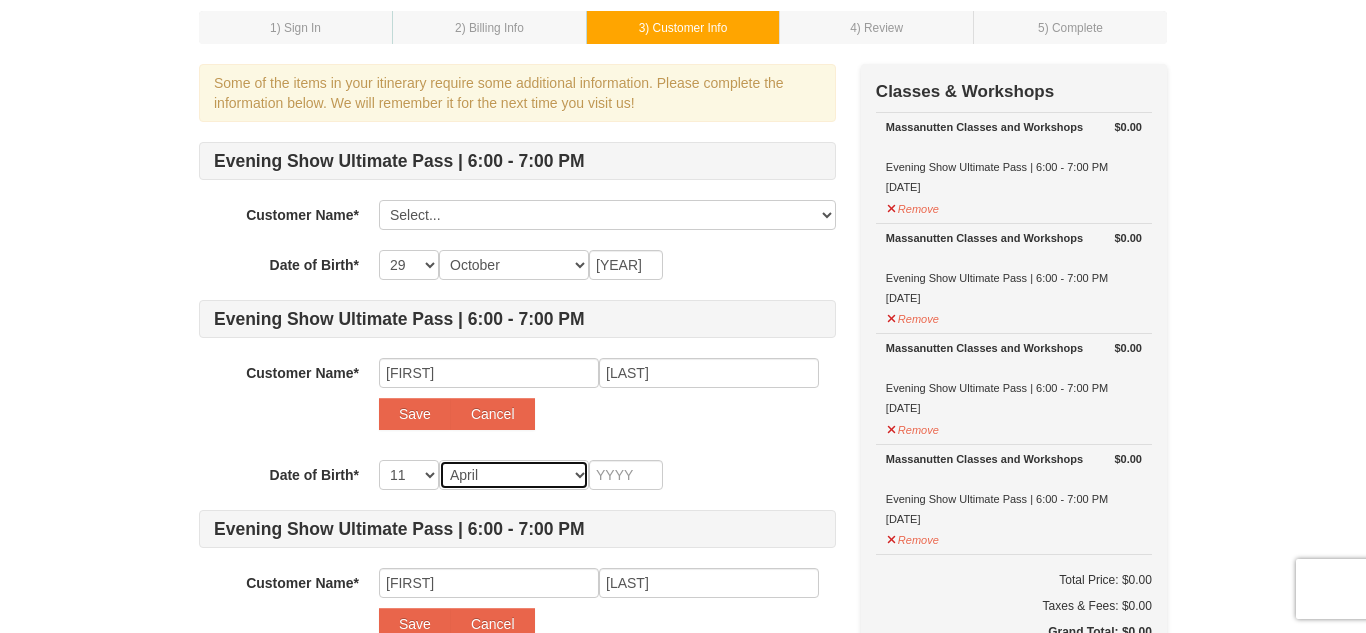 select on "04" 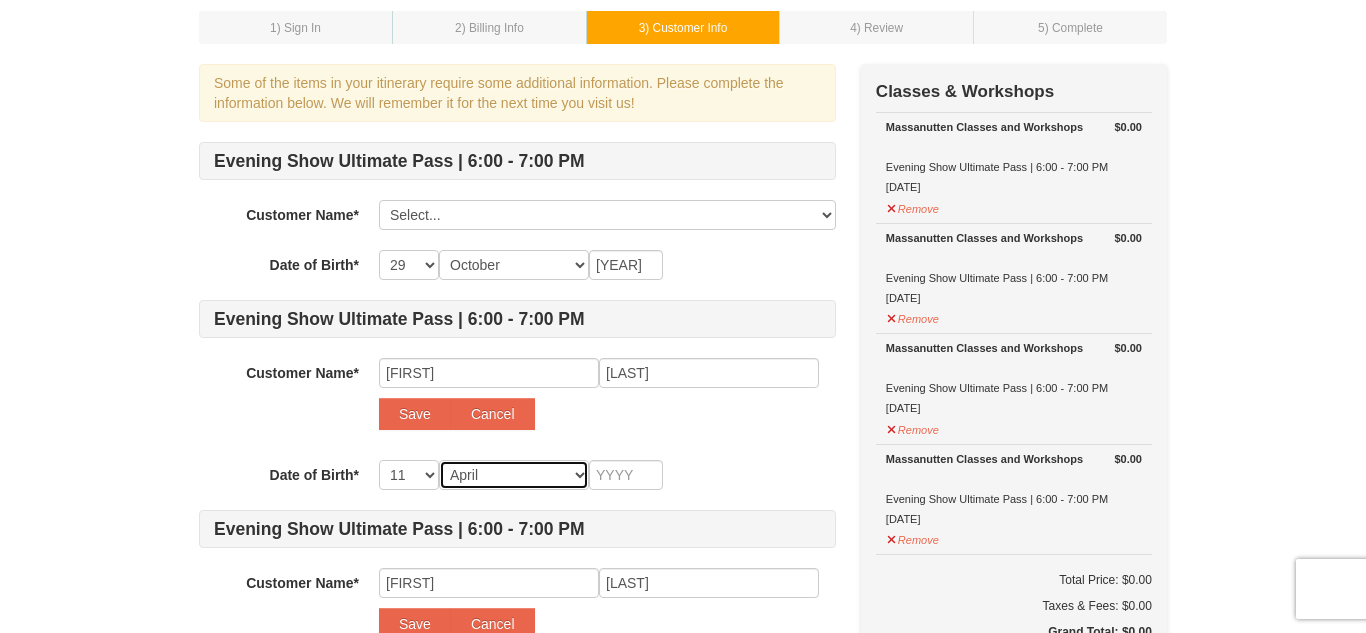 select on "04" 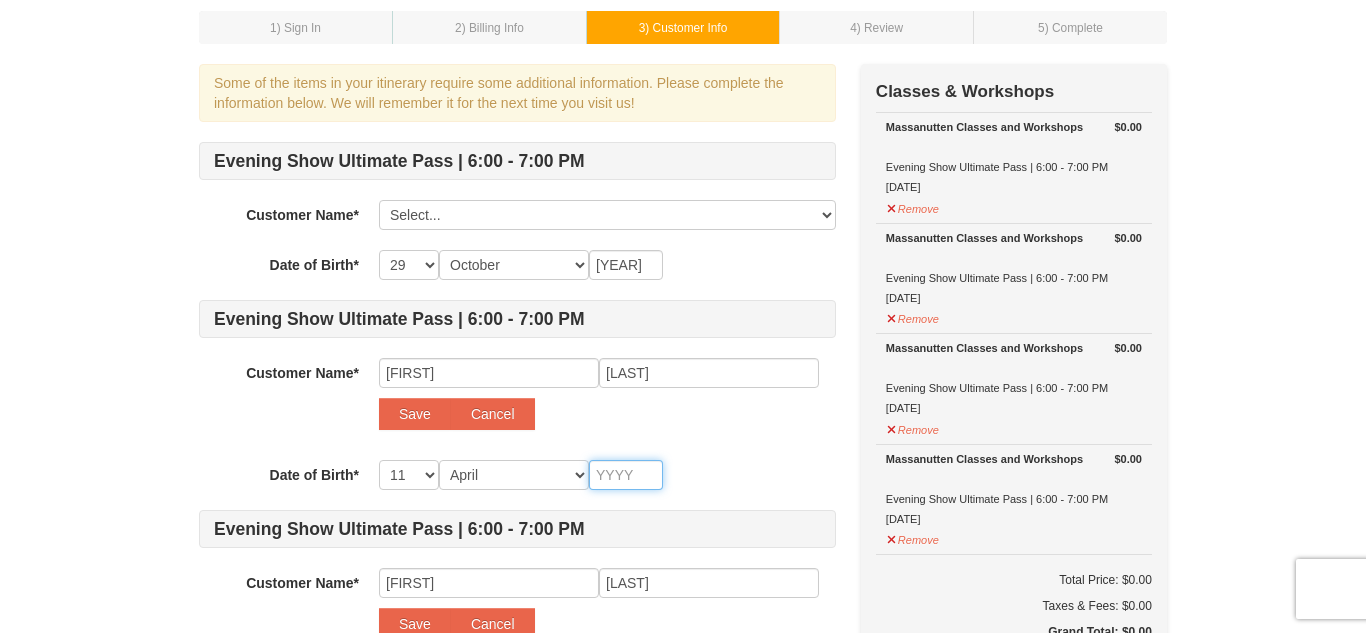 click at bounding box center [626, 475] 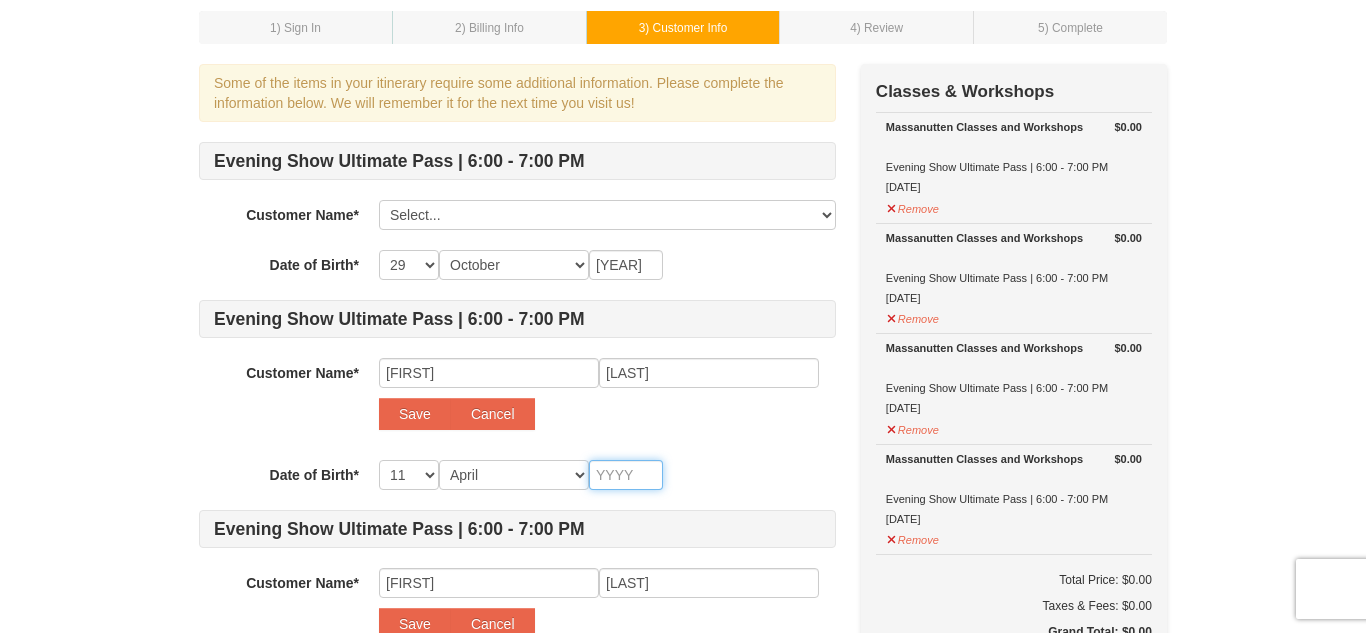 type on "1" 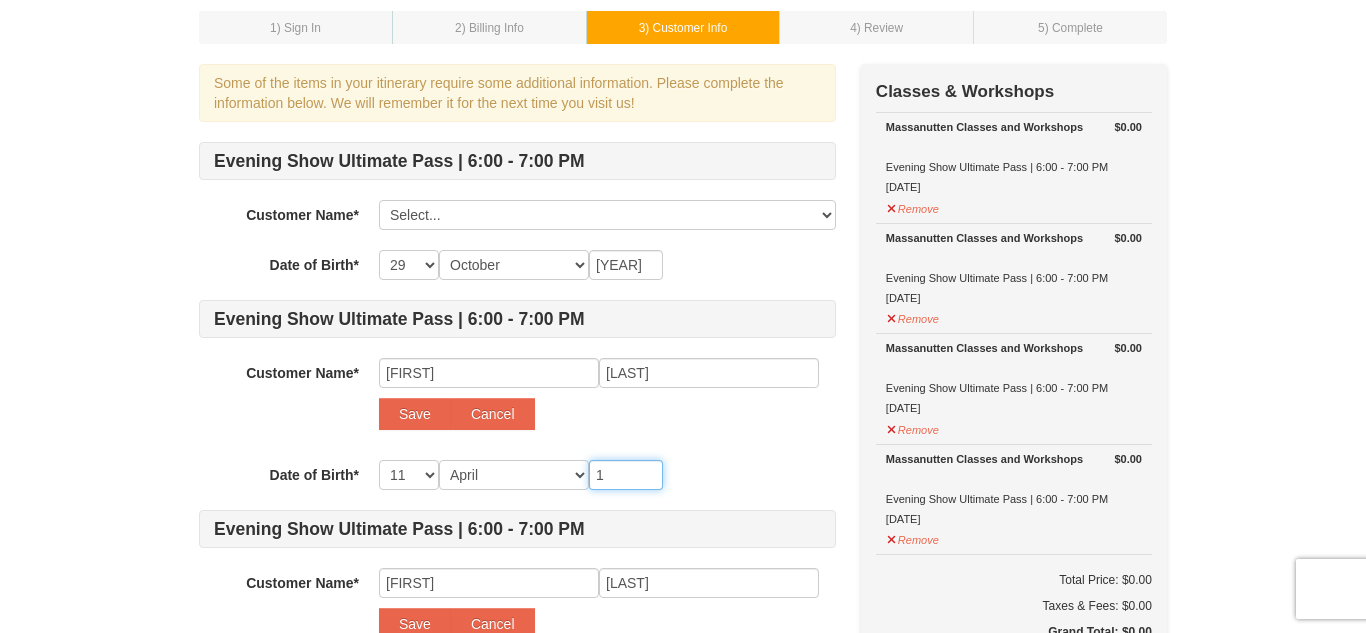 type on "1" 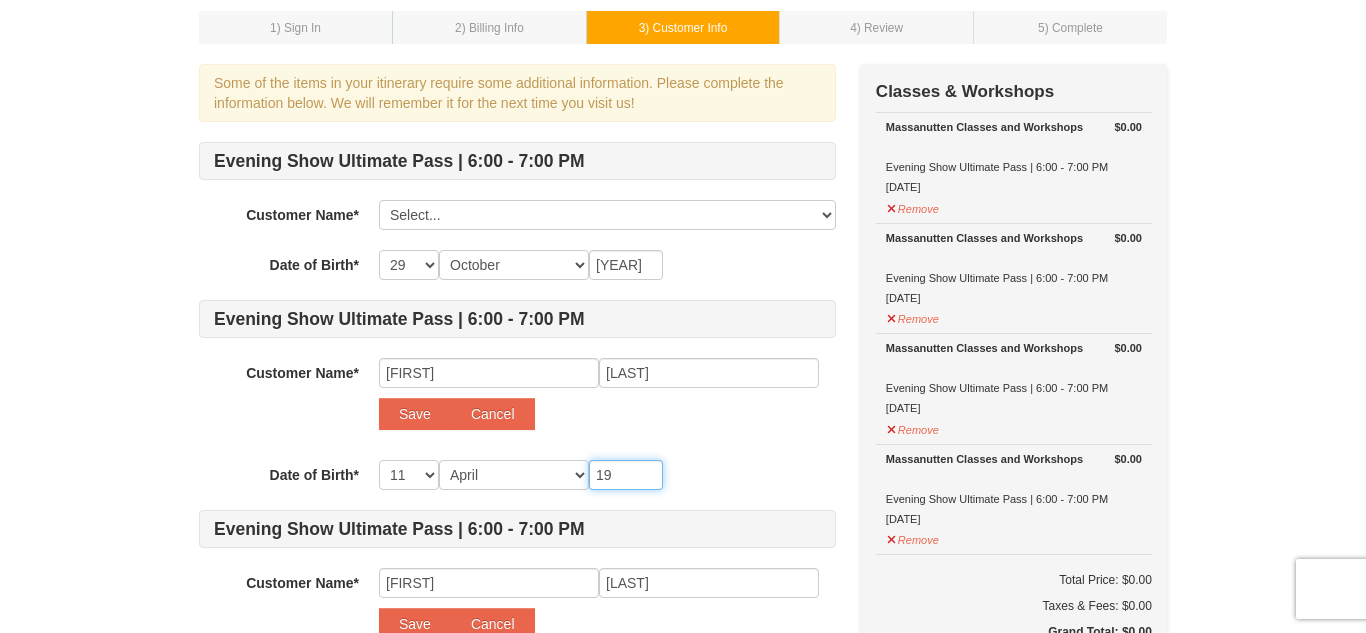 type on "19" 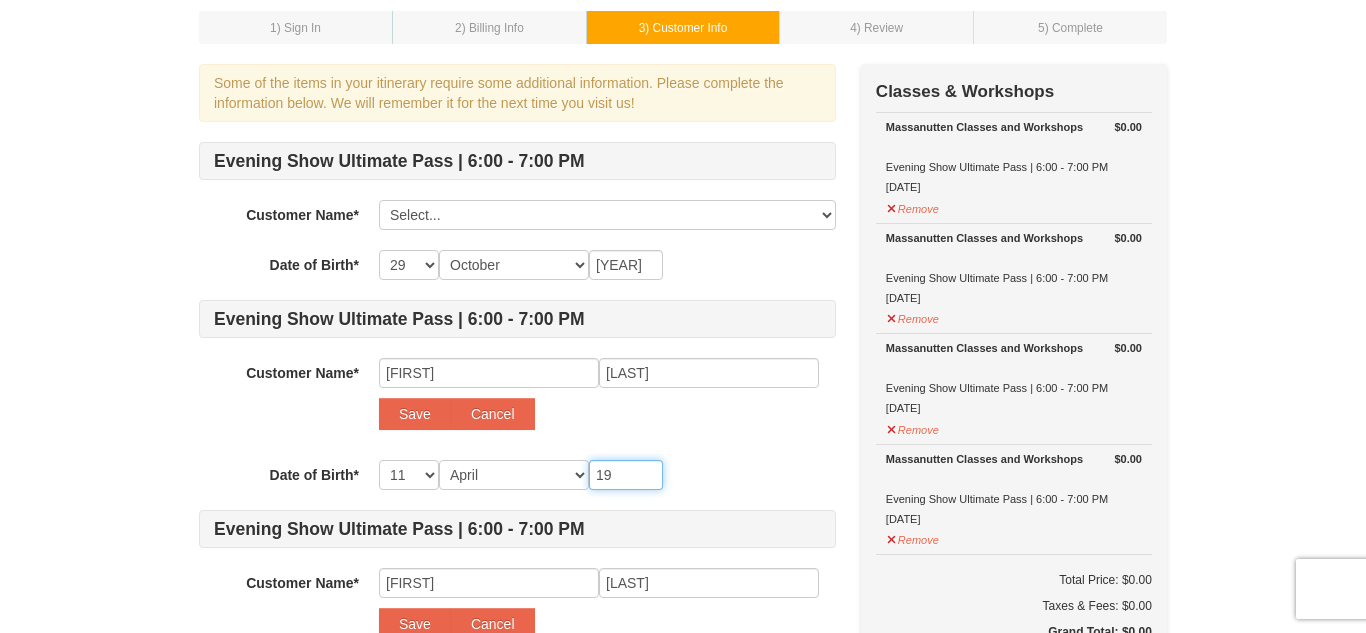type on "197" 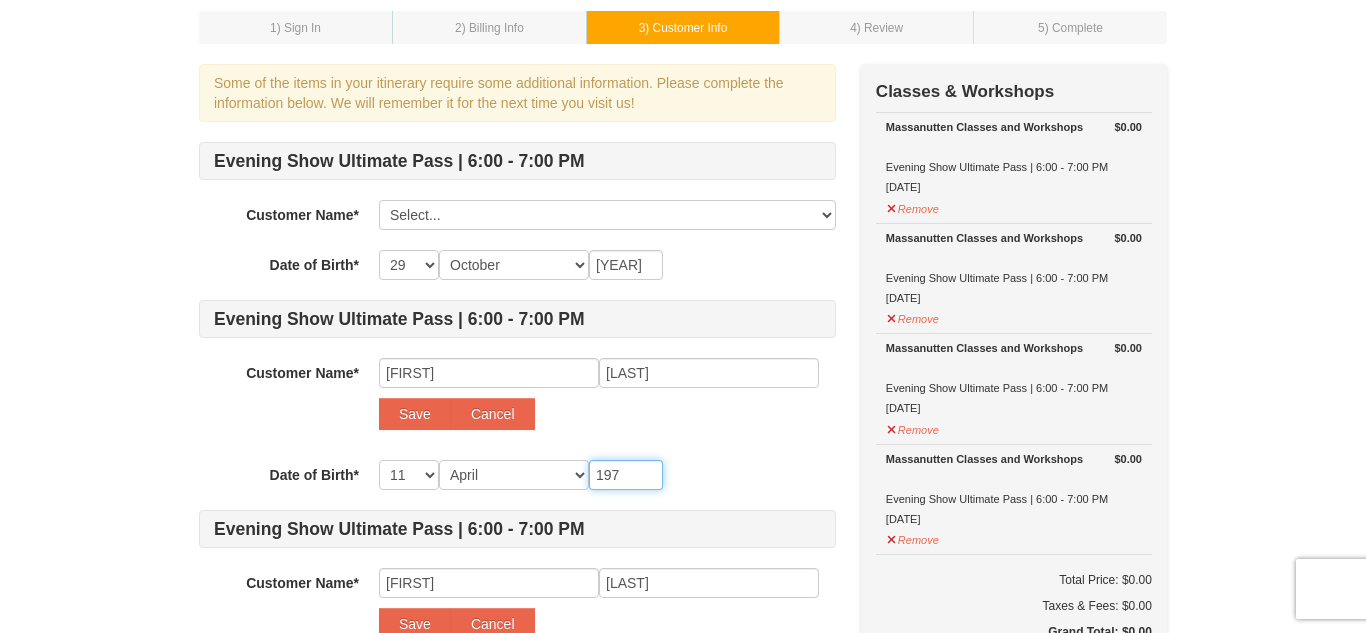 type on "197" 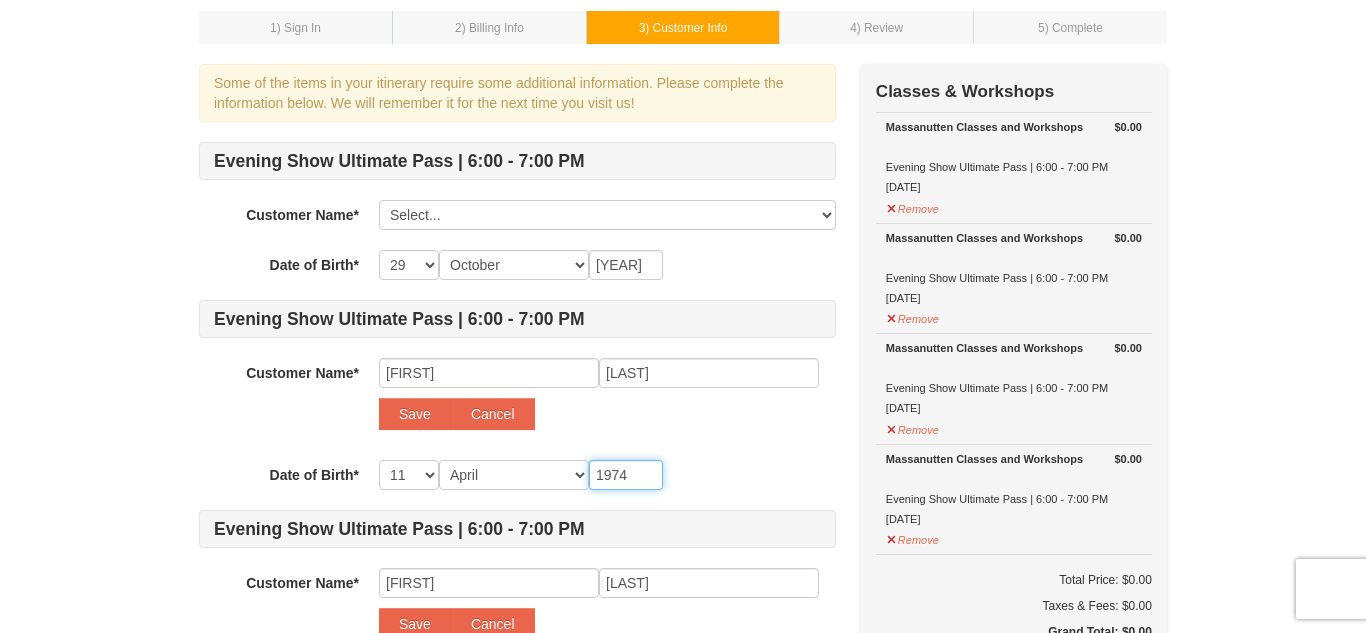 type on "1974" 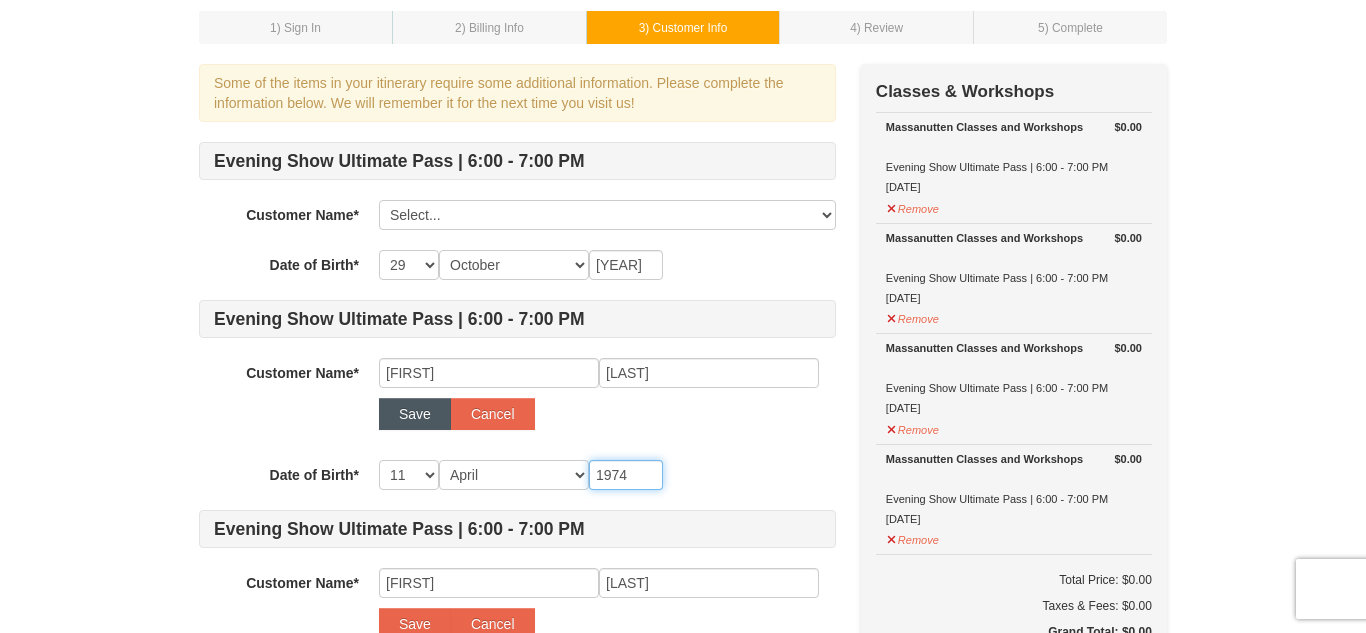 type on "1974" 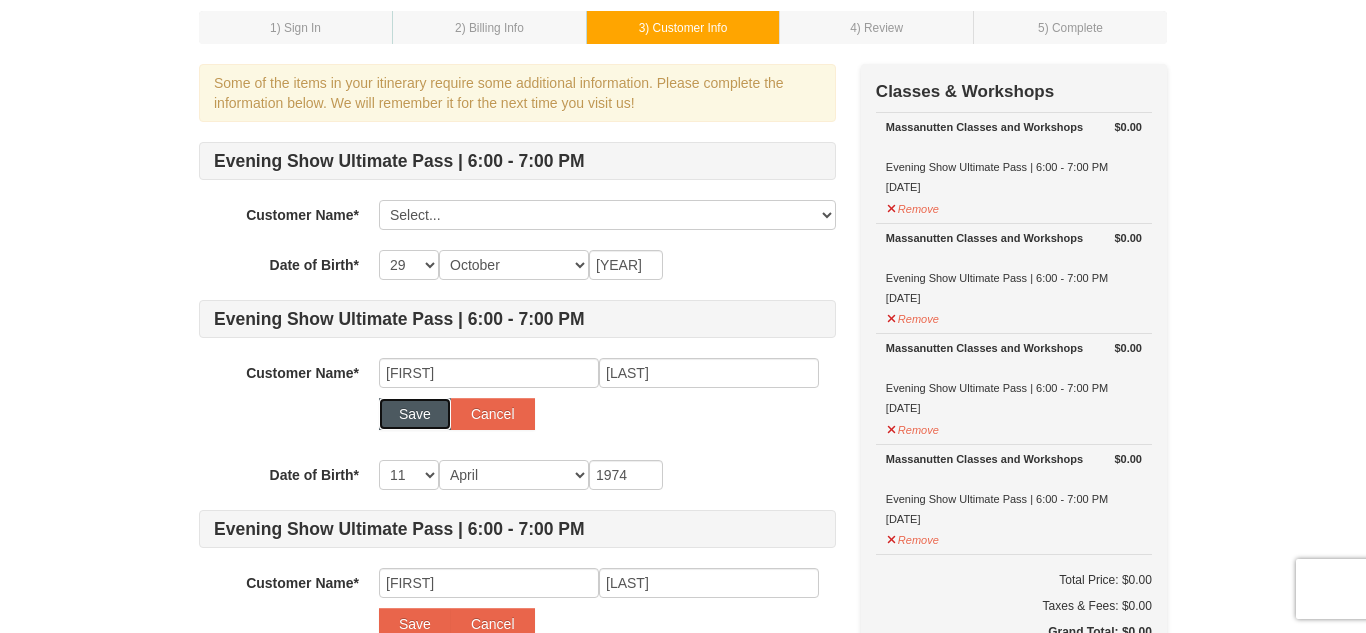 click on "Save" at bounding box center [415, 414] 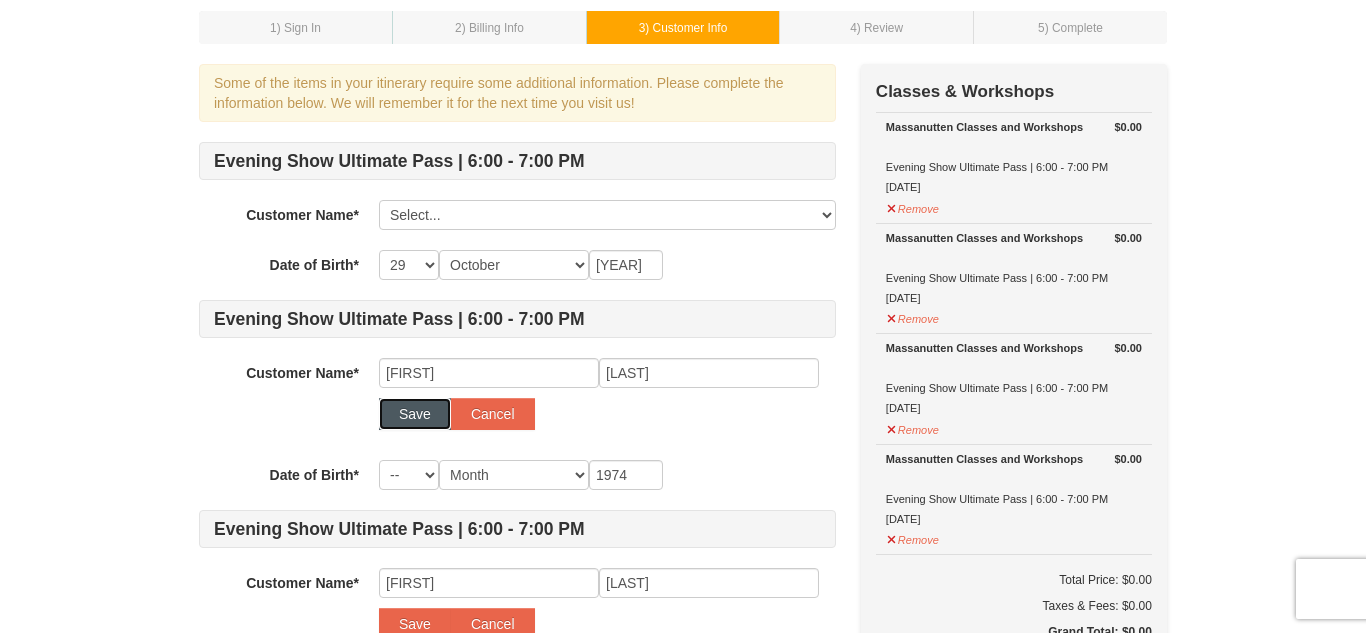 type 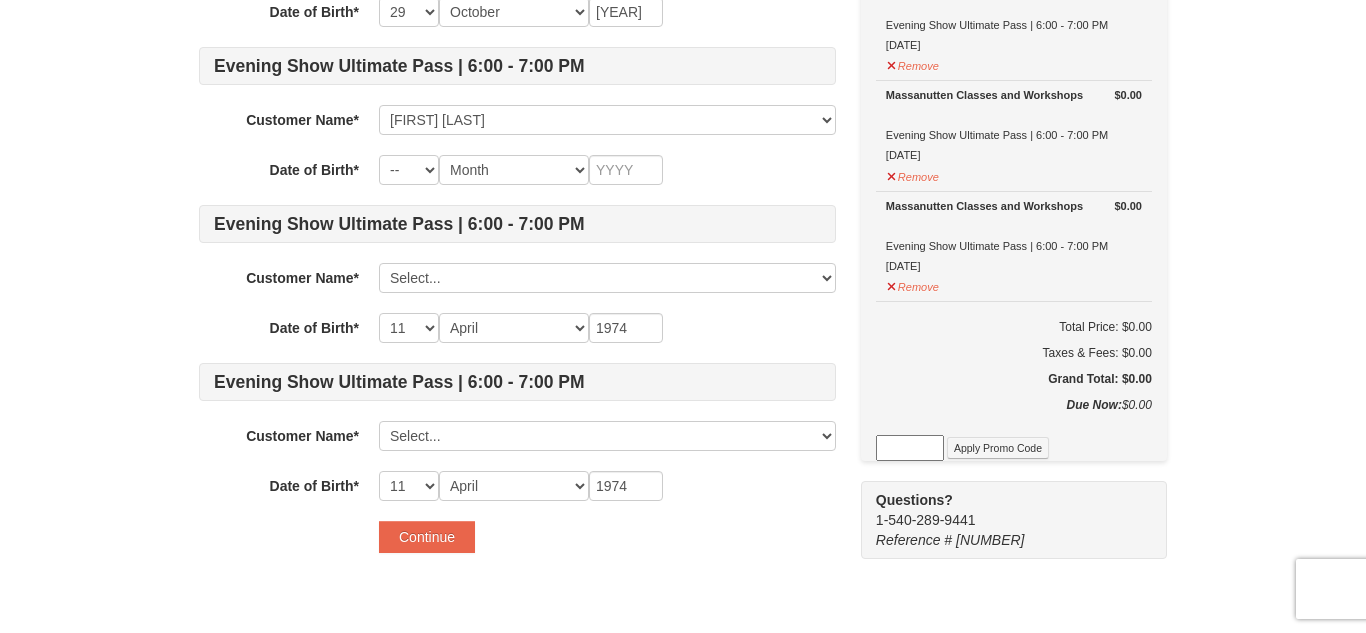 scroll, scrollTop: 99, scrollLeft: 0, axis: vertical 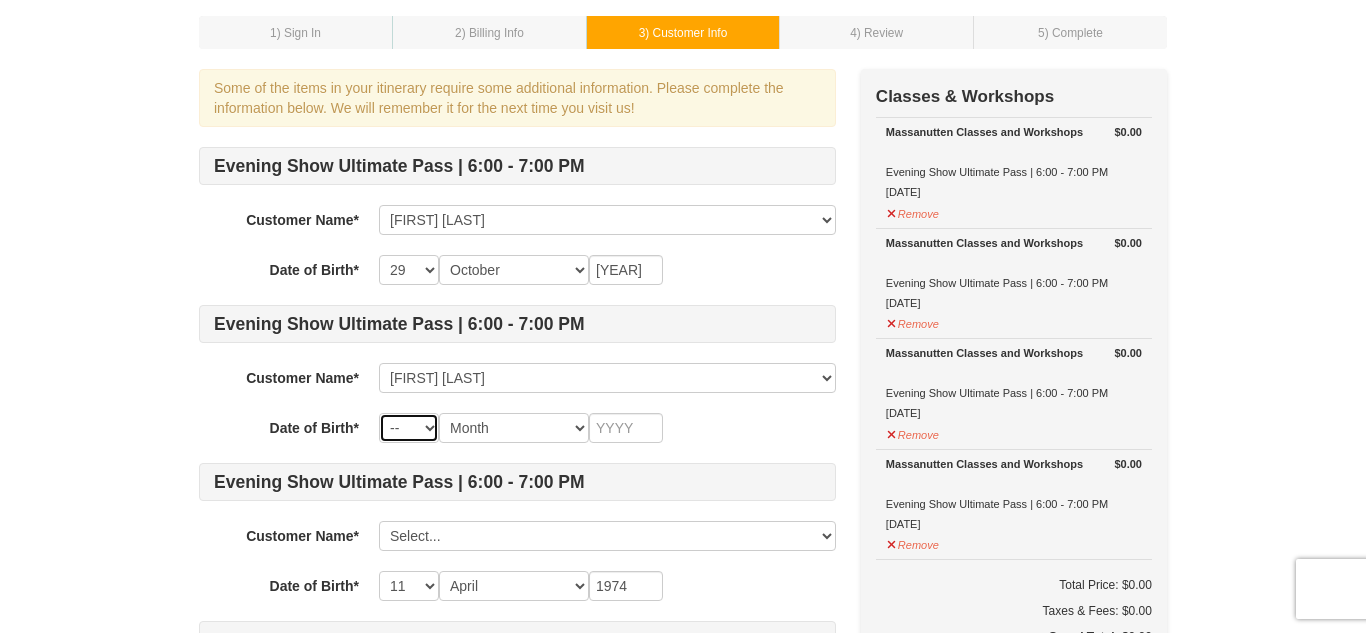click on "-- 01 02 03 04 05 06 07 08 09 10 11 12 13 14 15 16 17 18 19 20 21 22 23 24 25 26 27 28 29 30 31" at bounding box center (409, 428) 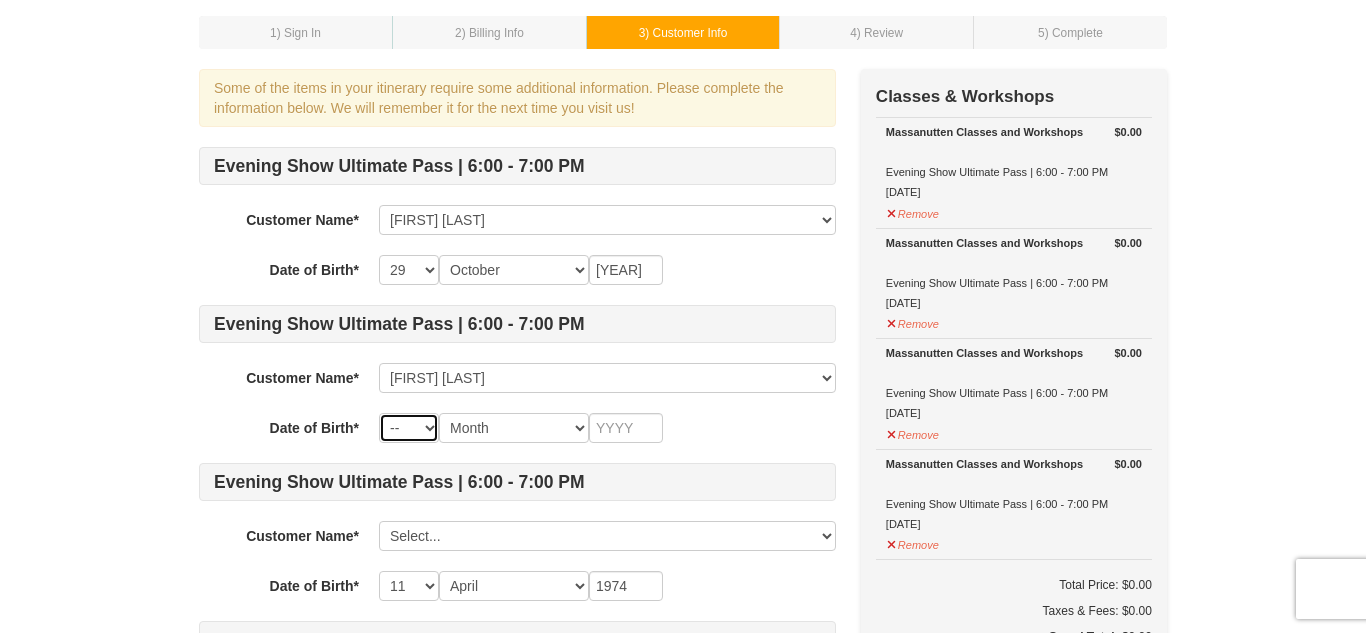 select on "11" 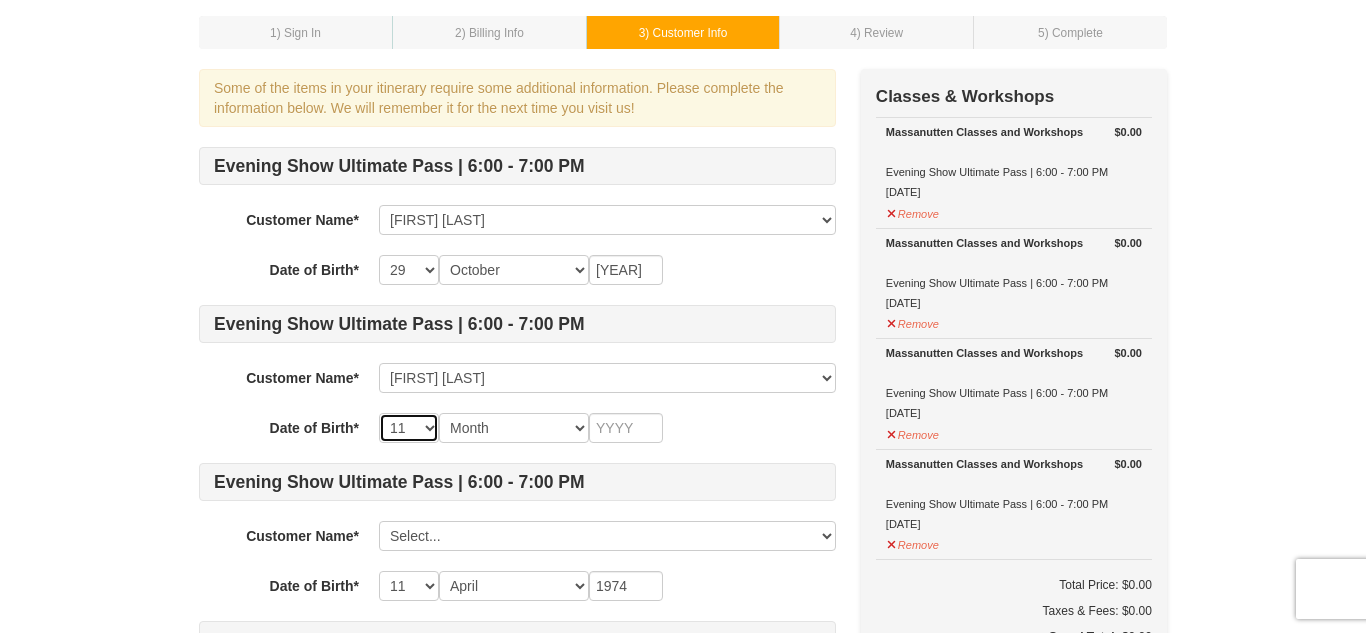 click on "-- 01 02 03 04 05 06 07 08 09 10 11 12 13 14 15 16 17 18 19 20 21 22 23 24 25 26 27 28 29 30 31" at bounding box center [409, 428] 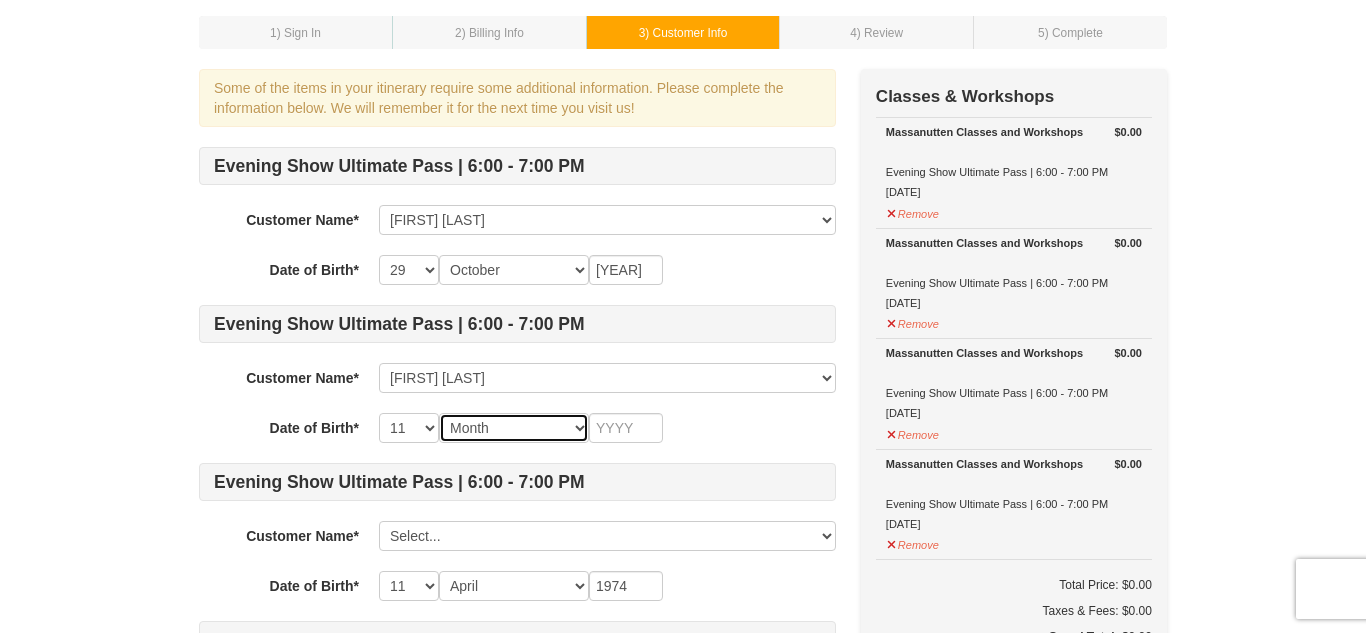 click on "Month January February March April May June July August September October November December" at bounding box center (514, 428) 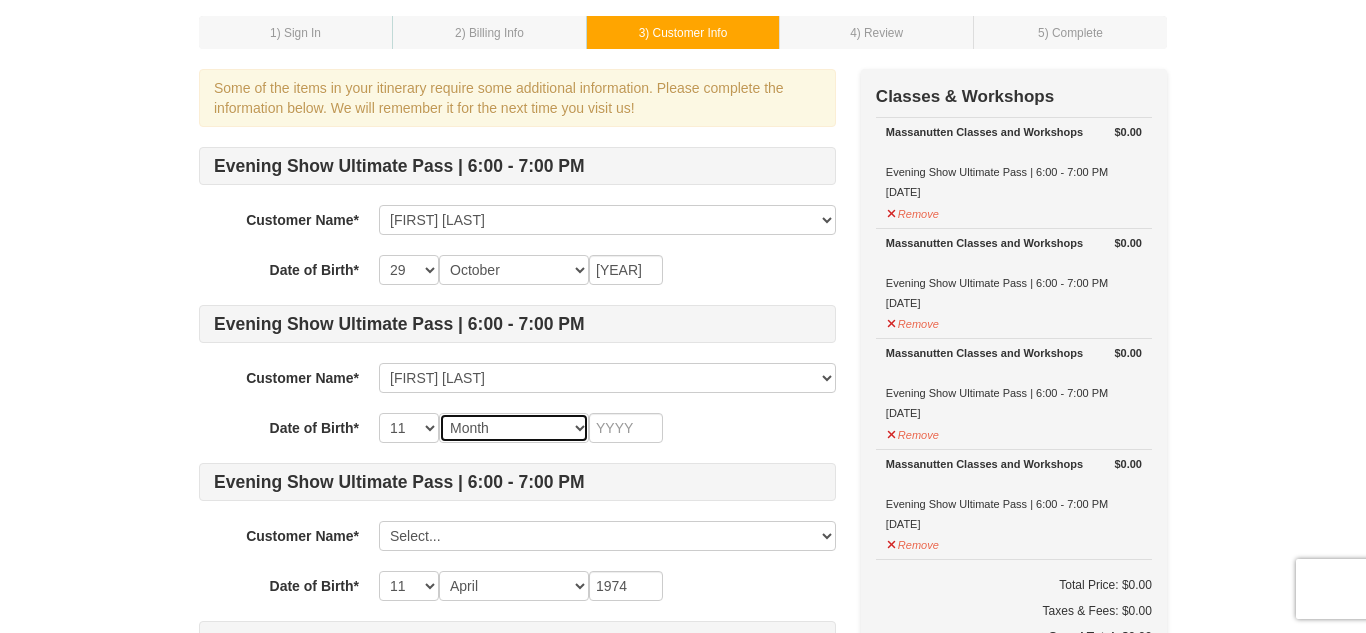 select on "04" 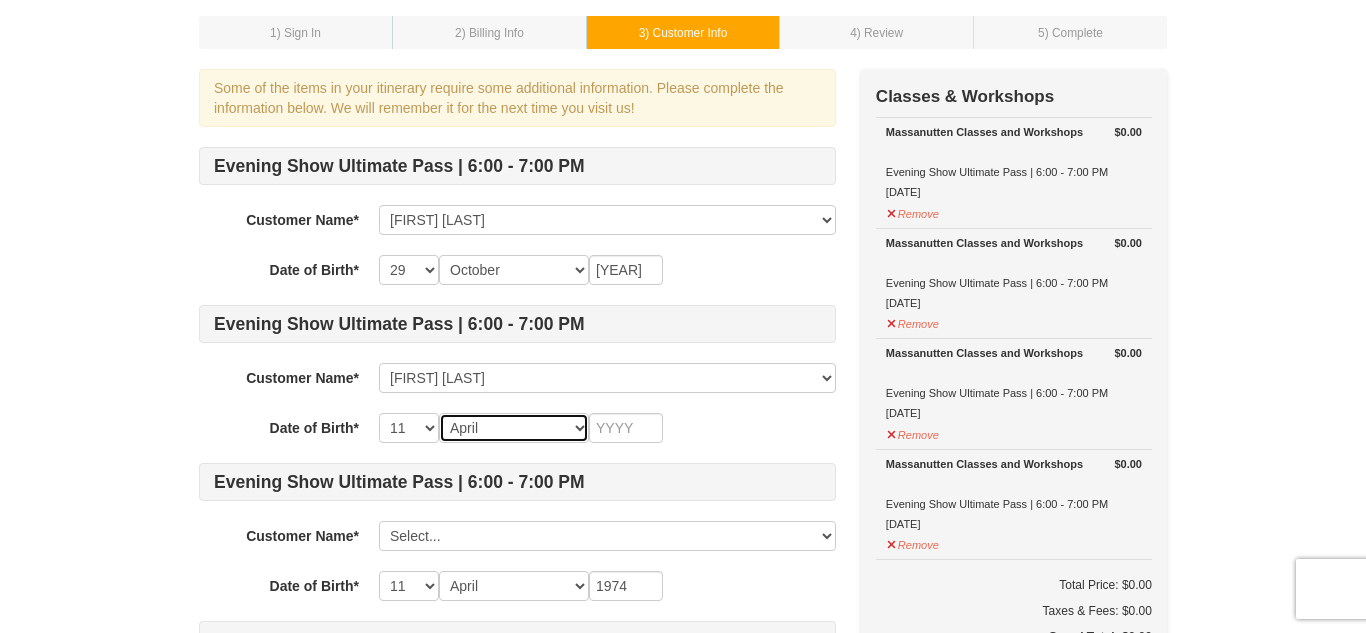 click on "Month January February March April May June July August September October November December" at bounding box center (514, 428) 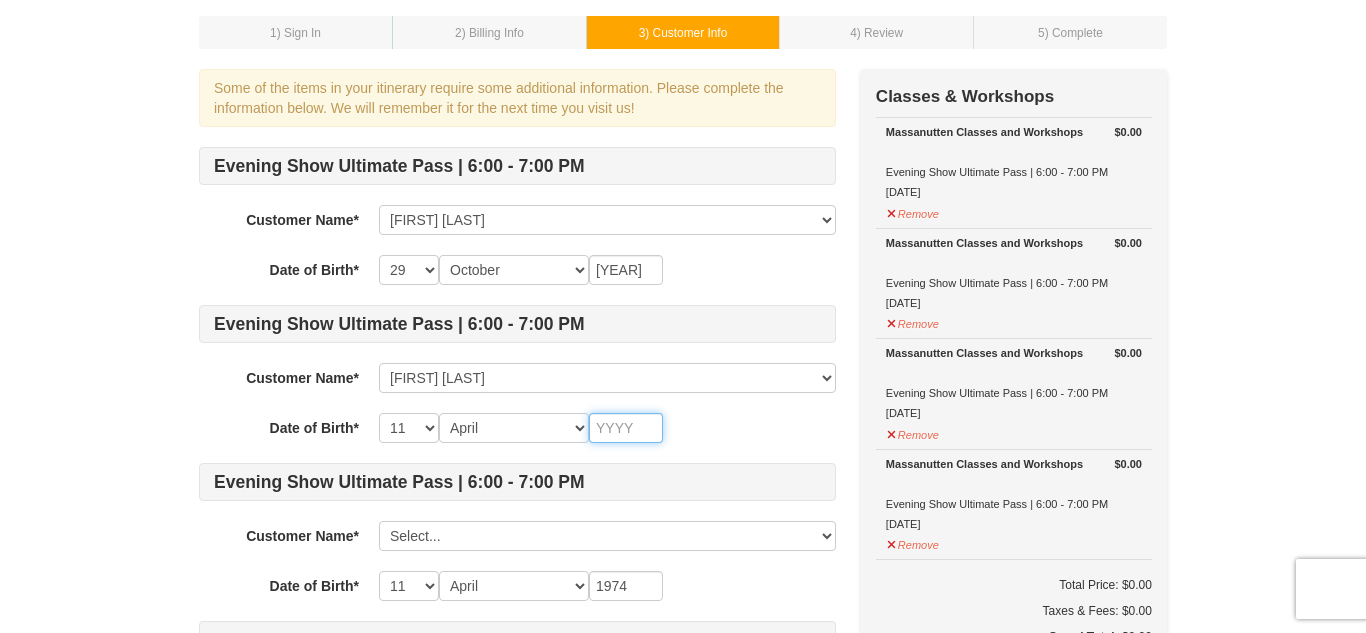 click at bounding box center (626, 428) 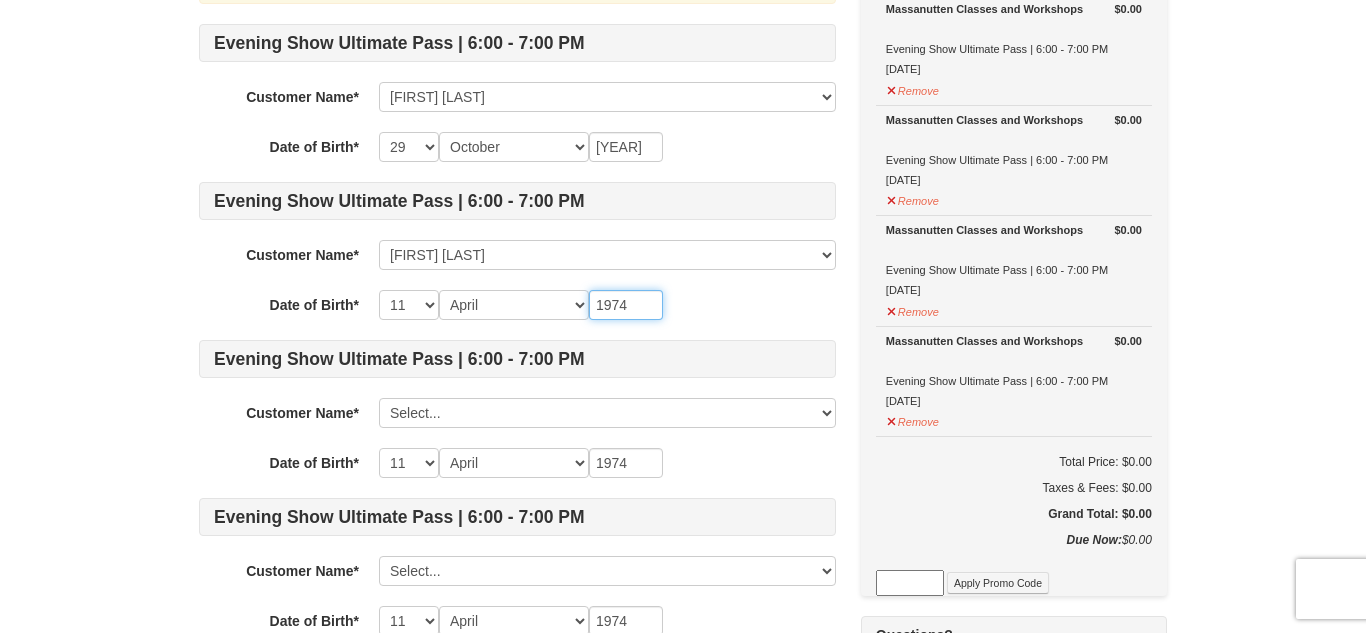 scroll, scrollTop: 224, scrollLeft: 0, axis: vertical 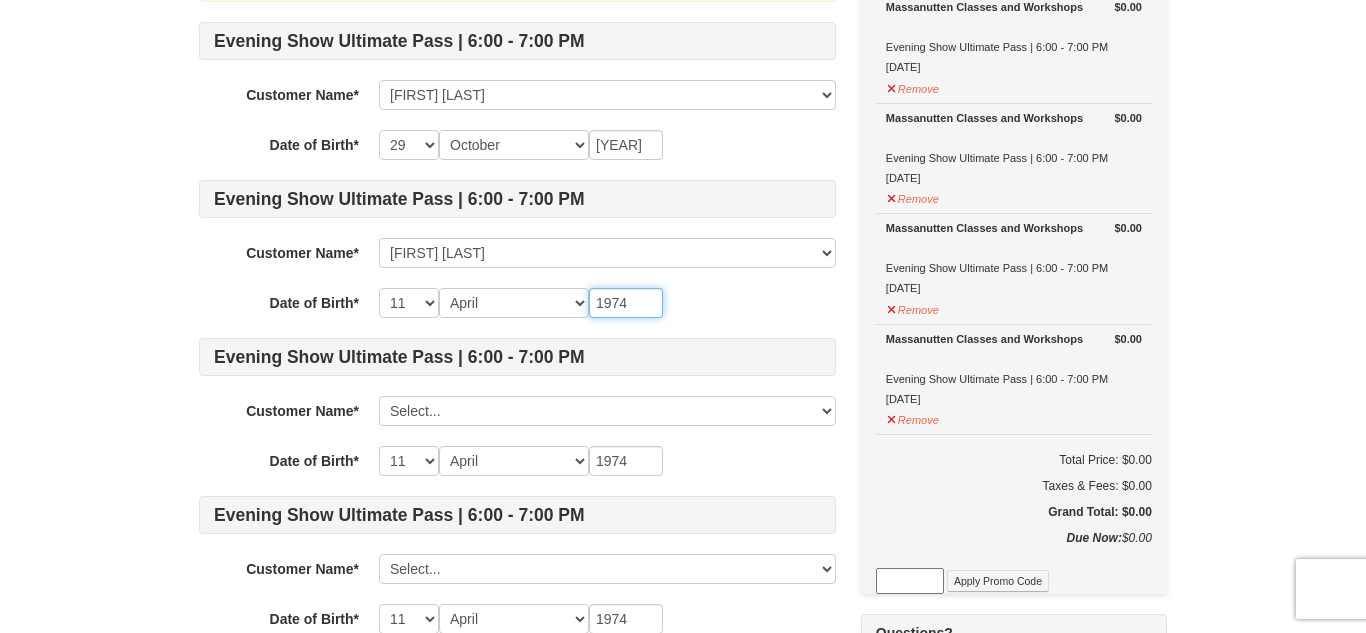 type on "1974" 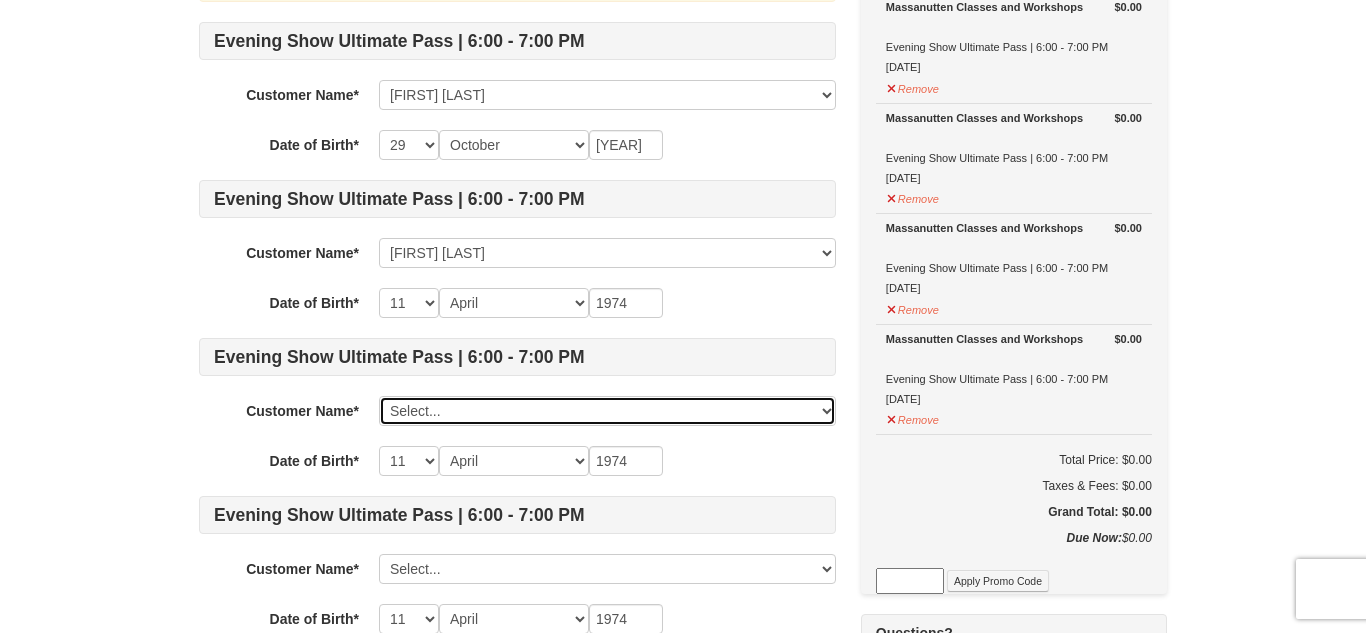 click on "Select... Shands Dillard Keena Dillard Add New..." at bounding box center [607, 411] 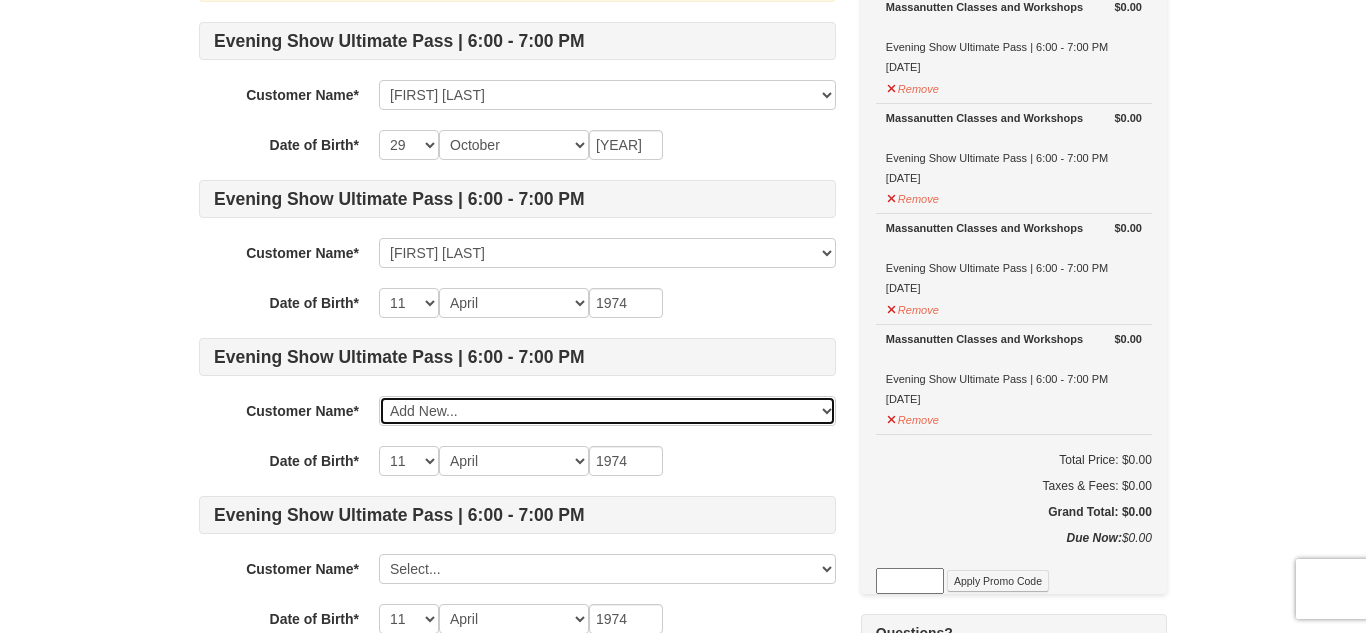 type 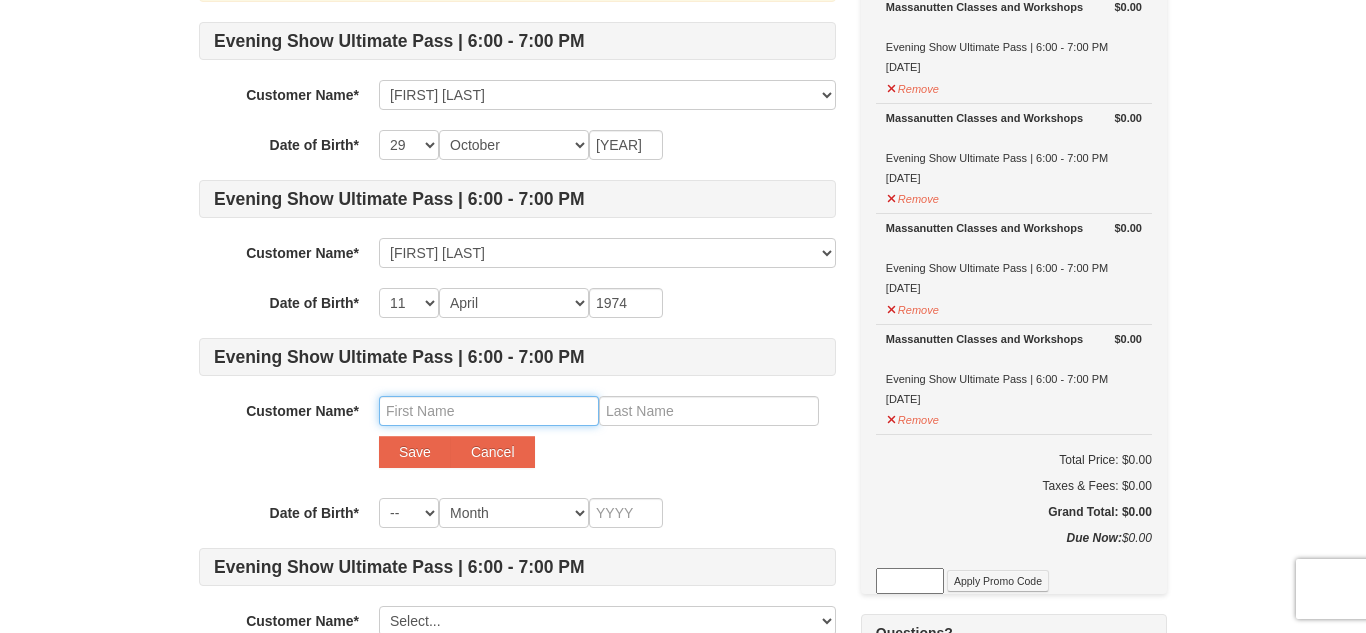 click at bounding box center (489, 411) 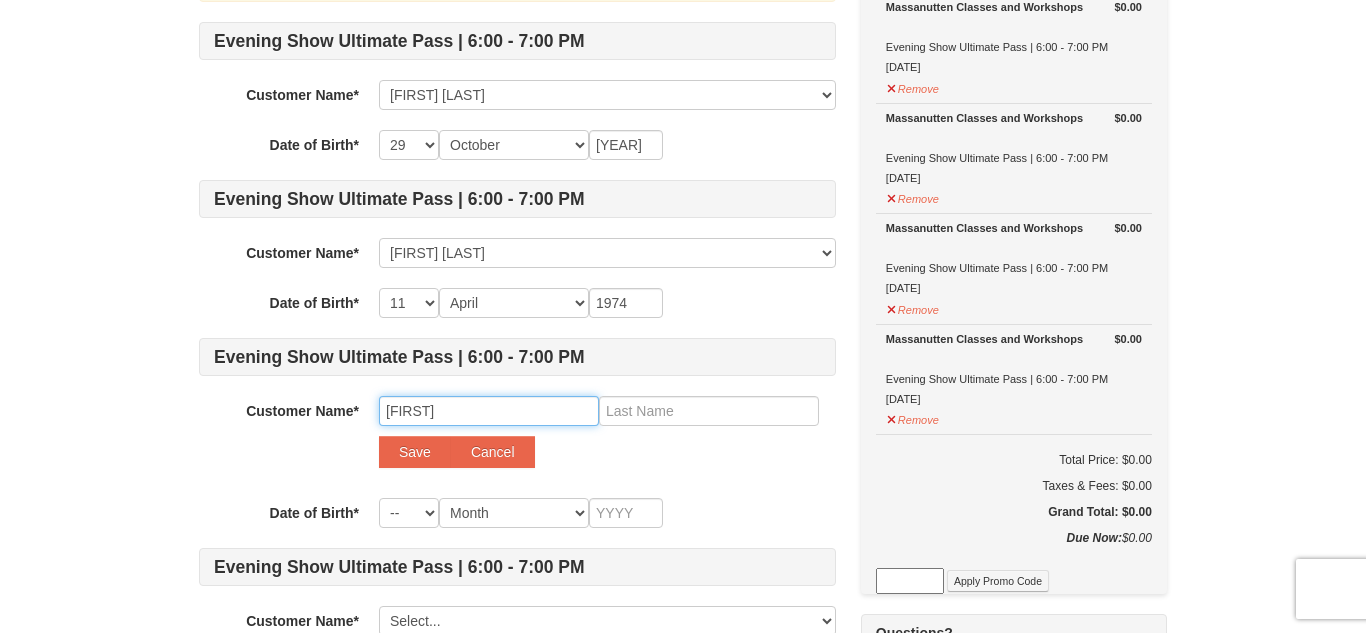 type on "Jaiden" 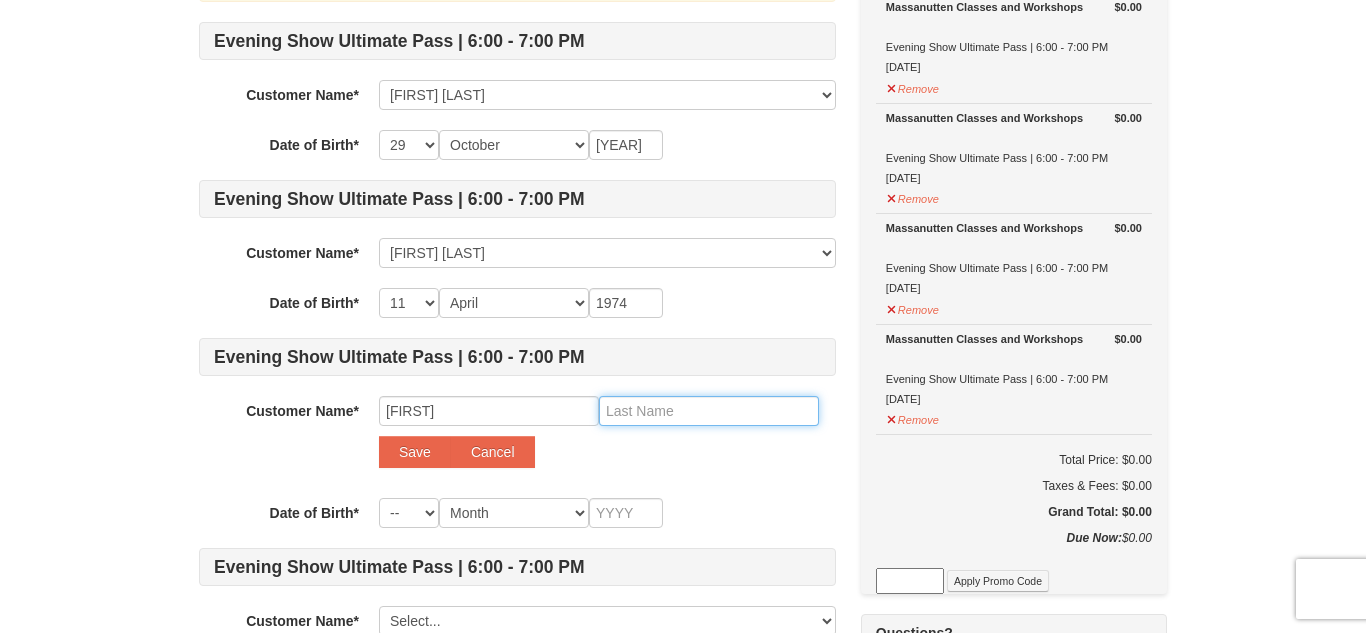 click at bounding box center (709, 411) 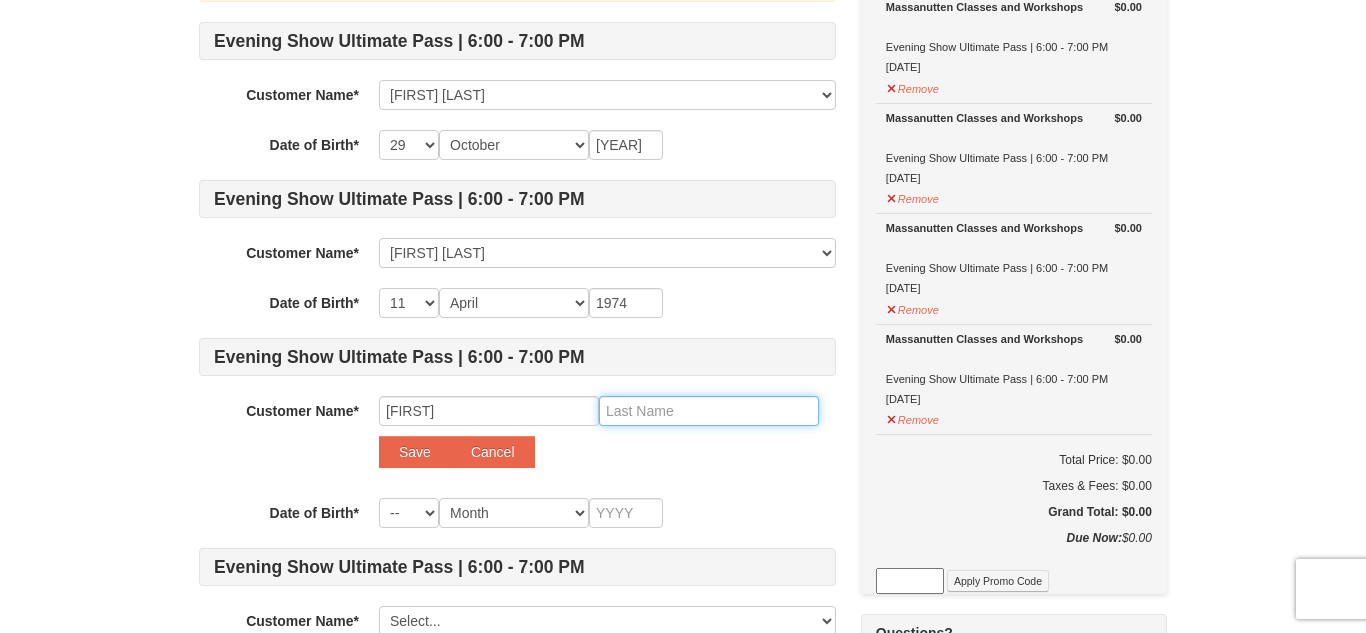 type on "d" 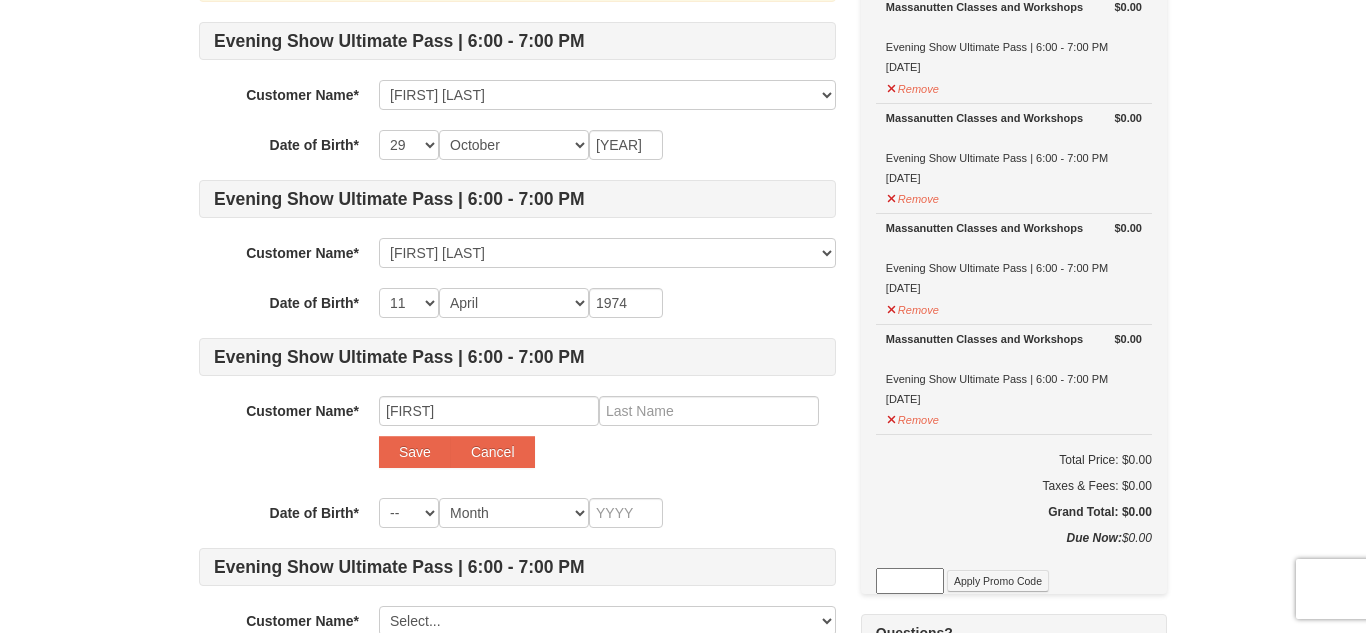 click on "Evening Show Ultimate Pass | 6:00 - 7:00 PM Customer Name* Select... Shands Dillard Keena Dillard Add New... Save Cancel Date of Birth* -- 01 02 03 04 05 06 07 08 09 10 11 12 13 14 15 16 17 18 19 20 21 22 23 24 25 26 27 28 29 30 31 Month January February March April May June July August September October November December 1949 Evening Show Ultimate Pass | 6:00 - 7:00 PM Customer Name* Select... Shands Dillard Keena Dillard Add New... Keena Dillard Save Cancel Date of Birth* -- 01 02 03 04 05 06 07 08 09 10 11 12 13 14 15 16 17 18 19 20 21 22 23 24 25 26 27 28 29 30 31 Month January February March April May June July August September October November December 1974 Evening Show Ultimate Pass | 6:00 - 7:00 PM Customer Name* Select... Shands Dillard Keena Dillard Add New... Jaiden Save Cancel Date of Birth* -- 01 02 03 04 05 06 07 08 09 10 11 12 13 14 15 16 17 18 19 20 21 22 23 24 25 26 27 28 29 30 31 Month January February March April May June July August September October November December Customer Name* Albert" at bounding box center (517, 354) 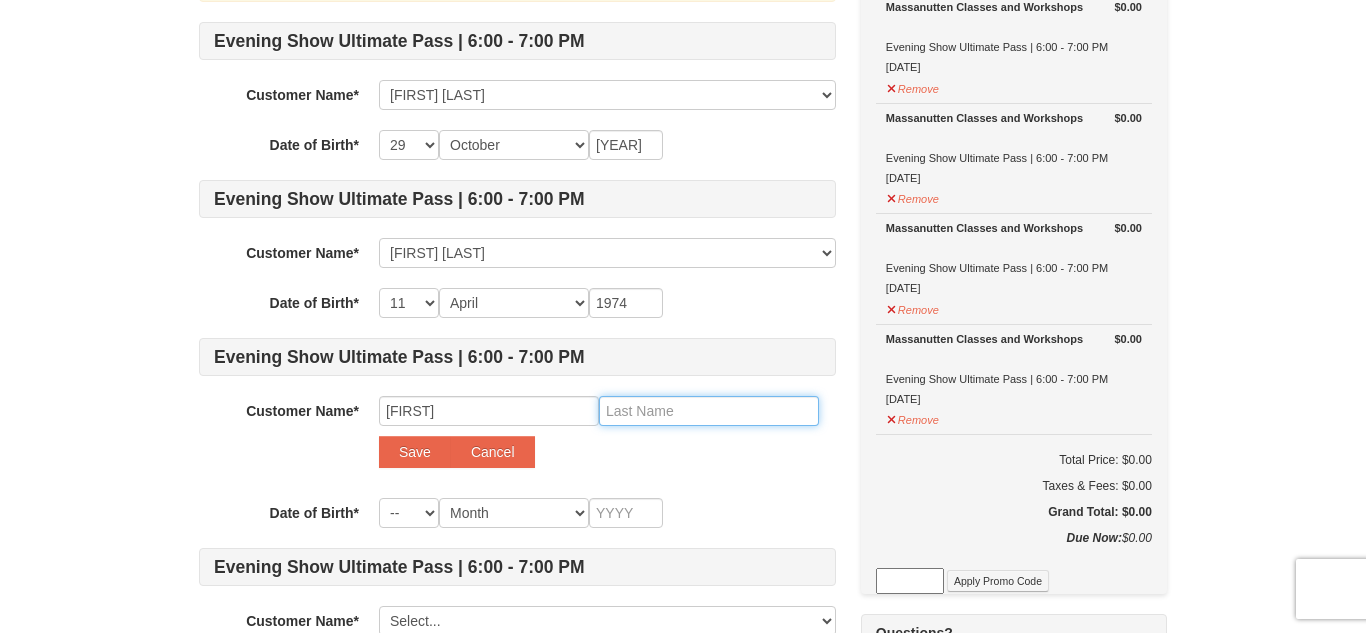click at bounding box center (709, 411) 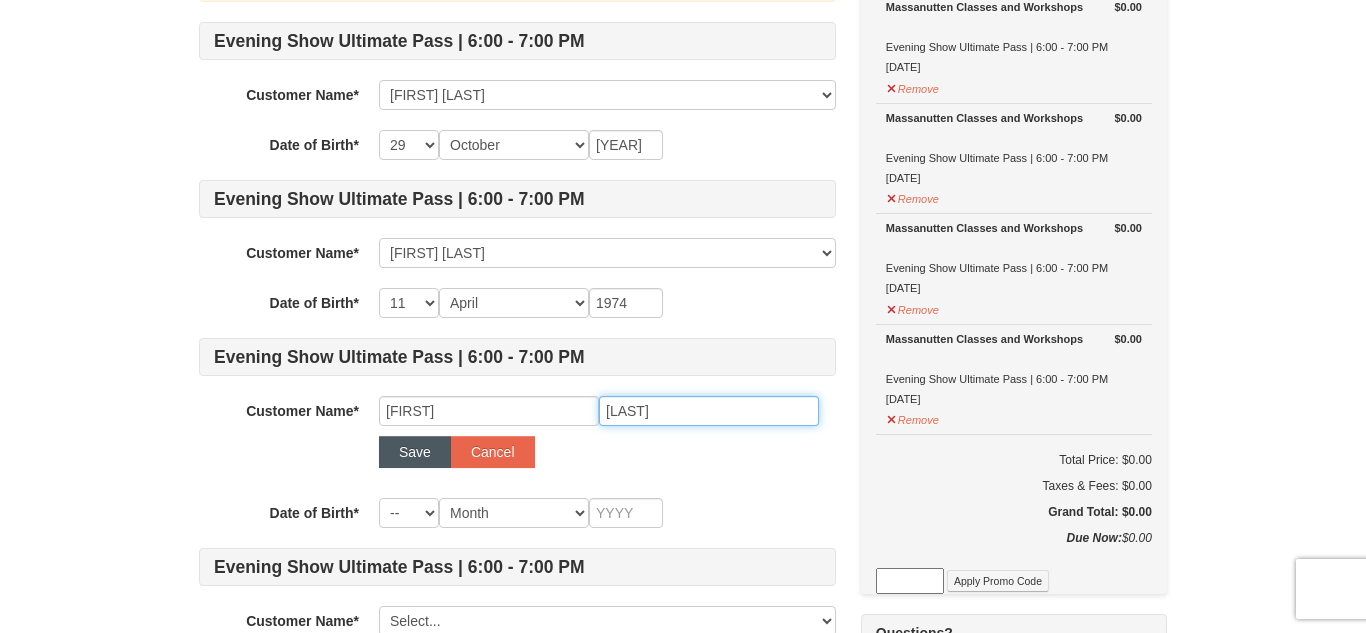 type on "Dillard" 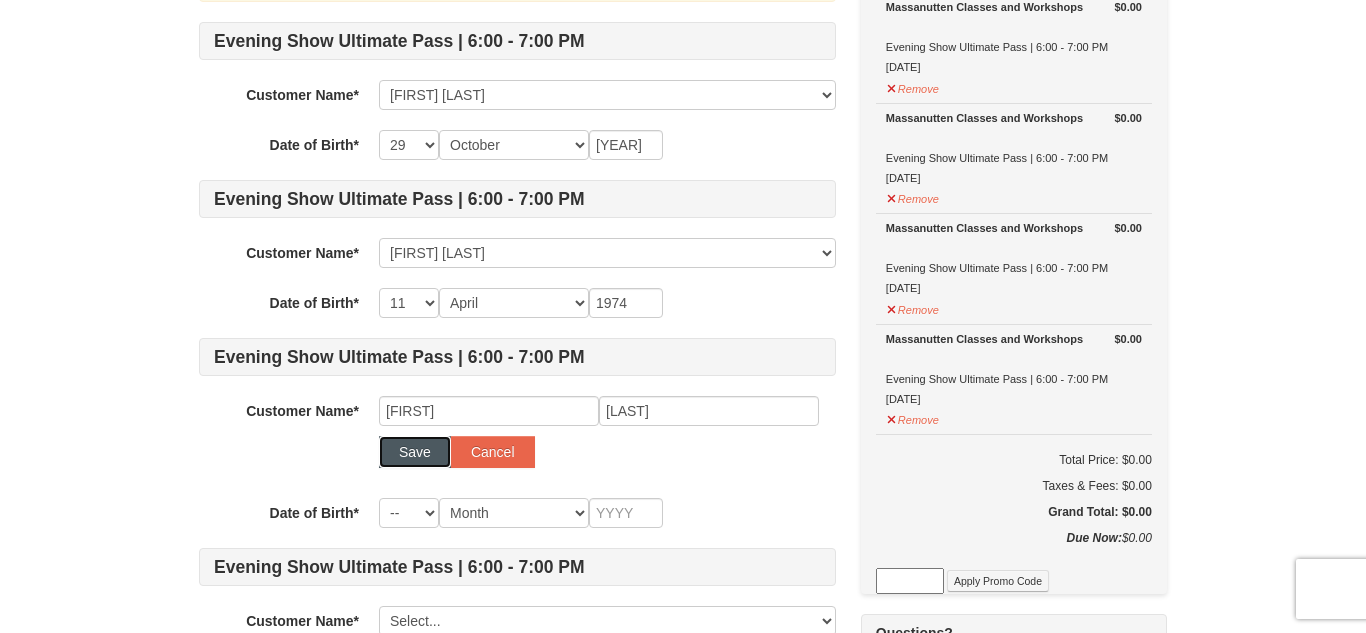 click on "Save" at bounding box center [415, 452] 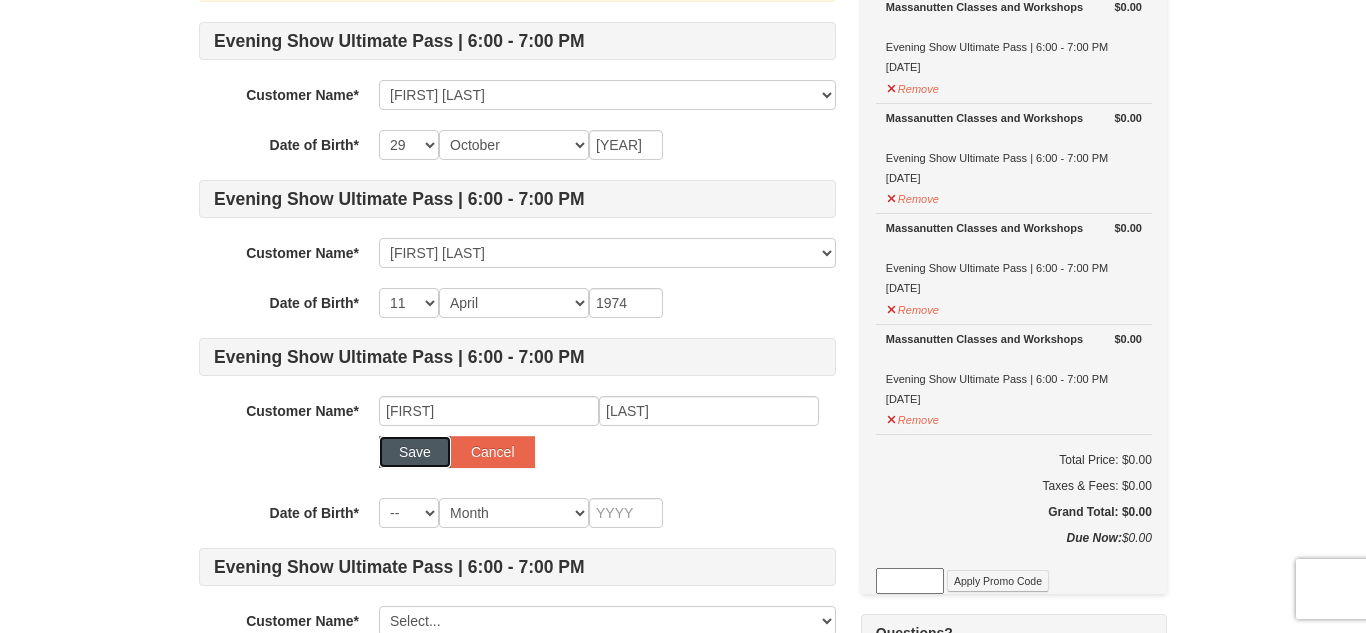 click on "Save" at bounding box center (415, 452) 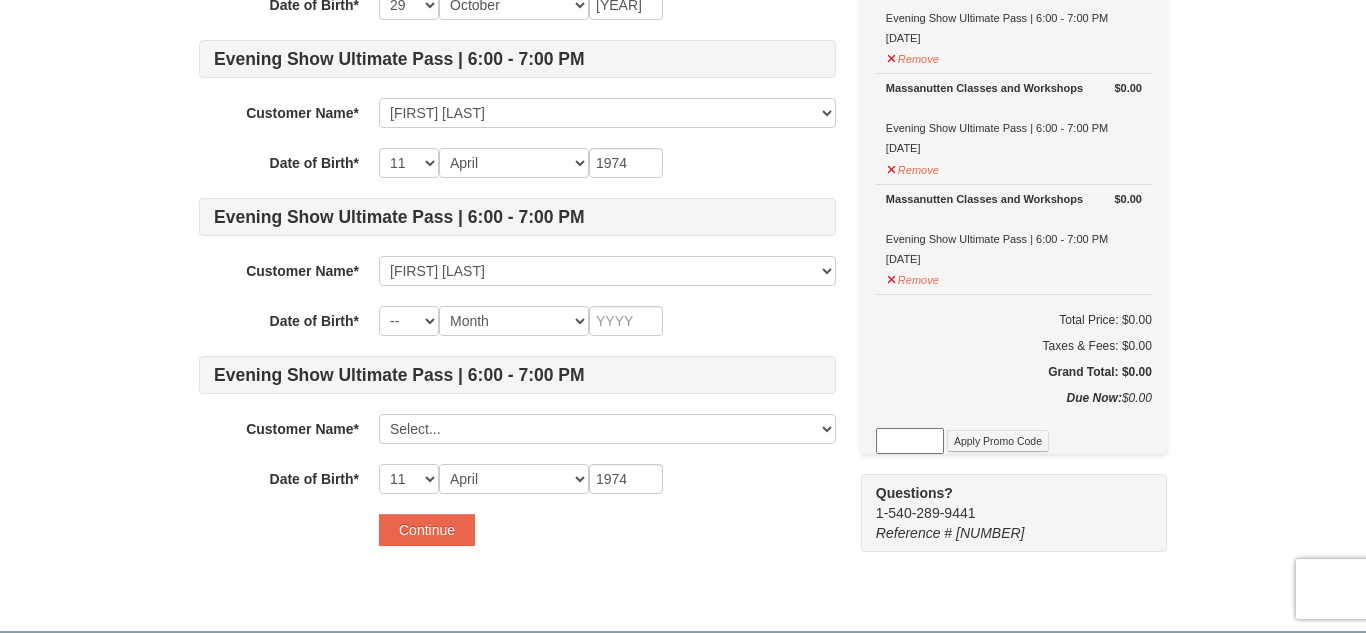 scroll, scrollTop: 369, scrollLeft: 0, axis: vertical 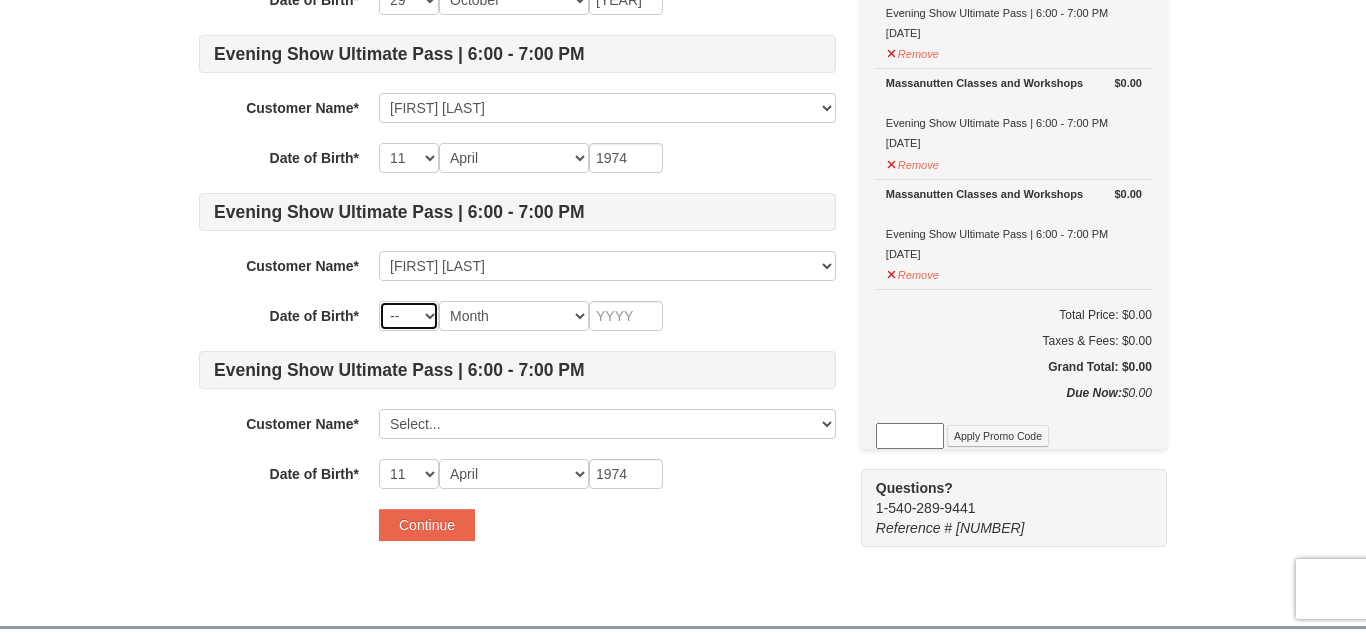 click on "-- 01 02 03 04 05 06 07 08 09 10 11 12 13 14 15 16 17 18 19 20 21 22 23 24 25 26 27 28 29 30 31" at bounding box center (409, 316) 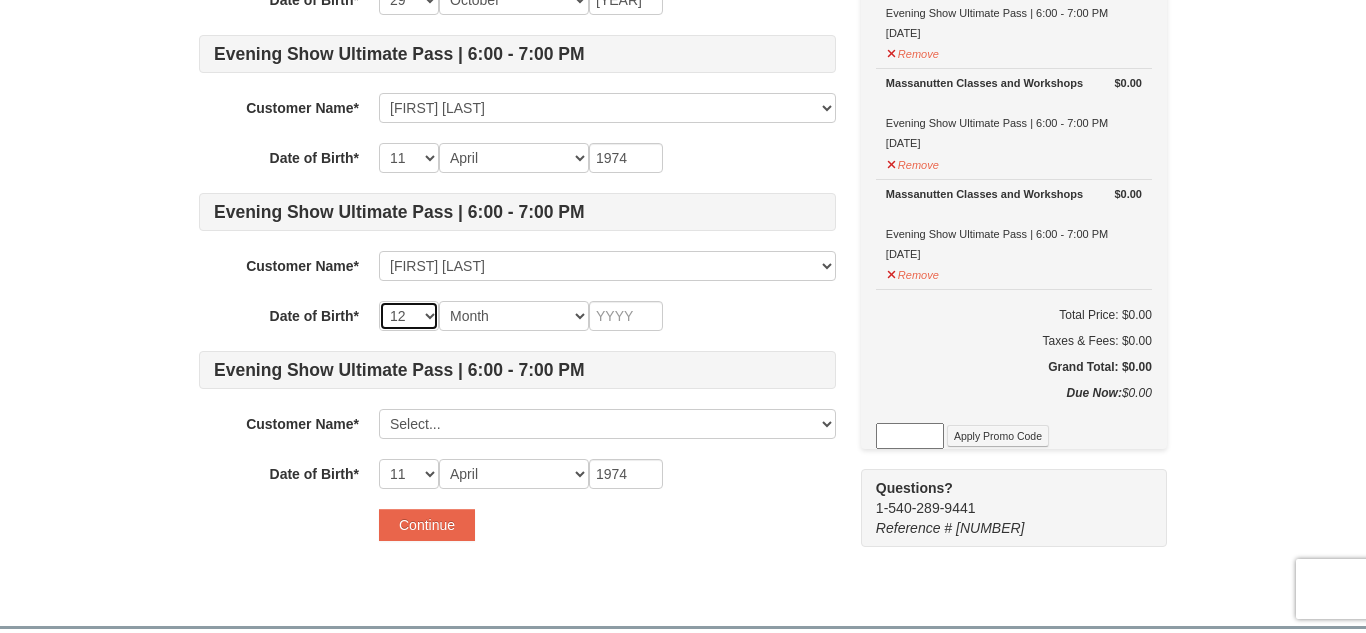 click on "-- 01 02 03 04 05 06 07 08 09 10 11 12 13 14 15 16 17 18 19 20 21 22 23 24 25 26 27 28 29 30 31" at bounding box center (409, 316) 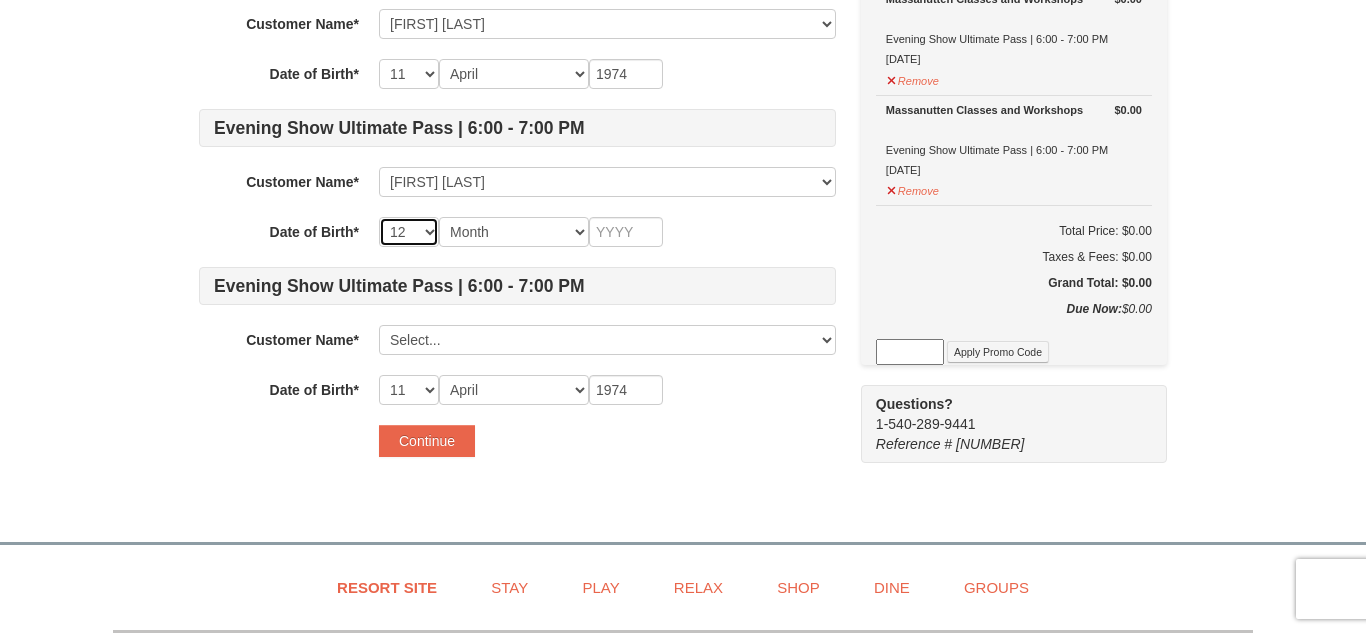 scroll, scrollTop: 456, scrollLeft: 0, axis: vertical 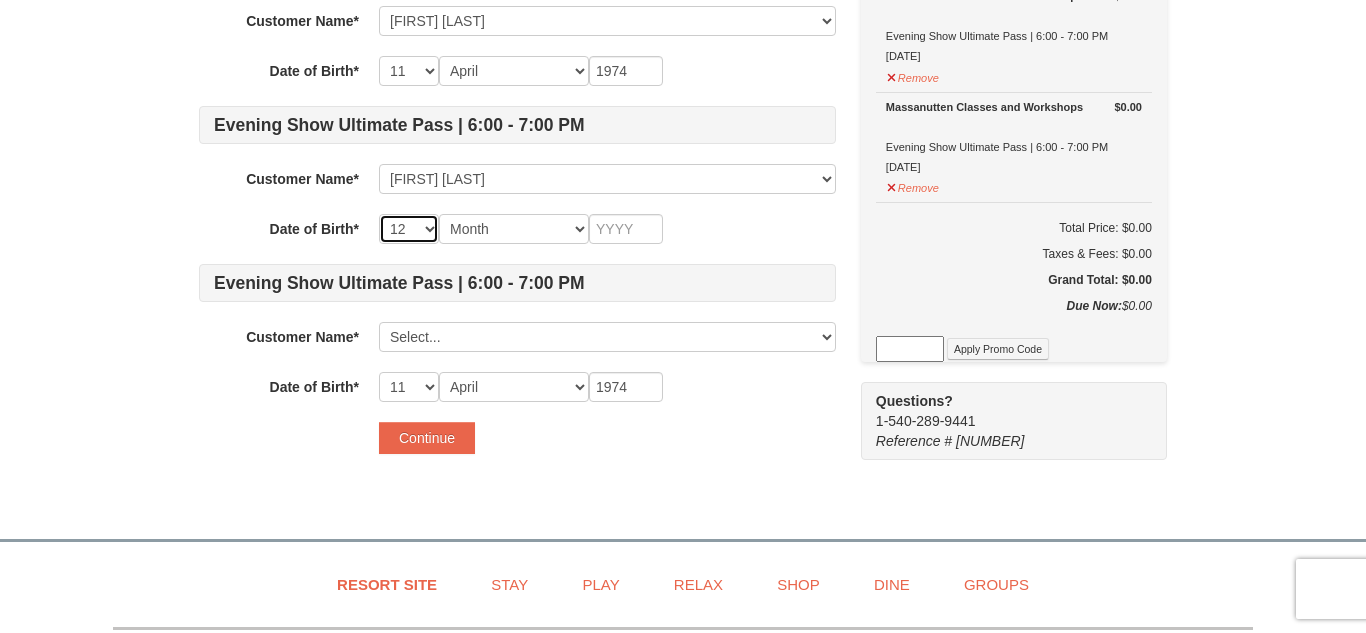 click on "-- 01 02 03 04 05 06 07 08 09 10 11 12 13 14 15 16 17 18 19 20 21 22 23 24 25 26 27 28 29 30 31" at bounding box center [409, 229] 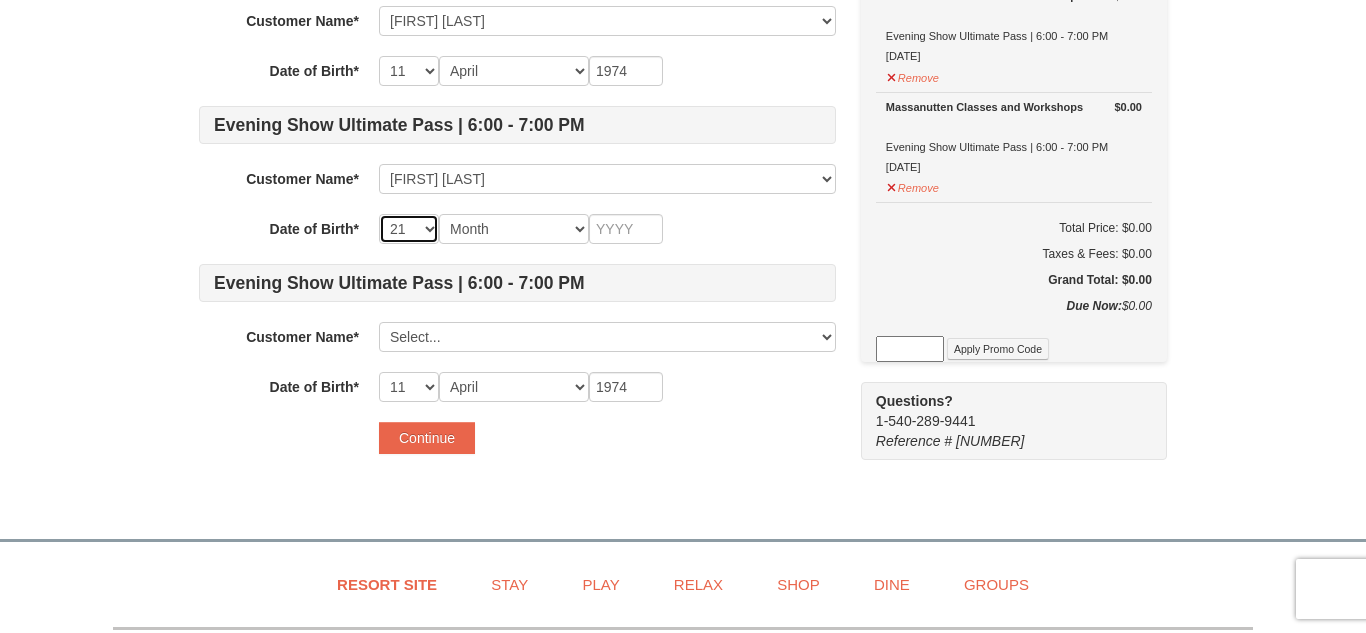 click on "-- 01 02 03 04 05 06 07 08 09 10 11 12 13 14 15 16 17 18 19 20 21 22 23 24 25 26 27 28 29 30 31" at bounding box center (409, 229) 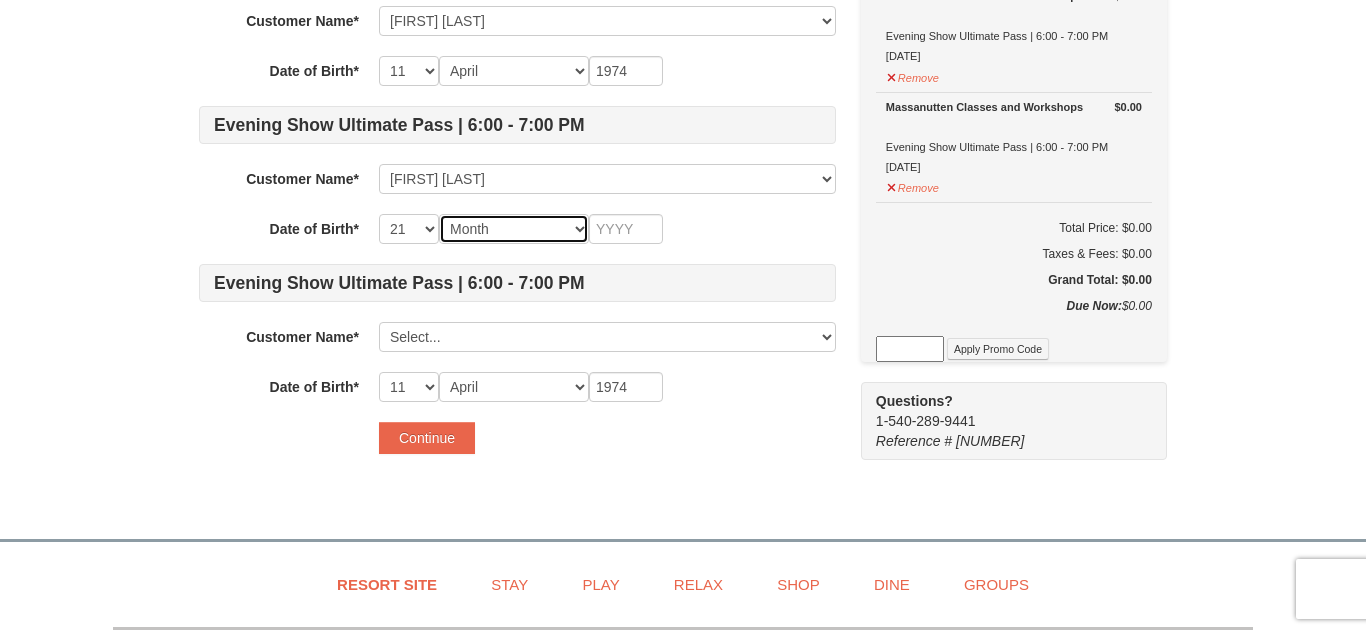 click on "Month January February March April May June July August September October November December" at bounding box center [514, 229] 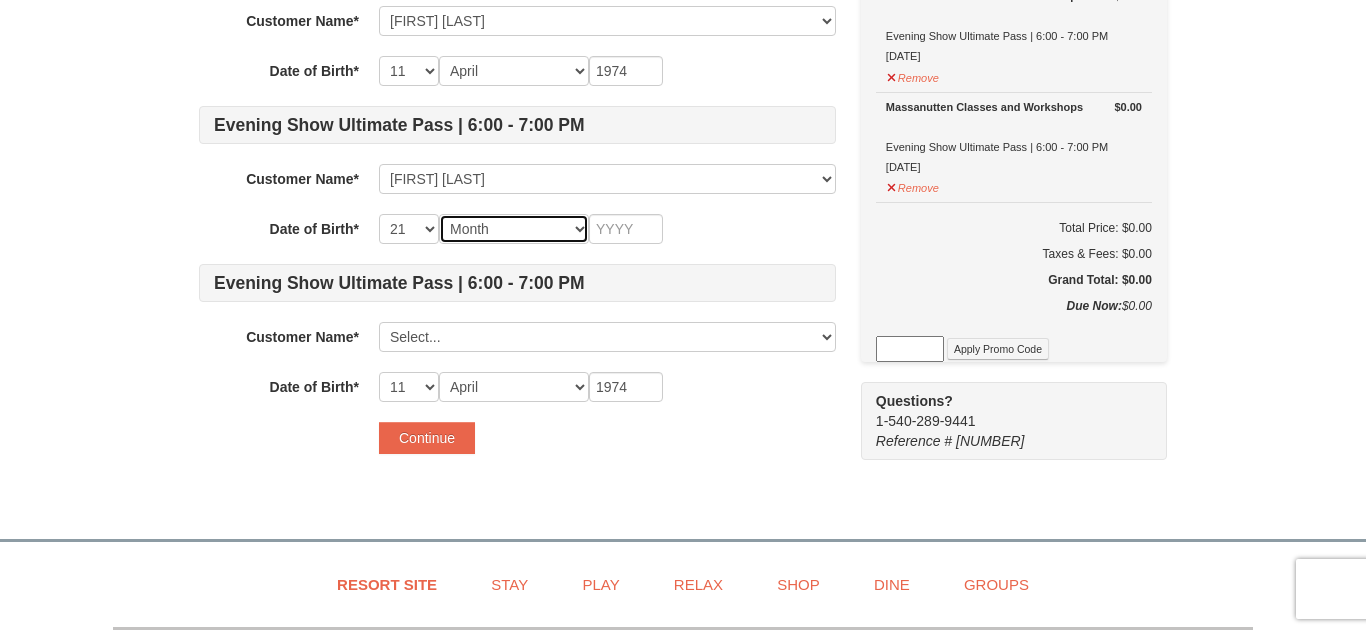select on "12" 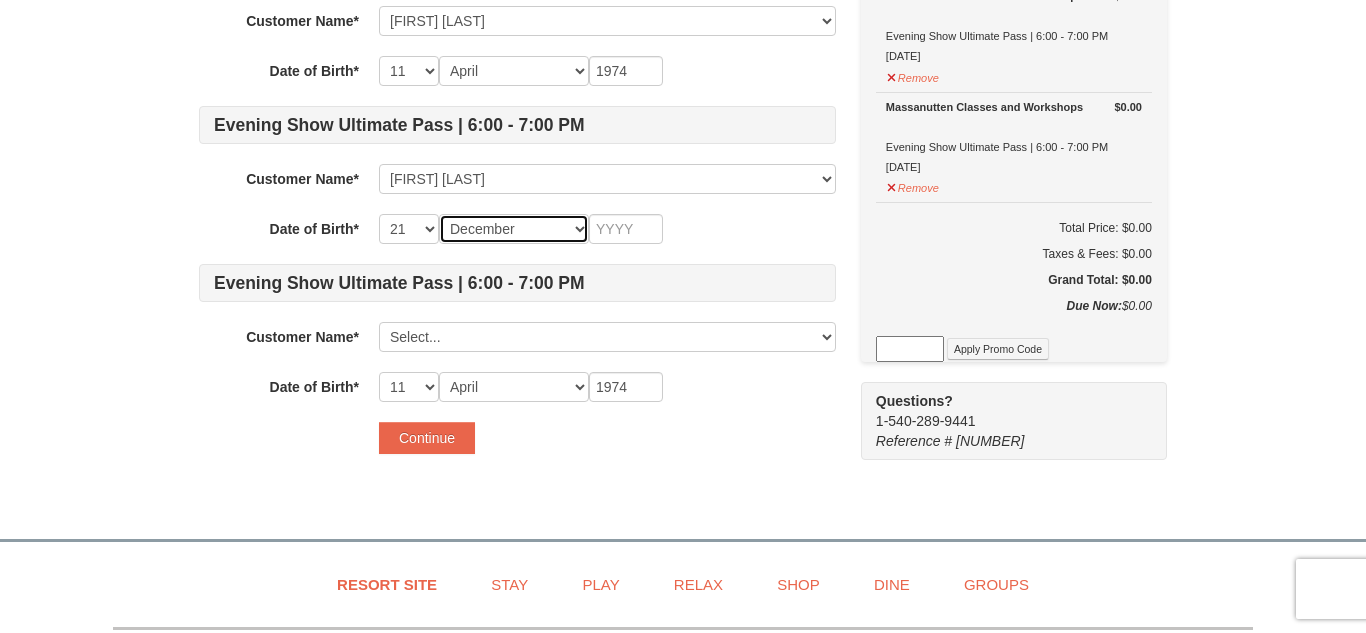 click on "Month January February March April May June July August September October November December" at bounding box center [514, 229] 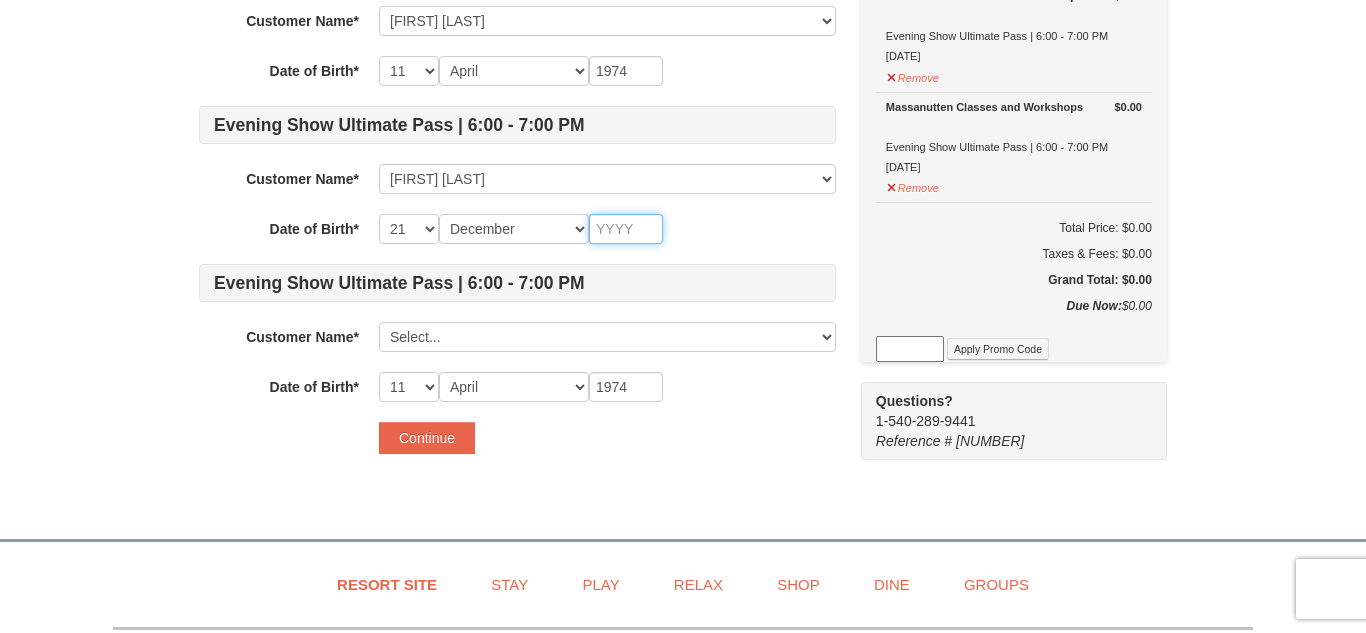 click at bounding box center [626, 229] 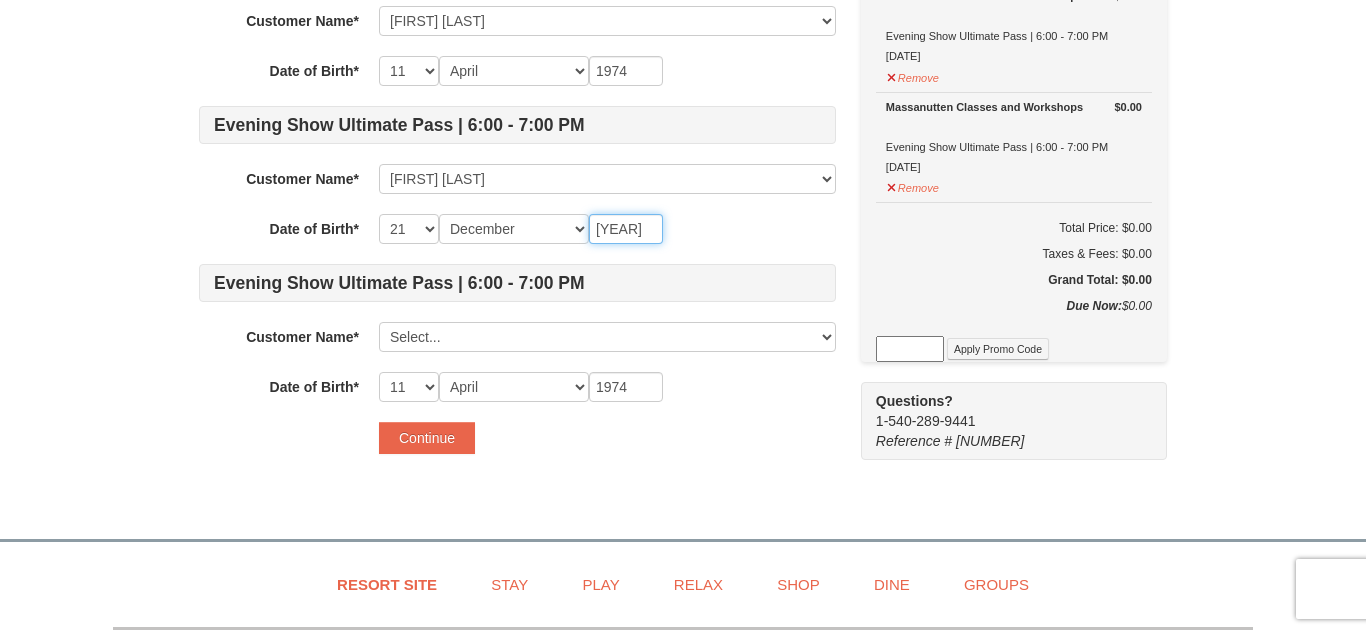 type on "2004" 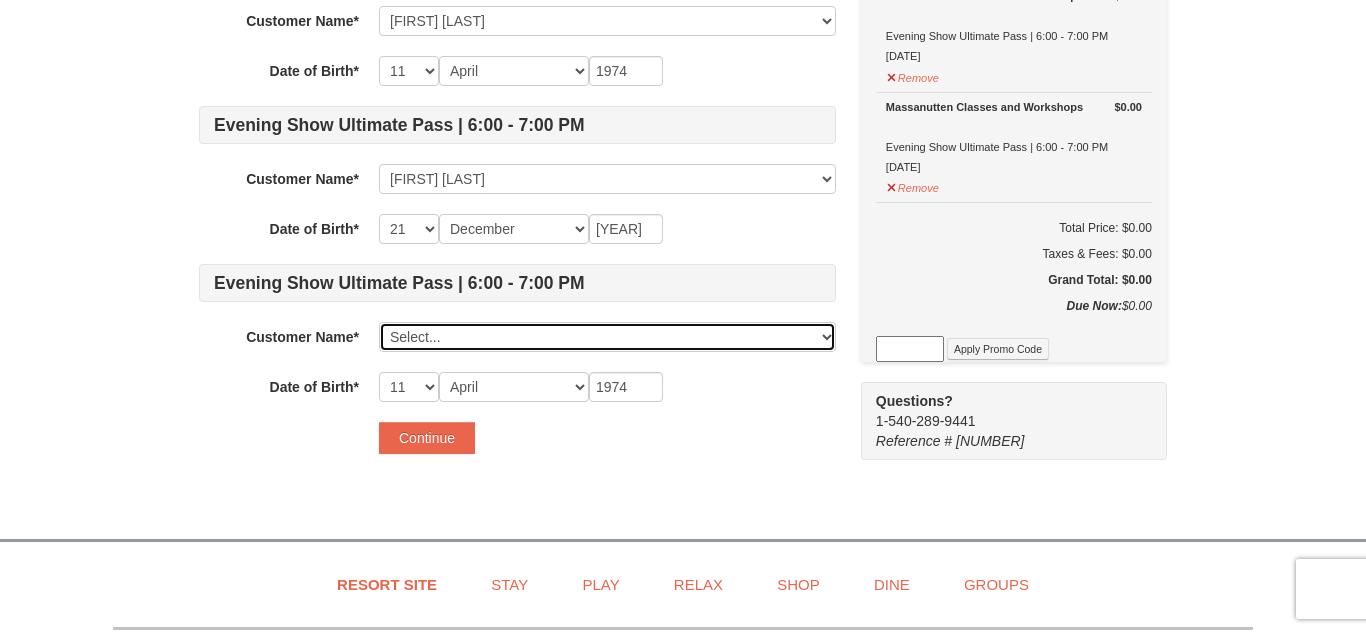 click on "Select... Shands Dillard Keena Dillard Jaiden Dillard Add New..." at bounding box center [607, 337] 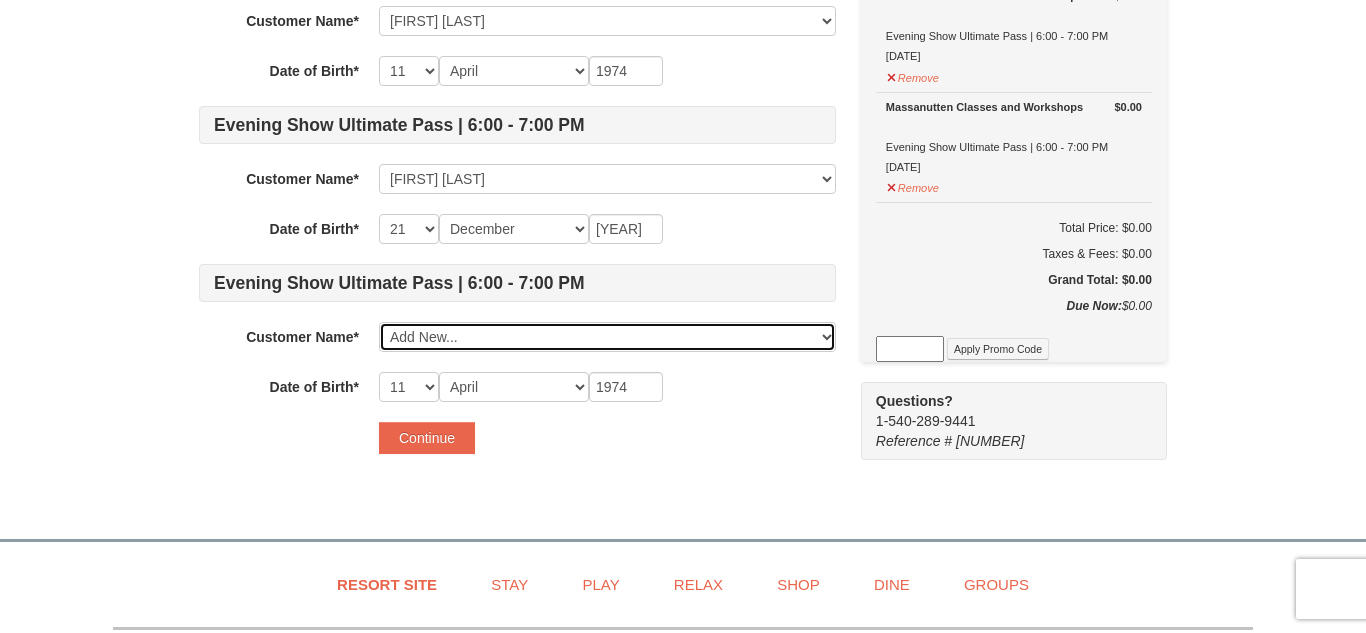 type 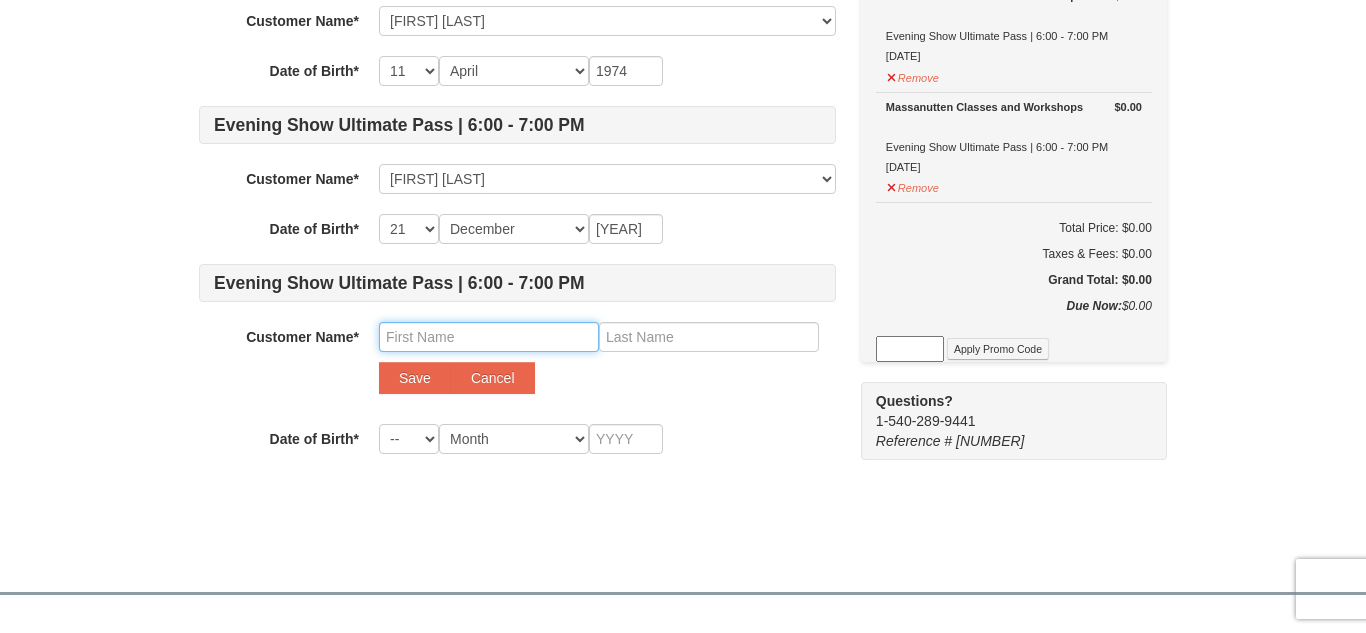 click at bounding box center [489, 337] 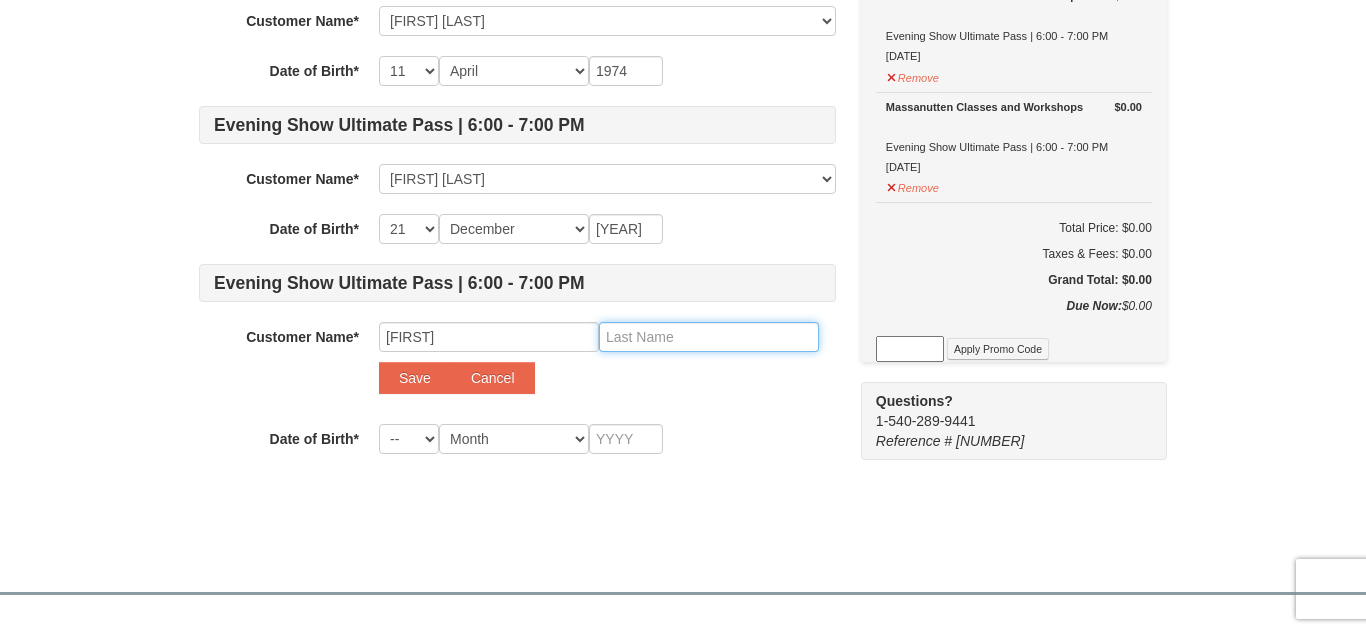 click at bounding box center (709, 337) 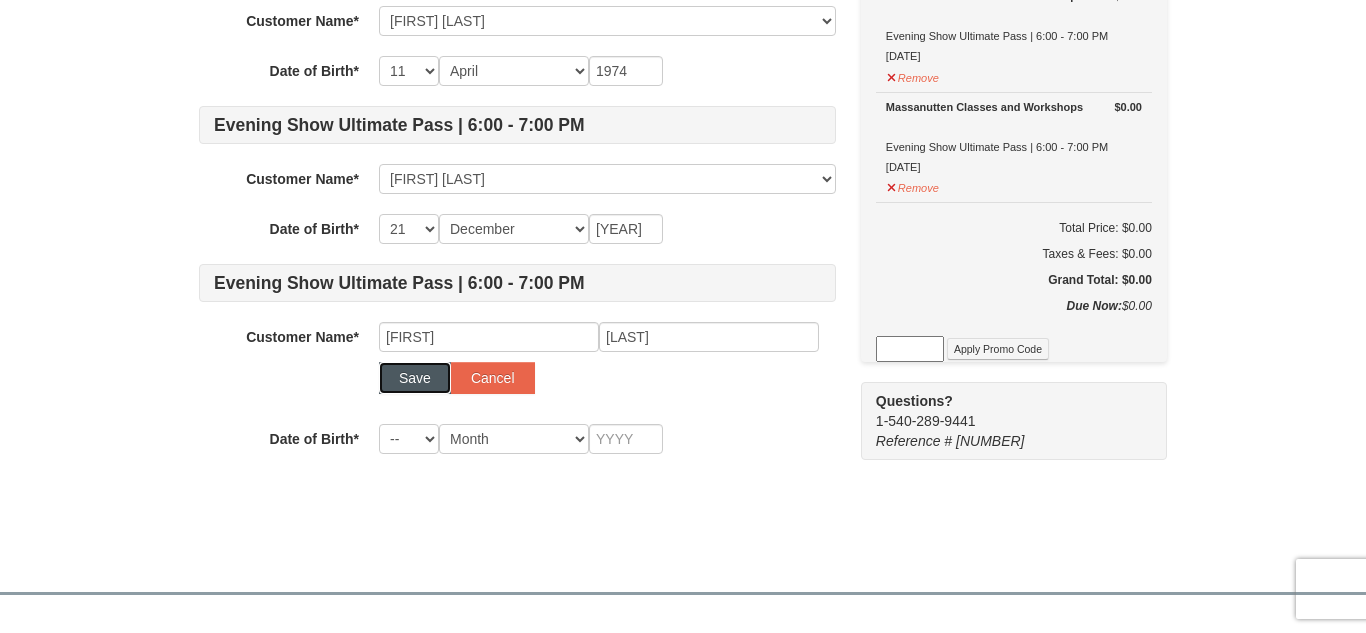 click on "Save" at bounding box center (415, 378) 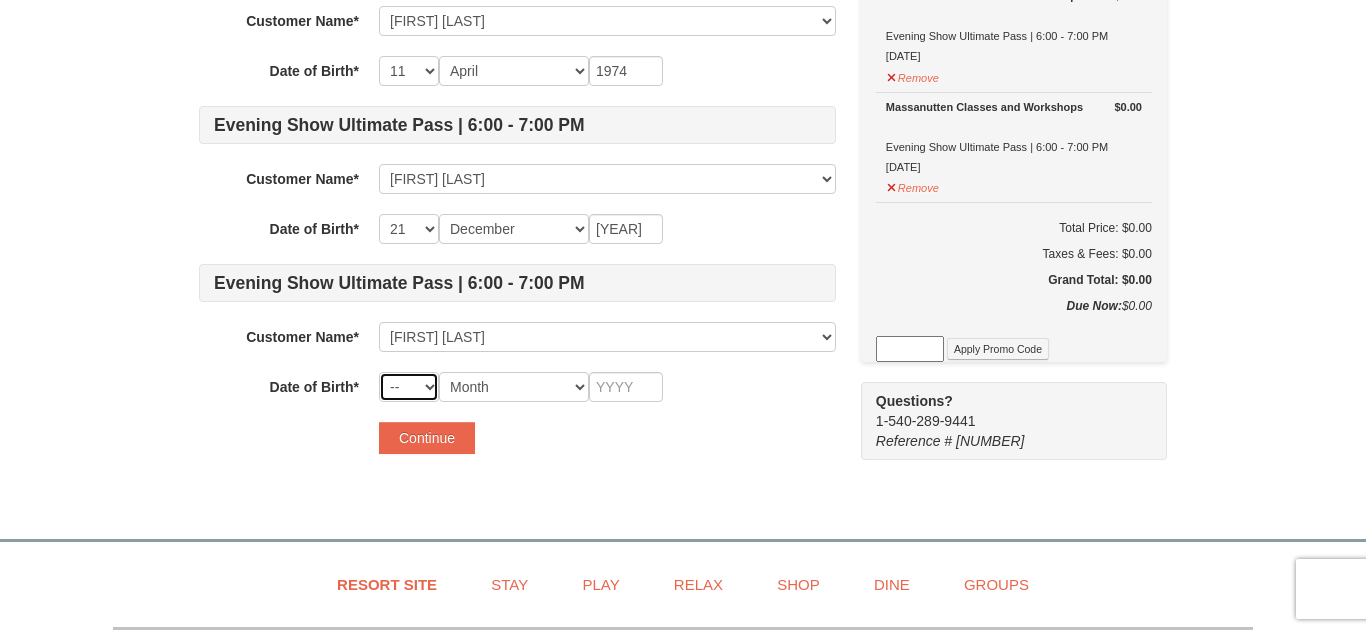 click on "-- 01 02 03 04 05 06 07 08 09 10 11 12 13 14 15 16 17 18 19 20 21 22 23 24 25 26 27 28 29 30 31" at bounding box center [409, 387] 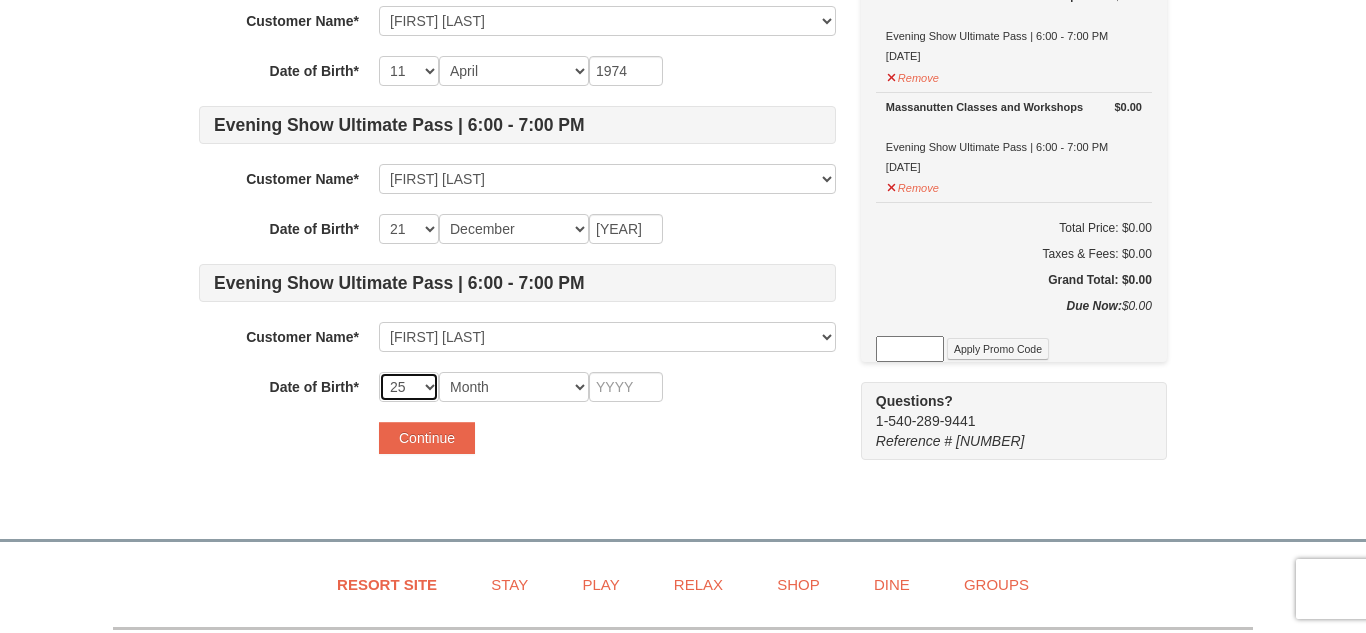 click on "-- 01 02 03 04 05 06 07 08 09 10 11 12 13 14 15 16 17 18 19 20 21 22 23 24 25 26 27 28 29 30 31" at bounding box center [409, 387] 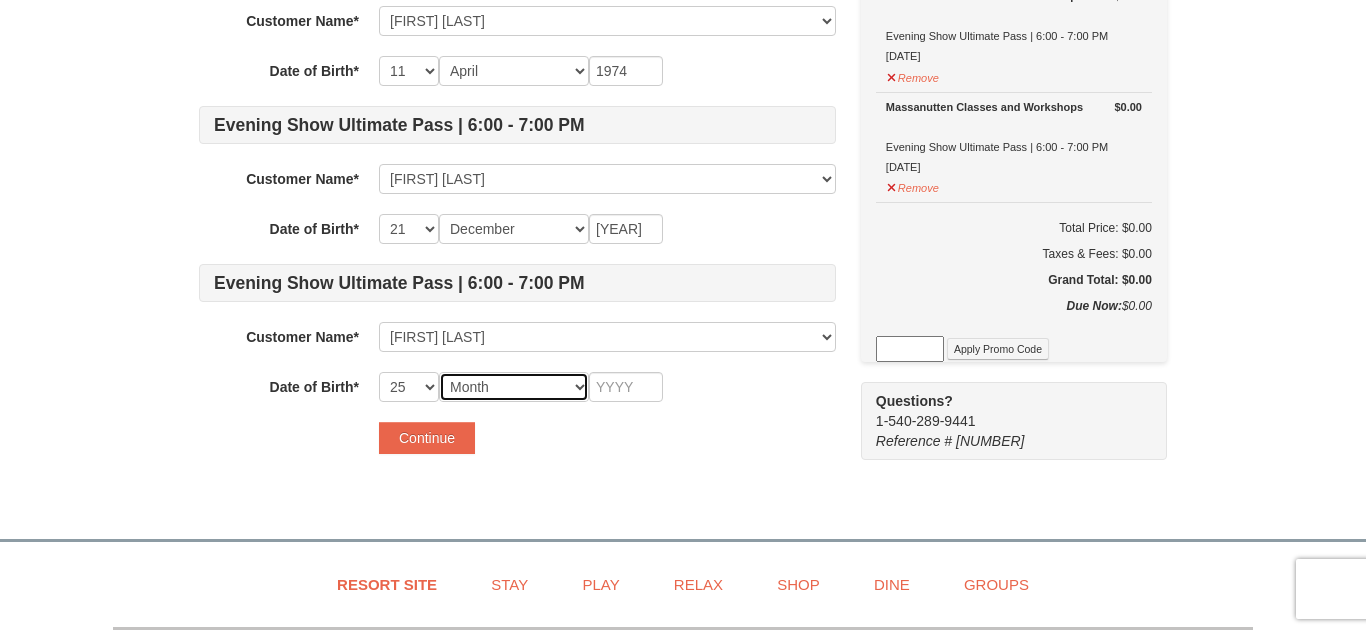 click on "Month January February March April May June July August September October November December" at bounding box center (514, 387) 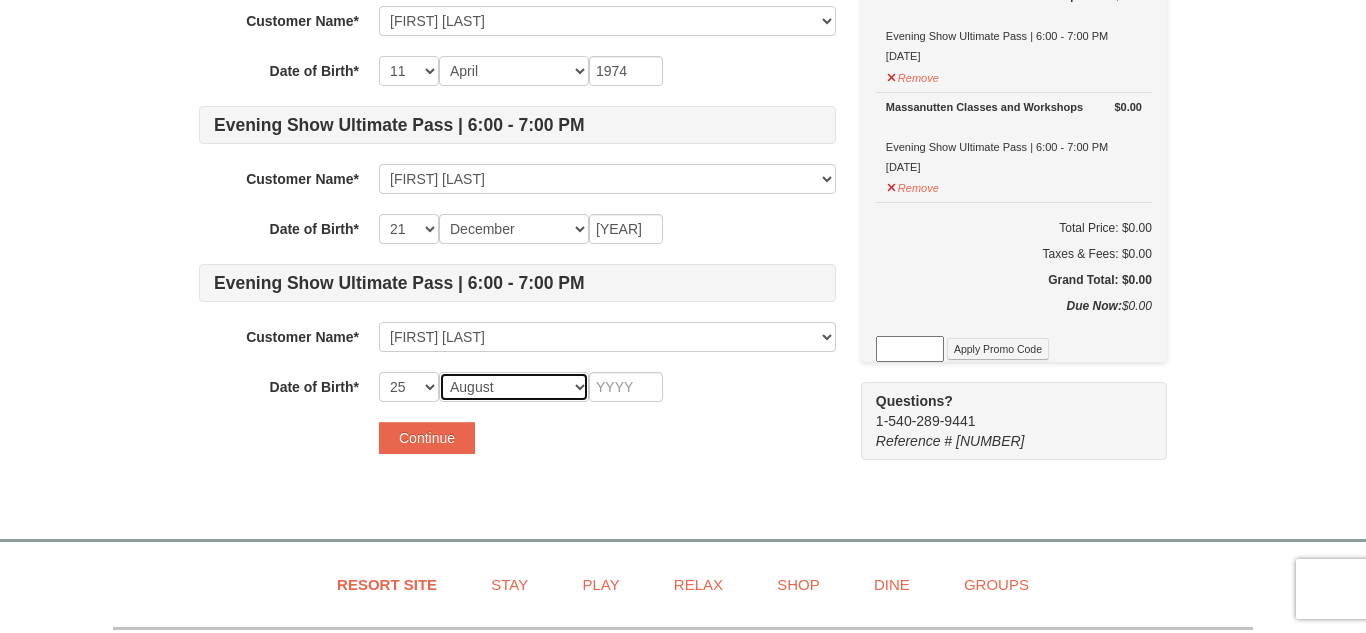 click on "Month January February March April May June July August September October November December" at bounding box center (514, 387) 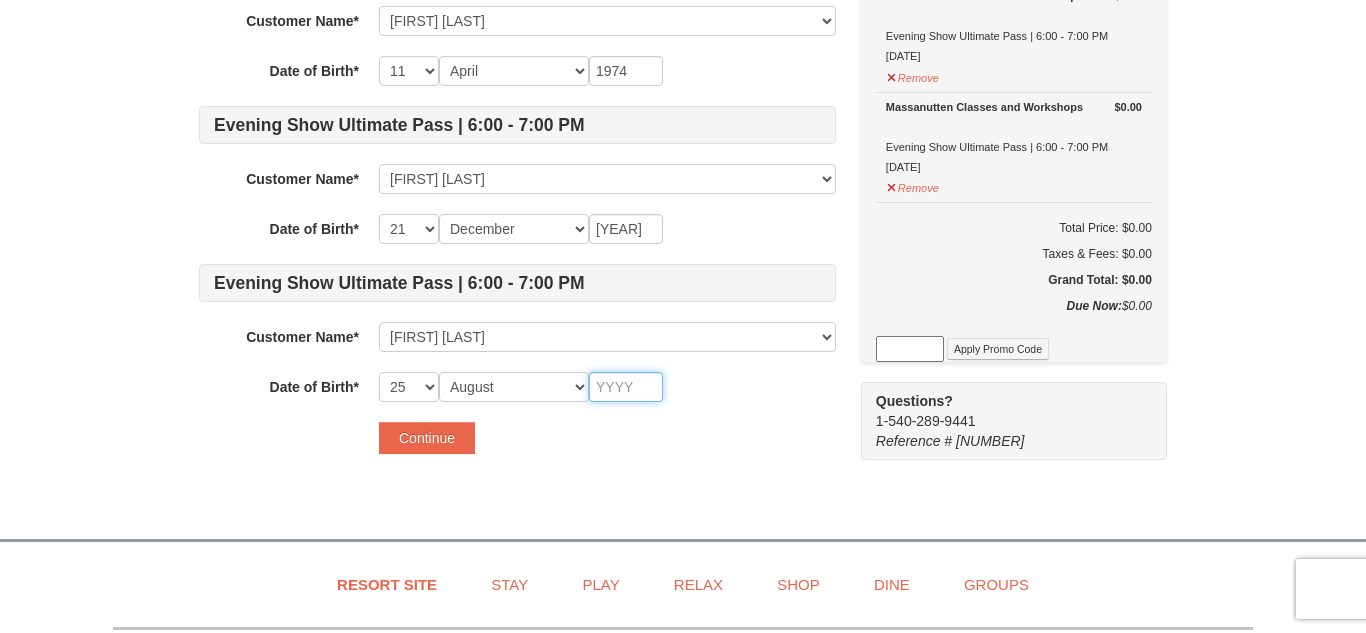 click at bounding box center [626, 387] 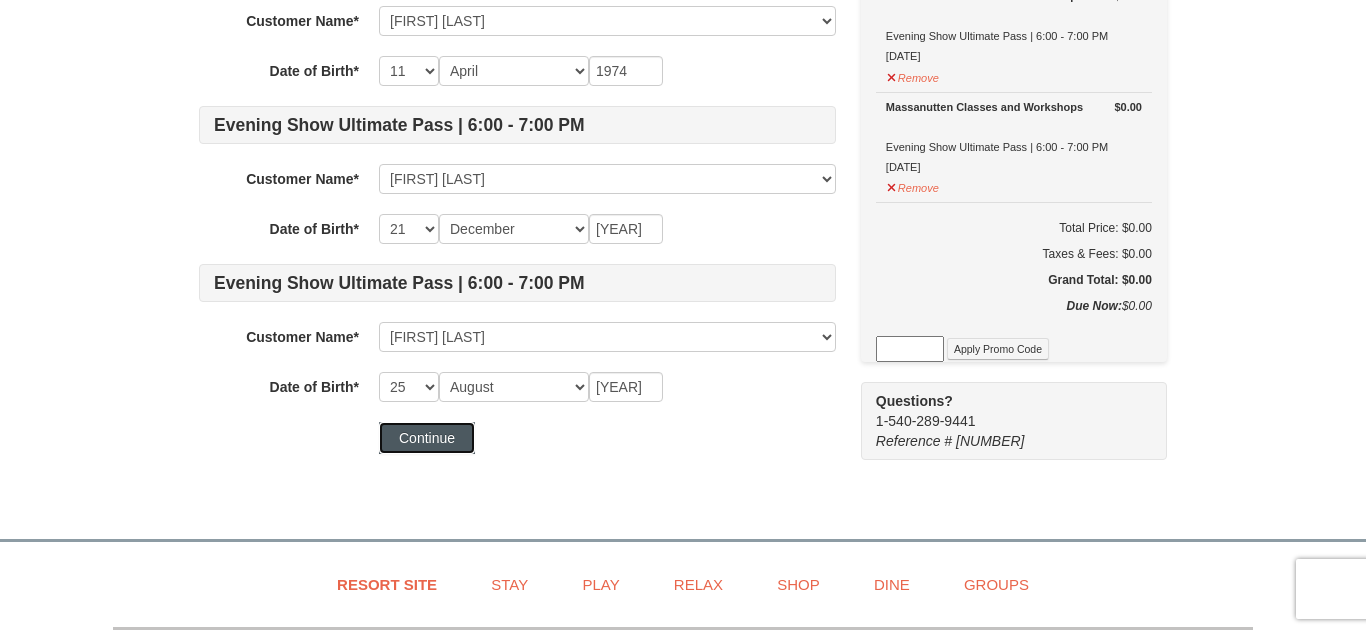 click on "Continue" at bounding box center [427, 438] 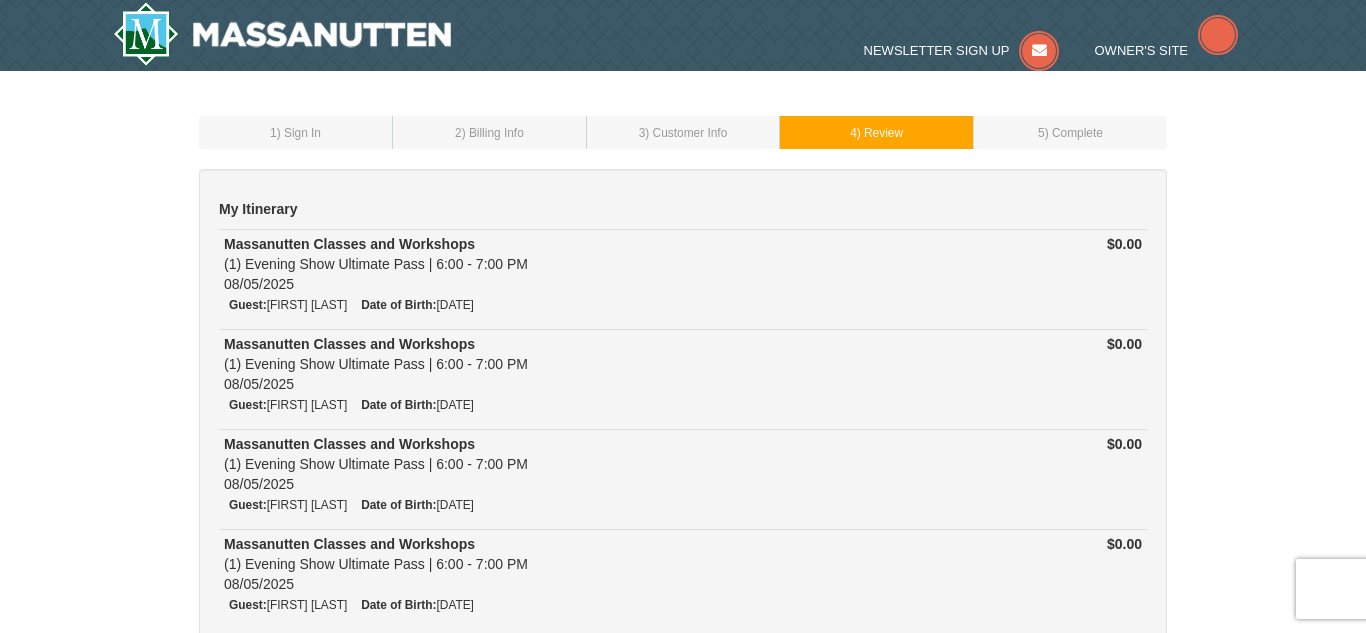scroll, scrollTop: 0, scrollLeft: 0, axis: both 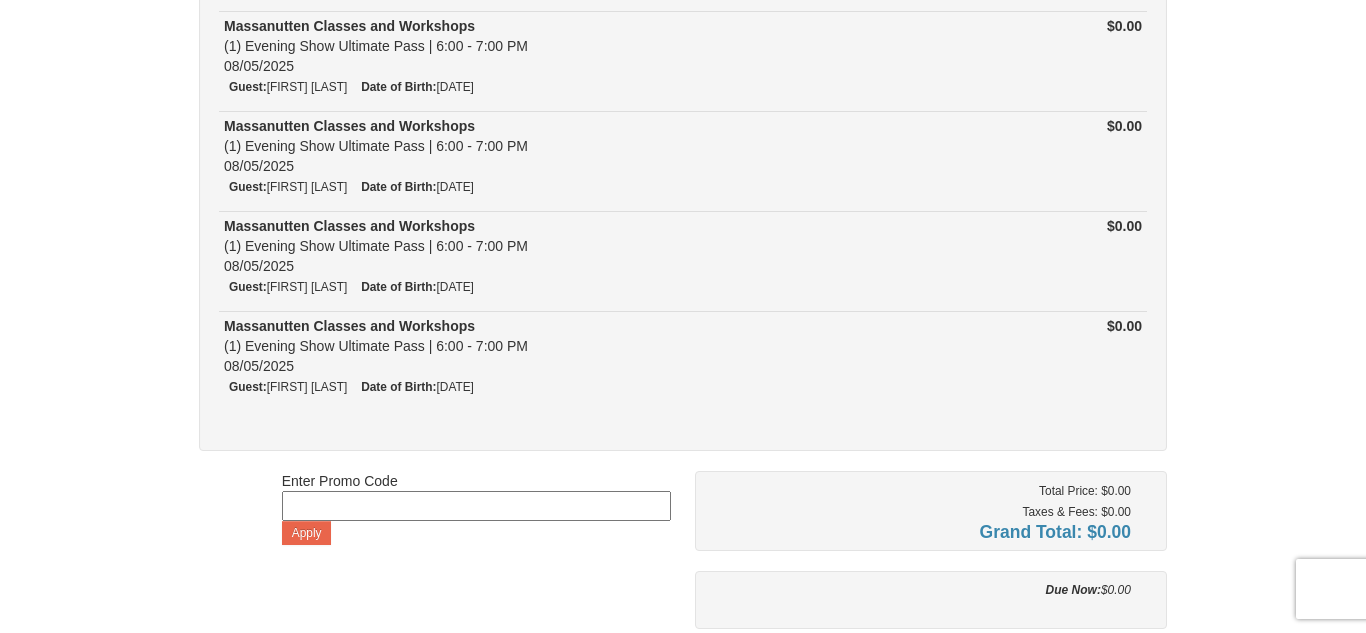 click on "My Itinerary
Massanutten Classes and Workshops
(1) Evening Show Ultimate Pass | 6:00 - 7:00 PM
08/05/2025
Guest:
Shands Dillard
Date of Birth:  10/29/1949" at bounding box center [683, 410] 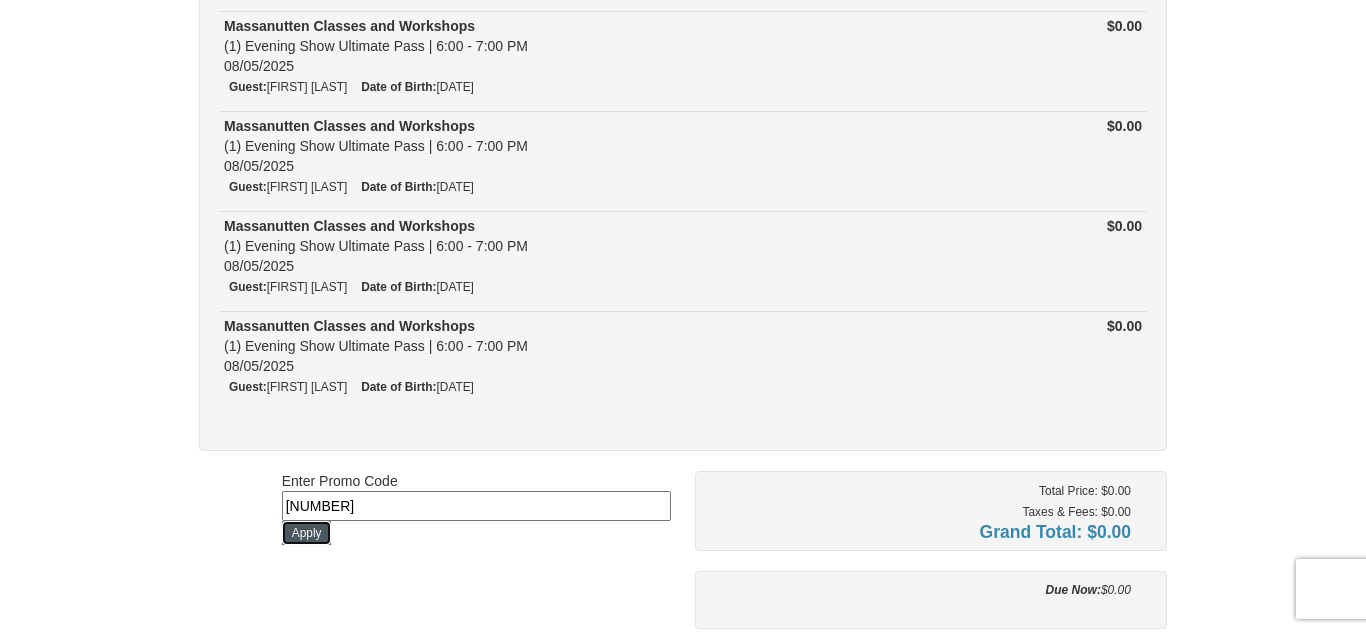 click on "Apply" at bounding box center (307, 533) 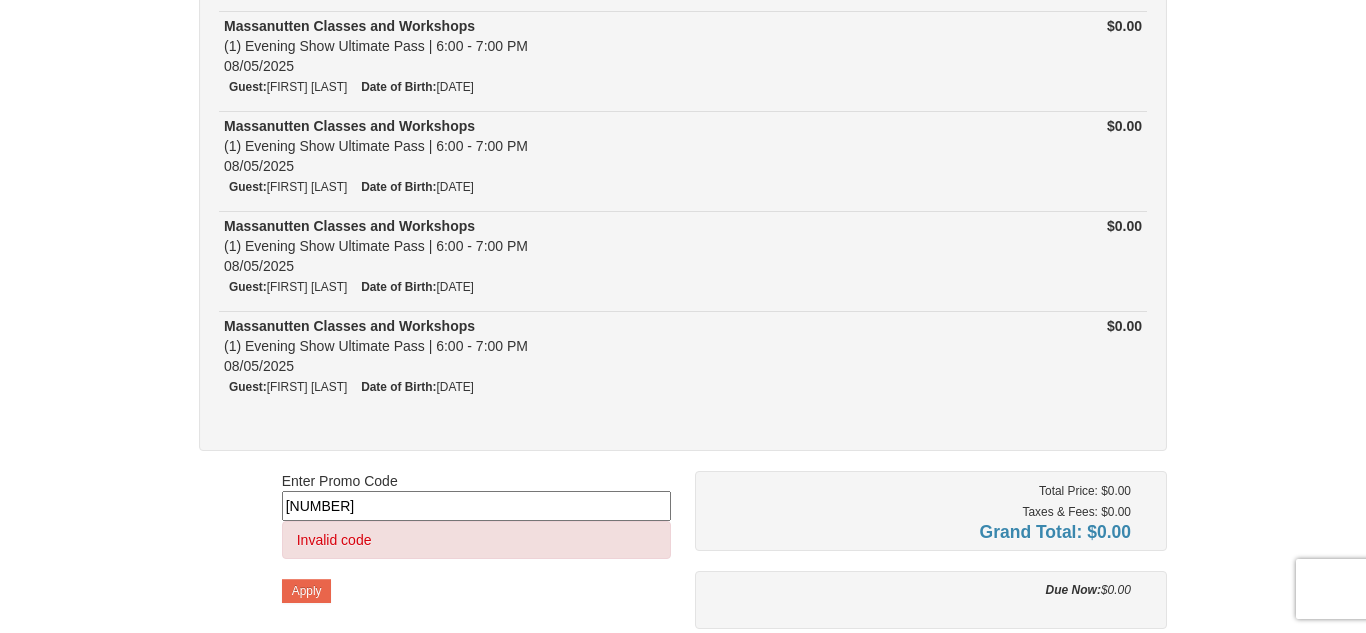 click on "84533243" at bounding box center (476, 506) 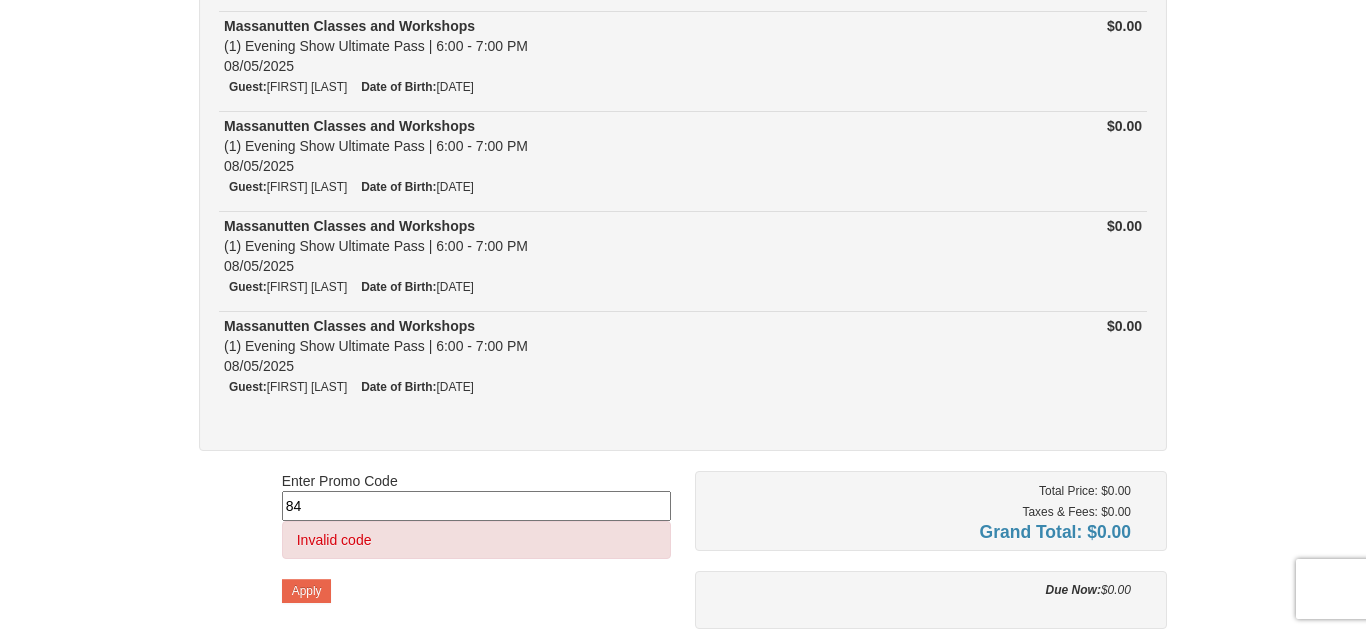 type on "8" 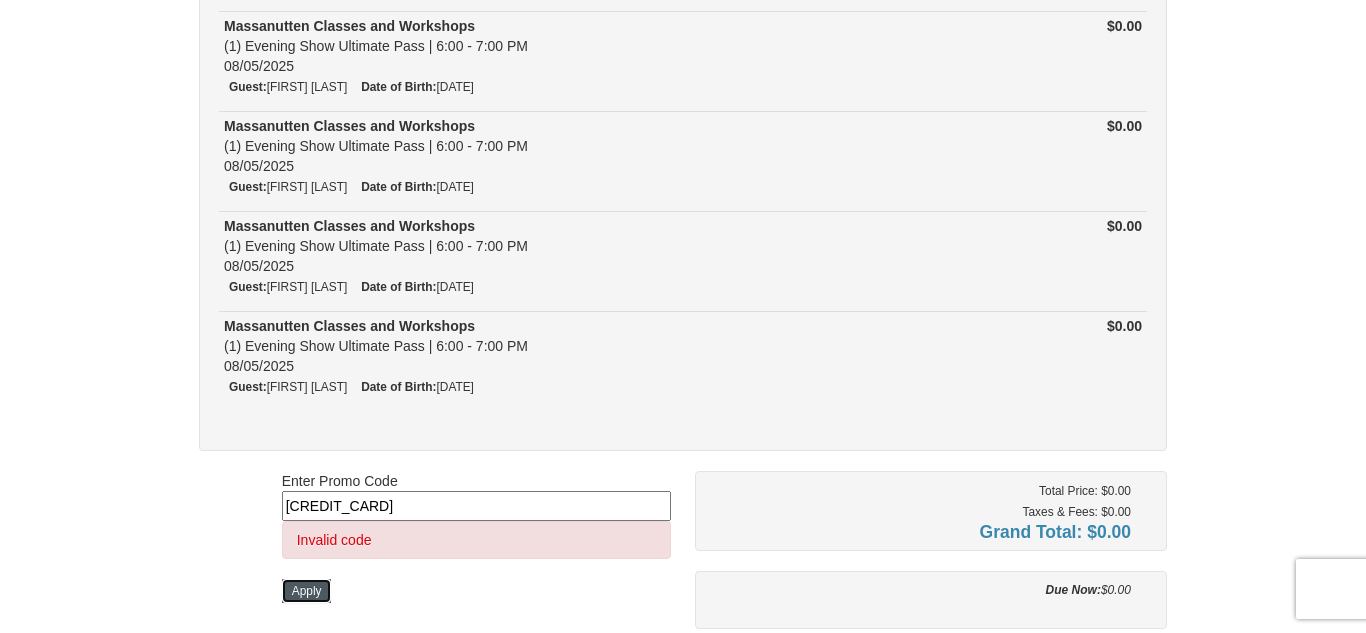 click on "Apply" at bounding box center [307, 591] 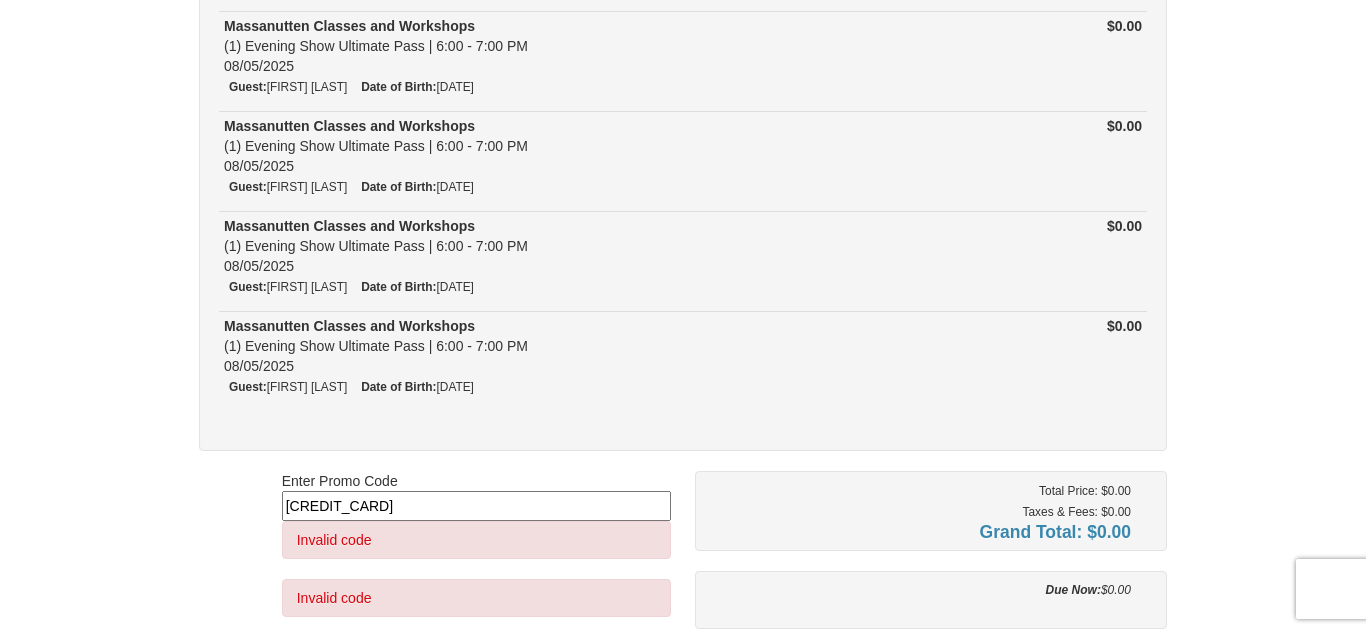 click on "7257197006948670467" at bounding box center [476, 506] 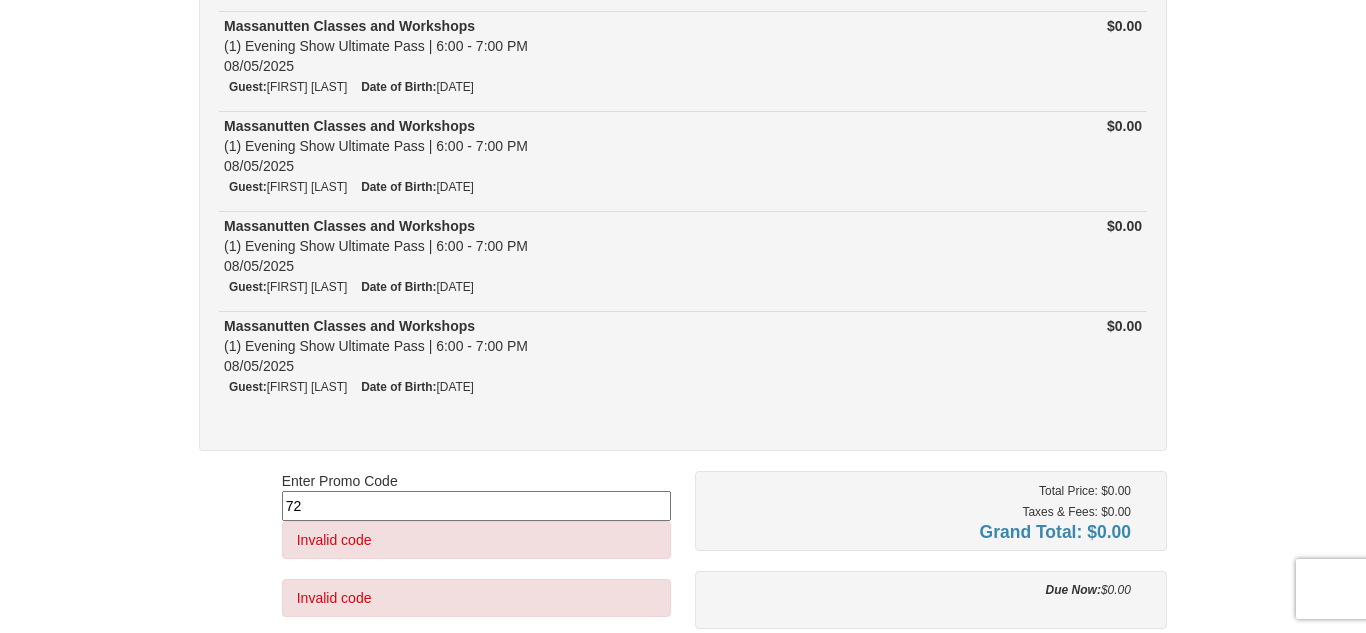 type on "7" 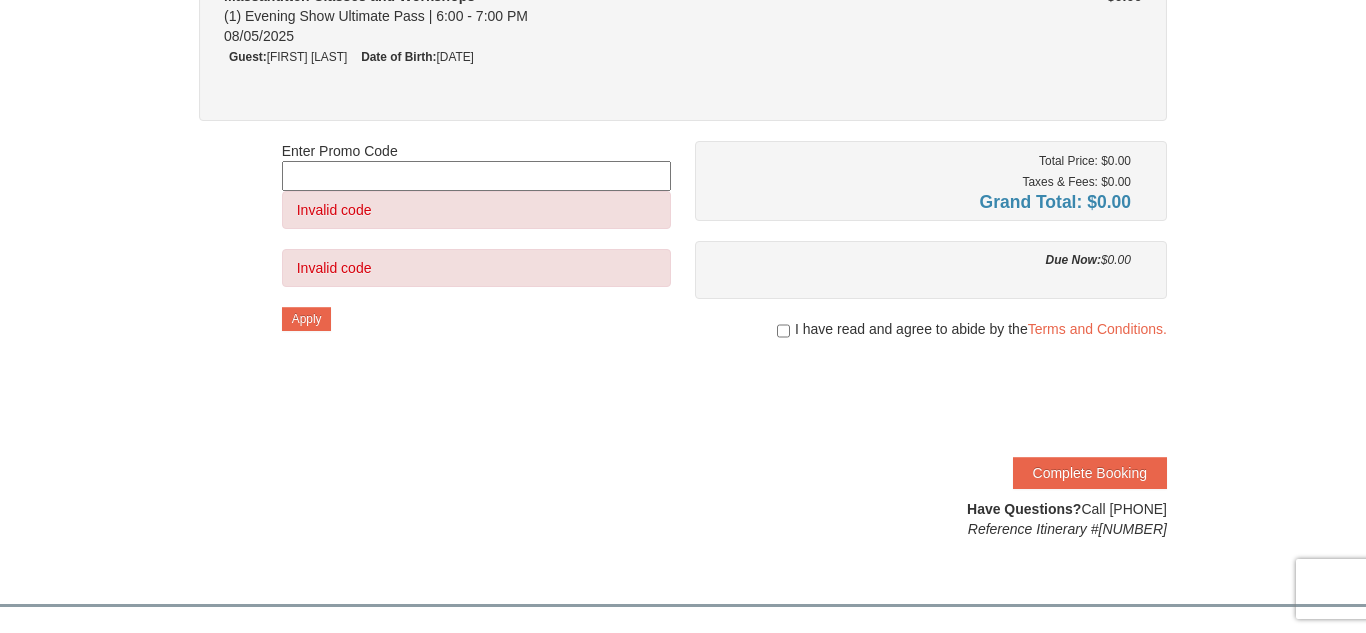 scroll, scrollTop: 554, scrollLeft: 0, axis: vertical 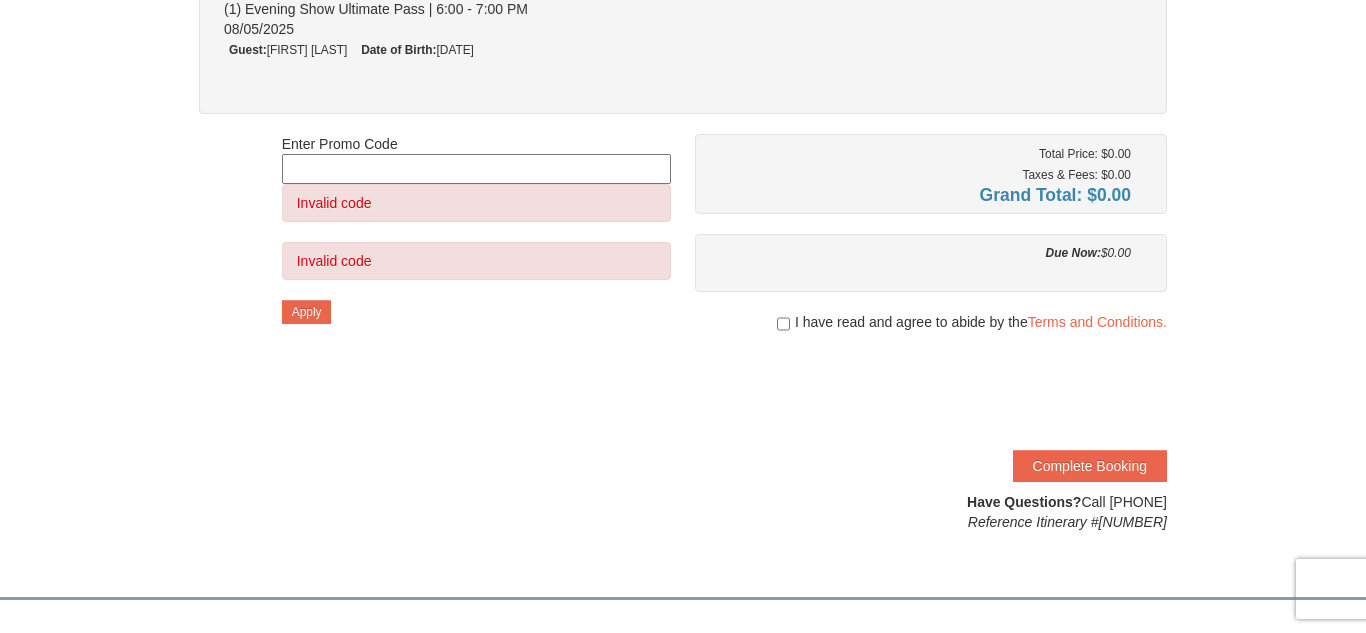 type 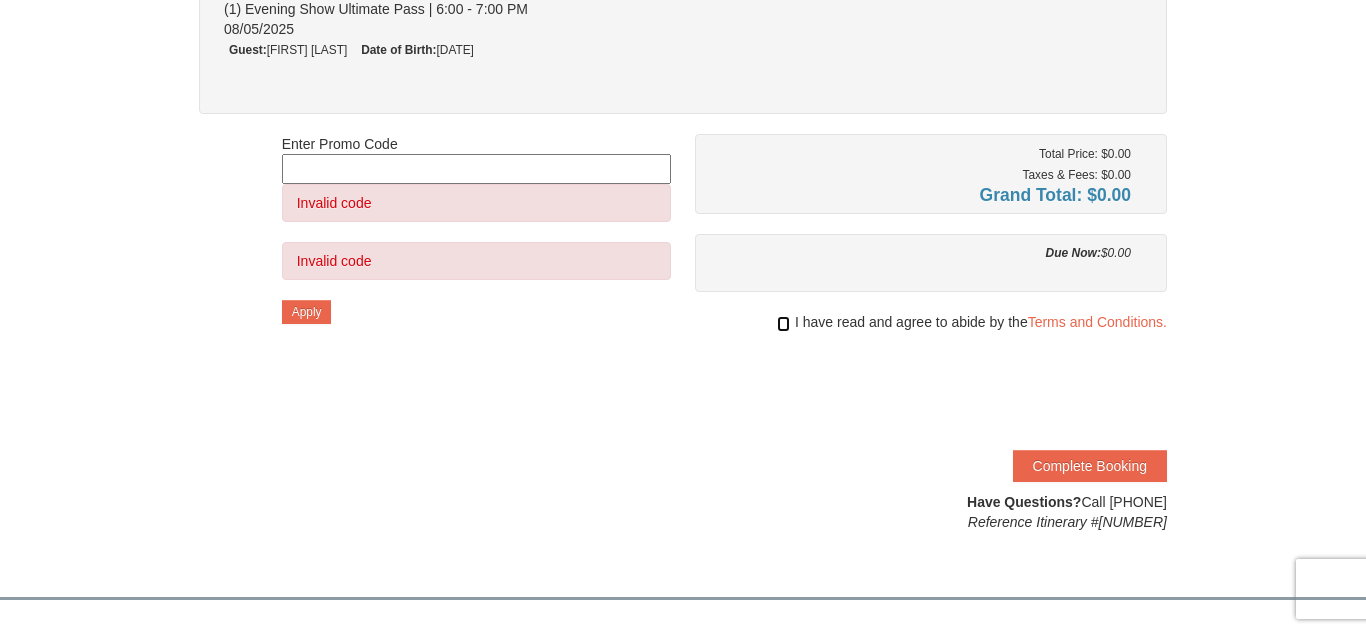 click at bounding box center [783, 324] 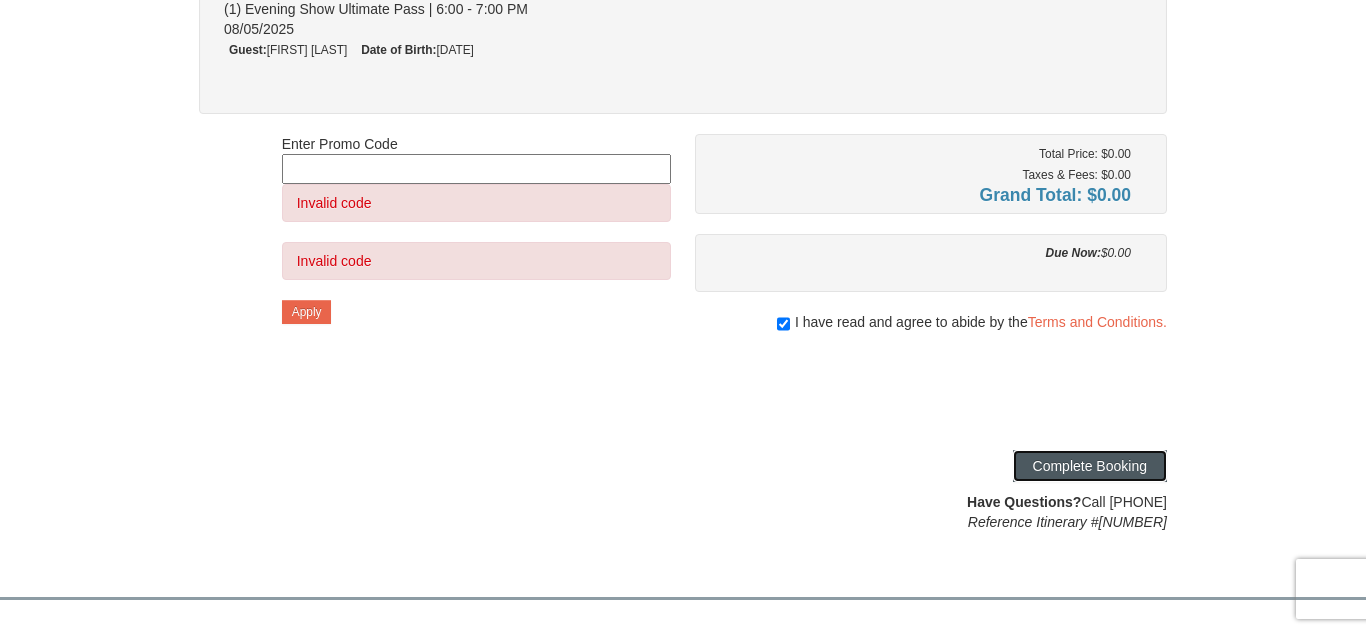 click on "Complete Booking" at bounding box center (1090, 466) 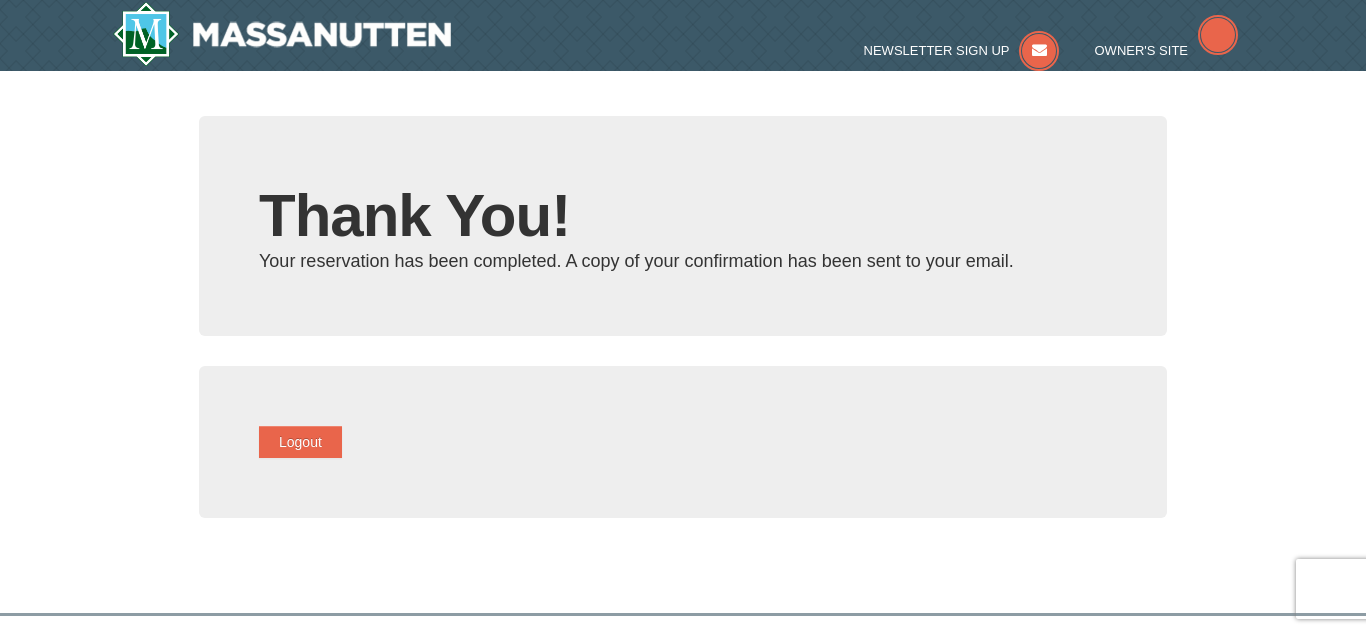 scroll, scrollTop: 0, scrollLeft: 0, axis: both 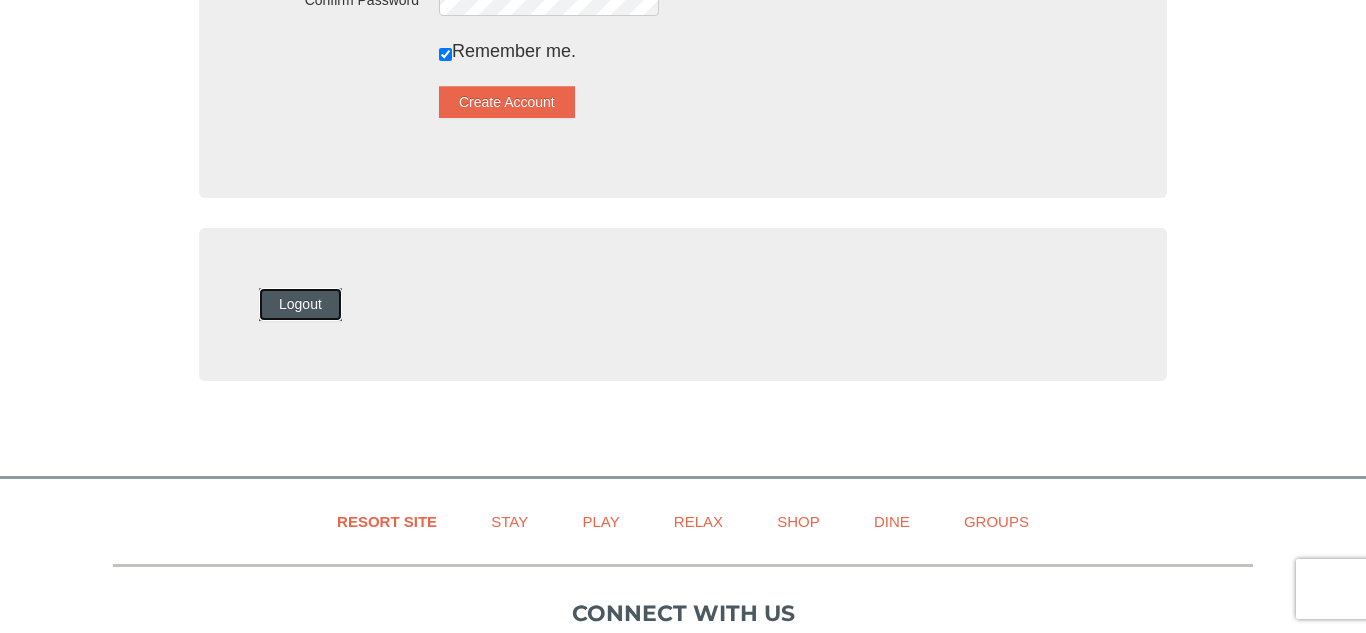 click on "Logout" at bounding box center (300, 304) 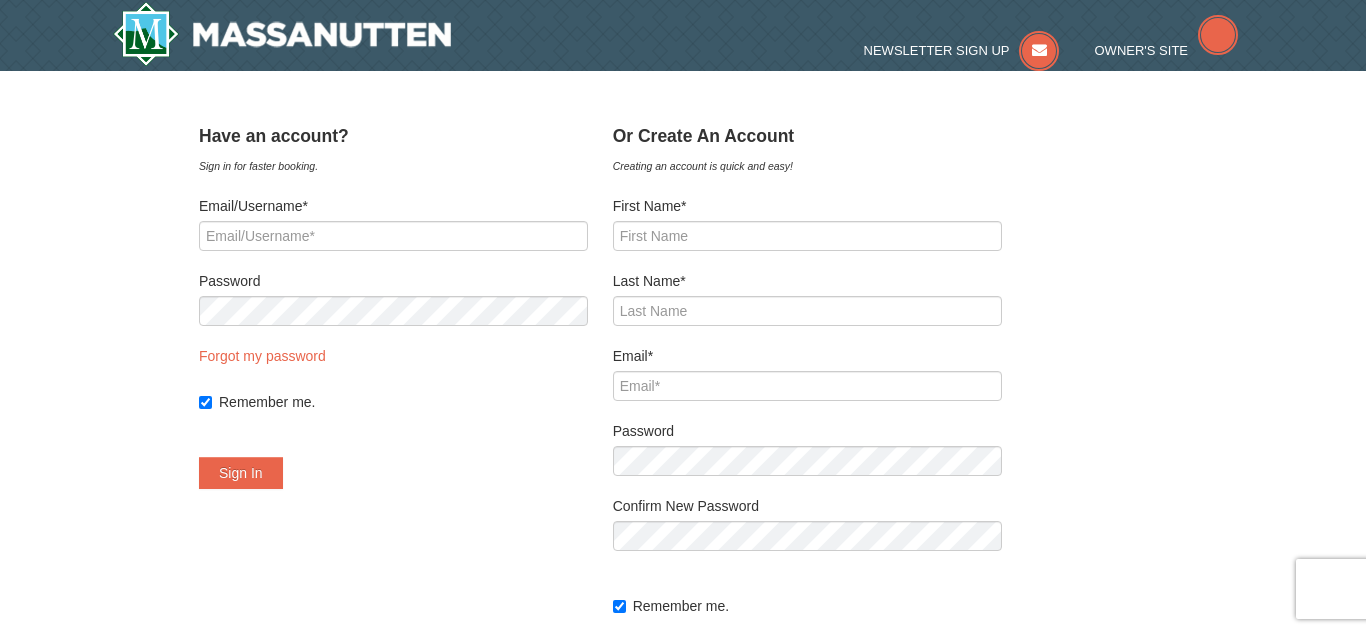 scroll, scrollTop: 0, scrollLeft: 0, axis: both 